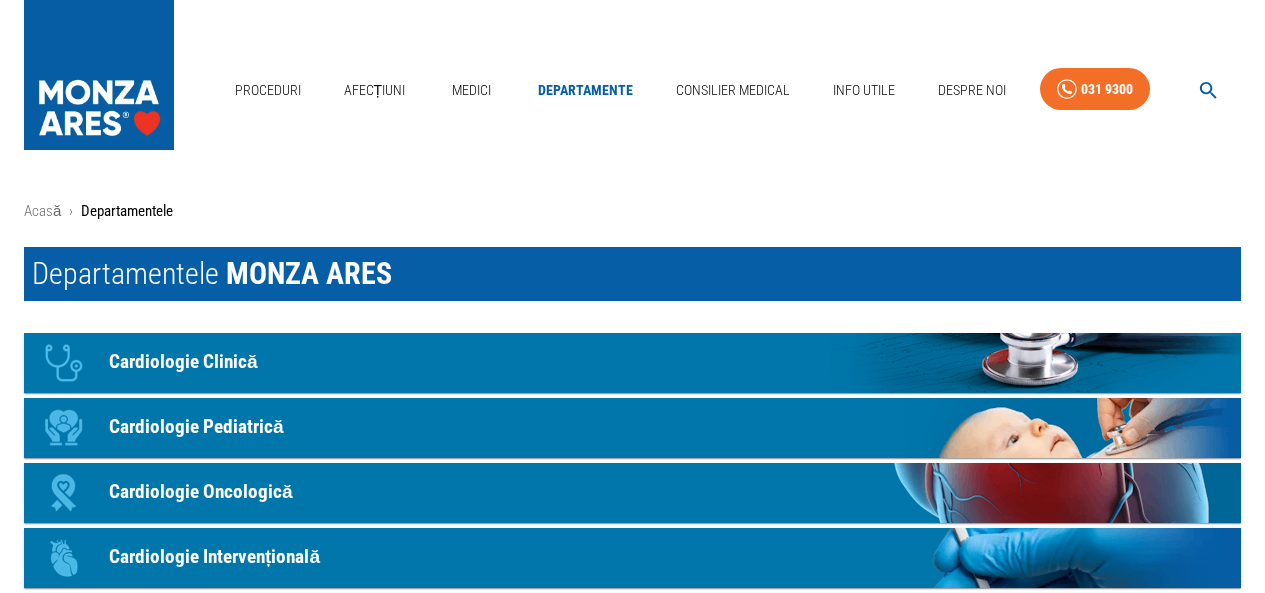 scroll, scrollTop: 0, scrollLeft: 0, axis: both 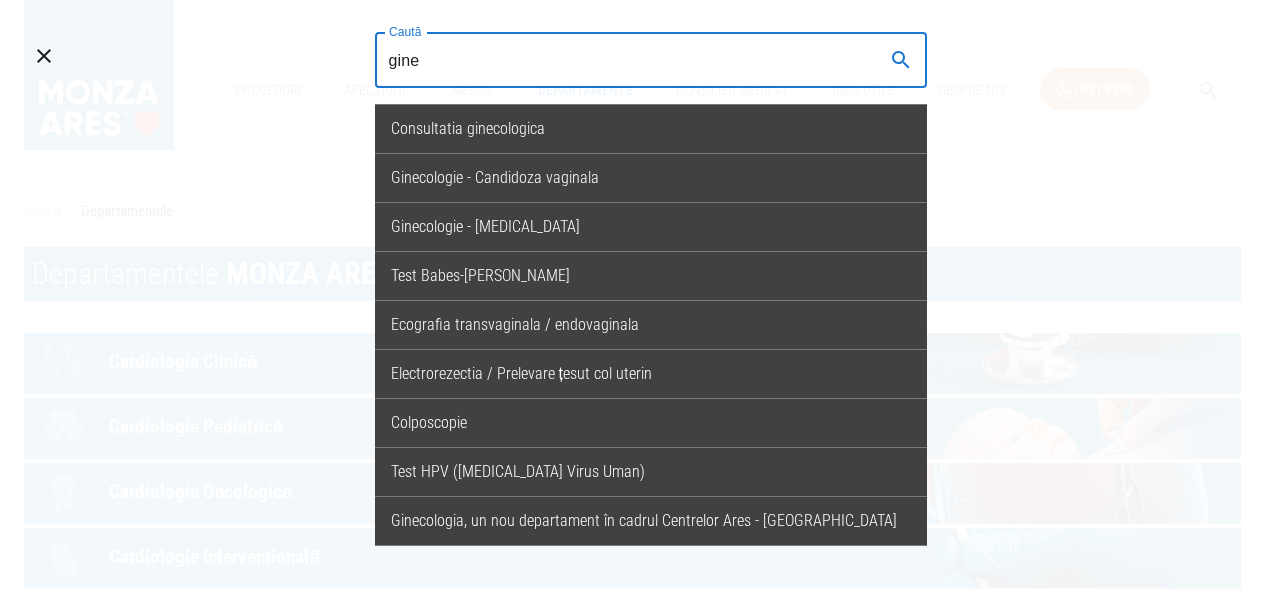 drag, startPoint x: 496, startPoint y: 66, endPoint x: 319, endPoint y: 57, distance: 177.22867 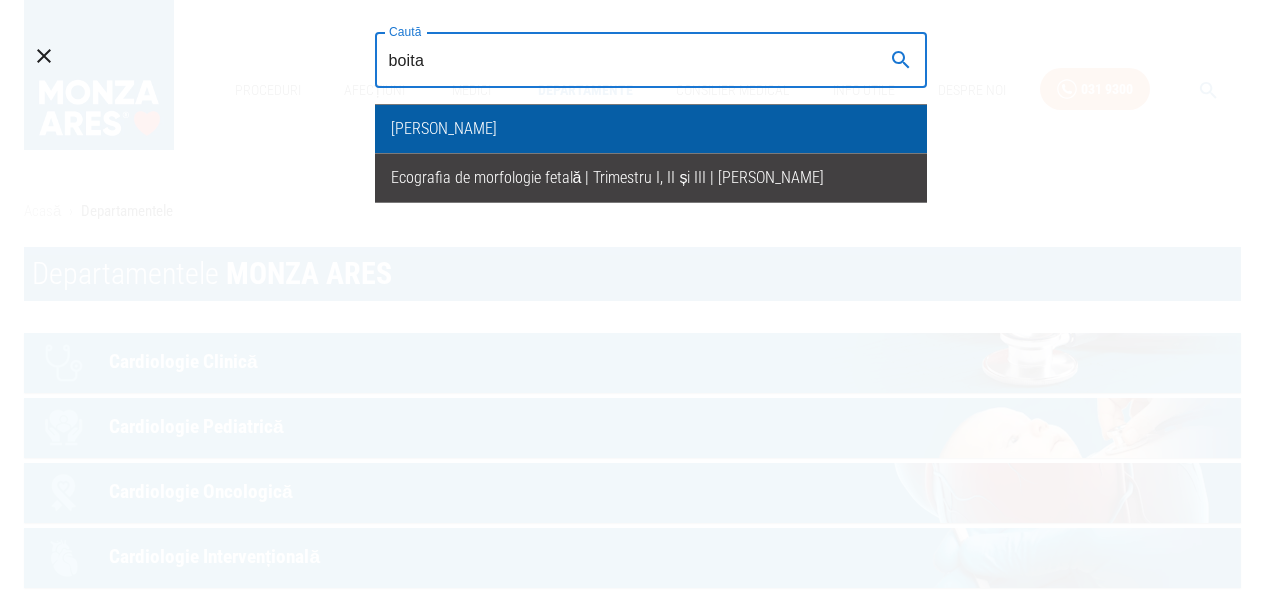 type on "boita" 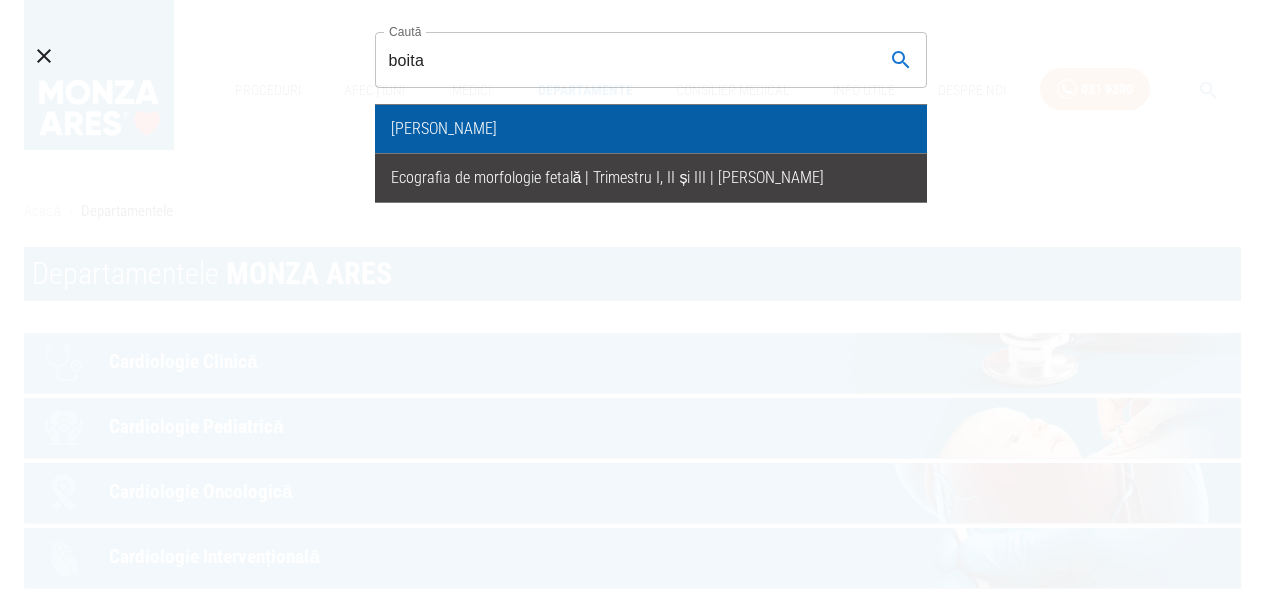 click on "[PERSON_NAME]" at bounding box center [651, 129] 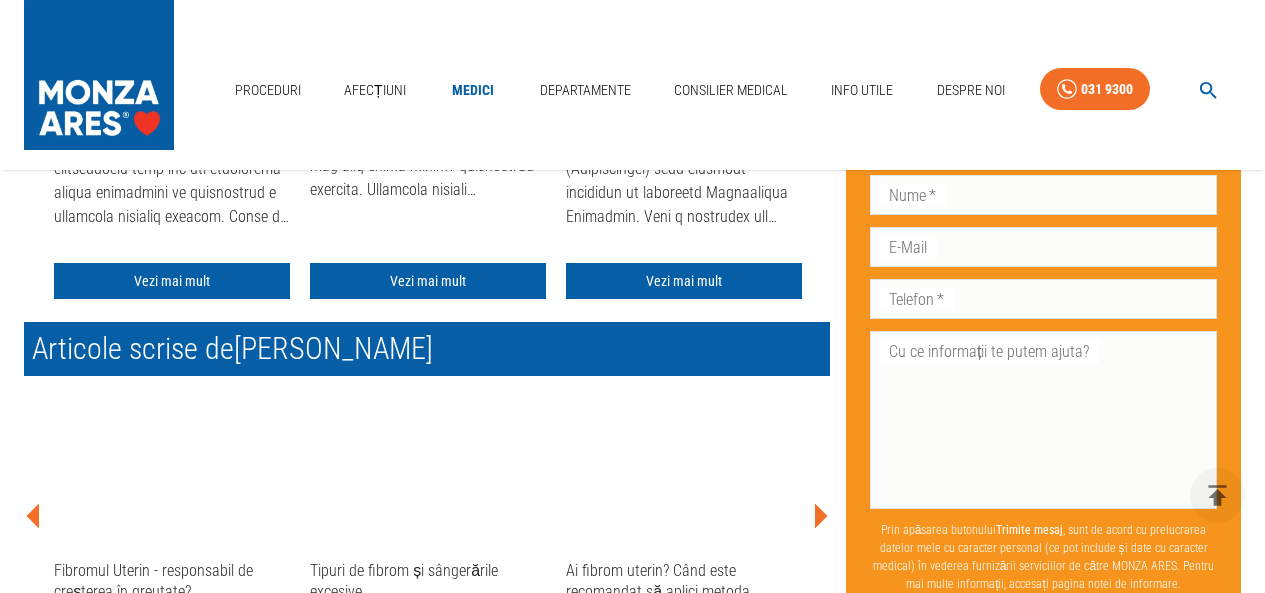 scroll, scrollTop: 900, scrollLeft: 0, axis: vertical 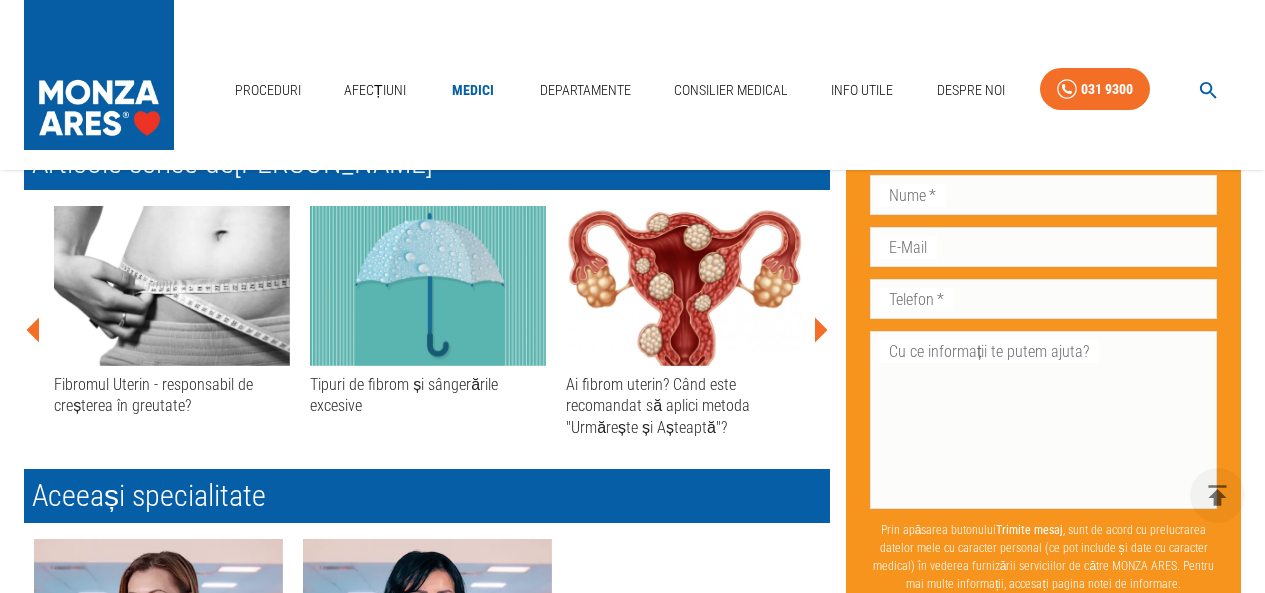 click 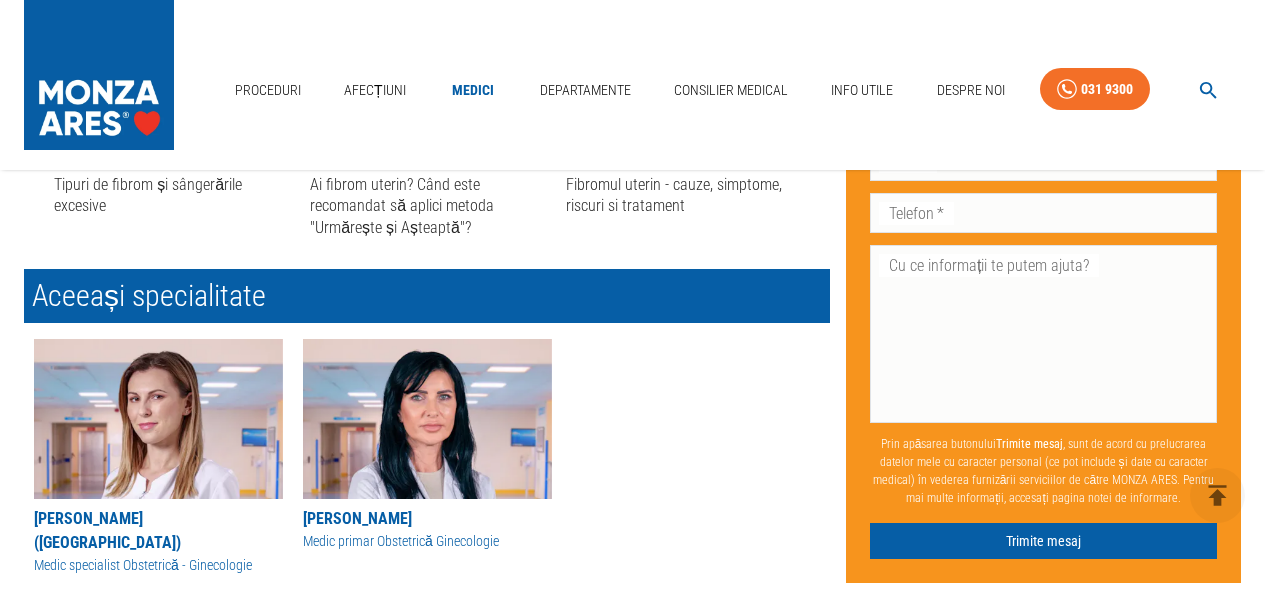 scroll, scrollTop: 800, scrollLeft: 0, axis: vertical 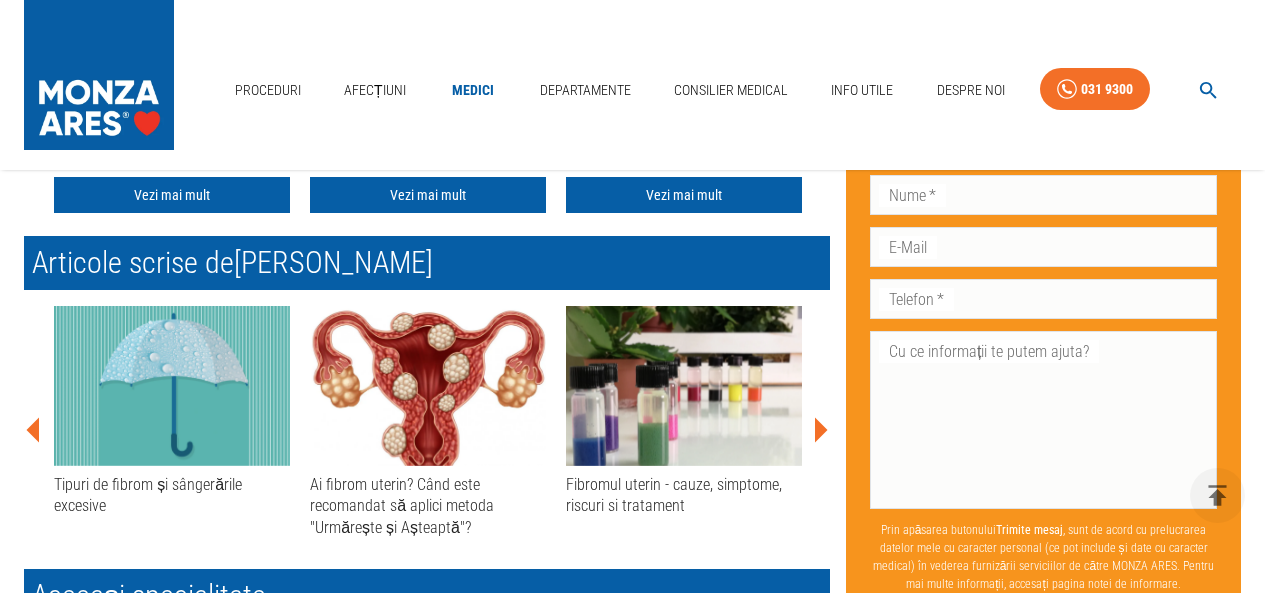click 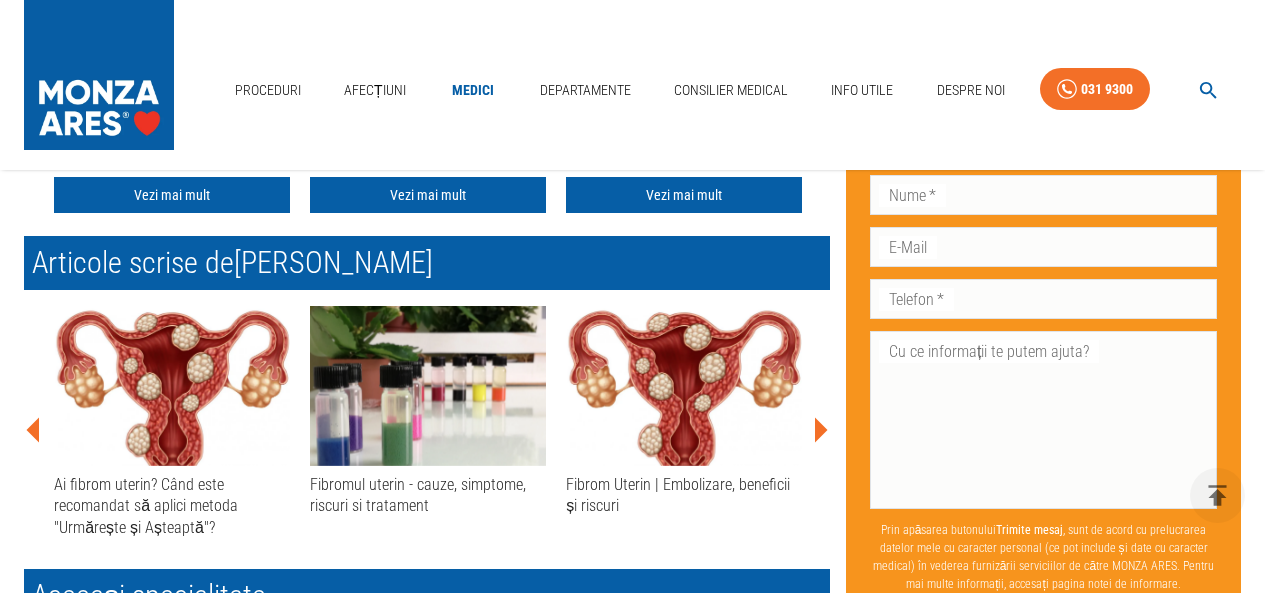 click 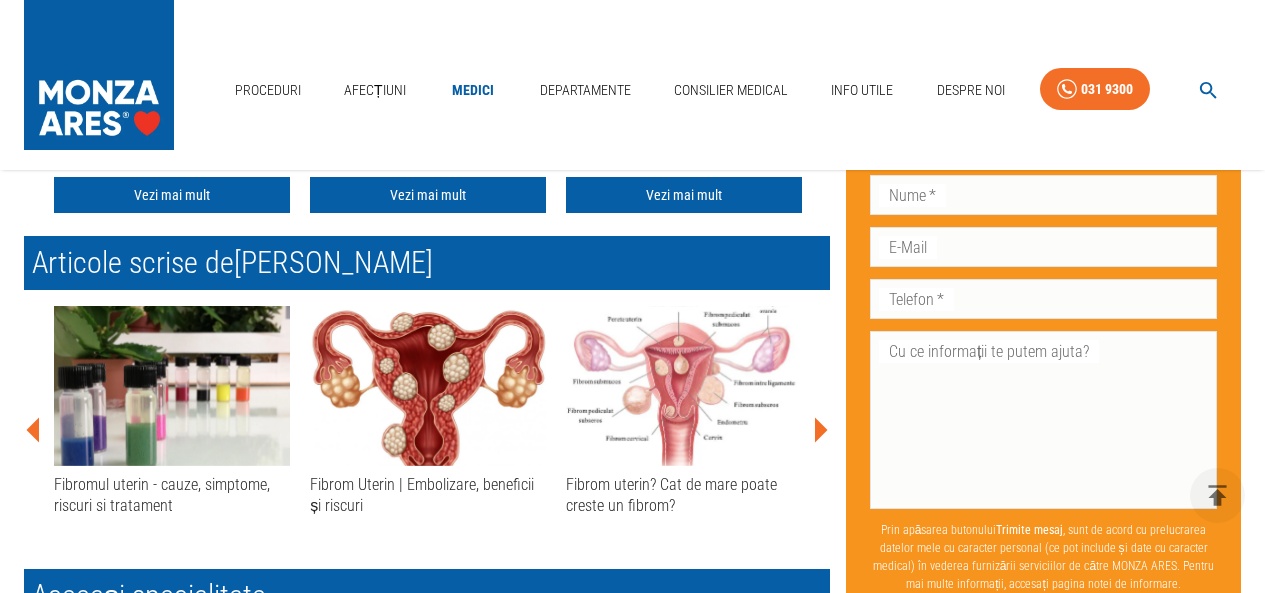 click 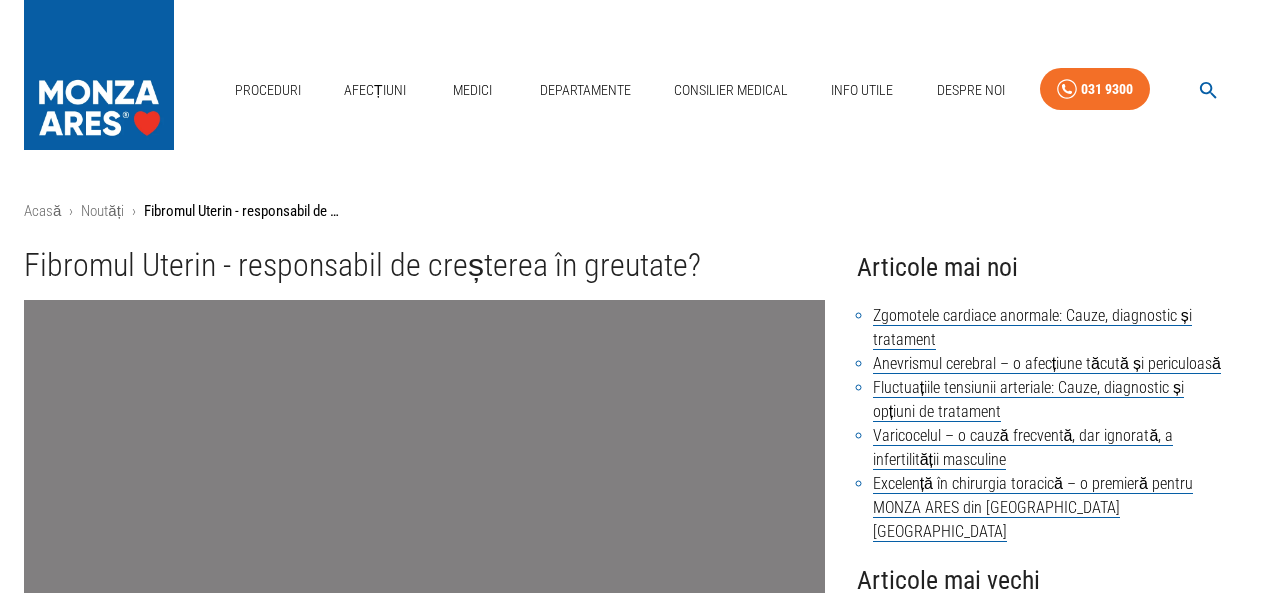 scroll, scrollTop: 0, scrollLeft: 0, axis: both 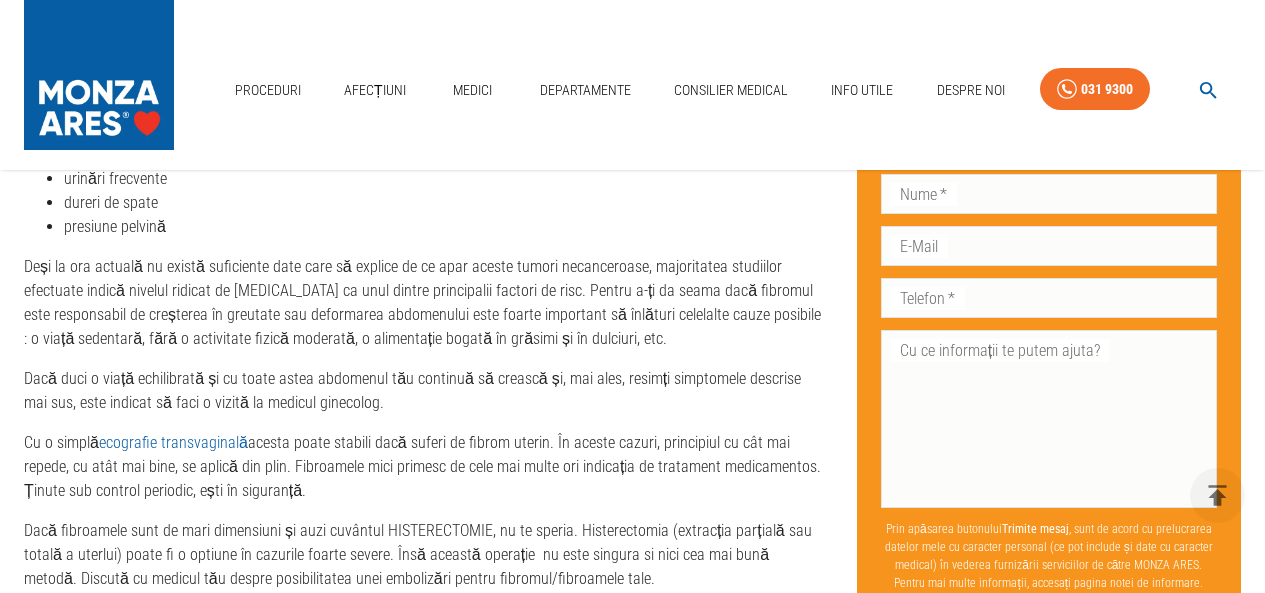 click on "Deși la ora actuală nu există suficiente date care să explice de ce apar aceste tumori necanceroase, majoritatea studiilor efectuate indică nivelul ridicat de estrogen ca unul dintre principalii factori de risc. Pentru a-ți da seama dacă fibromul este responsabil de creșterea în greutate sau deformarea abdomenului este foarte important să înlături celelalte cauze posibile : o viață sedentară, fără o activitate fizică moderată, o alimentație bogată în grăsimi și în dulciuri, etc." at bounding box center (424, 303) 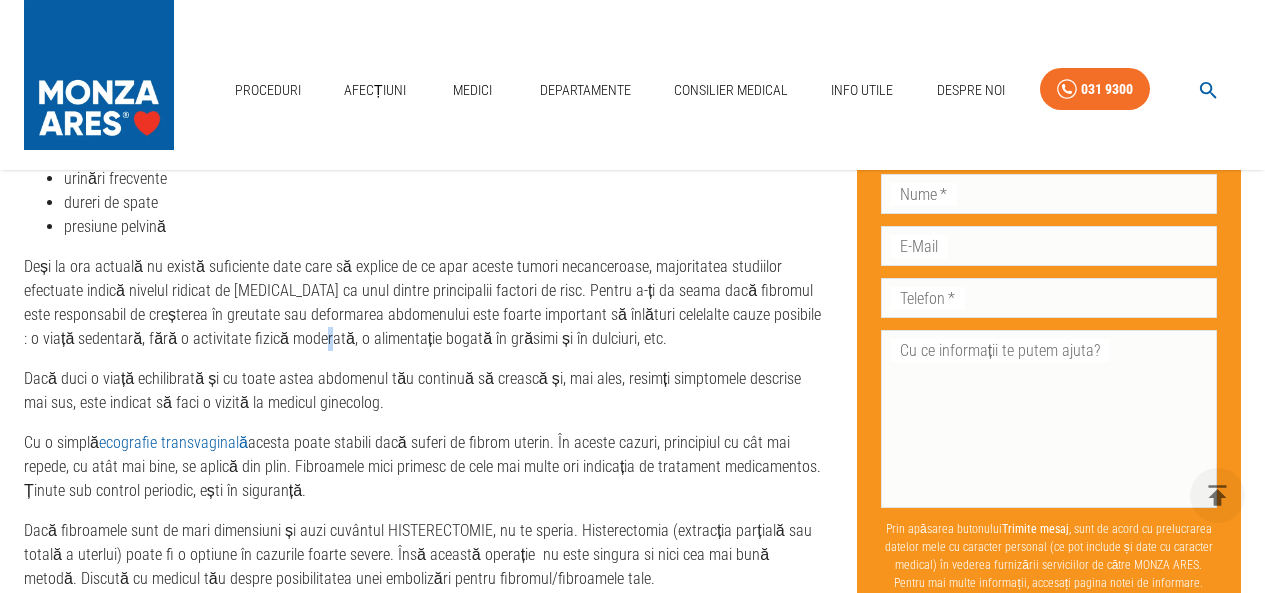 click on "Deși la ora actuală nu există suficiente date care să explice de ce apar aceste tumori necanceroase, majoritatea studiilor efectuate indică nivelul ridicat de estrogen ca unul dintre principalii factori de risc. Pentru a-ți da seama dacă fibromul este responsabil de creșterea în greutate sau deformarea abdomenului este foarte important să înlături celelalte cauze posibile : o viață sedentară, fără o activitate fizică moderată, o alimentație bogată în grăsimi și în dulciuri, etc." at bounding box center (424, 303) 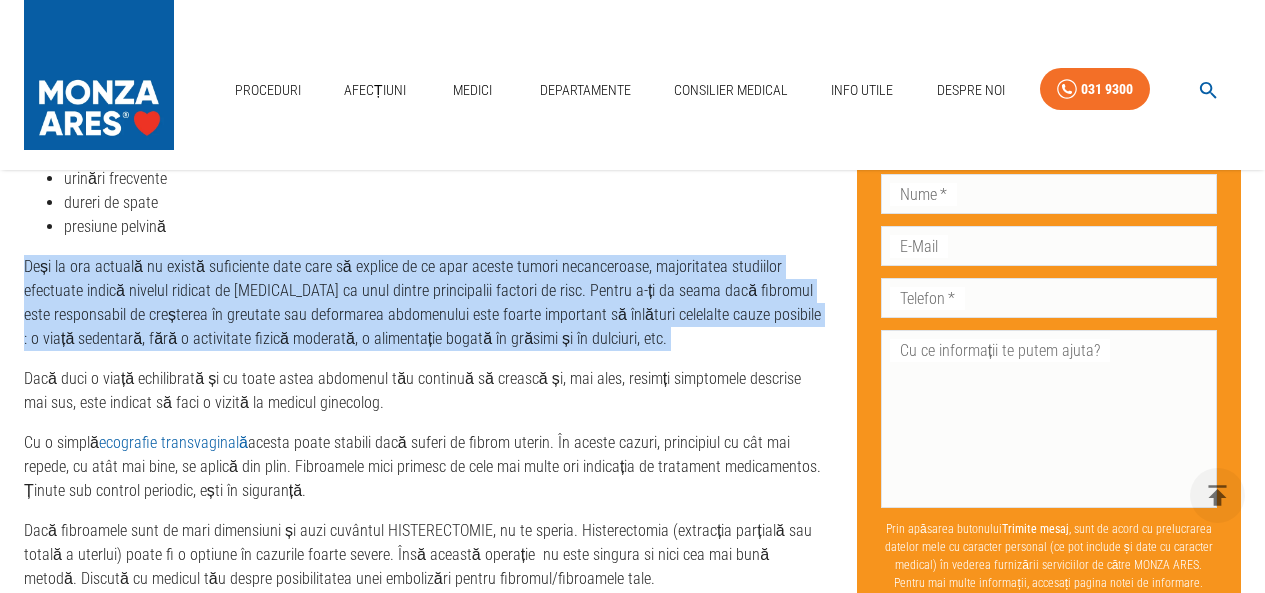 click on "Deși la ora actuală nu există suficiente date care să explice de ce apar aceste tumori necanceroase, majoritatea studiilor efectuate indică nivelul ridicat de estrogen ca unul dintre principalii factori de risc. Pentru a-ți da seama dacă fibromul este responsabil de creșterea în greutate sau deformarea abdomenului este foarte important să înlături celelalte cauze posibile : o viață sedentară, fără o activitate fizică moderată, o alimentație bogată în grăsimi și în dulciuri, etc." at bounding box center (424, 303) 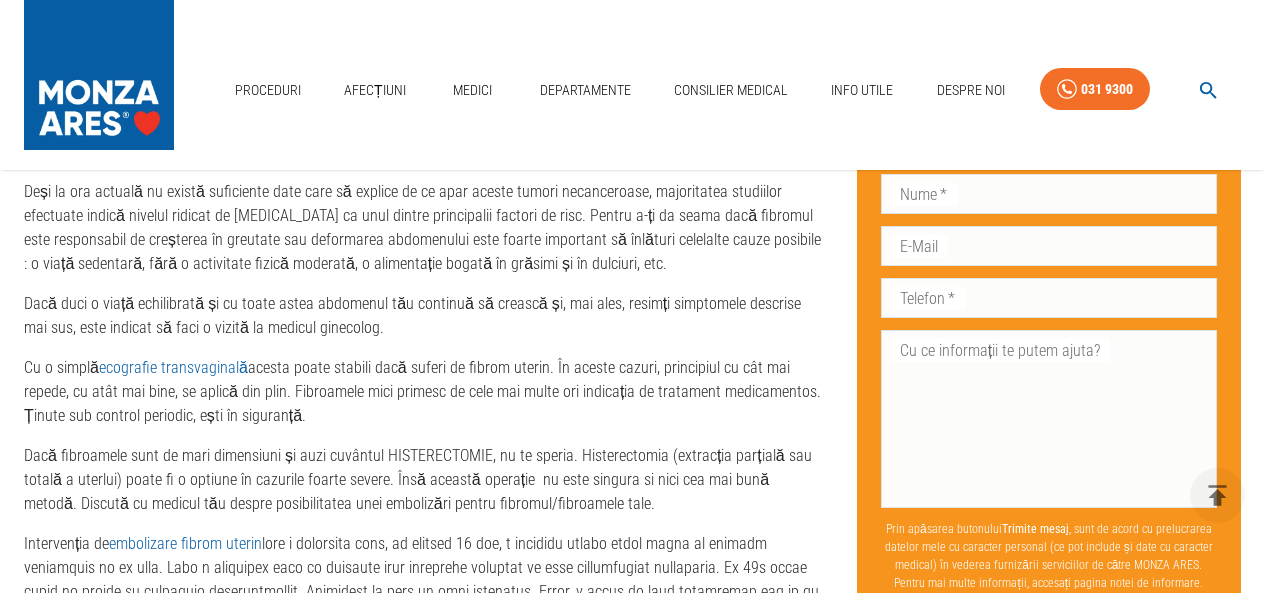 scroll, scrollTop: 1400, scrollLeft: 0, axis: vertical 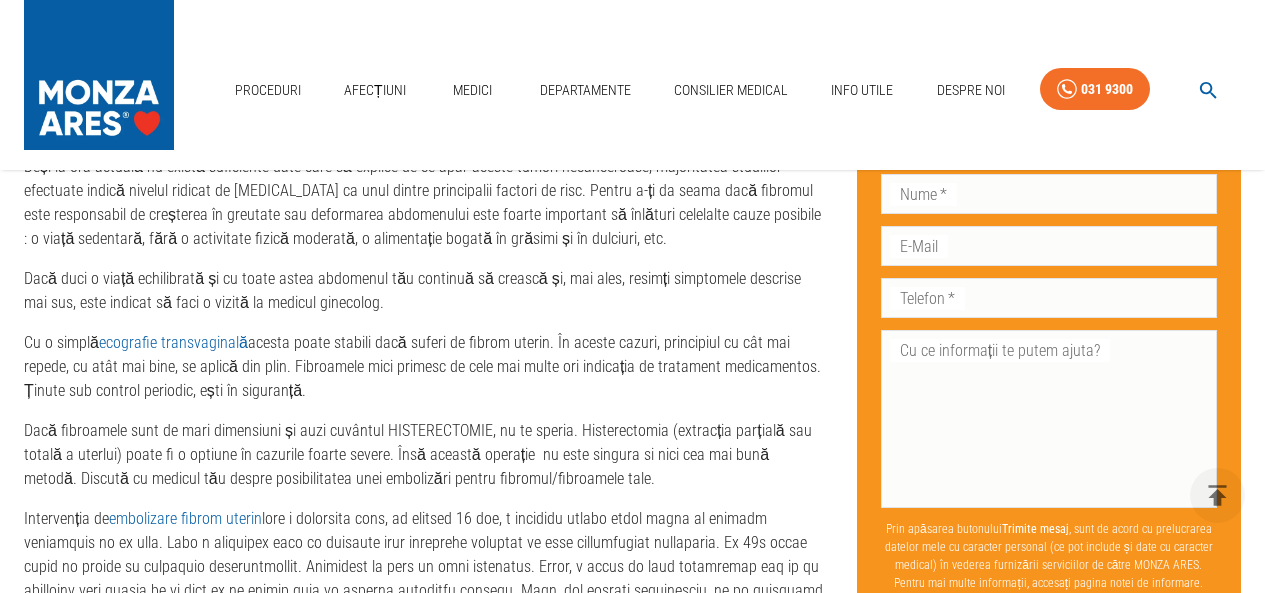 click on "Dacă duci o viață echilibrată și cu toate astea abdomenul tău continuă să crească și, mai ales, resimți simptomele descrise mai sus, este indicat să faci o vizită la medicul ginecolog." at bounding box center [424, 291] 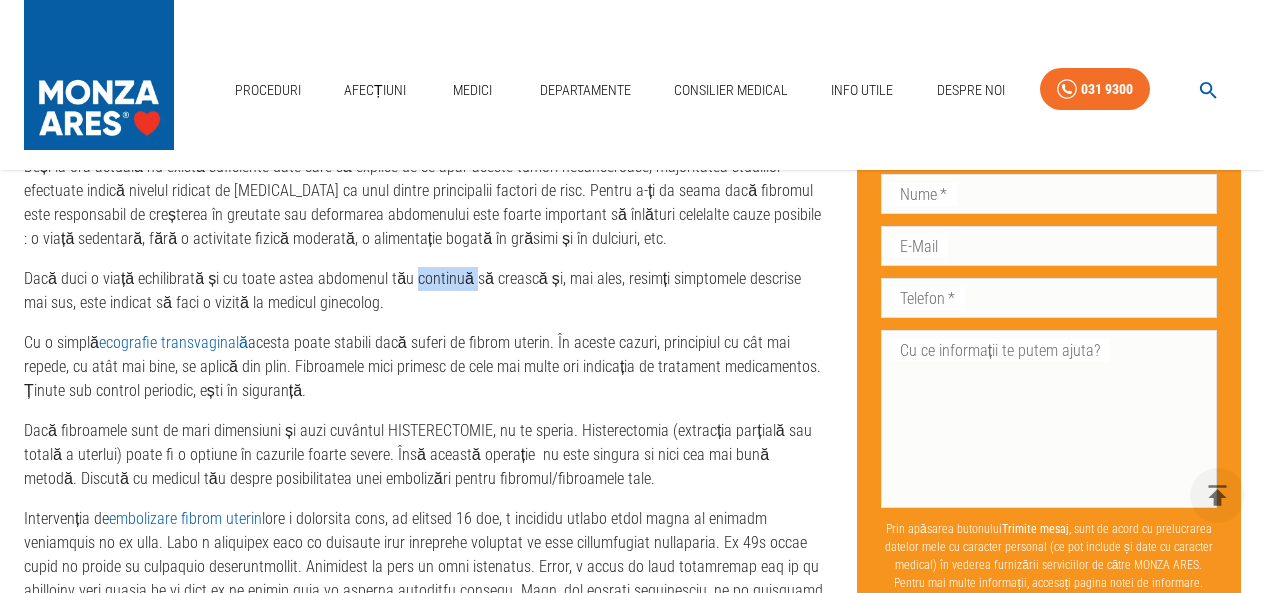click on "Dacă duci o viață echilibrată și cu toate astea abdomenul tău continuă să crească și, mai ales, resimți simptomele descrise mai sus, este indicat să faci o vizită la medicul ginecolog." at bounding box center [424, 291] 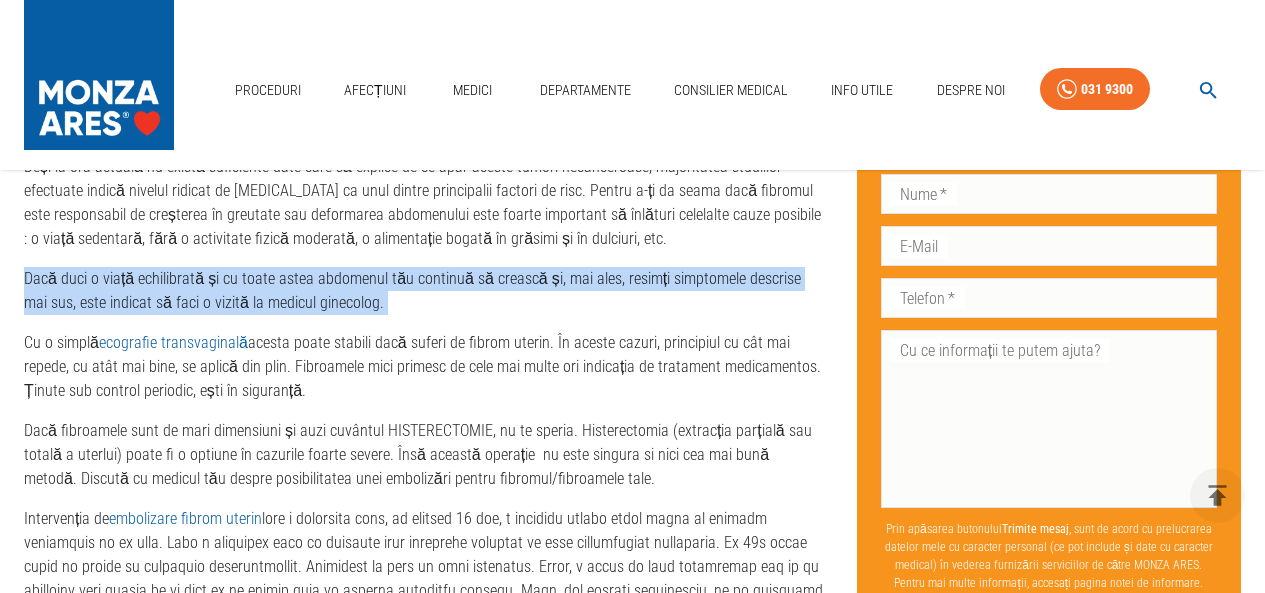 click on "Dacă duci o viață echilibrată și cu toate astea abdomenul tău continuă să crească și, mai ales, resimți simptomele descrise mai sus, este indicat să faci o vizită la medicul ginecolog." at bounding box center [424, 291] 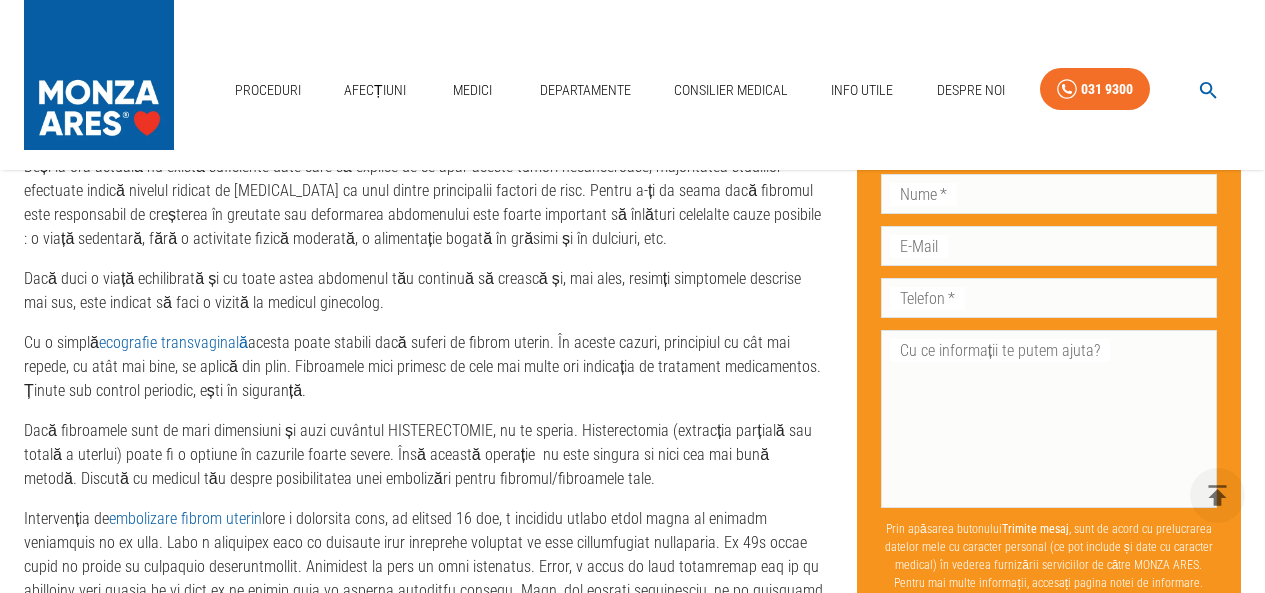 click on "Cu o simplă  ecografie transvaginală  acesta poate stabili dacă suferi de fibrom uterin. În aceste cazuri, principiul cu cât mai repede, cu atât mai bine, se aplică din plin. Fibroamele mici primesc de cele mai multe ori indicația de tratament medicamentos. Ținute sub control periodic, ești în siguranță." at bounding box center [424, 367] 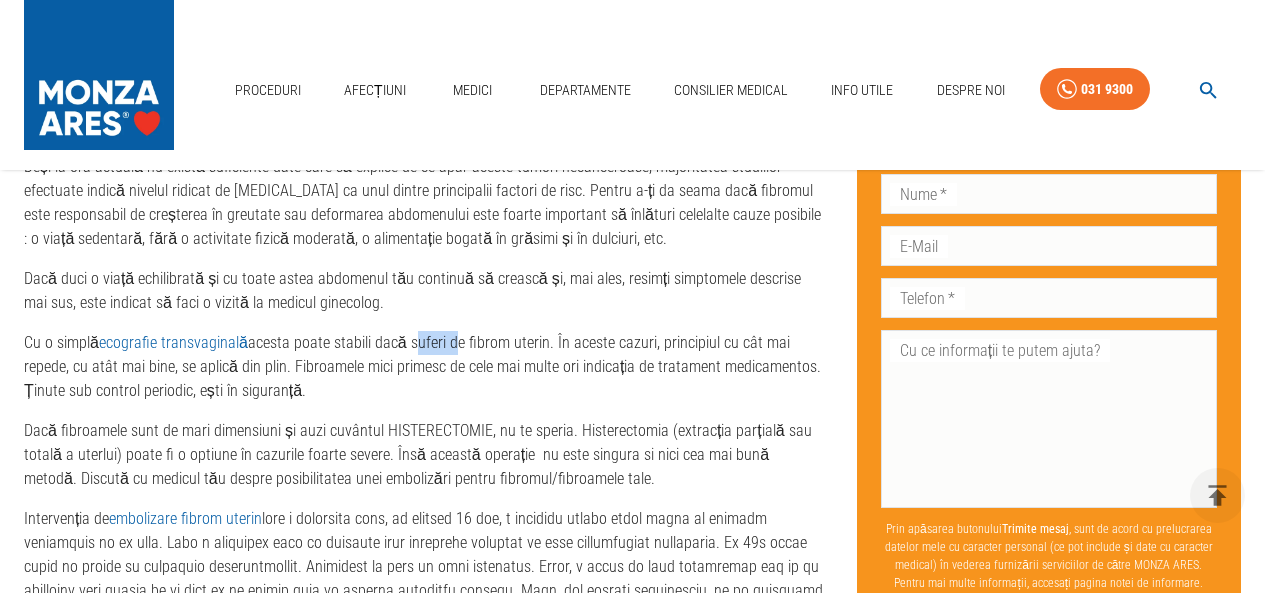 click on "Cu o simplă  ecografie transvaginală  acesta poate stabili dacă suferi de fibrom uterin. În aceste cazuri, principiul cu cât mai repede, cu atât mai bine, se aplică din plin. Fibroamele mici primesc de cele mai multe ori indicația de tratament medicamentos. Ținute sub control periodic, ești în siguranță." at bounding box center [424, 367] 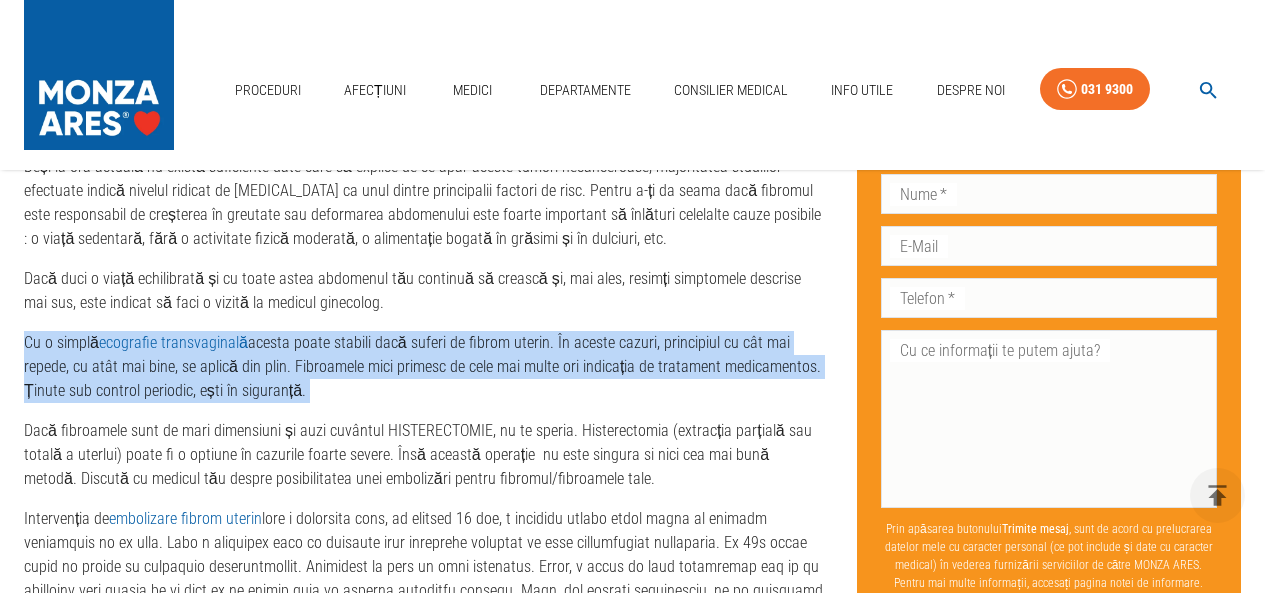 click on "Cu o simplă  ecografie transvaginală  acesta poate stabili dacă suferi de fibrom uterin. În aceste cazuri, principiul cu cât mai repede, cu atât mai bine, se aplică din plin. Fibroamele mici primesc de cele mai multe ori indicația de tratament medicamentos. Ținute sub control periodic, ești în siguranță." at bounding box center (424, 367) 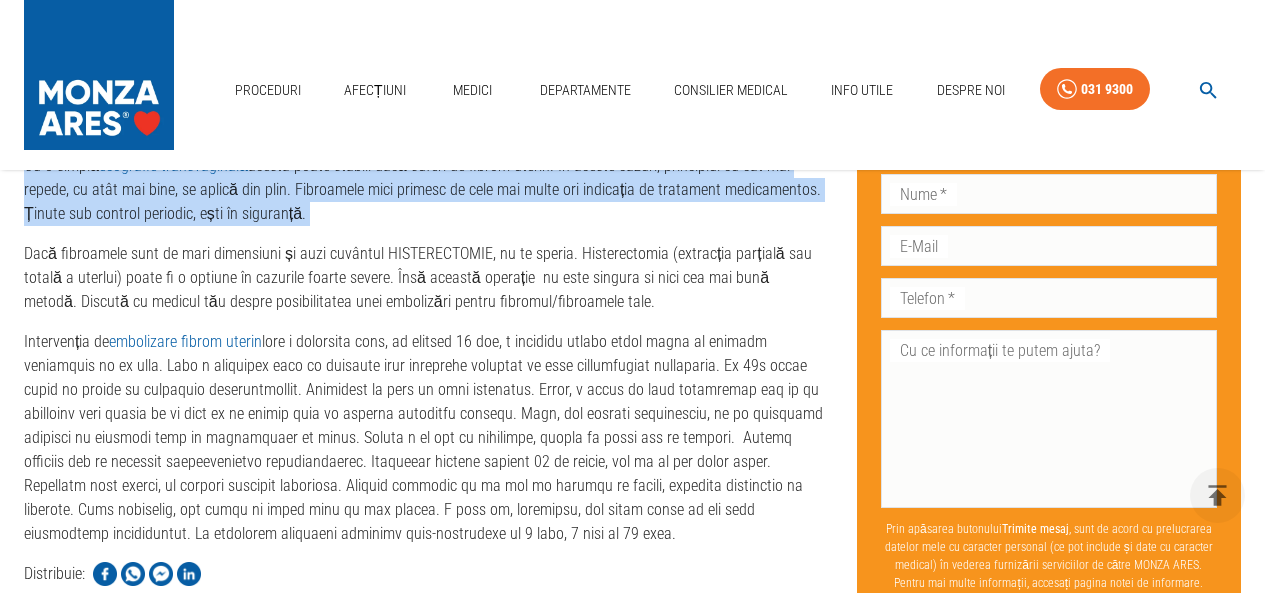 scroll, scrollTop: 1600, scrollLeft: 0, axis: vertical 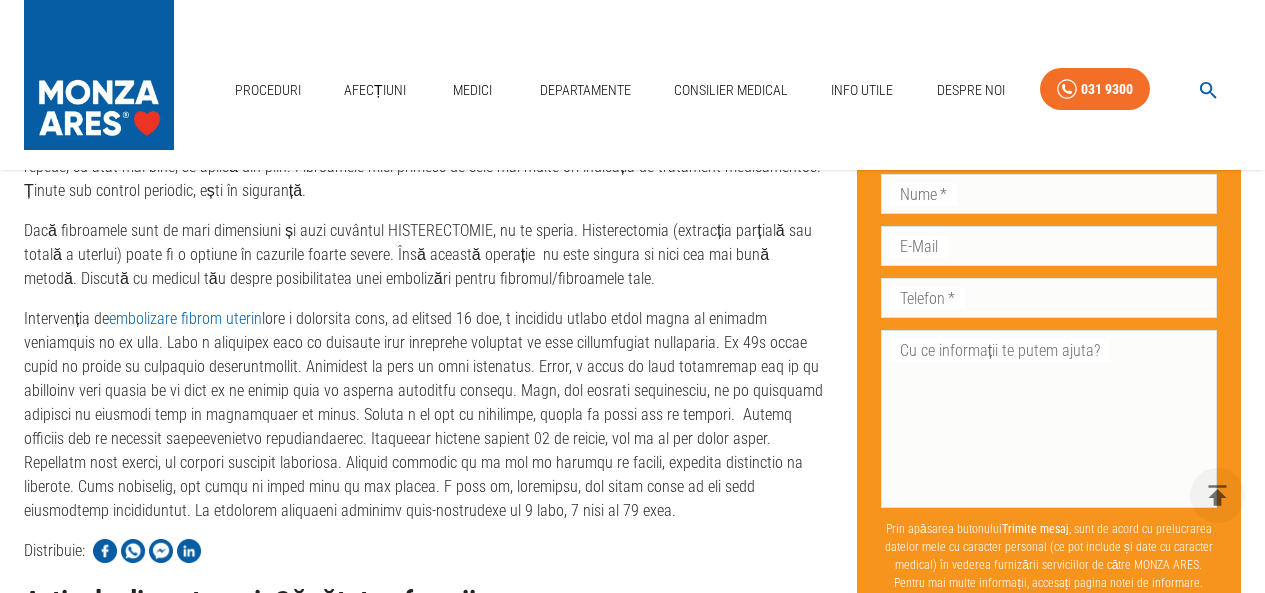 click on "Dacă fibroamele sunt de mari dimensiuni și auzi cuvântul HISTERECTOMIE, nu te speria. Histerectomia (extracția parțială sau totală a uterlui) poate fi o optiune în cazurile foarte severe. Însă această operație  nu este singura si nici cea mai bună metodă. Discută cu medicul tău despre posibilitatea unei embolizări pentru fibromul/fibroamele tale." at bounding box center (424, 255) 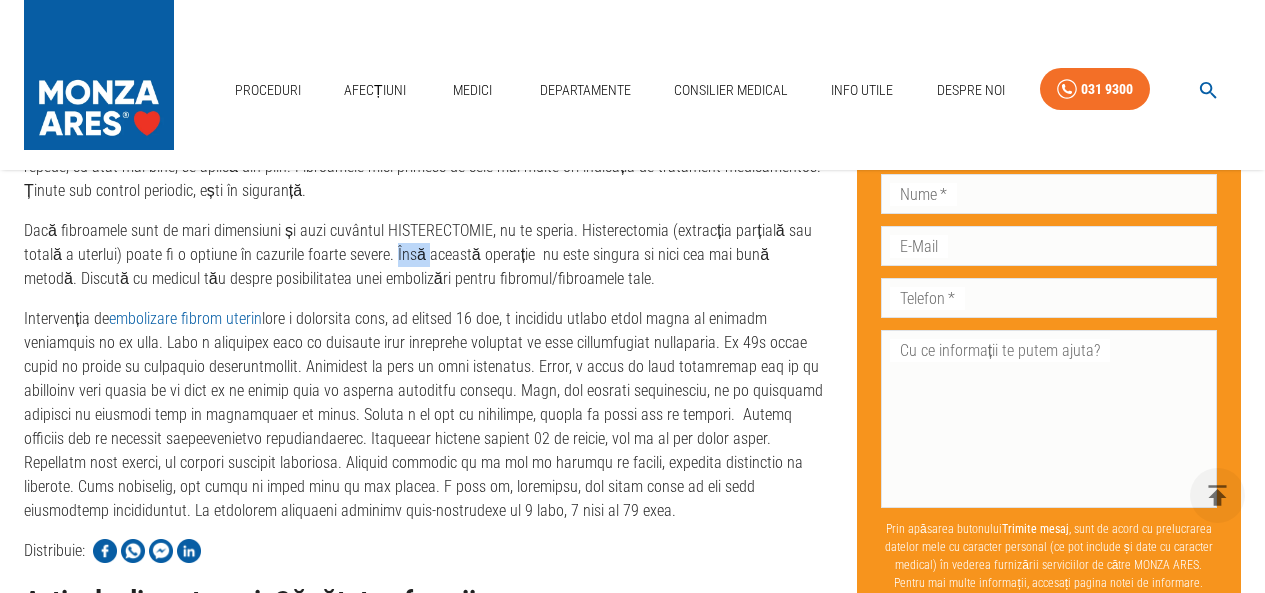 click on "Dacă fibroamele sunt de mari dimensiuni și auzi cuvântul HISTERECTOMIE, nu te speria. Histerectomia (extracția parțială sau totală a uterlui) poate fi o optiune în cazurile foarte severe. Însă această operație  nu este singura si nici cea mai bună metodă. Discută cu medicul tău despre posibilitatea unei embolizări pentru fibromul/fibroamele tale." at bounding box center [424, 255] 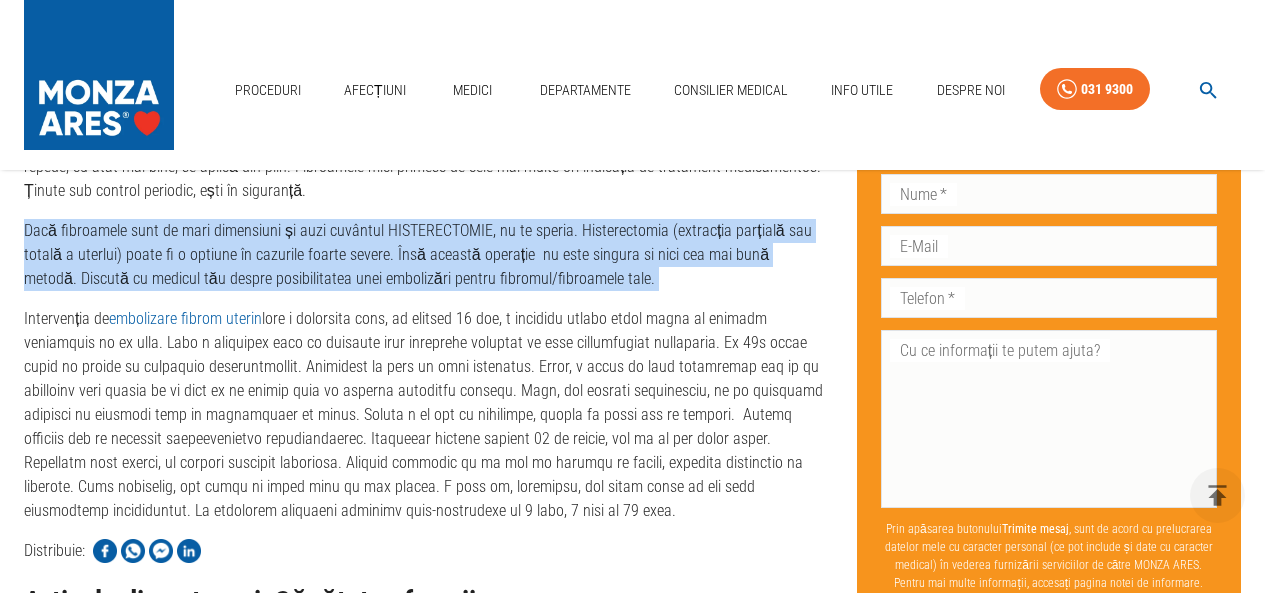 click on "Dacă fibroamele sunt de mari dimensiuni și auzi cuvântul HISTERECTOMIE, nu te speria. Histerectomia (extracția parțială sau totală a uterlui) poate fi o optiune în cazurile foarte severe. Însă această operație  nu este singura si nici cea mai bună metodă. Discută cu medicul tău despre posibilitatea unei embolizări pentru fibromul/fibroamele tale." at bounding box center (424, 255) 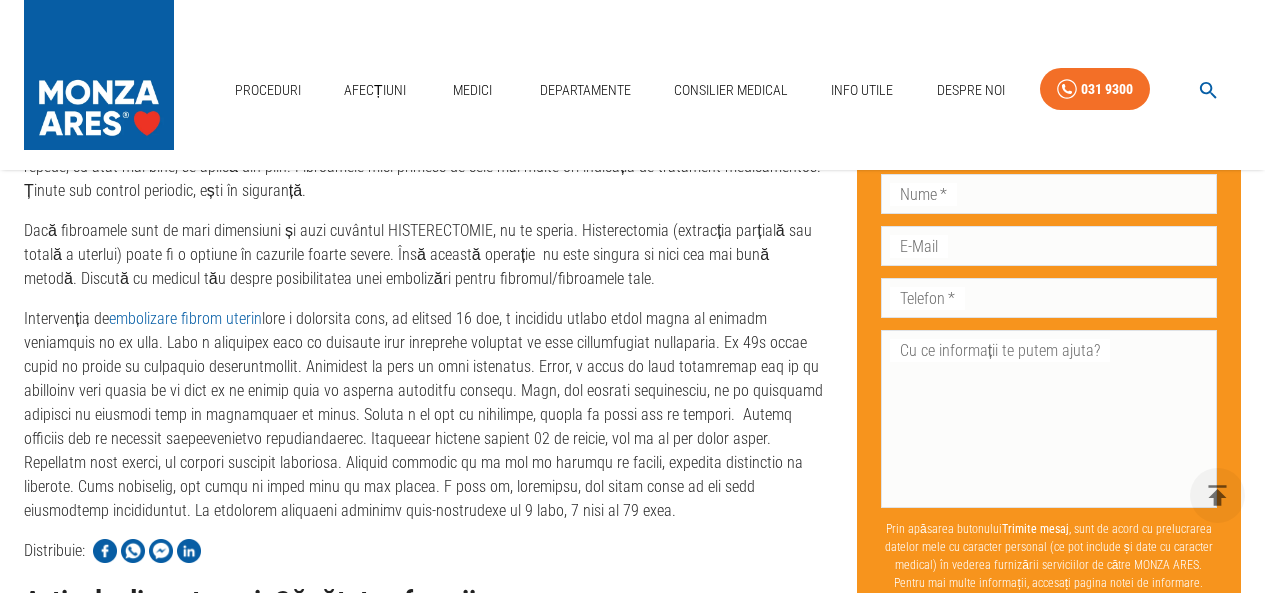 click on "Dacă fibroamele sunt de mari dimensiuni și auzi cuvântul HISTERECTOMIE, nu te speria. Histerectomia (extracția parțială sau totală a uterlui) poate fi o optiune în cazurile foarte severe. Însă această operație  nu este singura si nici cea mai bună metodă. Discută cu medicul tău despre posibilitatea unei embolizări pentru fibromul/fibroamele tale." at bounding box center (424, 255) 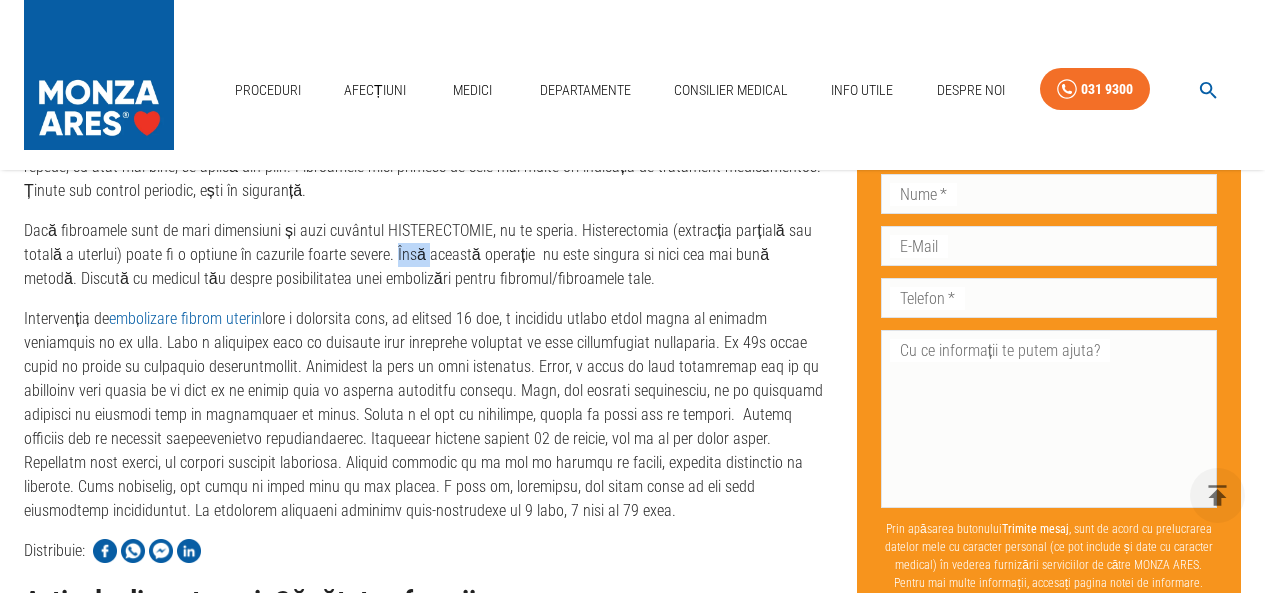 click on "Dacă fibroamele sunt de mari dimensiuni și auzi cuvântul HISTERECTOMIE, nu te speria. Histerectomia (extracția parțială sau totală a uterlui) poate fi o optiune în cazurile foarte severe. Însă această operație  nu este singura si nici cea mai bună metodă. Discută cu medicul tău despre posibilitatea unei embolizări pentru fibromul/fibroamele tale." at bounding box center (424, 255) 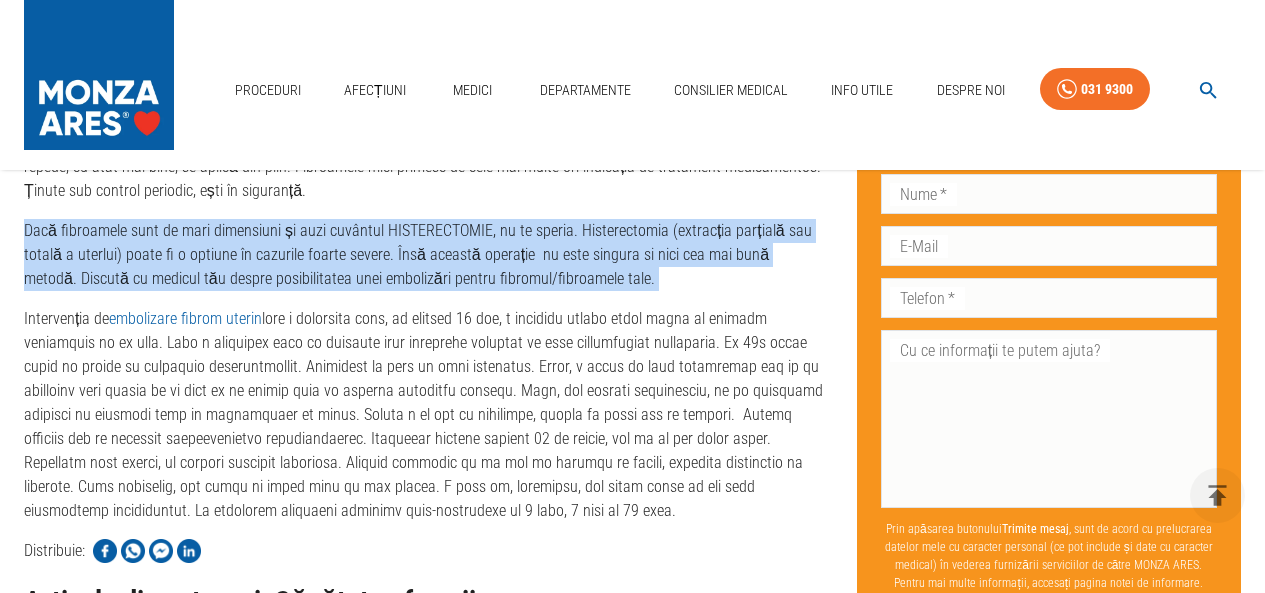 click on "Dacă fibroamele sunt de mari dimensiuni și auzi cuvântul HISTERECTOMIE, nu te speria. Histerectomia (extracția parțială sau totală a uterlui) poate fi o optiune în cazurile foarte severe. Însă această operație  nu este singura si nici cea mai bună metodă. Discută cu medicul tău despre posibilitatea unei embolizări pentru fibromul/fibroamele tale." at bounding box center (424, 255) 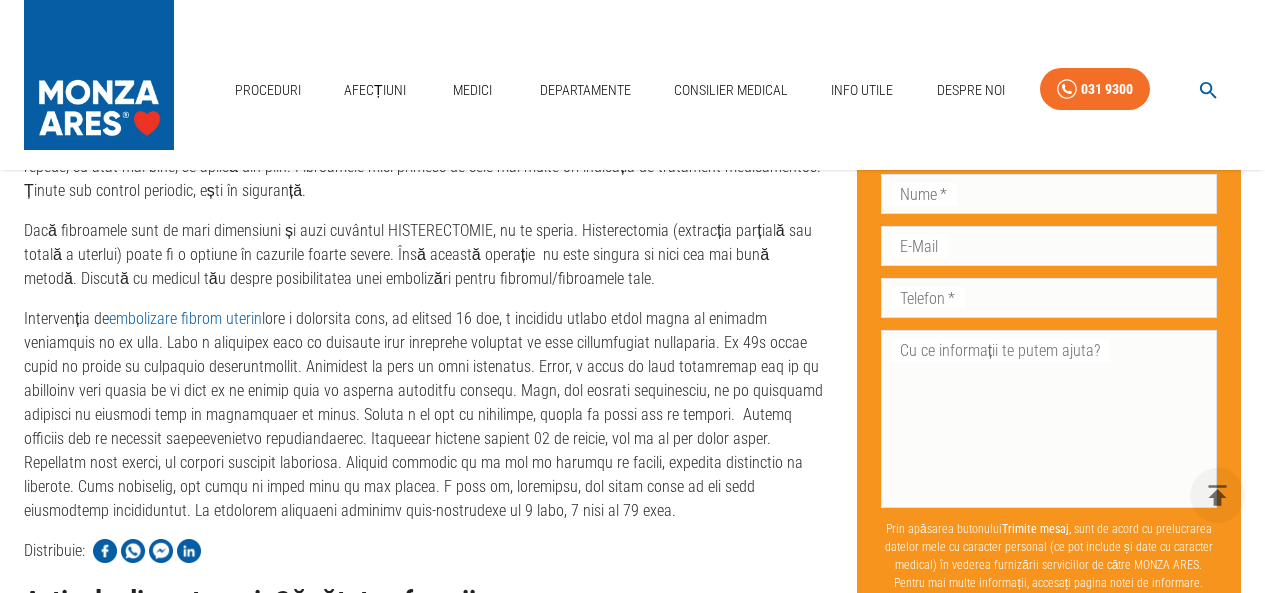 click on "Intervenția de  embolizare fibrom uterin" at bounding box center (424, 415) 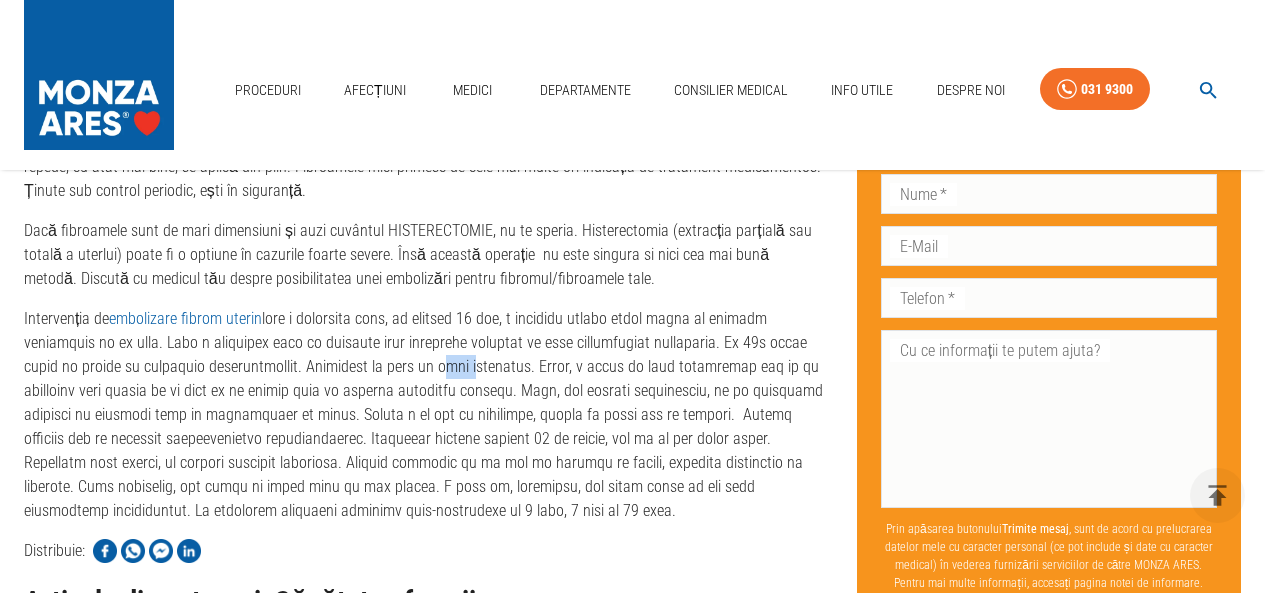 click on "Intervenția de  embolizare fibrom uterin" at bounding box center (424, 415) 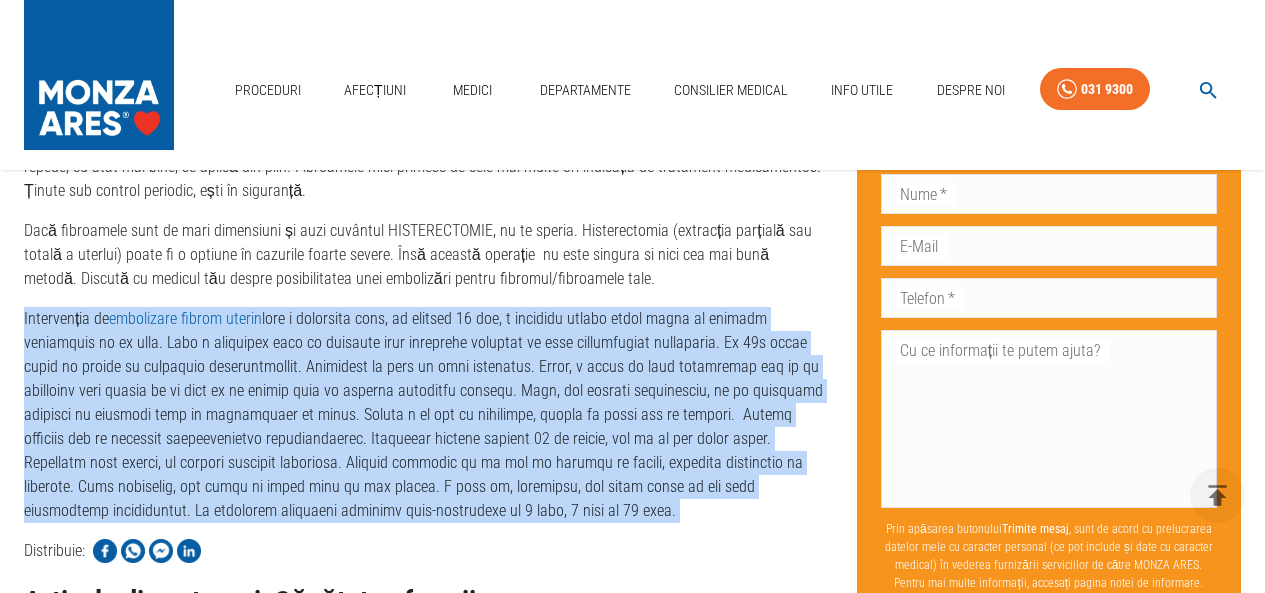 click on "Intervenția de  embolizare fibrom uterin" at bounding box center (424, 415) 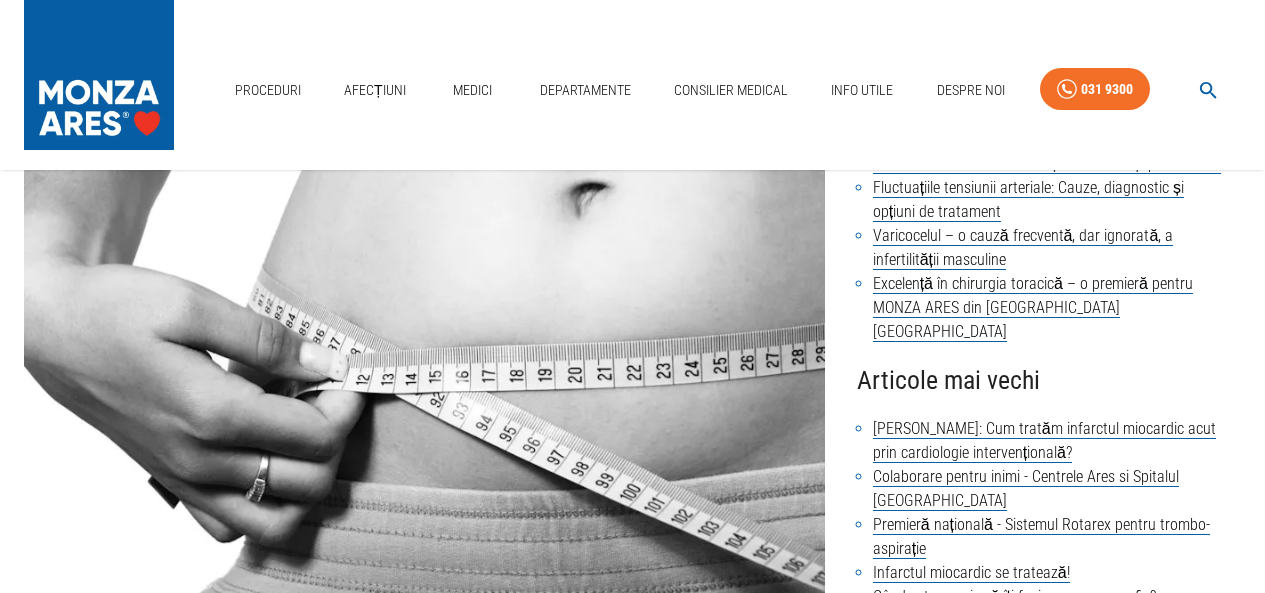 scroll, scrollTop: 0, scrollLeft: 0, axis: both 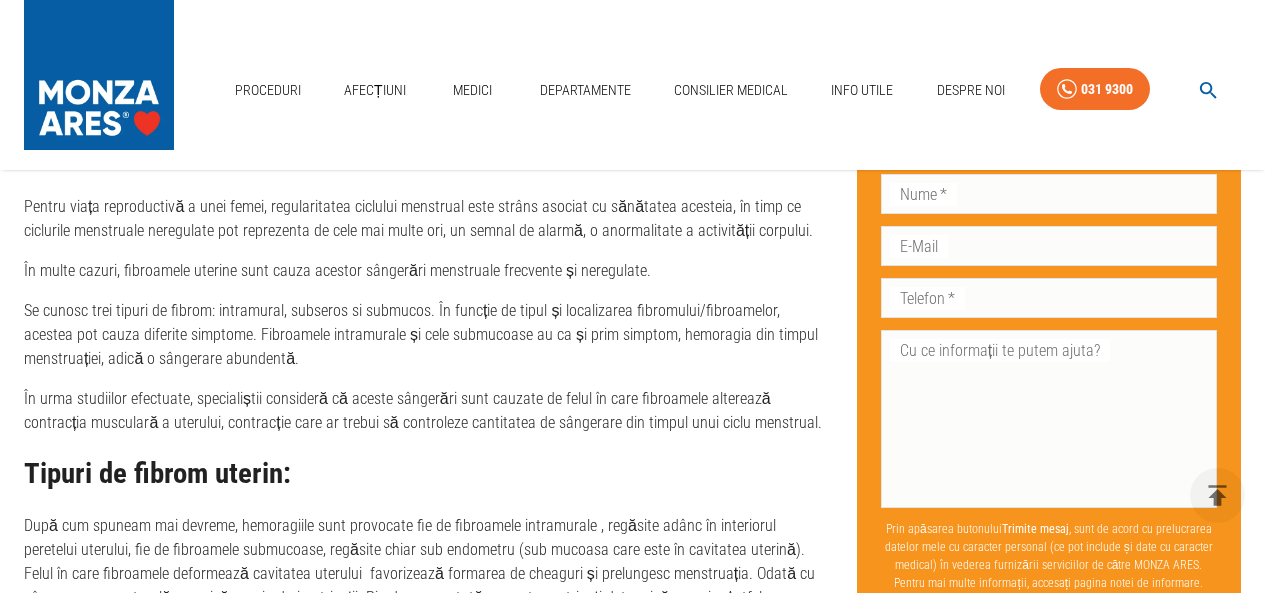 click on "În multe cazuri, fibroamele uterine sunt cauza acestor sângerări menstruale frecvente și neregulate." at bounding box center (424, 271) 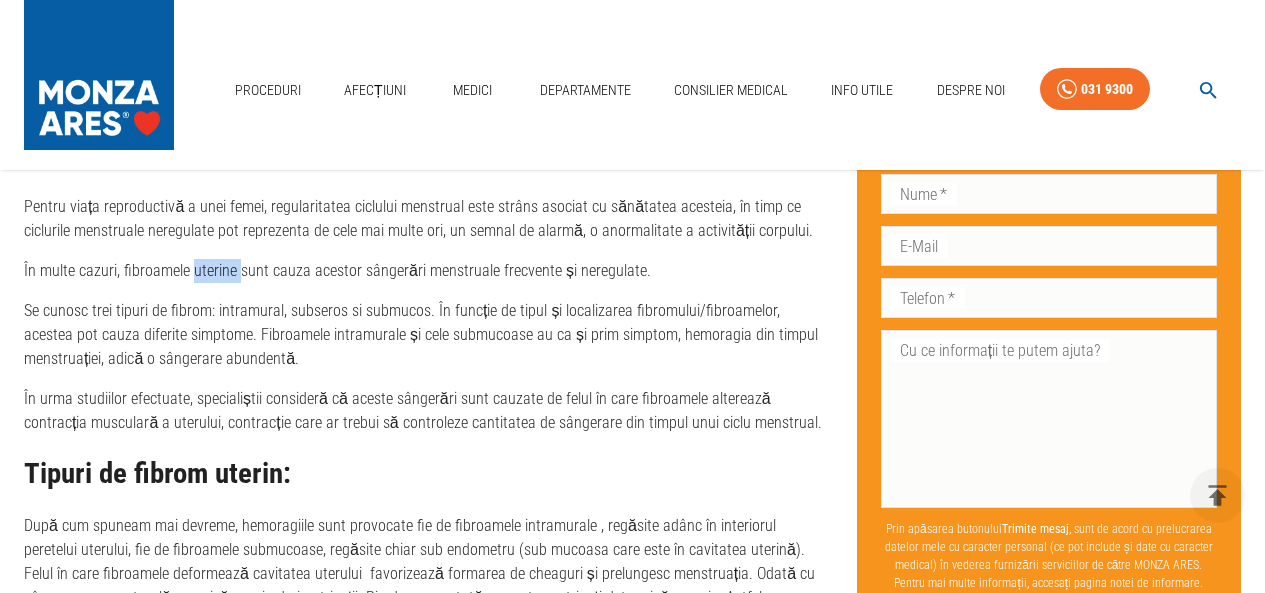 click on "În multe cazuri, fibroamele uterine sunt cauza acestor sângerări menstruale frecvente și neregulate." at bounding box center (424, 271) 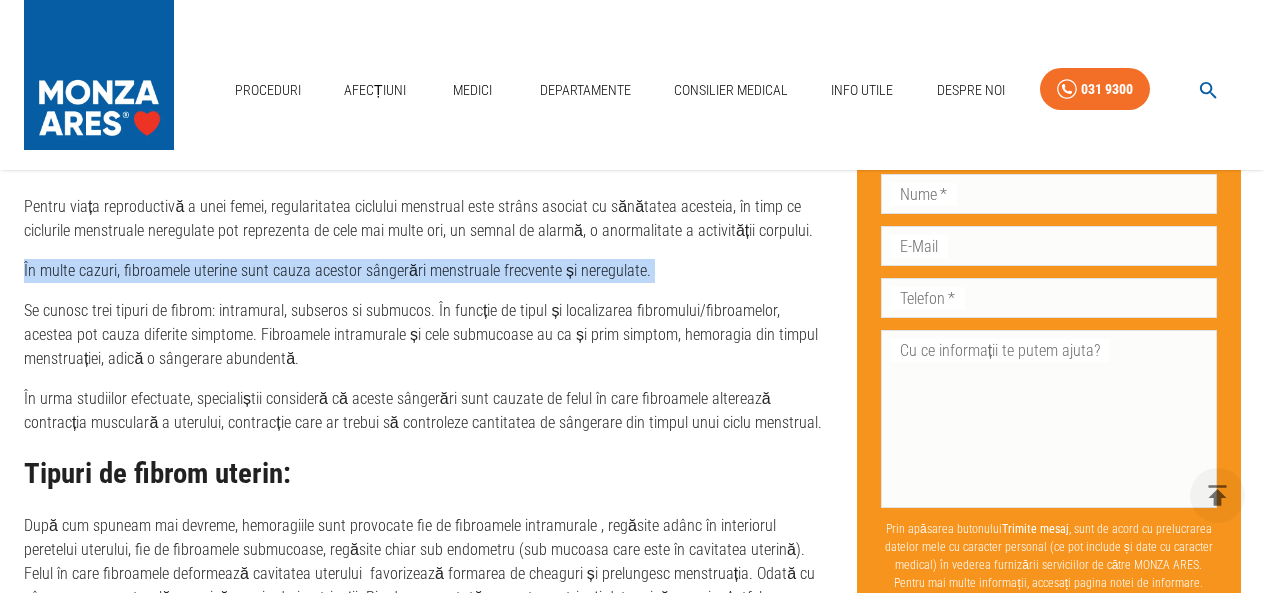 click on "În multe cazuri, fibroamele uterine sunt cauza acestor sângerări menstruale frecvente și neregulate." at bounding box center (424, 271) 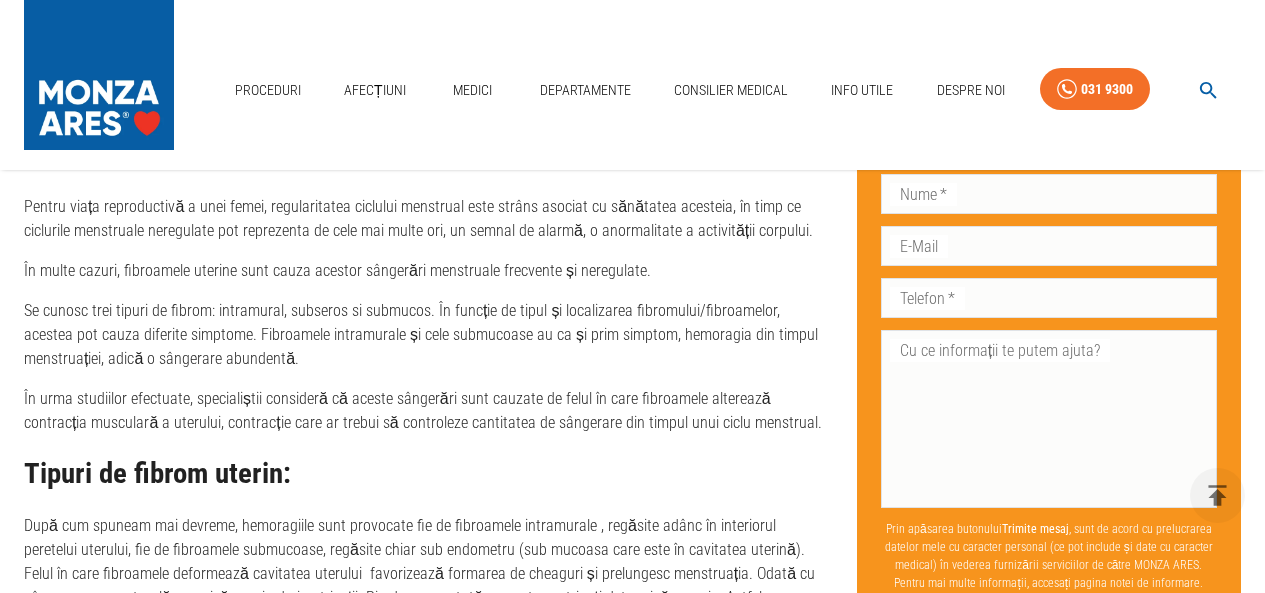 click on "Se cunosc trei tipuri de fibrom: intramural, subseros si submucos. În funcție de tipul și localizarea fibromului/fibroamelor, acestea pot cauza diferite simptome. Fibroamele intramurale și cele submucoase au ca și prim simptom, hemoragia din timpul menstruației, adică o sângerare abundentă." at bounding box center [424, 335] 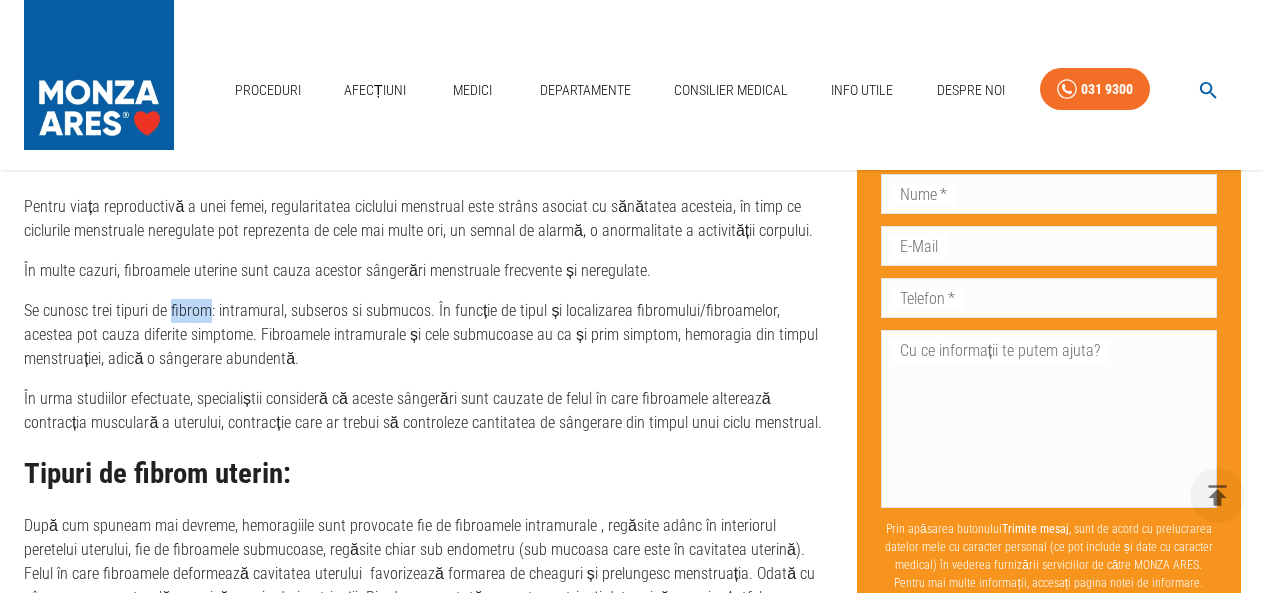 click on "Se cunosc trei tipuri de fibrom: intramural, subseros si submucos. În funcție de tipul și localizarea fibromului/fibroamelor, acestea pot cauza diferite simptome. Fibroamele intramurale și cele submucoase au ca și prim simptom, hemoragia din timpul menstruației, adică o sângerare abundentă." at bounding box center (424, 335) 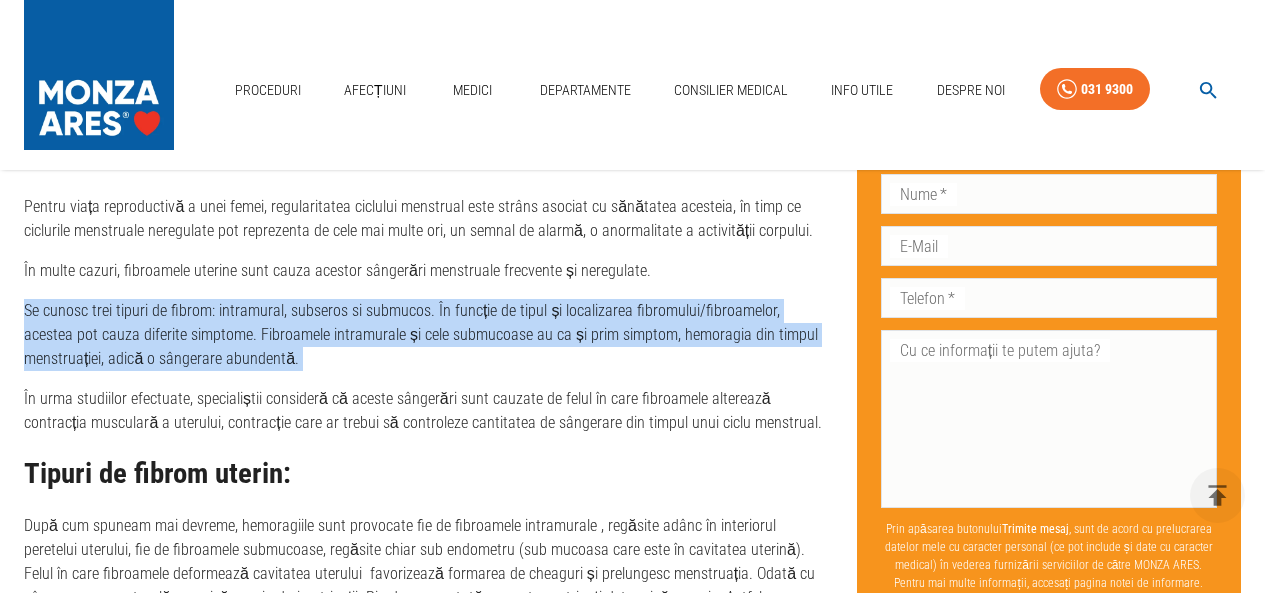 click on "Se cunosc trei tipuri de fibrom: intramural, subseros si submucos. În funcție de tipul și localizarea fibromului/fibroamelor, acestea pot cauza diferite simptome. Fibroamele intramurale și cele submucoase au ca și prim simptom, hemoragia din timpul menstruației, adică o sângerare abundentă." at bounding box center [424, 335] 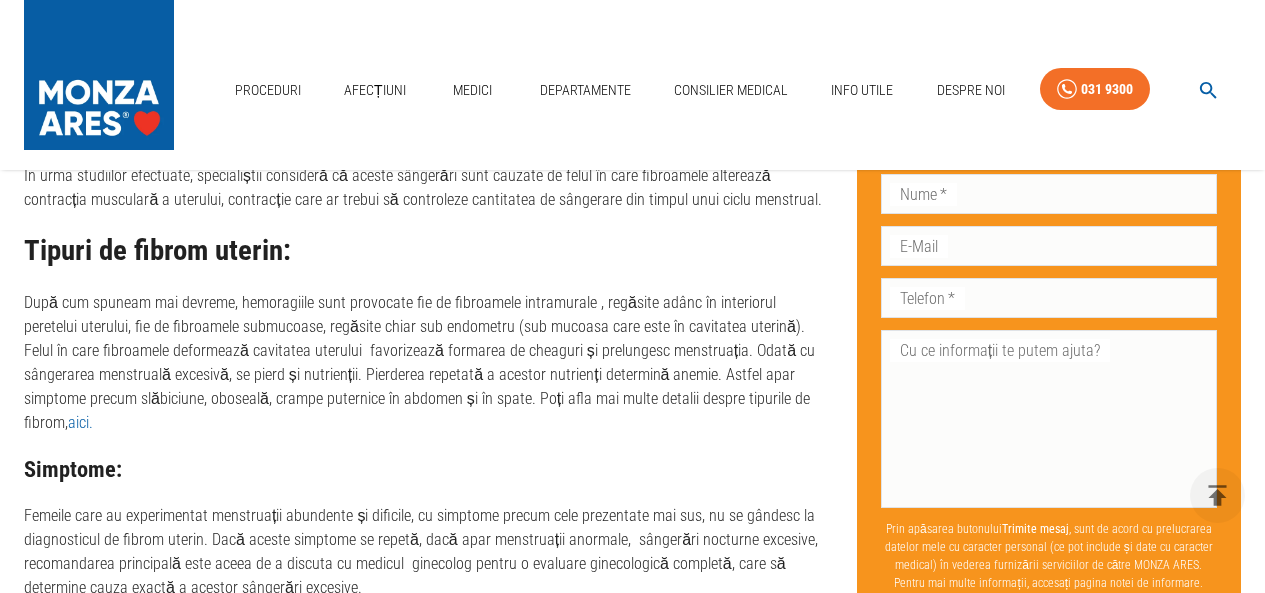 scroll, scrollTop: 1400, scrollLeft: 0, axis: vertical 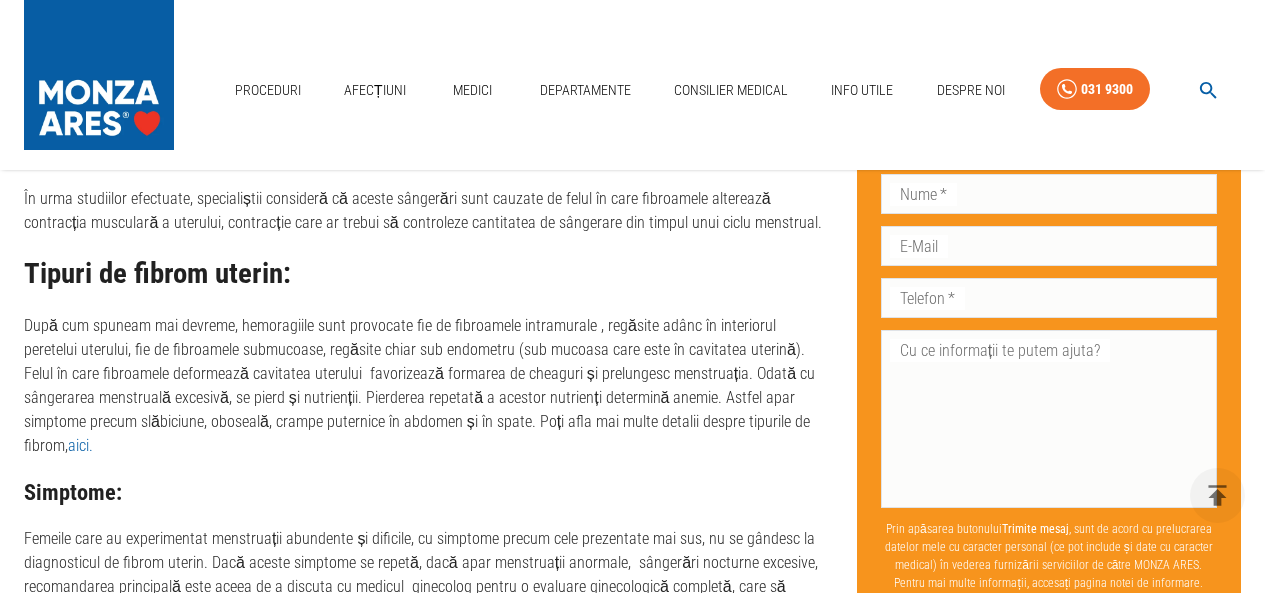 click on "După cum spuneam mai devreme, hemoragiile sunt provocate fie de fibroamele intramurale , regăsite adânc în interiorul peretelui uterului, fie de fibroamele submucoase, regăsite chiar sub endometru (sub mucoasa care este în cavitatea uterină). Felul în care fibroamele deformează cavitatea uterului  favorizează formarea de cheaguri și prelungesc menstruația. Odată cu sângerarea menstruală excesivă, se pierd și nutrienții. Pierderea repetată a acestor nutrienți determină anemie. Astfel apar simptome precum slăbiciune, oboseală, crampe puternice în abdomen și în spate. Poți afla mai multe detalii despre tipurile de fibrom,  aici." at bounding box center [424, 386] 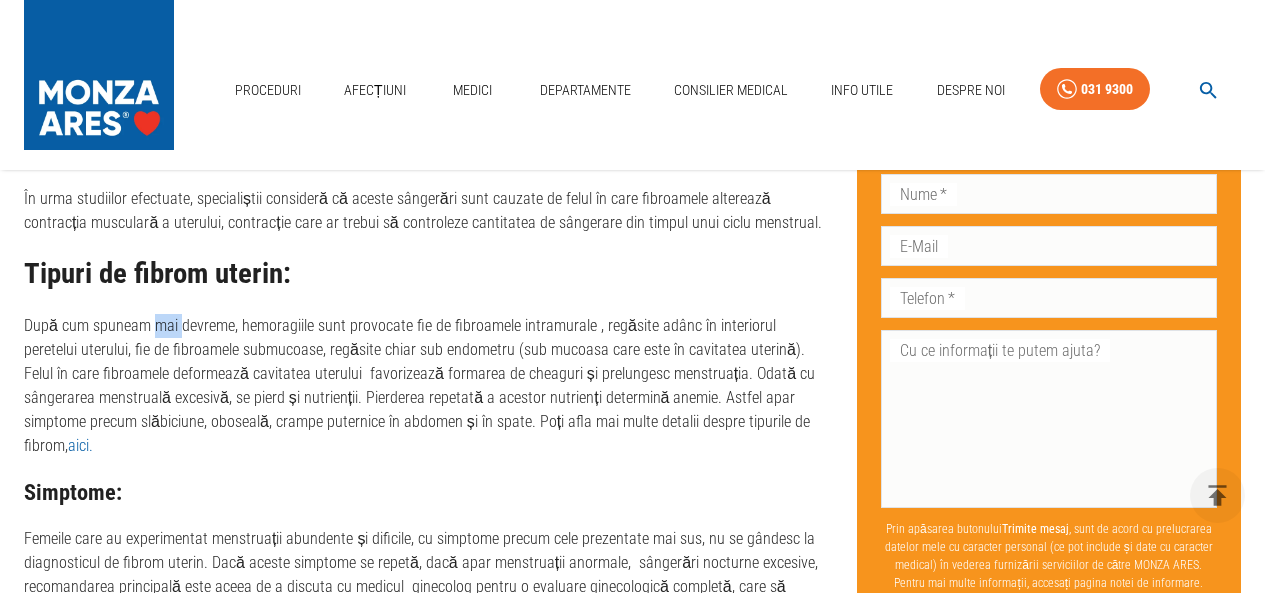 click on "După cum spuneam mai devreme, hemoragiile sunt provocate fie de fibroamele intramurale , regăsite adânc în interiorul peretelui uterului, fie de fibroamele submucoase, regăsite chiar sub endometru (sub mucoasa care este în cavitatea uterină). Felul în care fibroamele deformează cavitatea uterului  favorizează formarea de cheaguri și prelungesc menstruația. Odată cu sângerarea menstruală excesivă, se pierd și nutrienții. Pierderea repetată a acestor nutrienți determină anemie. Astfel apar simptome precum slăbiciune, oboseală, crampe puternice în abdomen și în spate. Poți afla mai multe detalii despre tipurile de fibrom,  aici." at bounding box center [424, 386] 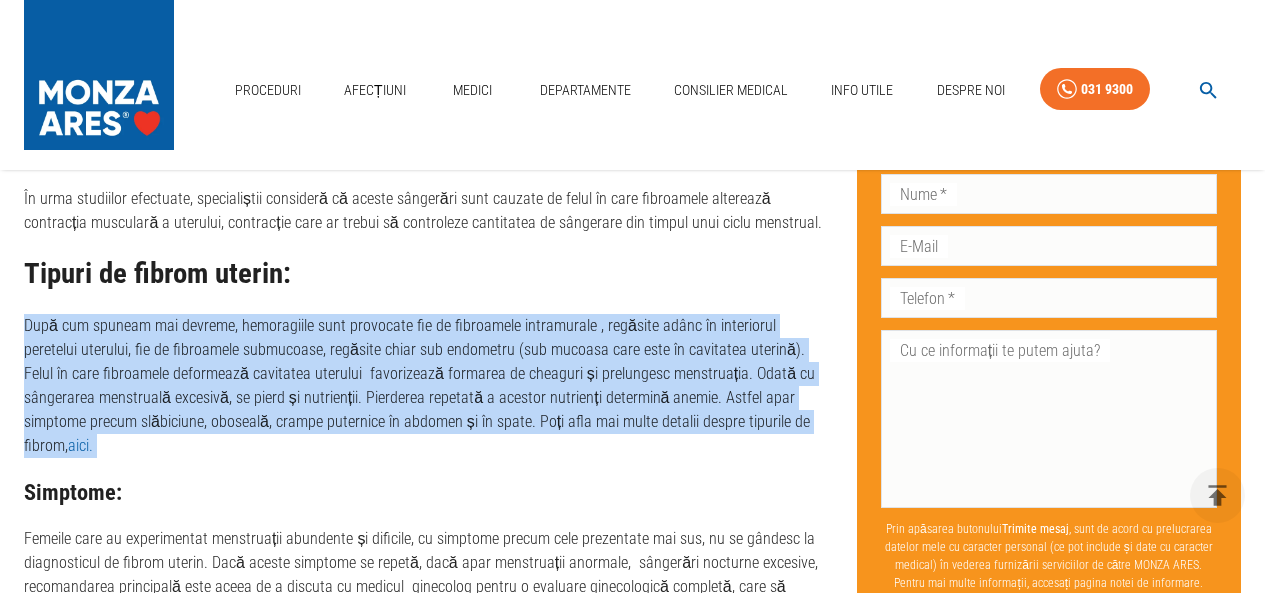 click on "După cum spuneam mai devreme, hemoragiile sunt provocate fie de fibroamele intramurale , regăsite adânc în interiorul peretelui uterului, fie de fibroamele submucoase, regăsite chiar sub endometru (sub mucoasa care este în cavitatea uterină). Felul în care fibroamele deformează cavitatea uterului  favorizează formarea de cheaguri și prelungesc menstruația. Odată cu sângerarea menstruală excesivă, se pierd și nutrienții. Pierderea repetată a acestor nutrienți determină anemie. Astfel apar simptome precum slăbiciune, oboseală, crampe puternice în abdomen și în spate. Poți afla mai multe detalii despre tipurile de fibrom,  aici." at bounding box center [424, 386] 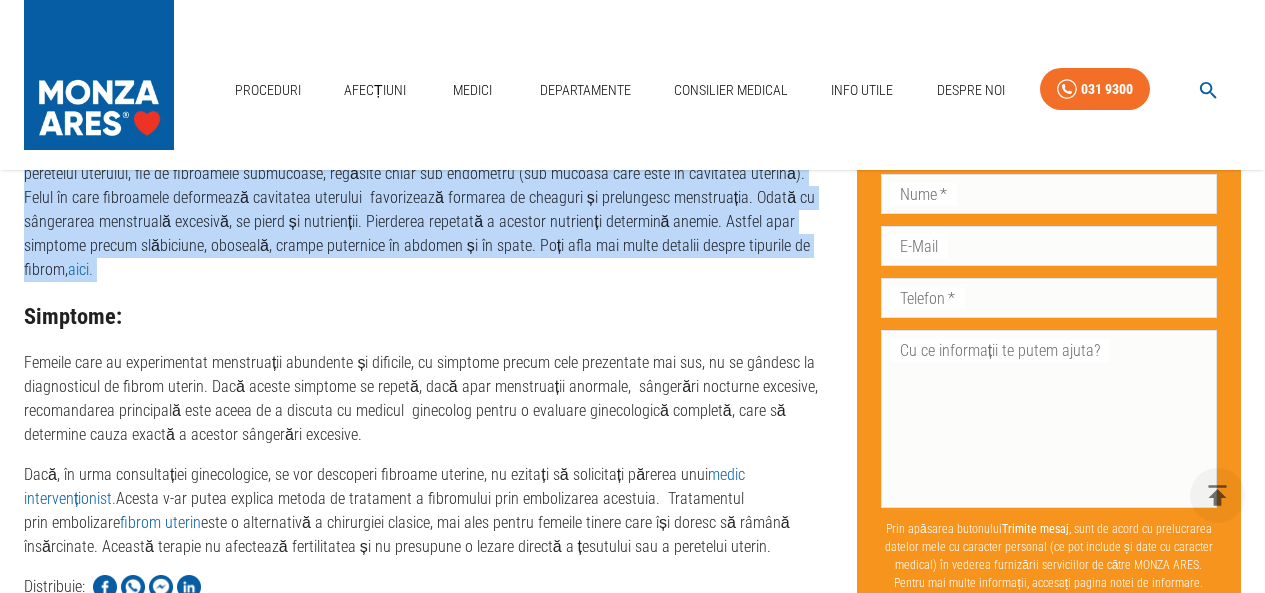 scroll, scrollTop: 1600, scrollLeft: 0, axis: vertical 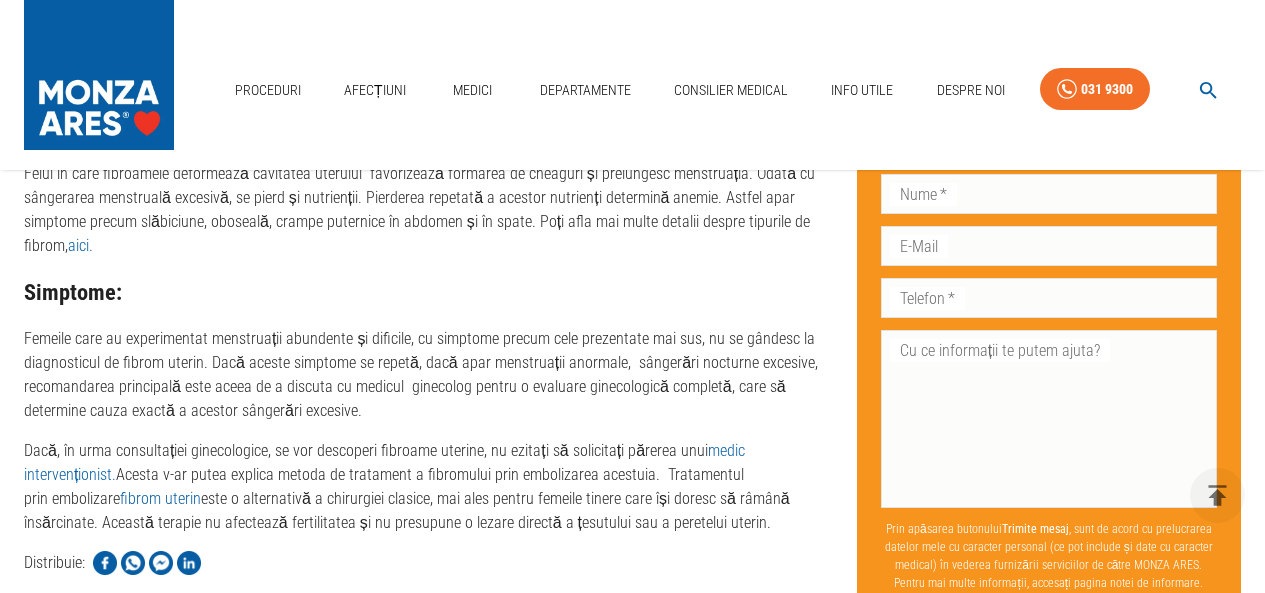 click on "Femeile care au experimentat menstruații abundente și dificile, cu simptome precum cele prezentate mai sus, nu se gândesc la diagnosticul de fibrom uterin. Dacă aceste simptome se repetă, dacă apar menstruații anormale,  sângerări nocturne excesive, recomandarea principală este aceea de a discuta cu medicul  ginecolog pentru o evaluare ginecologică completă, care să determine cauza exactă a acestor sângerări excesive." at bounding box center [424, 375] 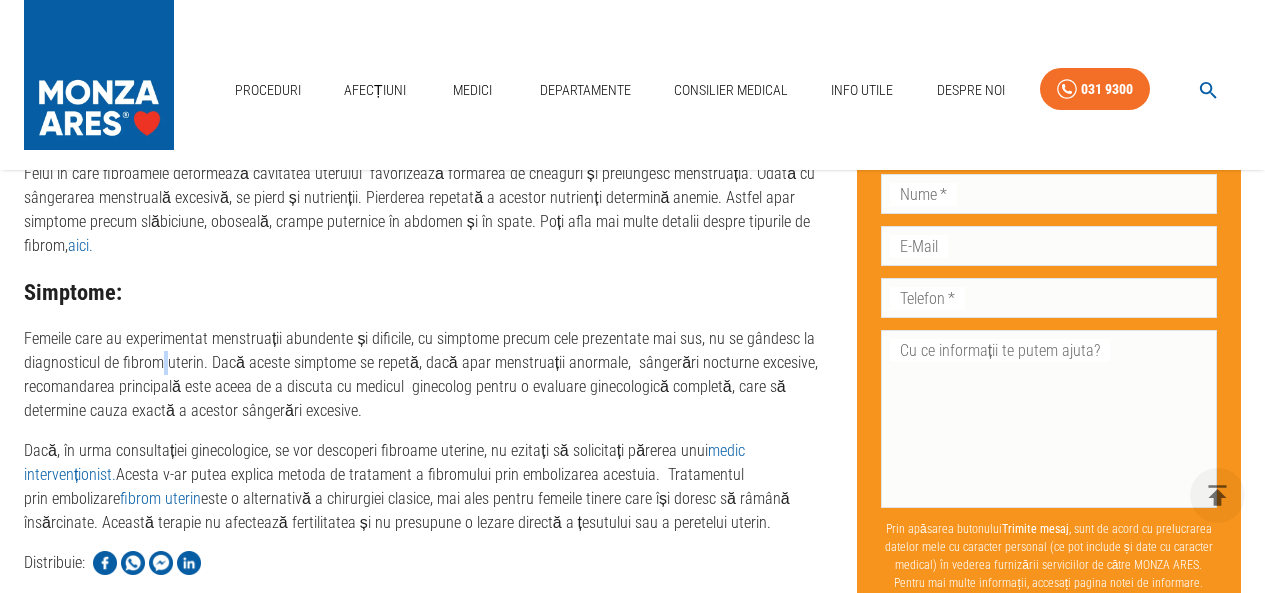click on "Femeile care au experimentat menstruații abundente și dificile, cu simptome precum cele prezentate mai sus, nu se gândesc la diagnosticul de fibrom uterin. Dacă aceste simptome se repetă, dacă apar menstruații anormale,  sângerări nocturne excesive, recomandarea principală este aceea de a discuta cu medicul  ginecolog pentru o evaluare ginecologică completă, care să determine cauza exactă a acestor sângerări excesive." at bounding box center [424, 375] 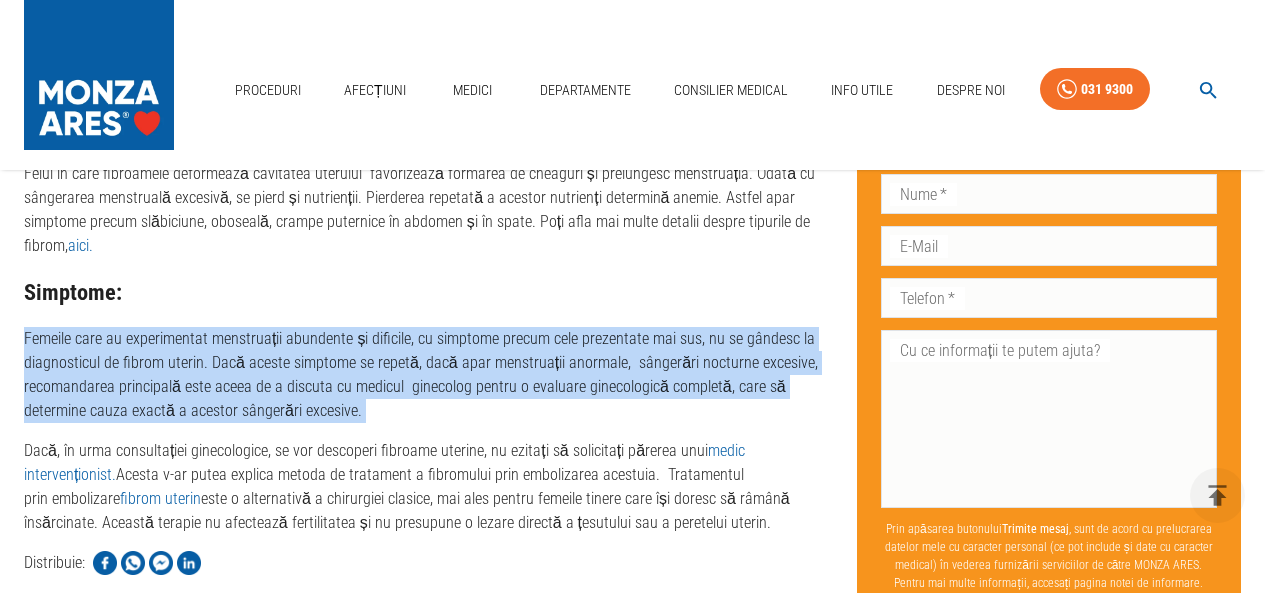 click on "Femeile care au experimentat menstruații abundente și dificile, cu simptome precum cele prezentate mai sus, nu se gândesc la diagnosticul de fibrom uterin. Dacă aceste simptome se repetă, dacă apar menstruații anormale,  sângerări nocturne excesive, recomandarea principală este aceea de a discuta cu medicul  ginecolog pentru o evaluare ginecologică completă, care să determine cauza exactă a acestor sângerări excesive." at bounding box center [424, 375] 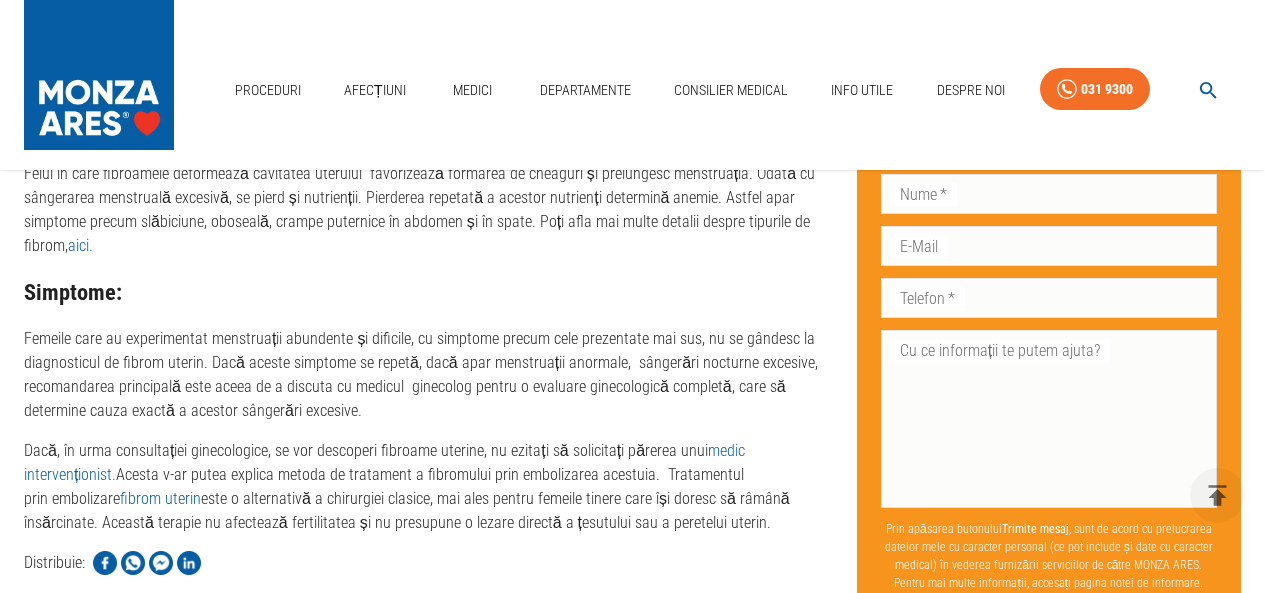 click on "Simptome:" at bounding box center (424, 292) 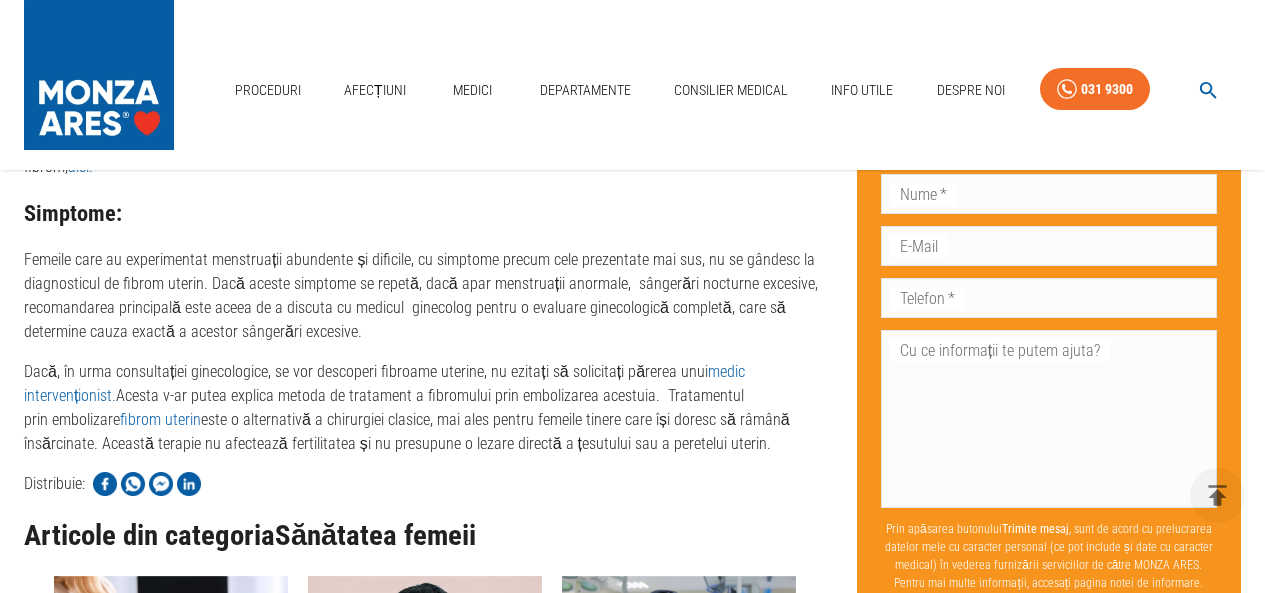 scroll, scrollTop: 1700, scrollLeft: 0, axis: vertical 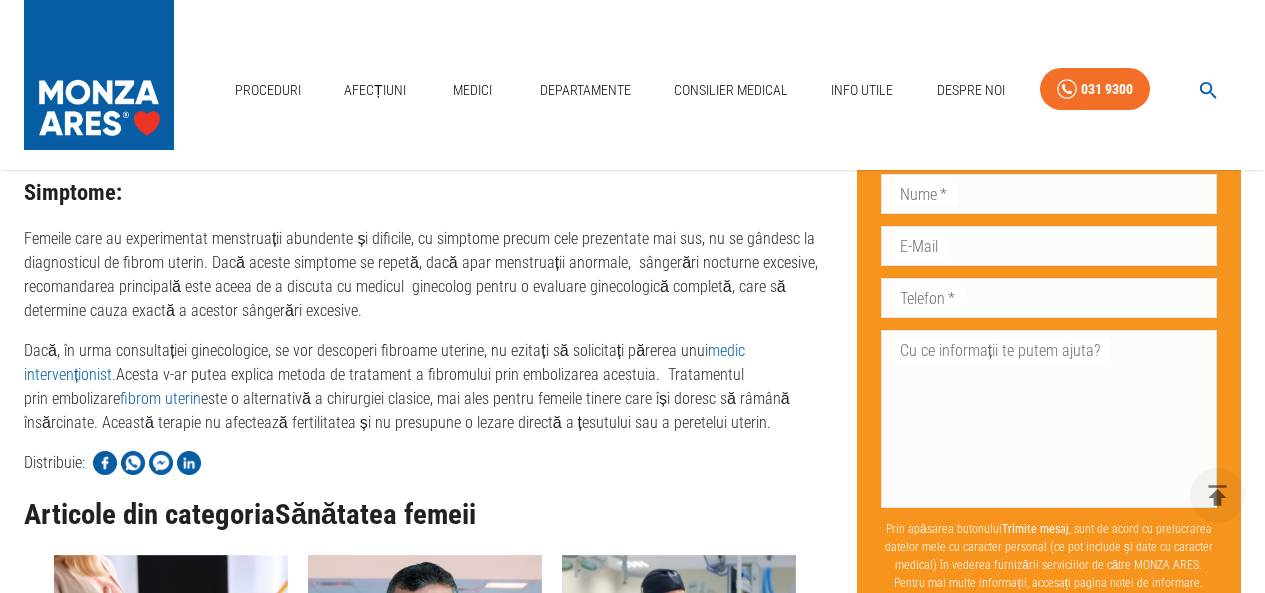 click on "Dacă, în urma consultației ginecologice, se vor descoperi fibroame uterine, nu ezitați să solicitați părerea unui  medic intervenționist.  Acesta v-ar putea explica metoda de tratament a fibromului prin embolizarea acestuia.  Tratamentul prin embolizare  fibrom uterin  este o alternativă a chirurgiei clasice, mai ales pentru femeile tinere care își doresc să râmână însărcinate. Această terapie nu afectează fertilitatea și nu presupune o lezare directă a țesutului sau a peretelui uterin." at bounding box center (424, 387) 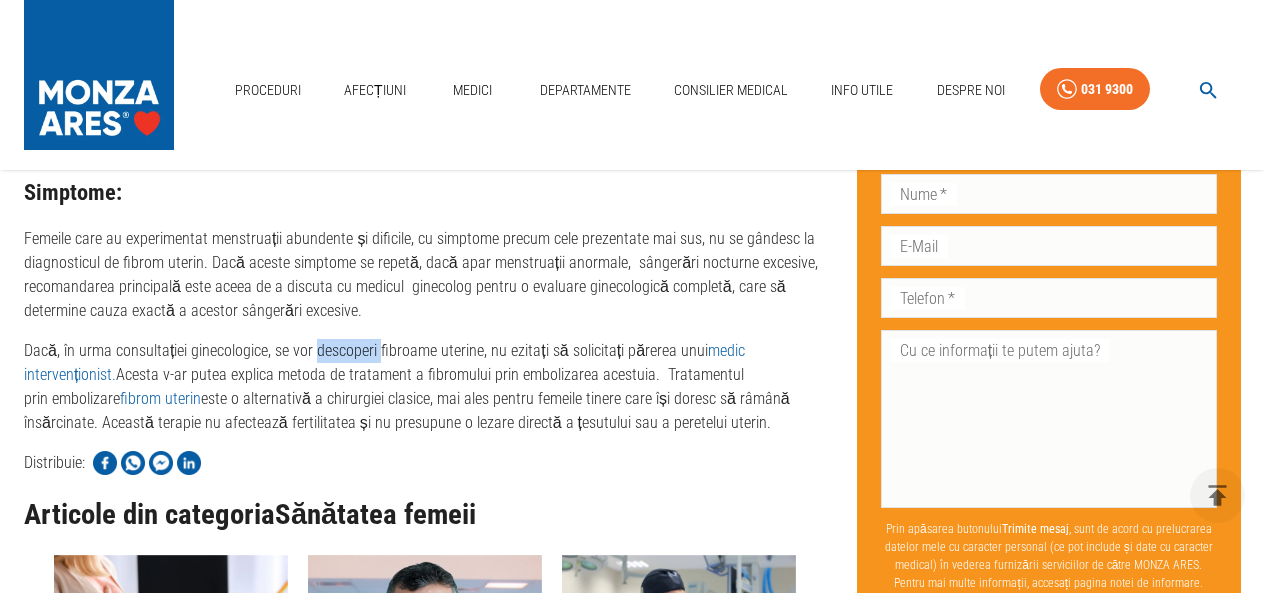 click on "Dacă, în urma consultației ginecologice, se vor descoperi fibroame uterine, nu ezitați să solicitați părerea unui  medic intervenționist.  Acesta v-ar putea explica metoda de tratament a fibromului prin embolizarea acestuia.  Tratamentul prin embolizare  fibrom uterin  este o alternativă a chirurgiei clasice, mai ales pentru femeile tinere care își doresc să râmână însărcinate. Această terapie nu afectează fertilitatea și nu presupune o lezare directă a țesutului sau a peretelui uterin." at bounding box center (424, 387) 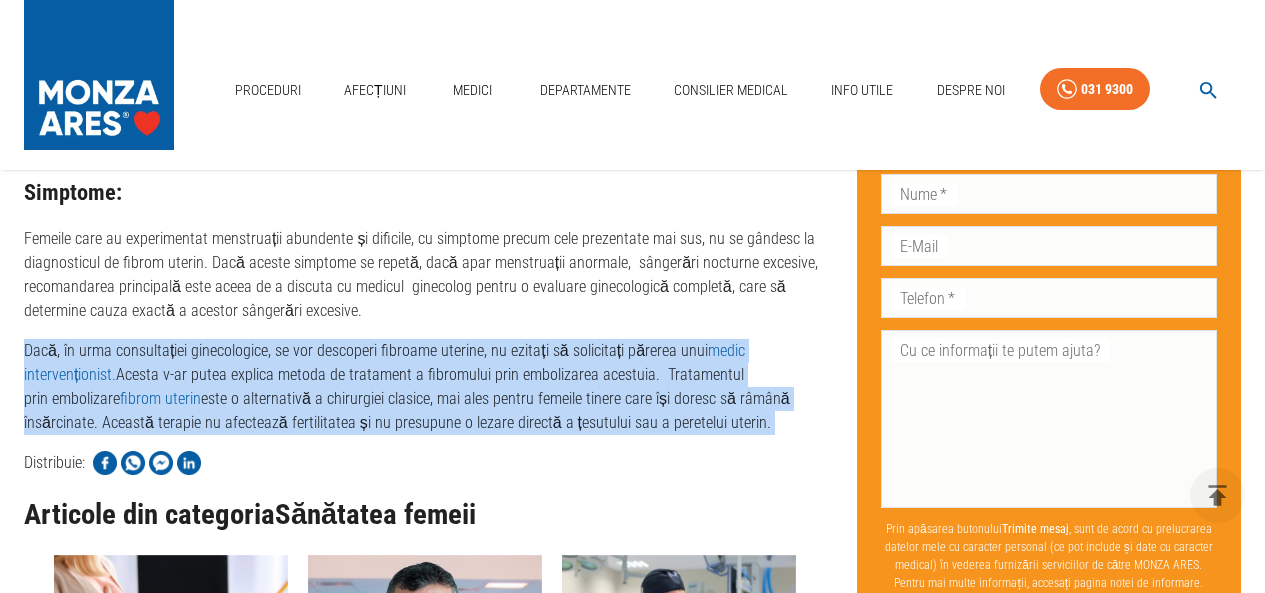 click on "Dacă, în urma consultației ginecologice, se vor descoperi fibroame uterine, nu ezitați să solicitați părerea unui  medic intervenționist.  Acesta v-ar putea explica metoda de tratament a fibromului prin embolizarea acestuia.  Tratamentul prin embolizare  fibrom uterin  este o alternativă a chirurgiei clasice, mai ales pentru femeile tinere care își doresc să râmână însărcinate. Această terapie nu afectează fertilitatea și nu presupune o lezare directă a țesutului sau a peretelui uterin." at bounding box center [424, 387] 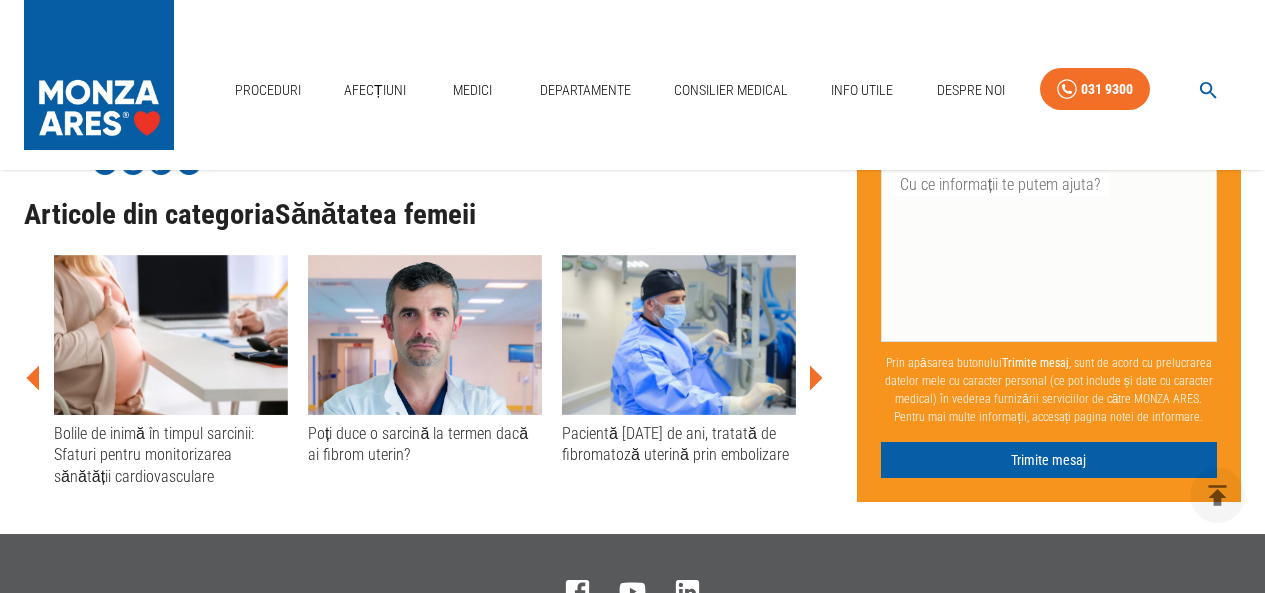scroll, scrollTop: 1700, scrollLeft: 0, axis: vertical 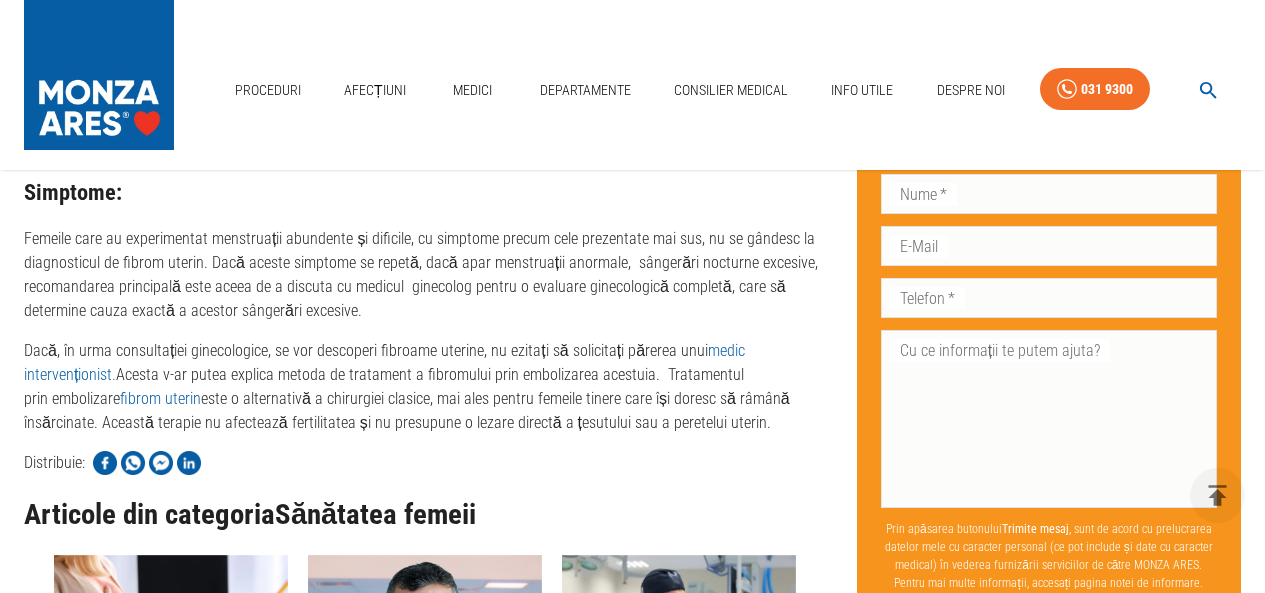 click on "Dacă, în urma consultației ginecologice, se vor descoperi fibroame uterine, nu ezitați să solicitați părerea unui  medic intervenționist.  Acesta v-ar putea explica metoda de tratament a fibromului prin embolizarea acestuia.  Tratamentul prin embolizare  fibrom uterin  este o alternativă a chirurgiei clasice, mai ales pentru femeile tinere care își doresc să râmână însărcinate. Această terapie nu afectează fertilitatea și nu presupune o lezare directă a țesutului sau a peretelui uterin." at bounding box center (424, 387) 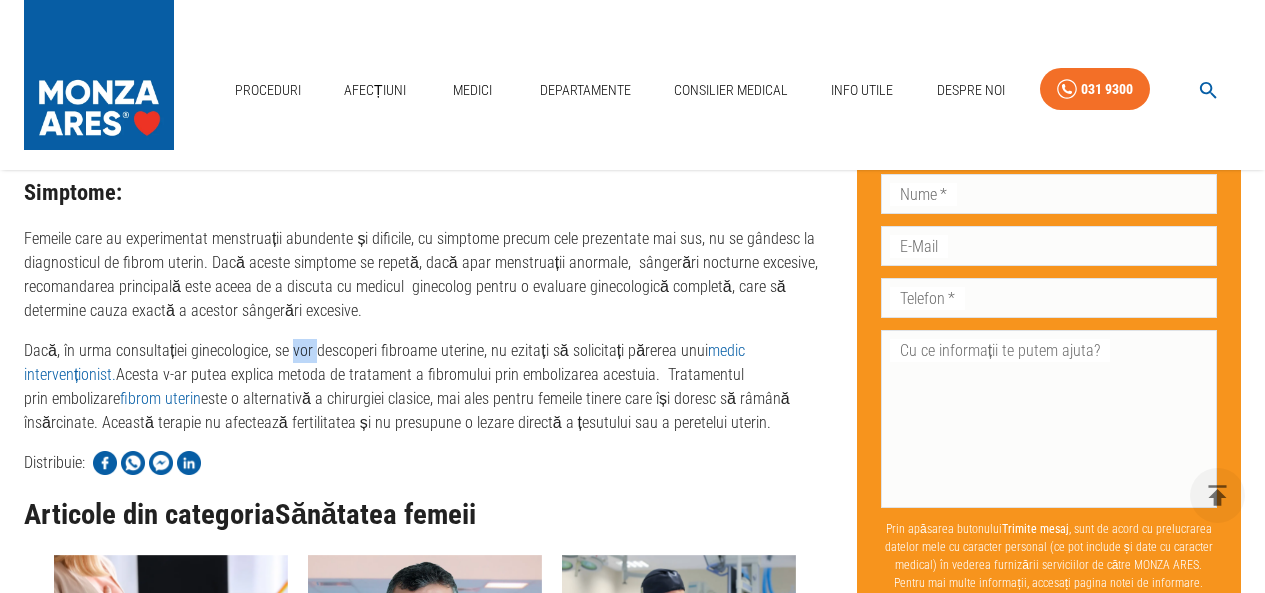 click on "Dacă, în urma consultației ginecologice, se vor descoperi fibroame uterine, nu ezitați să solicitați părerea unui  medic intervenționist.  Acesta v-ar putea explica metoda de tratament a fibromului prin embolizarea acestuia.  Tratamentul prin embolizare  fibrom uterin  este o alternativă a chirurgiei clasice, mai ales pentru femeile tinere care își doresc să râmână însărcinate. Această terapie nu afectează fertilitatea și nu presupune o lezare directă a țesutului sau a peretelui uterin." at bounding box center (424, 387) 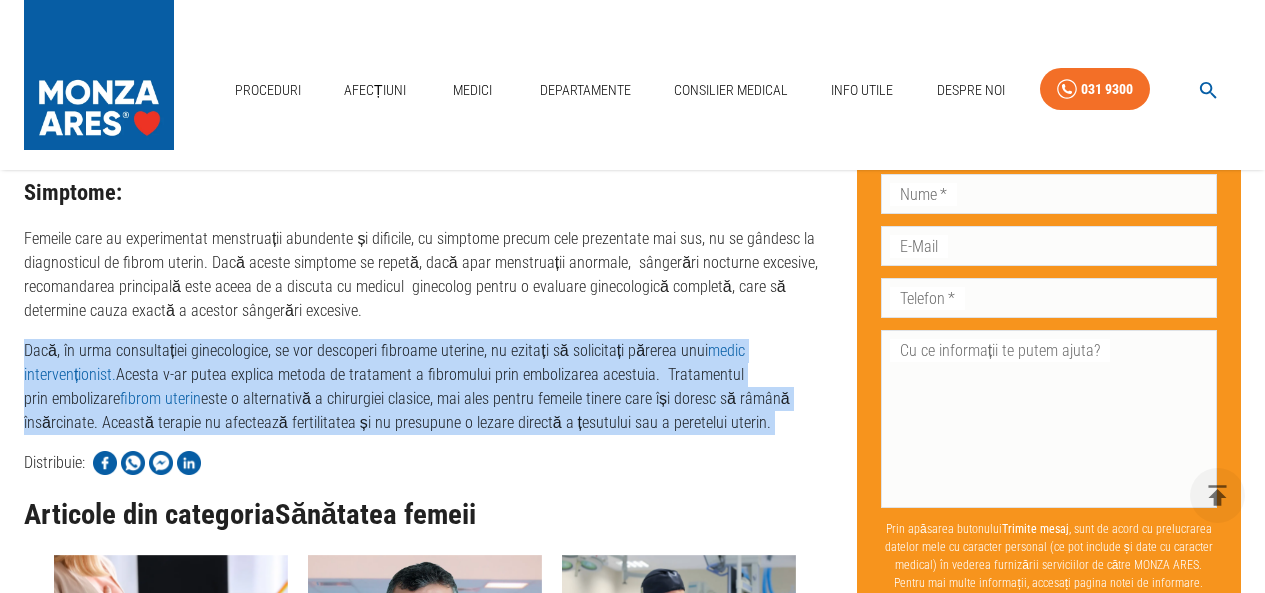 click on "Dacă, în urma consultației ginecologice, se vor descoperi fibroame uterine, nu ezitați să solicitați părerea unui  medic intervenționist.  Acesta v-ar putea explica metoda de tratament a fibromului prin embolizarea acestuia.  Tratamentul prin embolizare  fibrom uterin  este o alternativă a chirurgiei clasice, mai ales pentru femeile tinere care își doresc să râmână însărcinate. Această terapie nu afectează fertilitatea și nu presupune o lezare directă a țesutului sau a peretelui uterin." at bounding box center [424, 387] 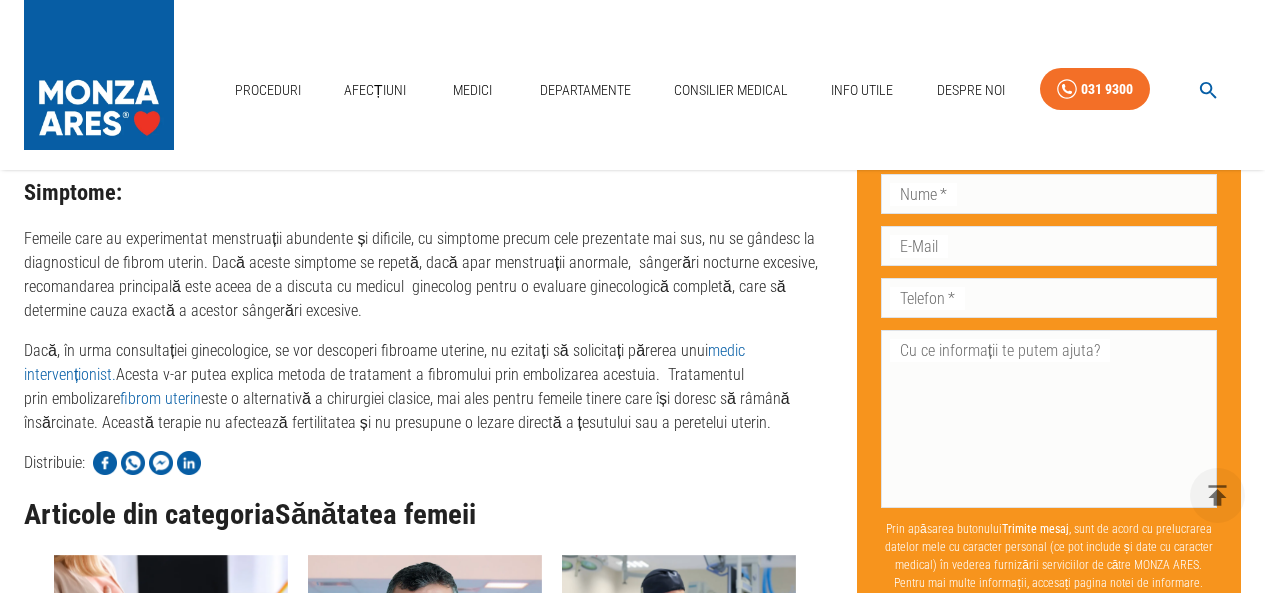 click on "Dacă, în urma consultației ginecologice, se vor descoperi fibroame uterine, nu ezitați să solicitați părerea unui  medic intervenționist.  Acesta v-ar putea explica metoda de tratament a fibromului prin embolizarea acestuia.  Tratamentul prin embolizare  fibrom uterin  este o alternativă a chirurgiei clasice, mai ales pentru femeile tinere care își doresc să râmână însărcinate. Această terapie nu afectează fertilitatea și nu presupune o lezare directă a țesutului sau a peretelui uterin." at bounding box center [424, 387] 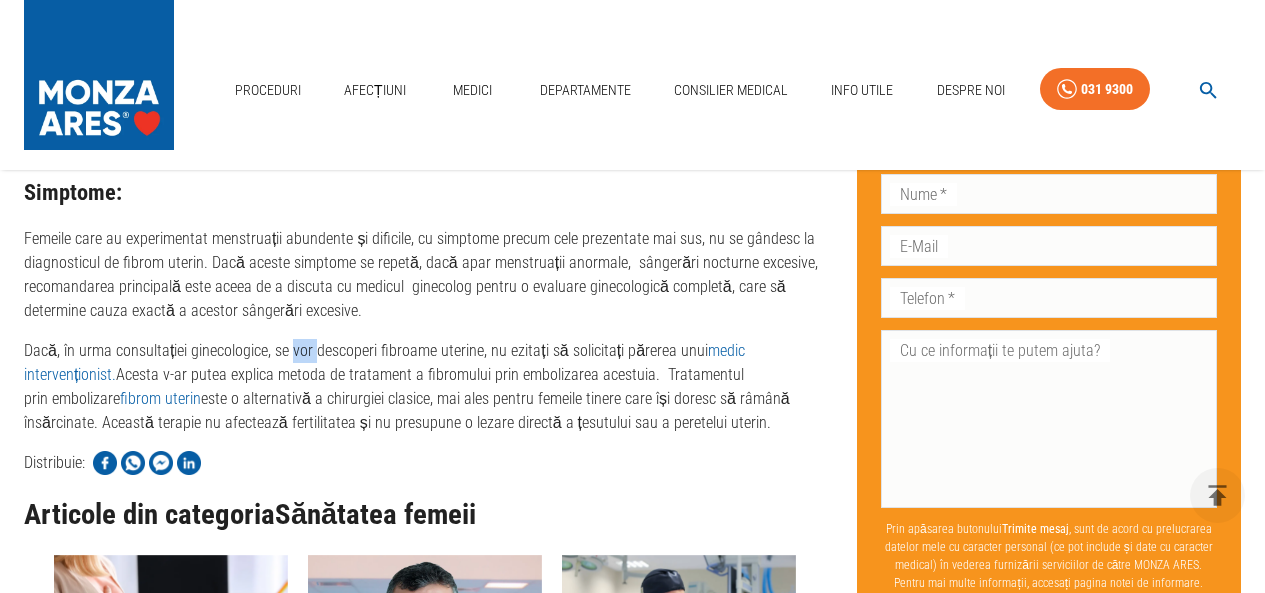 click on "Dacă, în urma consultației ginecologice, se vor descoperi fibroame uterine, nu ezitați să solicitați părerea unui  medic intervenționist.  Acesta v-ar putea explica metoda de tratament a fibromului prin embolizarea acestuia.  Tratamentul prin embolizare  fibrom uterin  este o alternativă a chirurgiei clasice, mai ales pentru femeile tinere care își doresc să râmână însărcinate. Această terapie nu afectează fertilitatea și nu presupune o lezare directă a țesutului sau a peretelui uterin." at bounding box center (424, 387) 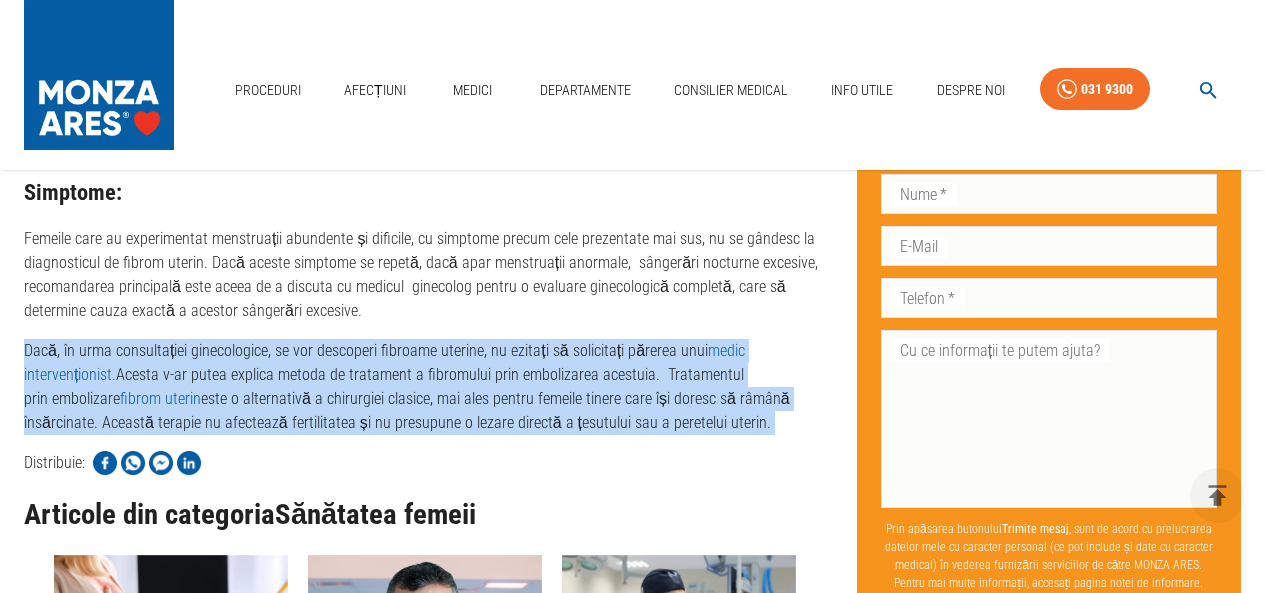 click on "Dacă, în urma consultației ginecologice, se vor descoperi fibroame uterine, nu ezitați să solicitați părerea unui  medic intervenționist.  Acesta v-ar putea explica metoda de tratament a fibromului prin embolizarea acestuia.  Tratamentul prin embolizare  fibrom uterin  este o alternativă a chirurgiei clasice, mai ales pentru femeile tinere care își doresc să râmână însărcinate. Această terapie nu afectează fertilitatea și nu presupune o lezare directă a țesutului sau a peretelui uterin." at bounding box center (424, 387) 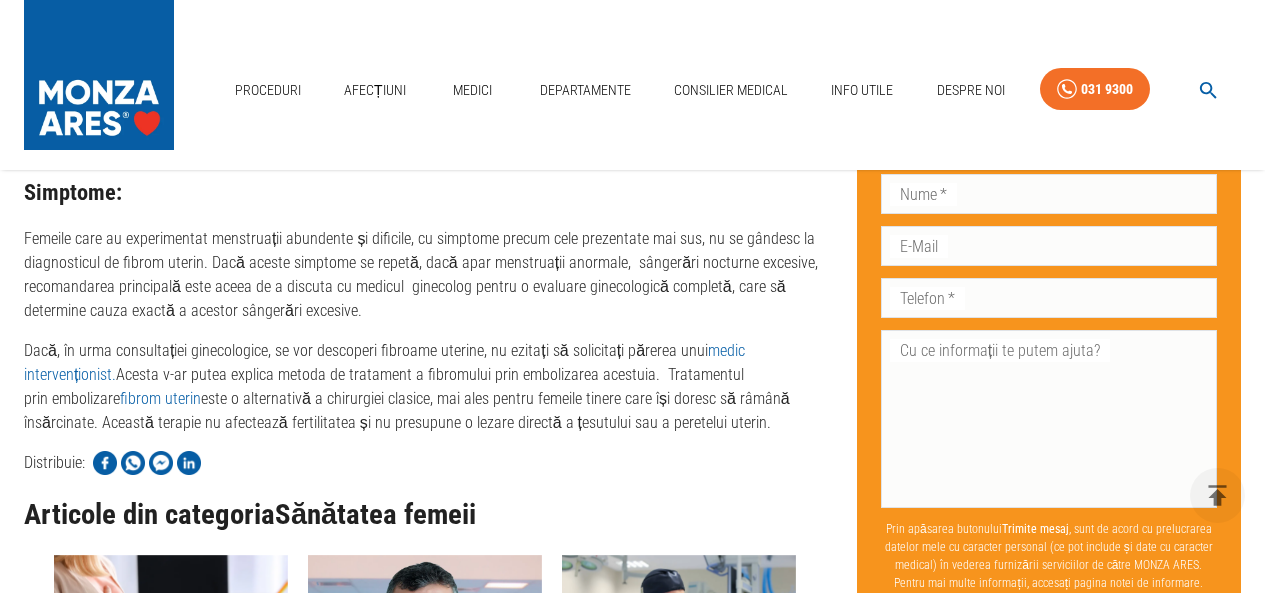 click on "Dacă, în urma consultației ginecologice, se vor descoperi fibroame uterine, nu ezitați să solicitați părerea unui  medic intervenționist.  Acesta v-ar putea explica metoda de tratament a fibromului prin embolizarea acestuia.  Tratamentul prin embolizare  fibrom uterin  este o alternativă a chirurgiei clasice, mai ales pentru femeile tinere care își doresc să râmână însărcinate. Această terapie nu afectează fertilitatea și nu presupune o lezare directă a țesutului sau a peretelui uterin." at bounding box center (424, 387) 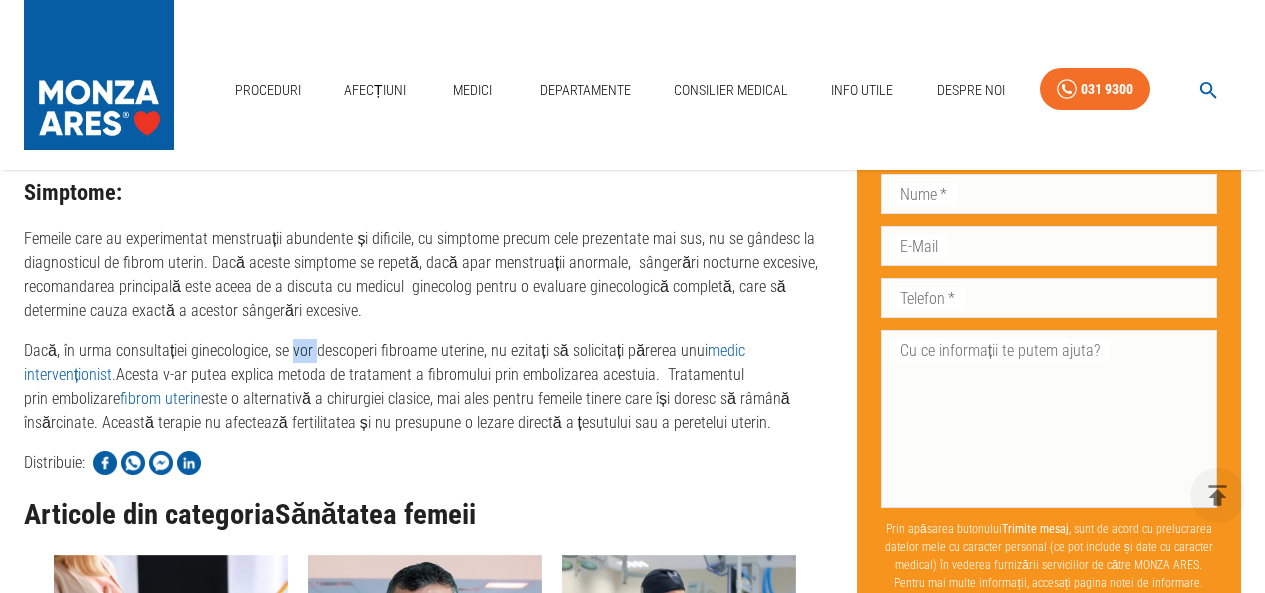 click on "Dacă, în urma consultației ginecologice, se vor descoperi fibroame uterine, nu ezitați să solicitați părerea unui  medic intervenționist.  Acesta v-ar putea explica metoda de tratament a fibromului prin embolizarea acestuia.  Tratamentul prin embolizare  fibrom uterin  este o alternativă a chirurgiei clasice, mai ales pentru femeile tinere care își doresc să râmână însărcinate. Această terapie nu afectează fertilitatea și nu presupune o lezare directă a țesutului sau a peretelui uterin." at bounding box center [424, 387] 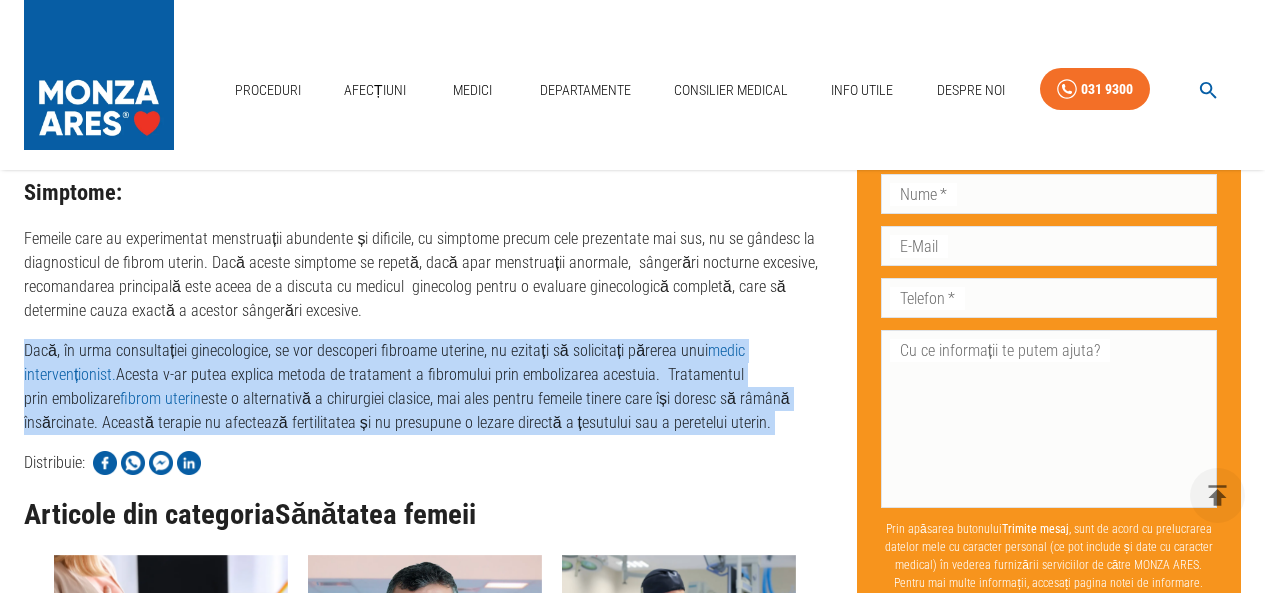 click on "Dacă, în urma consultației ginecologice, se vor descoperi fibroame uterine, nu ezitați să solicitați părerea unui  medic intervenționist.  Acesta v-ar putea explica metoda de tratament a fibromului prin embolizarea acestuia.  Tratamentul prin embolizare  fibrom uterin  este o alternativă a chirurgiei clasice, mai ales pentru femeile tinere care își doresc să râmână însărcinate. Această terapie nu afectează fertilitatea și nu presupune o lezare directă a țesutului sau a peretelui uterin." at bounding box center (424, 387) 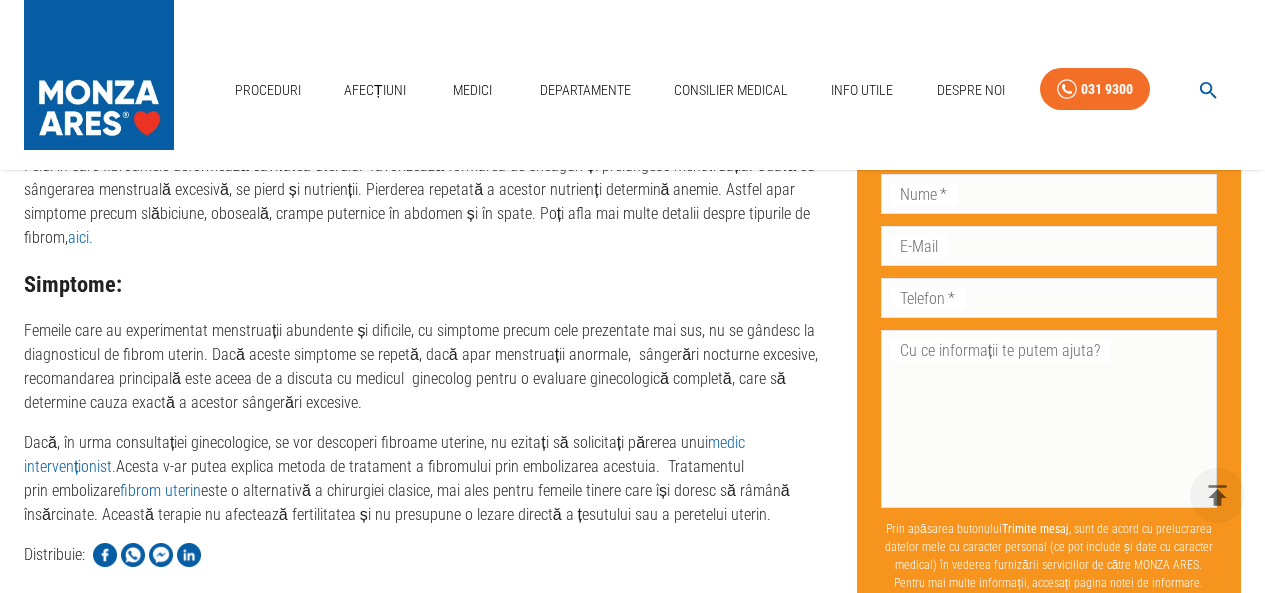 scroll, scrollTop: 1600, scrollLeft: 0, axis: vertical 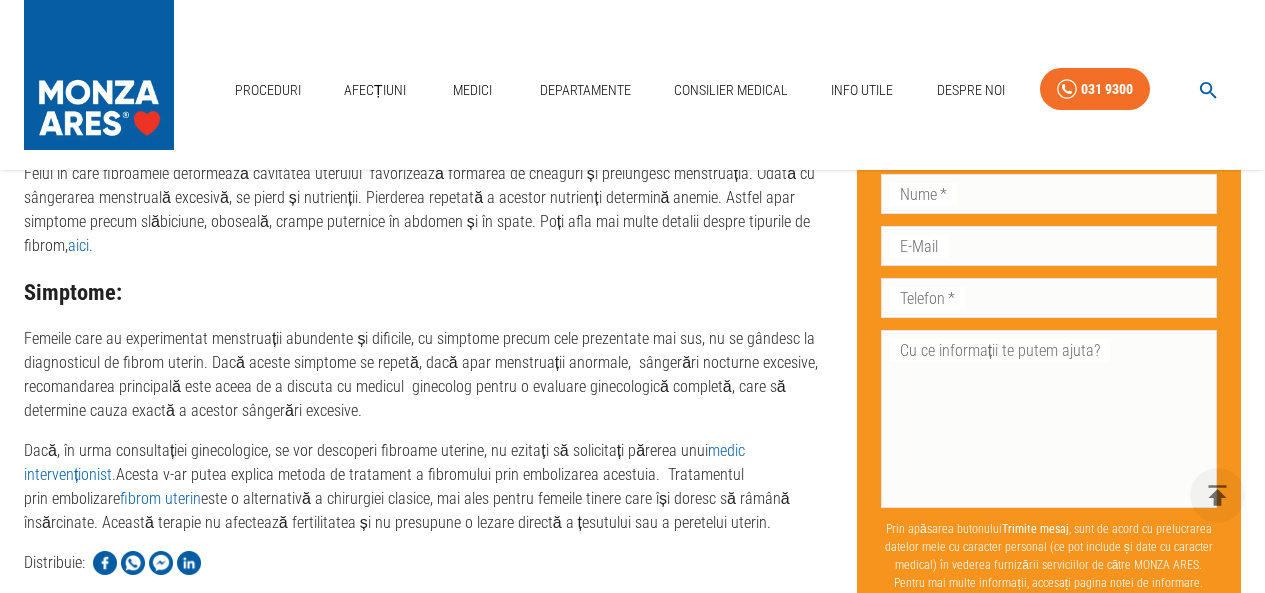 click on "Femeile care au experimentat menstruații abundente și dificile, cu simptome precum cele prezentate mai sus, nu se gândesc la diagnosticul de fibrom uterin. Dacă aceste simptome se repetă, dacă apar menstruații anormale,  sângerări nocturne excesive, recomandarea principală este aceea de a discuta cu medicul  ginecolog pentru o evaluare ginecologică completă, care să determine cauza exactă a acestor sângerări excesive." at bounding box center [424, 375] 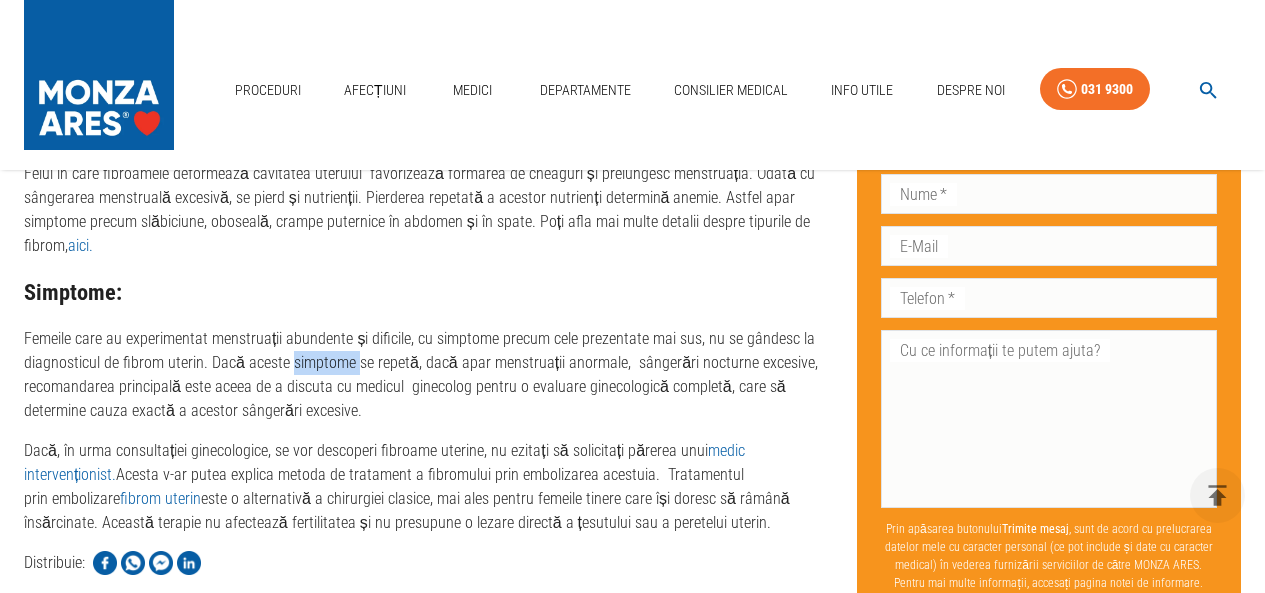 click on "Femeile care au experimentat menstruații abundente și dificile, cu simptome precum cele prezentate mai sus, nu se gândesc la diagnosticul de fibrom uterin. Dacă aceste simptome se repetă, dacă apar menstruații anormale,  sângerări nocturne excesive, recomandarea principală este aceea de a discuta cu medicul  ginecolog pentru o evaluare ginecologică completă, care să determine cauza exactă a acestor sângerări excesive." at bounding box center (424, 375) 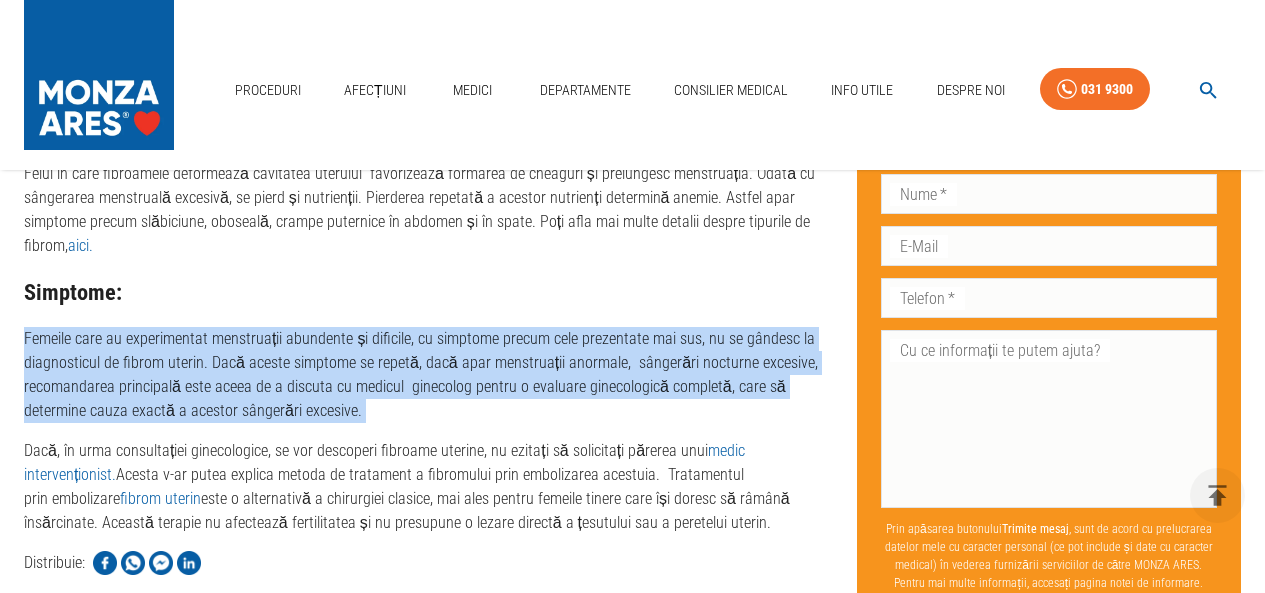 click on "Femeile care au experimentat menstruații abundente și dificile, cu simptome precum cele prezentate mai sus, nu se gândesc la diagnosticul de fibrom uterin. Dacă aceste simptome se repetă, dacă apar menstruații anormale,  sângerări nocturne excesive, recomandarea principală este aceea de a discuta cu medicul  ginecolog pentru o evaluare ginecologică completă, care să determine cauza exactă a acestor sângerări excesive." at bounding box center (424, 375) 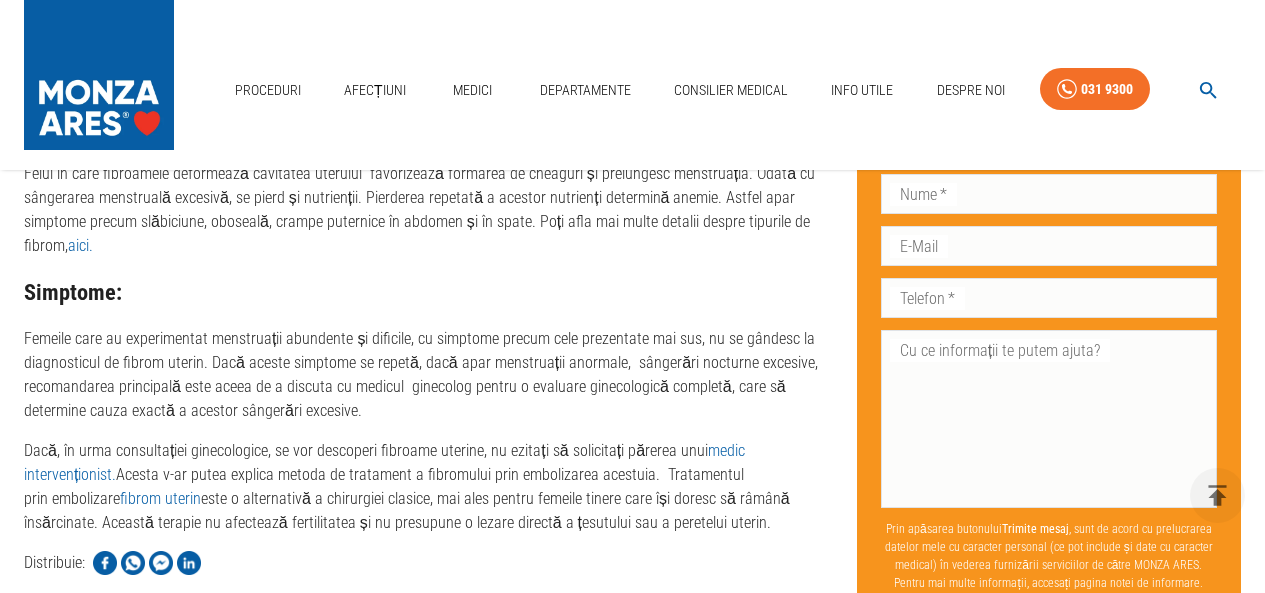 click on "Femeile care au experimentat menstruații abundente și dificile, cu simptome precum cele prezentate mai sus, nu se gândesc la diagnosticul de fibrom uterin. Dacă aceste simptome se repetă, dacă apar menstruații anormale,  sângerări nocturne excesive, recomandarea principală este aceea de a discuta cu medicul  ginecolog pentru o evaluare ginecologică completă, care să determine cauza exactă a acestor sângerări excesive." at bounding box center [424, 375] 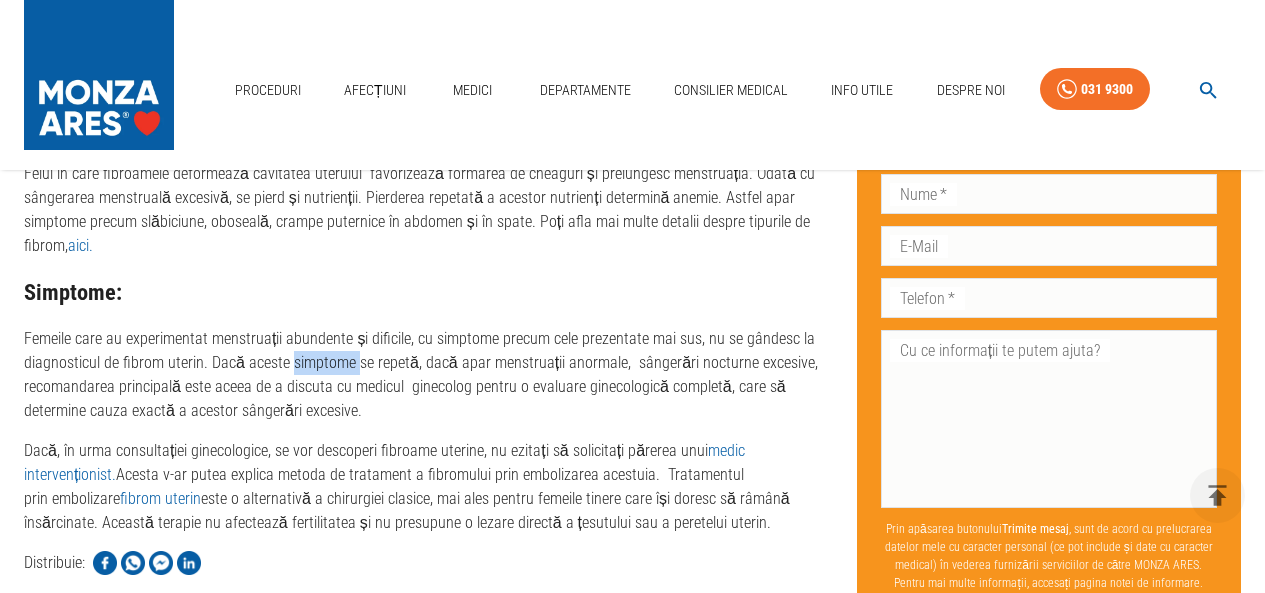 click on "Femeile care au experimentat menstruații abundente și dificile, cu simptome precum cele prezentate mai sus, nu se gândesc la diagnosticul de fibrom uterin. Dacă aceste simptome se repetă, dacă apar menstruații anormale,  sângerări nocturne excesive, recomandarea principală este aceea de a discuta cu medicul  ginecolog pentru o evaluare ginecologică completă, care să determine cauza exactă a acestor sângerări excesive." at bounding box center (424, 375) 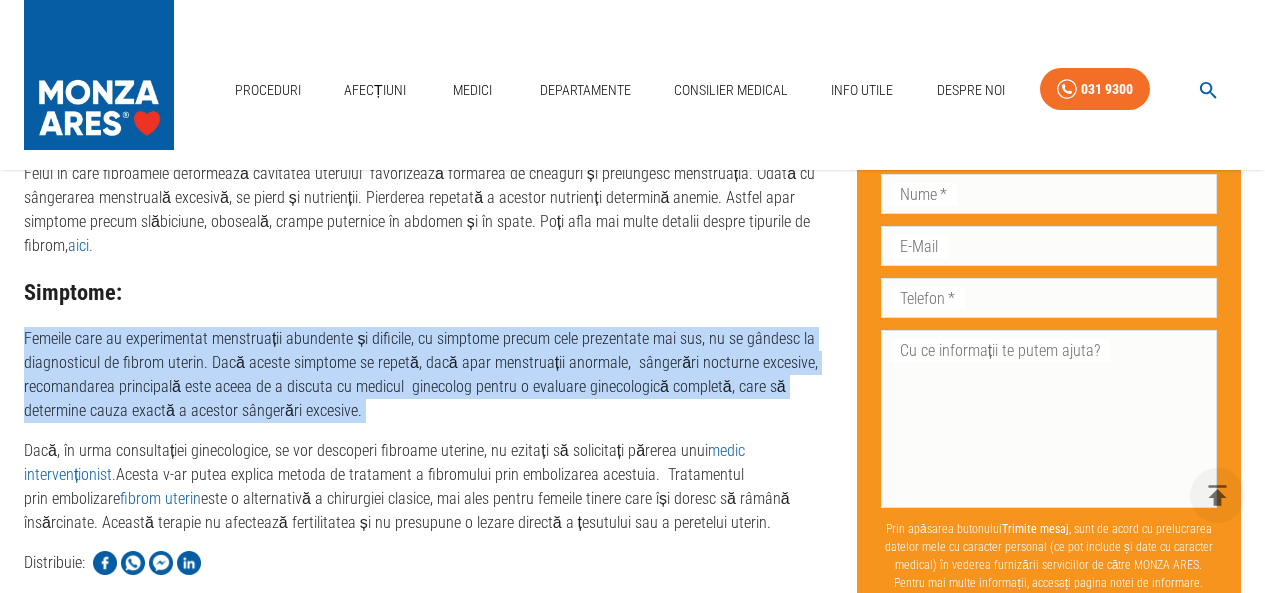 click on "Femeile care au experimentat menstruații abundente și dificile, cu simptome precum cele prezentate mai sus, nu se gândesc la diagnosticul de fibrom uterin. Dacă aceste simptome se repetă, dacă apar menstruații anormale,  sângerări nocturne excesive, recomandarea principală este aceea de a discuta cu medicul  ginecolog pentru o evaluare ginecologică completă, care să determine cauza exactă a acestor sângerări excesive." at bounding box center [424, 375] 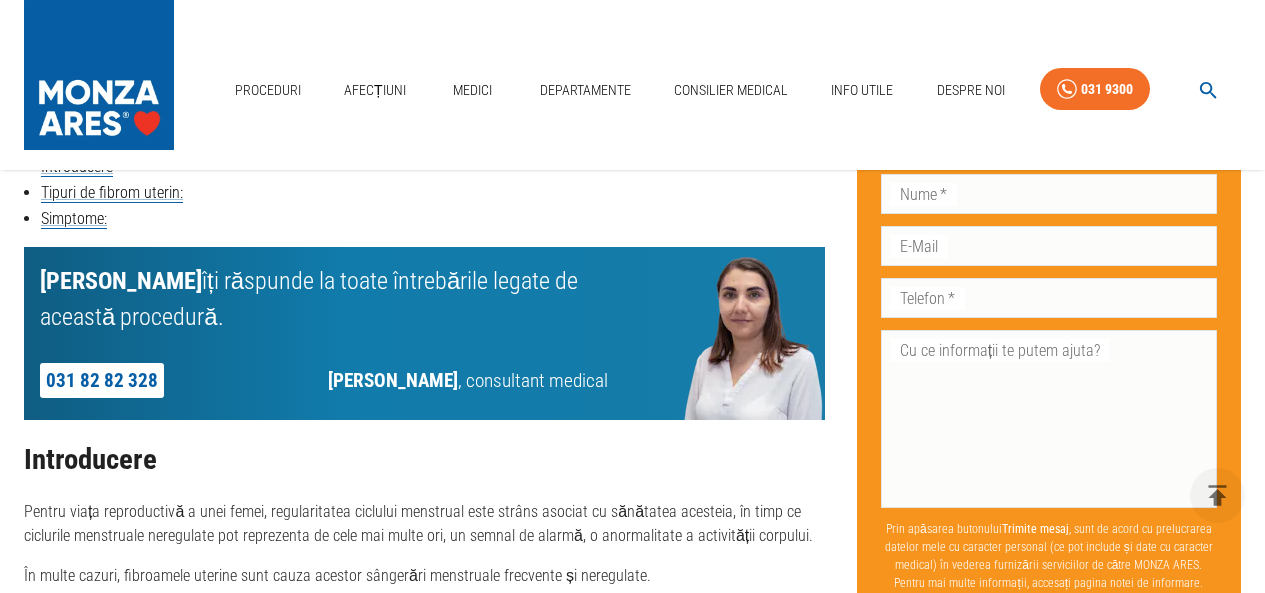 scroll, scrollTop: 700, scrollLeft: 0, axis: vertical 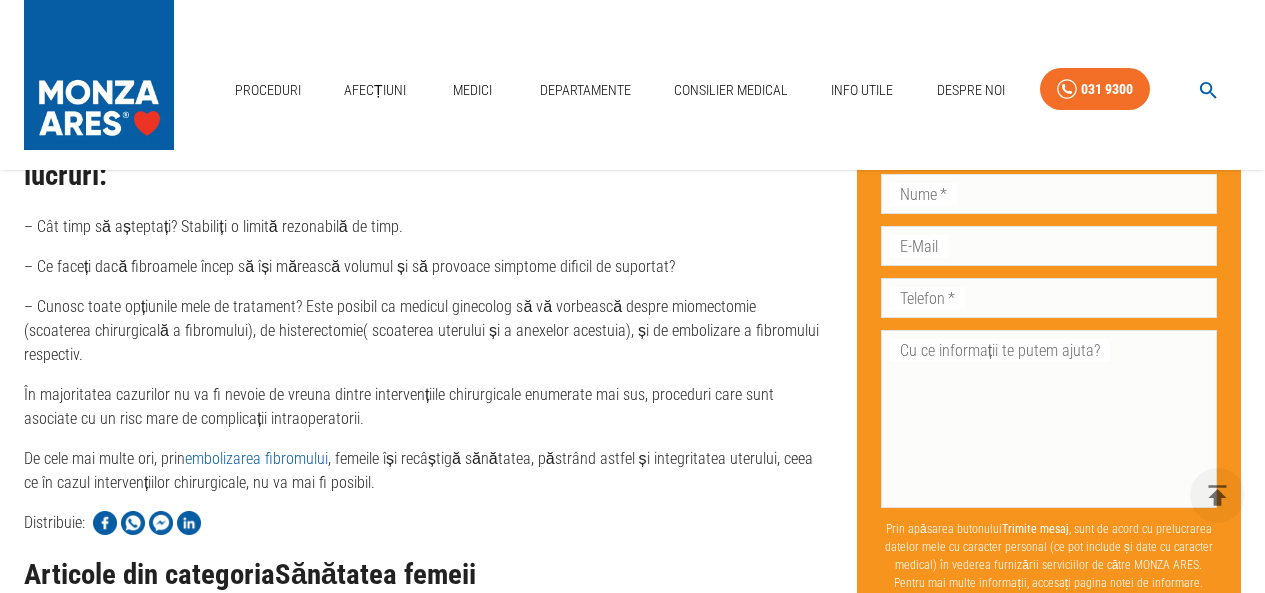 click on "– Ce faceți dacă fibroamele încep să își mărească volumul și să provoace simptome dificil de suportat?" at bounding box center (424, 267) 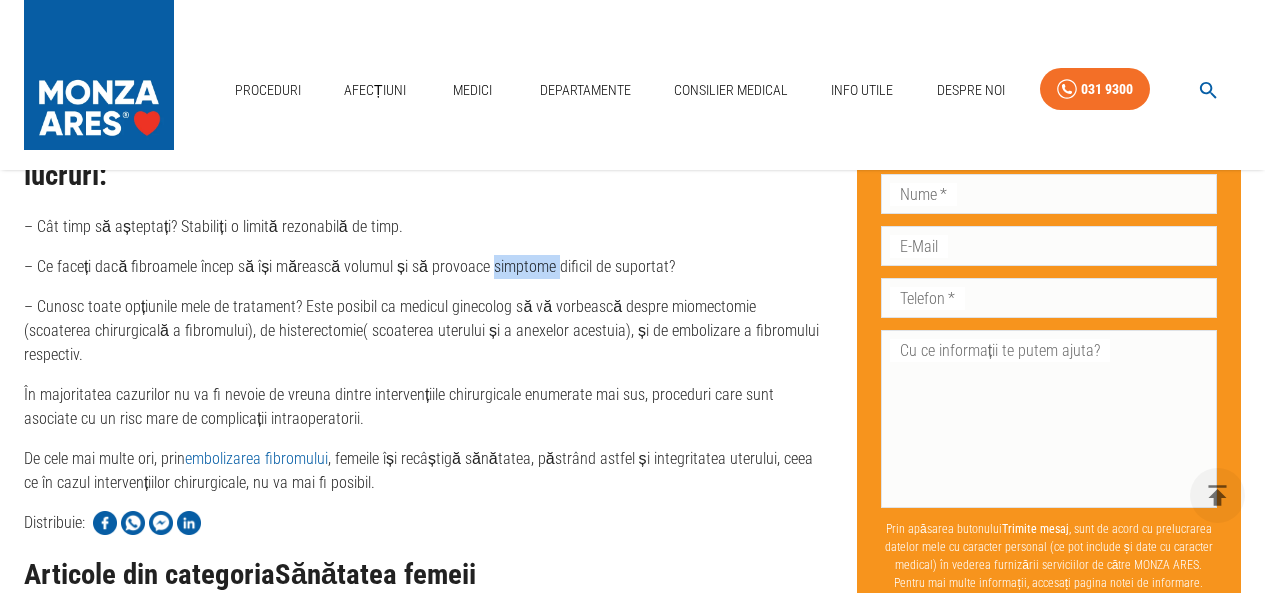 click on "– Ce faceți dacă fibroamele încep să își mărească volumul și să provoace simptome dificil de suportat?" at bounding box center (424, 267) 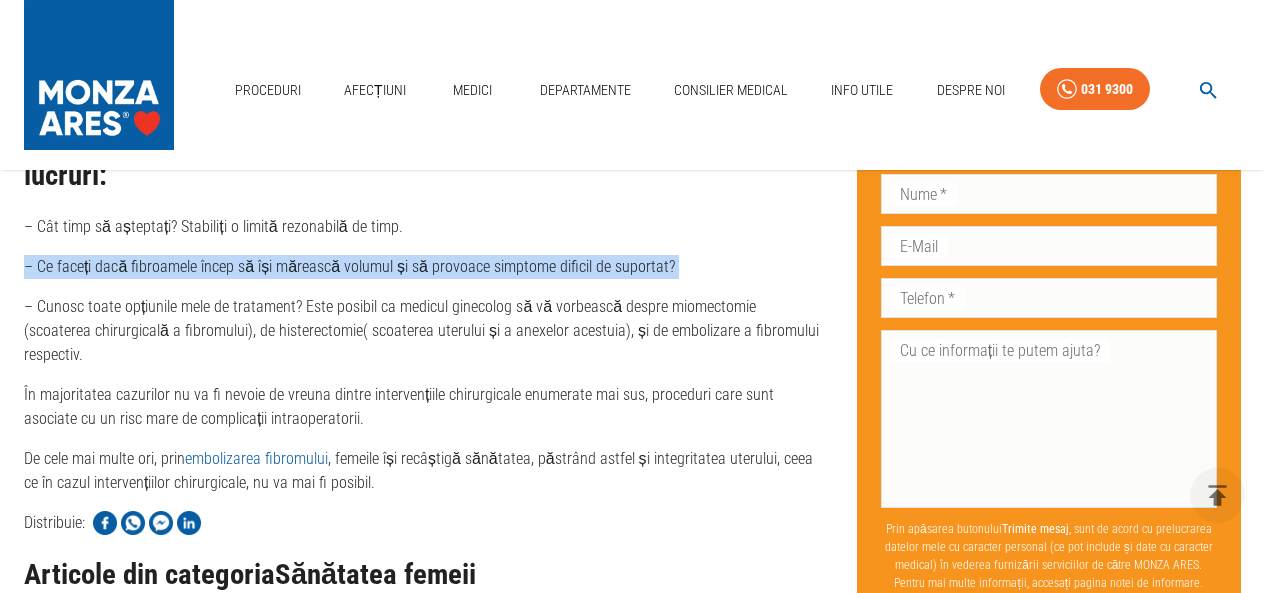 click on "– Ce faceți dacă fibroamele încep să își mărească volumul și să provoace simptome dificil de suportat?" at bounding box center [424, 267] 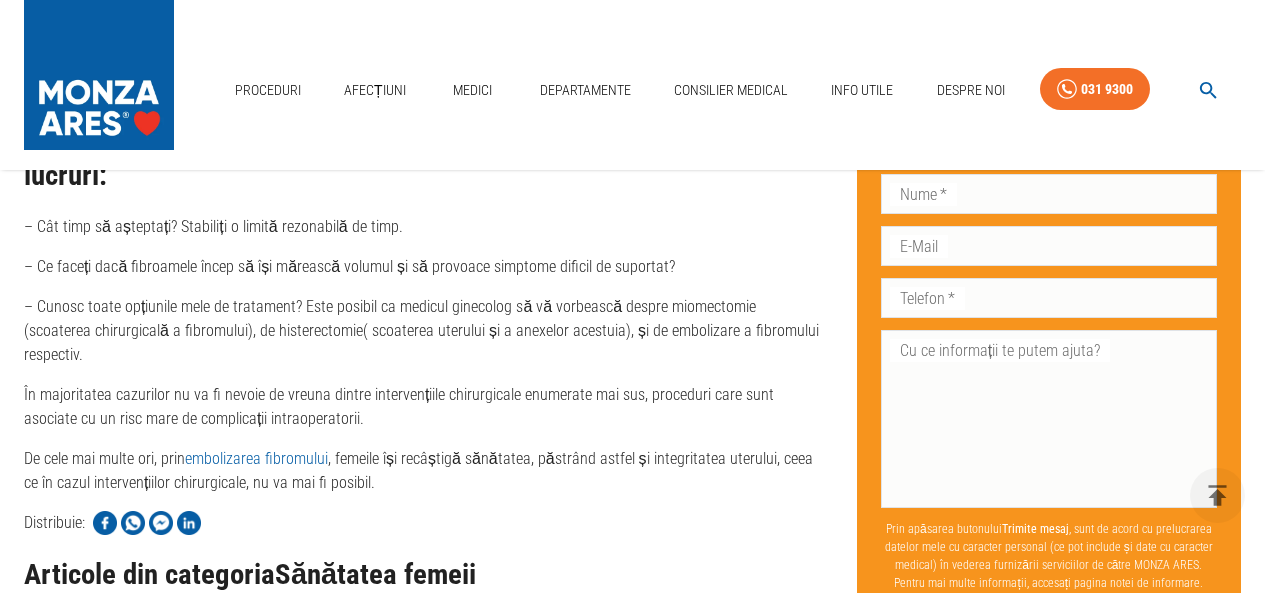click on "– Cunosc toate opțiunile mele de tratament? Este posibil ca medicul ginecolog să vă vorbească despre miomectomie (scoaterea chirurgicală a fibromului), de histerectomie( scoaterea uterului și a anexelor acestuia), și de embolizare a fibromului respectiv." at bounding box center [424, 331] 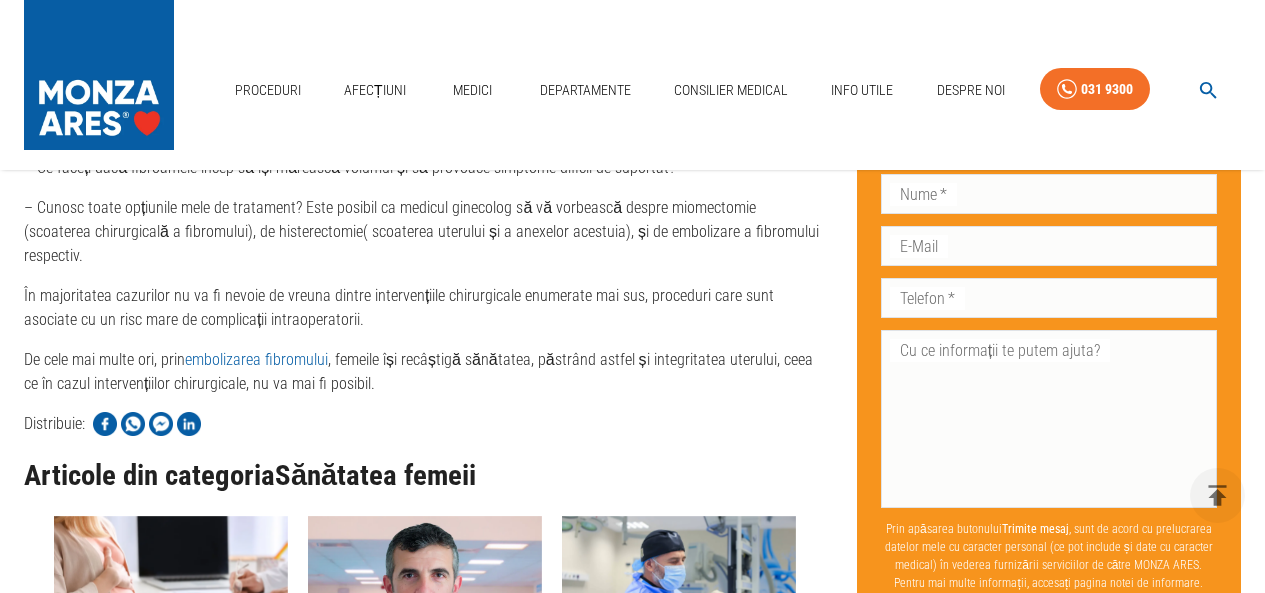 scroll, scrollTop: 2300, scrollLeft: 0, axis: vertical 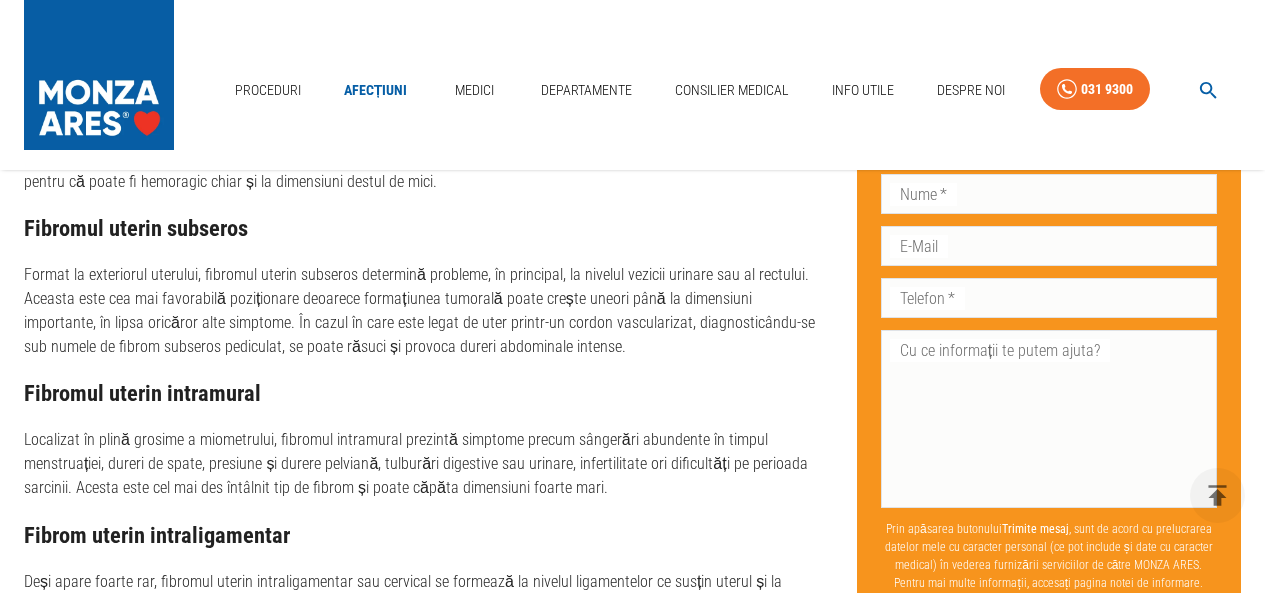 click on "Tipuri de fibrom uterin  Această boală se poate dezvolta sub forma unui singur nodul ori ca multipli noduli polilobați. În funcție de grosimea peretelui uterului, fibromul uterin se poate localiza în diferite porțiuni ale cavității musculare. În funcție de zonele unde apare excrescența, o femeie poate fi diagnosticată cu următoarele tipuri de fibrom uterin: fibrom uterin submucos;  fibrom uterin subseros;  fibrom uterin intramural;  fibrom uterin intraligamentar.   Fibromul uterin submucos Dezvoltat în cavitatea interioară a uterului, fibromul uterin submucos are ca simptome sângerările menstruale puternice, probleme în conceperea unui copil sau menținerea sarcinii. Nu este întâlnit des, însă prezintă localizarea cea mai nefavorabilă pentru că poate fi hemoragic chiar și la dimensiuni destul de mici. Fibromul uterin subseros Fibromul uterin intramural Fibrom uterin intraligamentar" at bounding box center (424, 215) 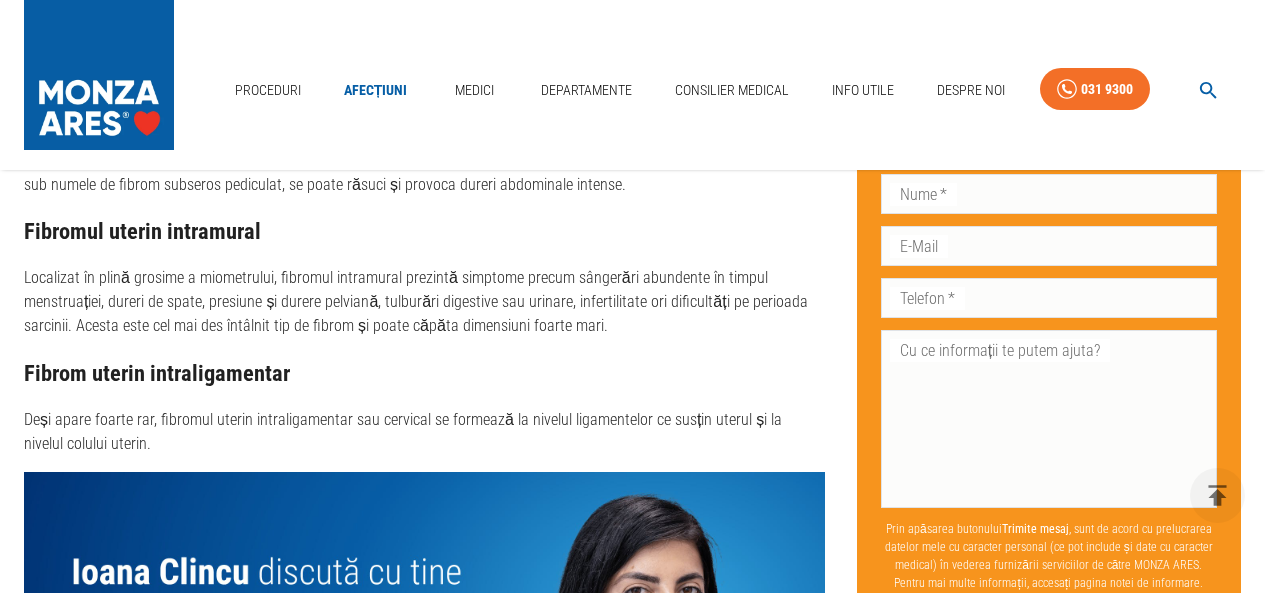 scroll, scrollTop: 2500, scrollLeft: 0, axis: vertical 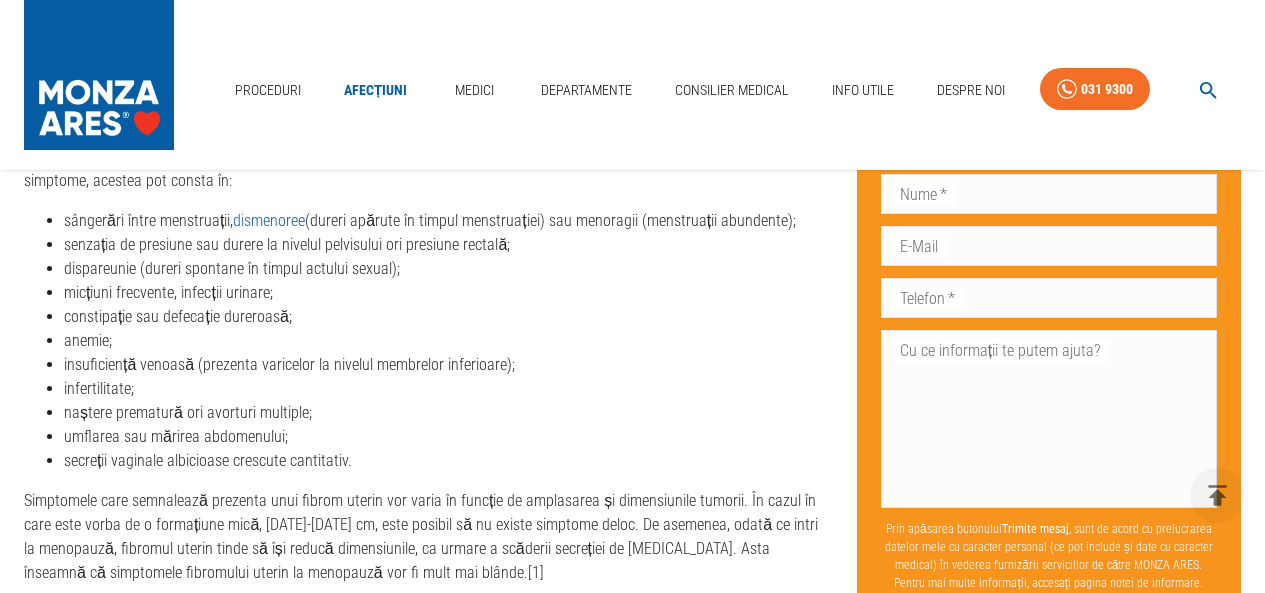 click on "dispareunie (dureri spontane în timpul actului sexual);" at bounding box center [444, 269] 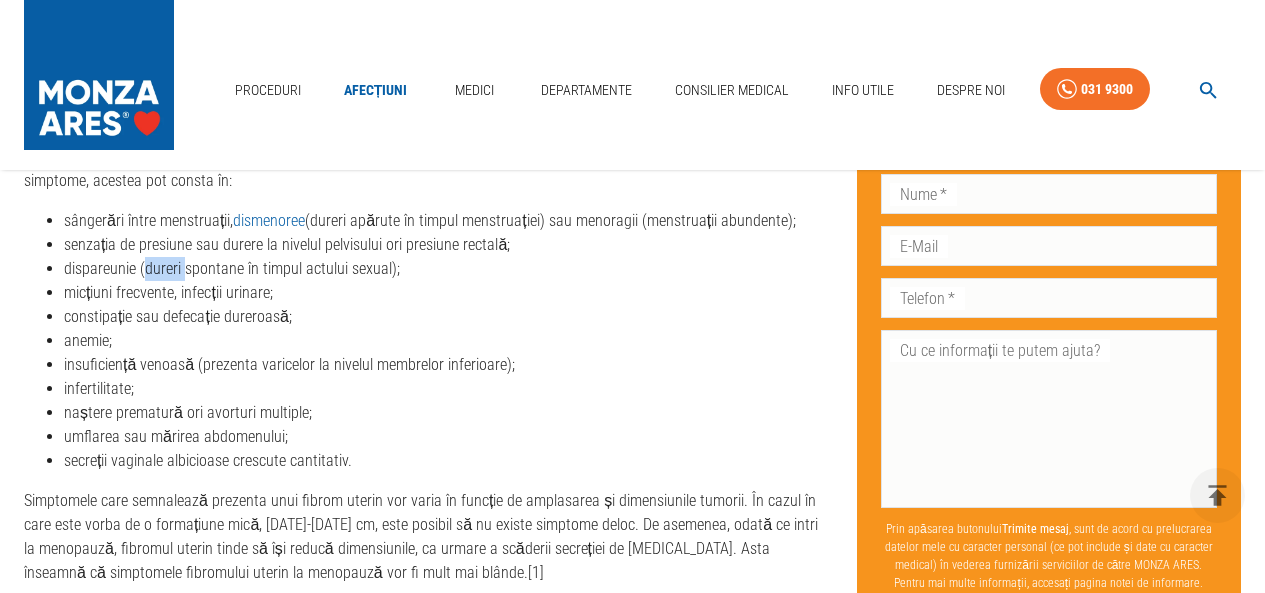 click on "dispareunie (dureri spontane în timpul actului sexual);" at bounding box center (444, 269) 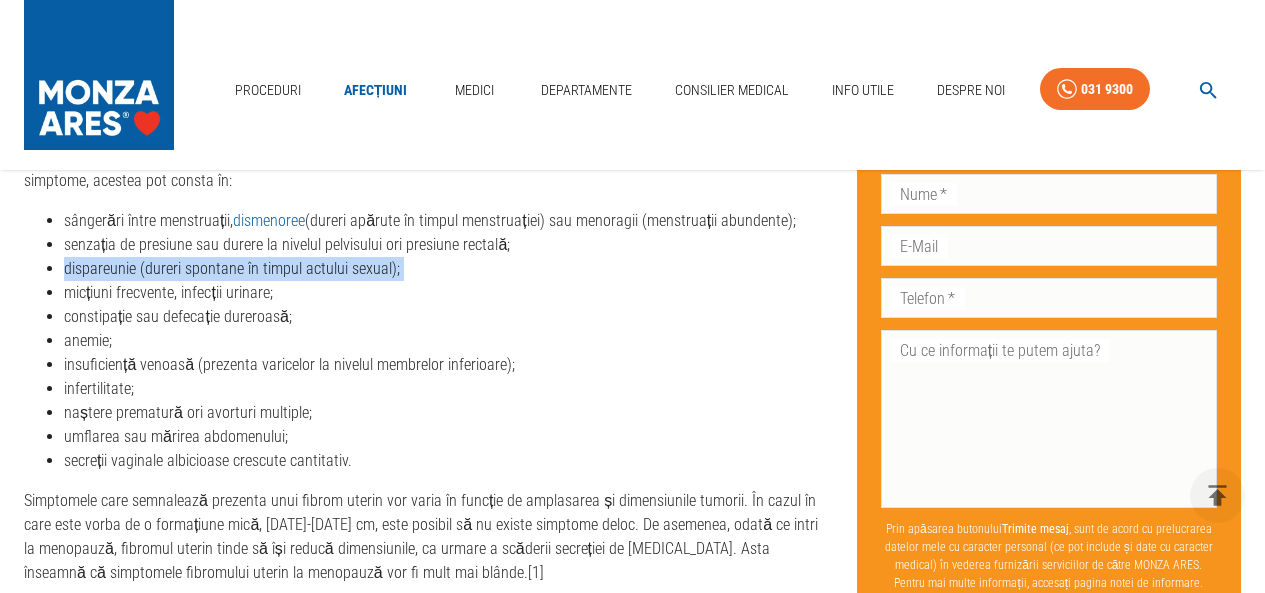 click on "dispareunie (dureri spontane în timpul actului sexual);" at bounding box center (444, 269) 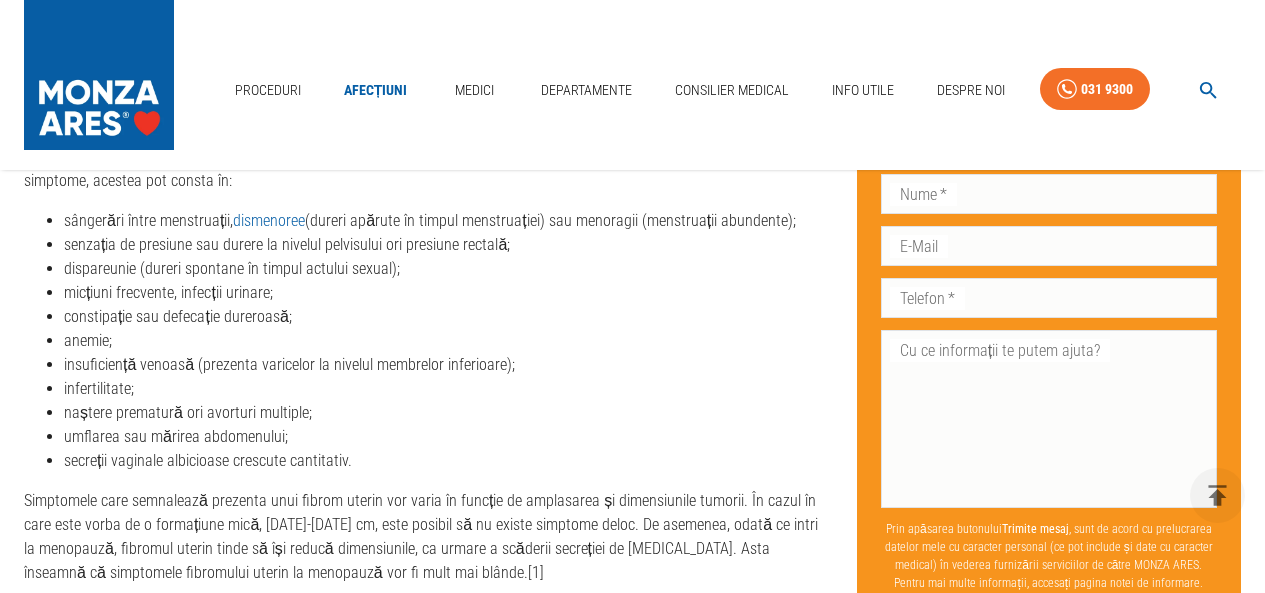 click on "anemie;" at bounding box center [444, 341] 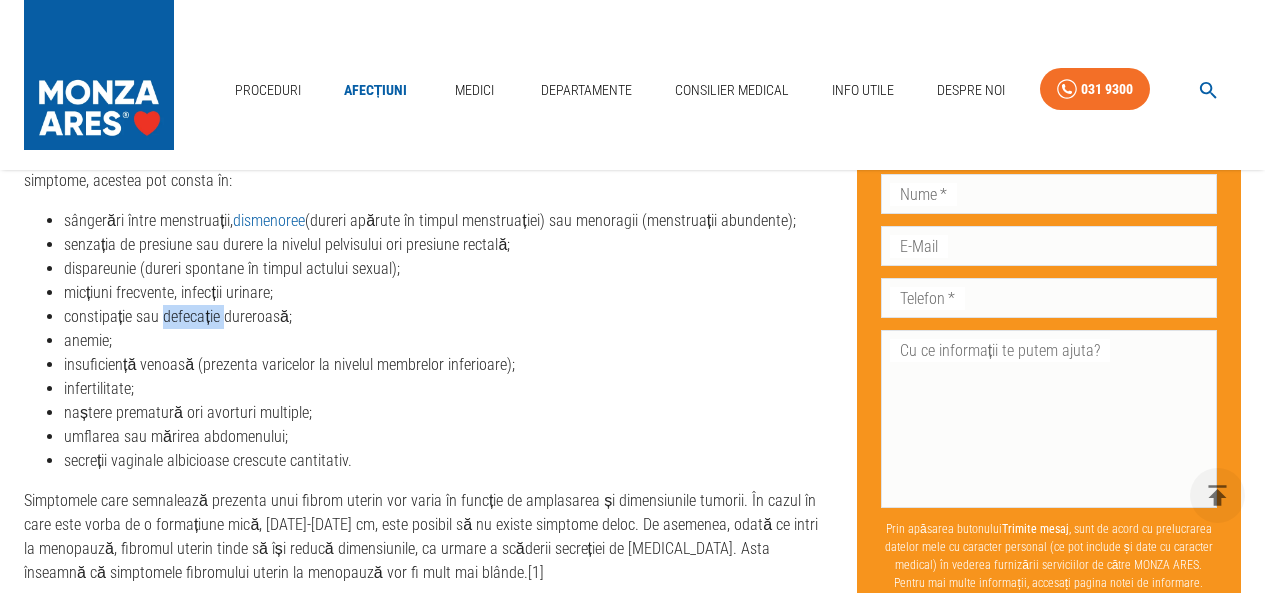 click on "constipație sau defecație dureroasă;" at bounding box center [444, 317] 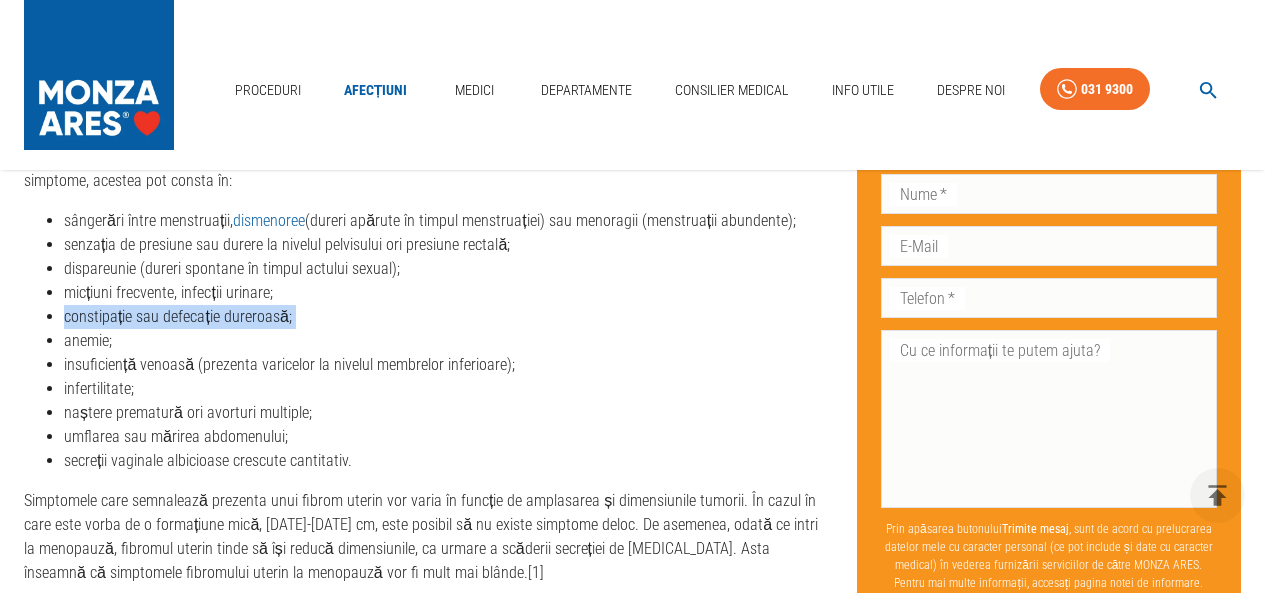 click on "constipație sau defecație dureroasă;" at bounding box center [444, 317] 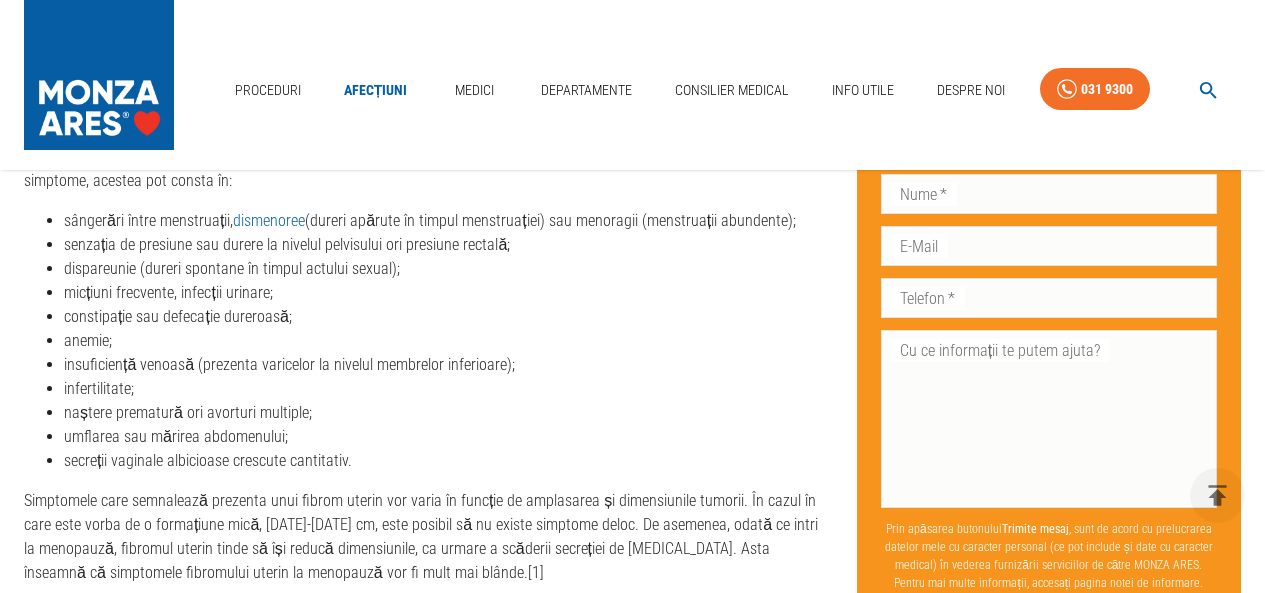 click on "anemie;" at bounding box center [444, 341] 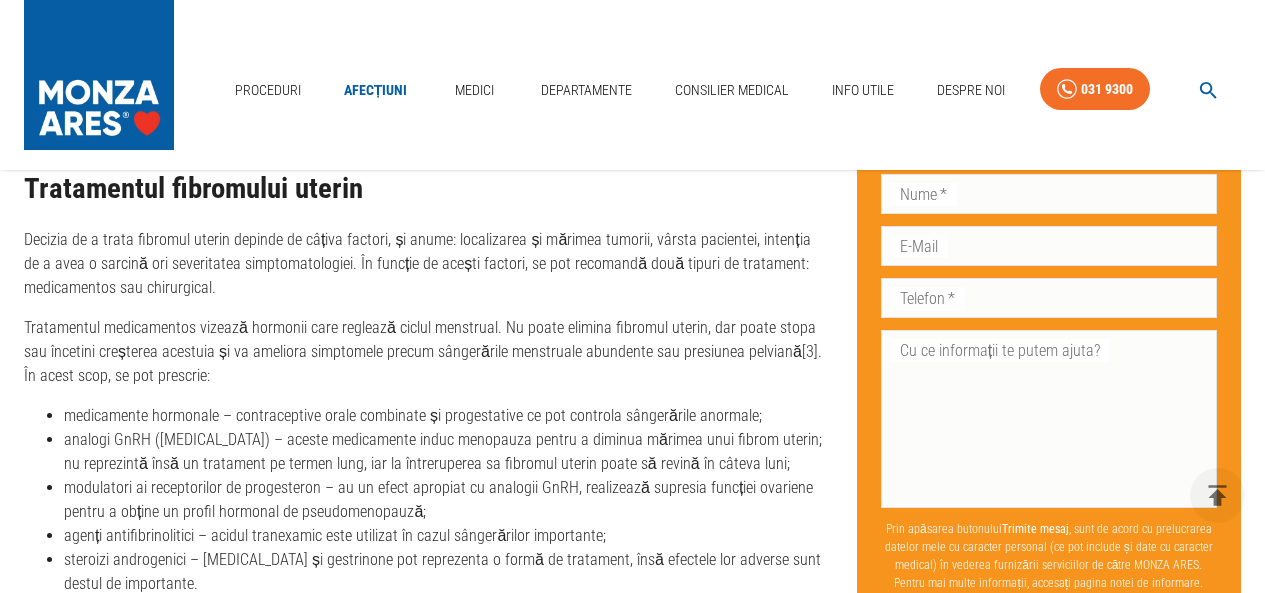 scroll, scrollTop: 4900, scrollLeft: 0, axis: vertical 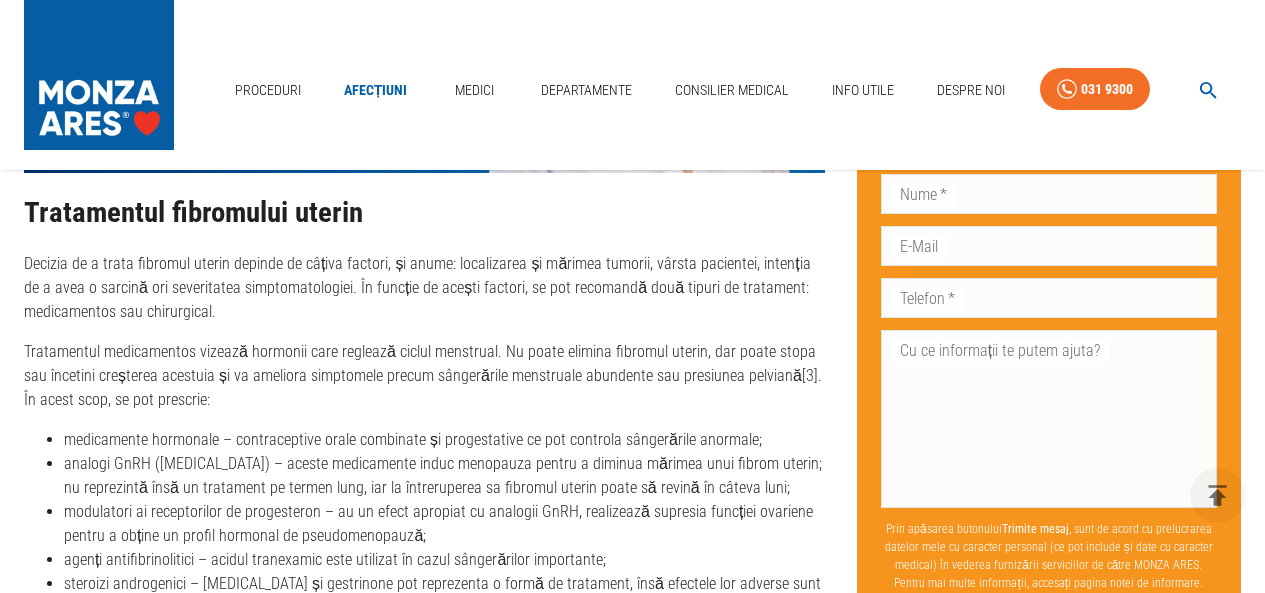 click on "Decizia de a trata fibromul uterin depinde de câțiva factori, și anume: localizarea și mărimea tumorii, vârsta pacientei, intenția de a avea o sarcină ori severitatea simptomatologiei. În funcție de acești factori, se pot recomandă două tipuri de tratament: medicamentos sau chirurgical." at bounding box center (424, 288) 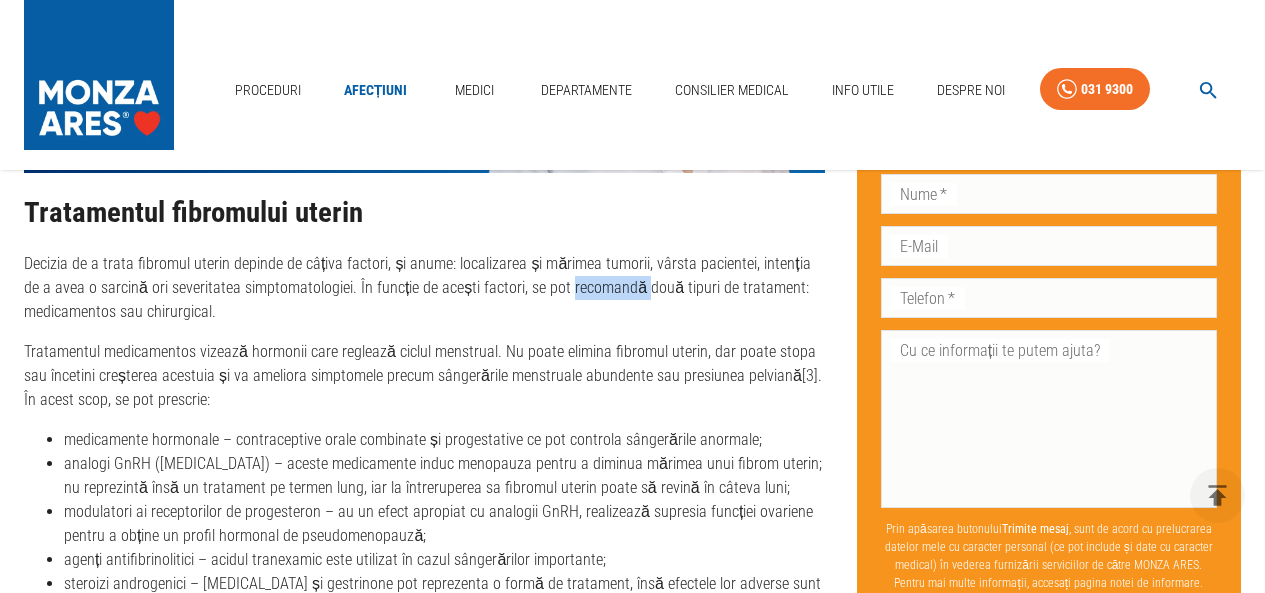 click on "Decizia de a trata fibromul uterin depinde de câțiva factori, și anume: localizarea și mărimea tumorii, vârsta pacientei, intenția de a avea o sarcină ori severitatea simptomatologiei. În funcție de acești factori, se pot recomandă două tipuri de tratament: medicamentos sau chirurgical." at bounding box center (424, 288) 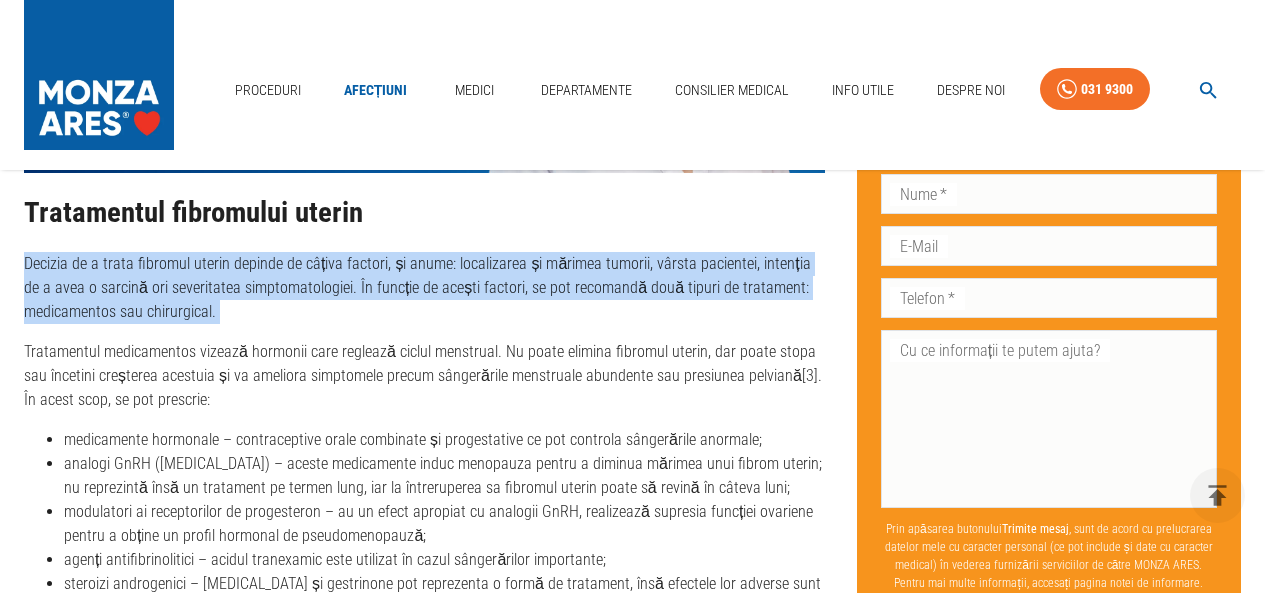 click on "Decizia de a trata fibromul uterin depinde de câțiva factori, și anume: localizarea și mărimea tumorii, vârsta pacientei, intenția de a avea o sarcină ori severitatea simptomatologiei. În funcție de acești factori, se pot recomandă două tipuri de tratament: medicamentos sau chirurgical." at bounding box center (424, 288) 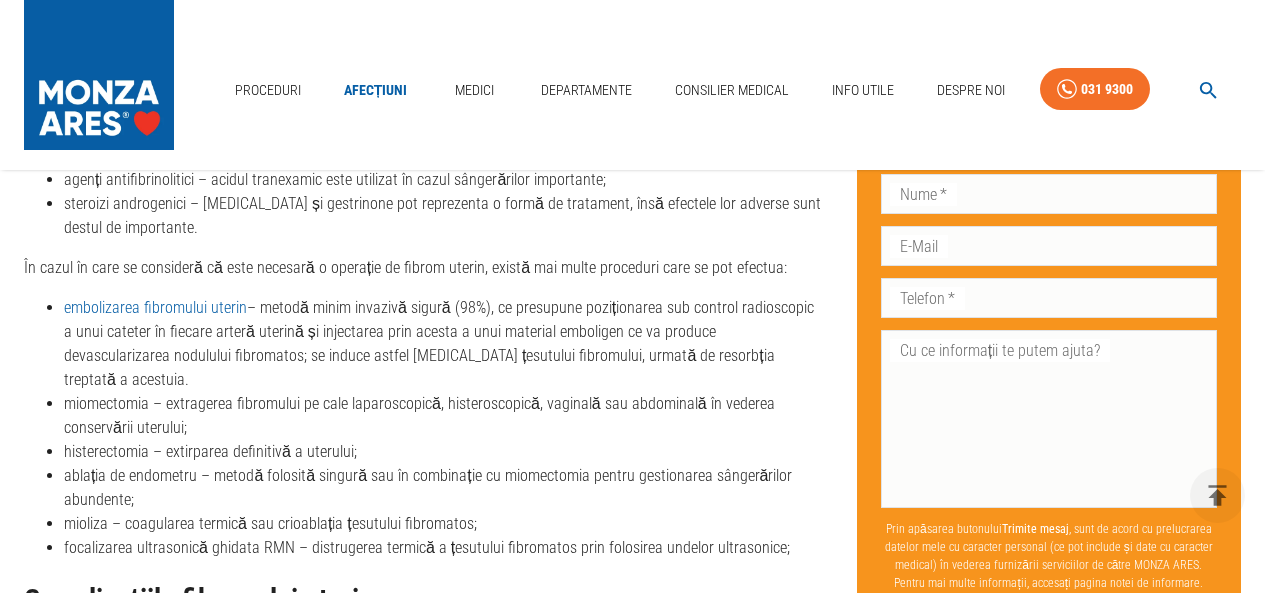 scroll, scrollTop: 5300, scrollLeft: 0, axis: vertical 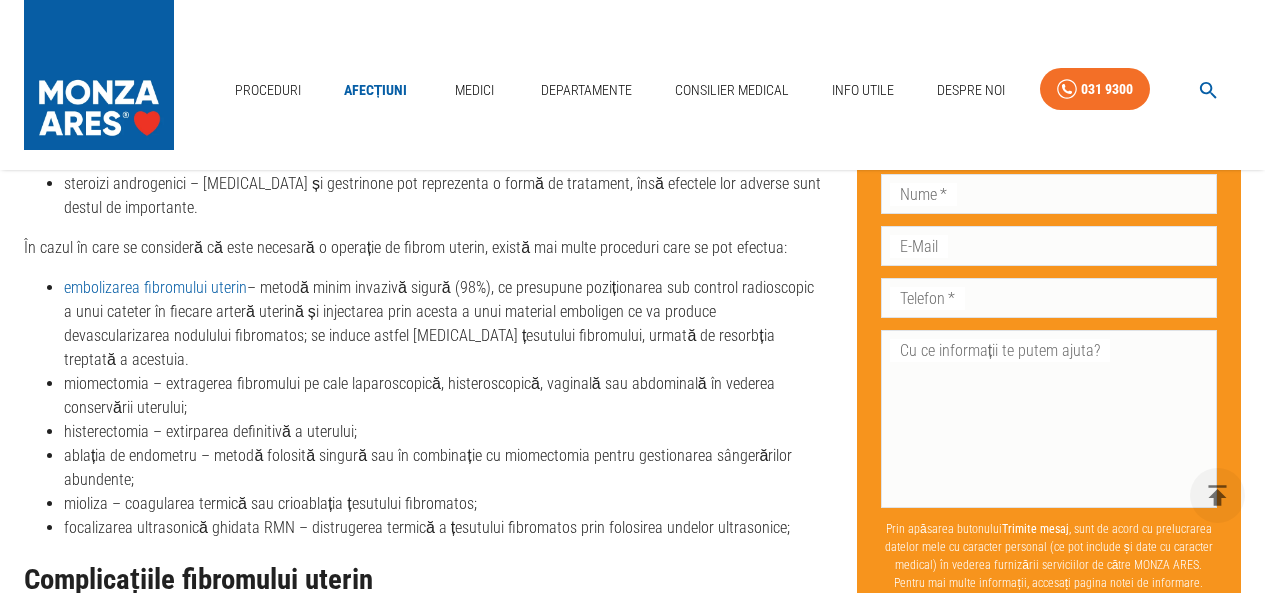 click on "miomectomia – extragerea fibromului pe cale laparoscopică, histeroscopică, vaginală sau abdominală în vederea conservării uterului;" at bounding box center (444, 396) 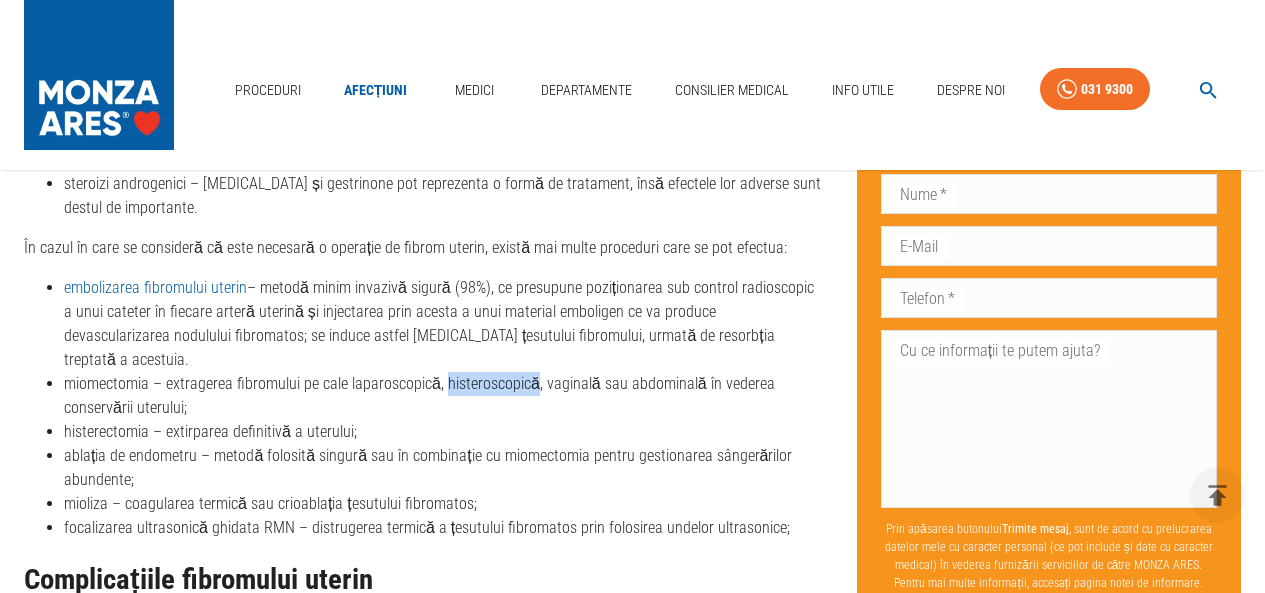 click on "miomectomia – extragerea fibromului pe cale laparoscopică, histeroscopică, vaginală sau abdominală în vederea conservării uterului;" at bounding box center (444, 396) 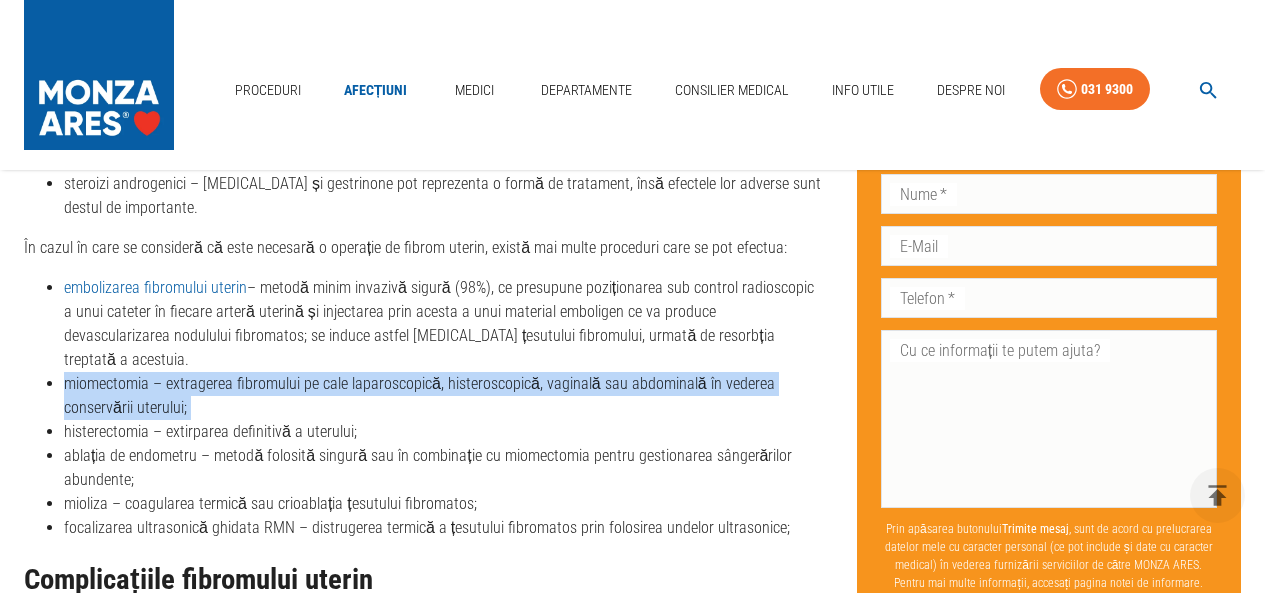 click on "miomectomia – extragerea fibromului pe cale laparoscopică, histeroscopică, vaginală sau abdominală în vederea conservării uterului;" at bounding box center [444, 396] 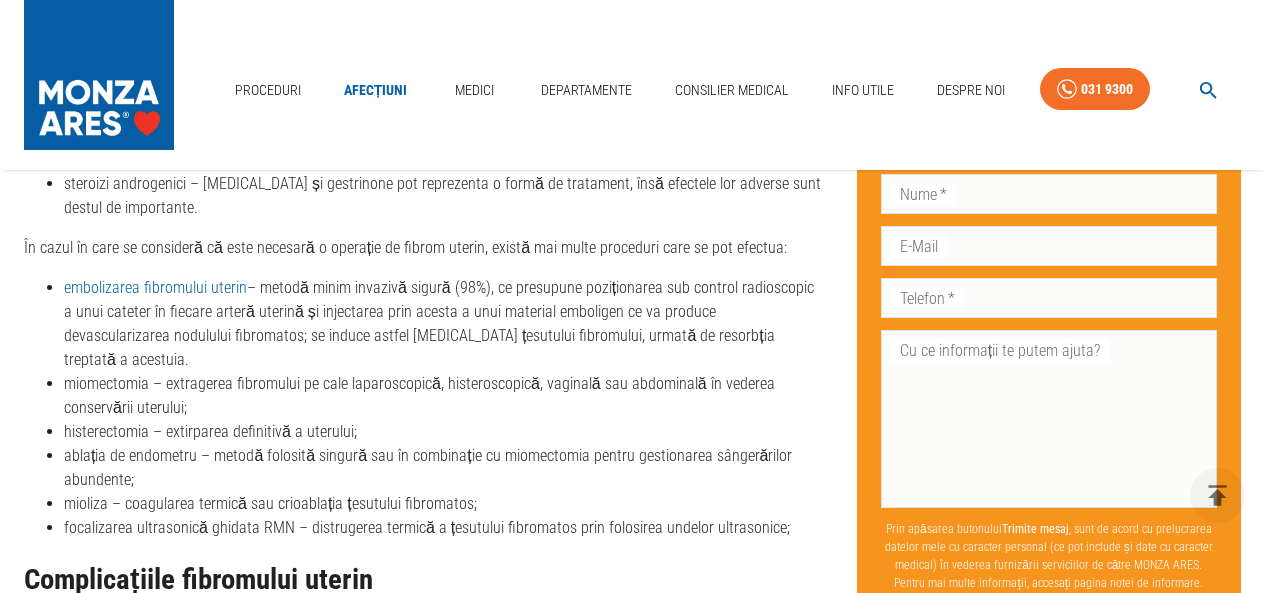 click on "miomectomia – extragerea fibromului pe cale laparoscopică, histeroscopică, vaginală sau abdominală în vederea conservării uterului;" at bounding box center [444, 396] 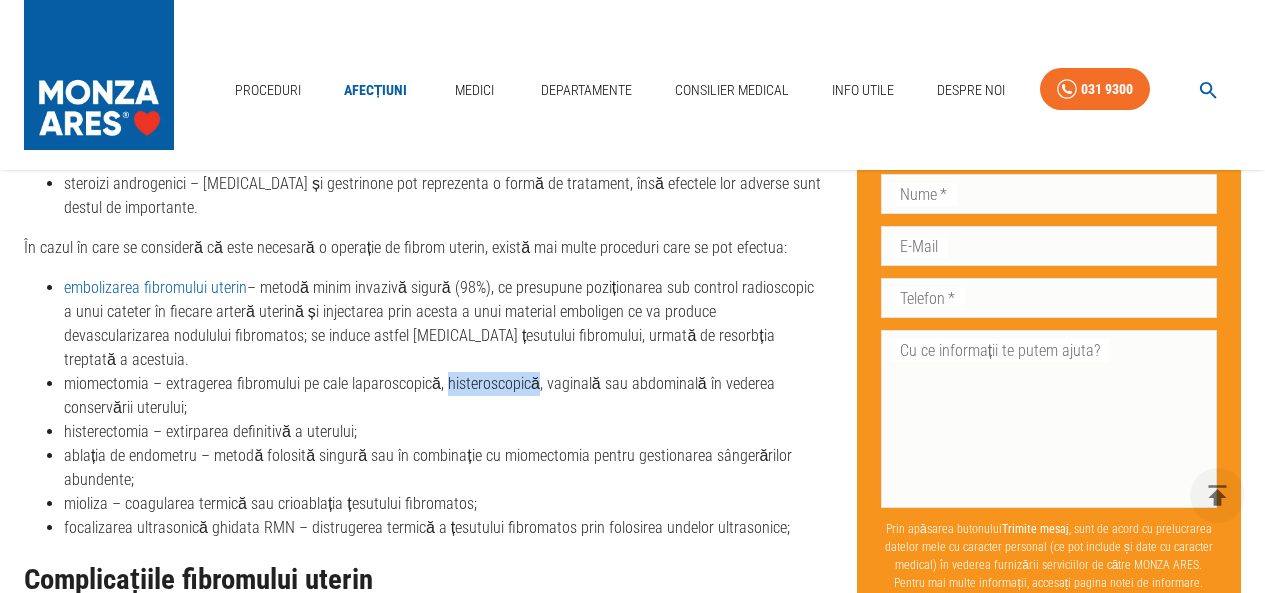 click on "miomectomia – extragerea fibromului pe cale laparoscopică, histeroscopică, vaginală sau abdominală în vederea conservării uterului;" at bounding box center (444, 396) 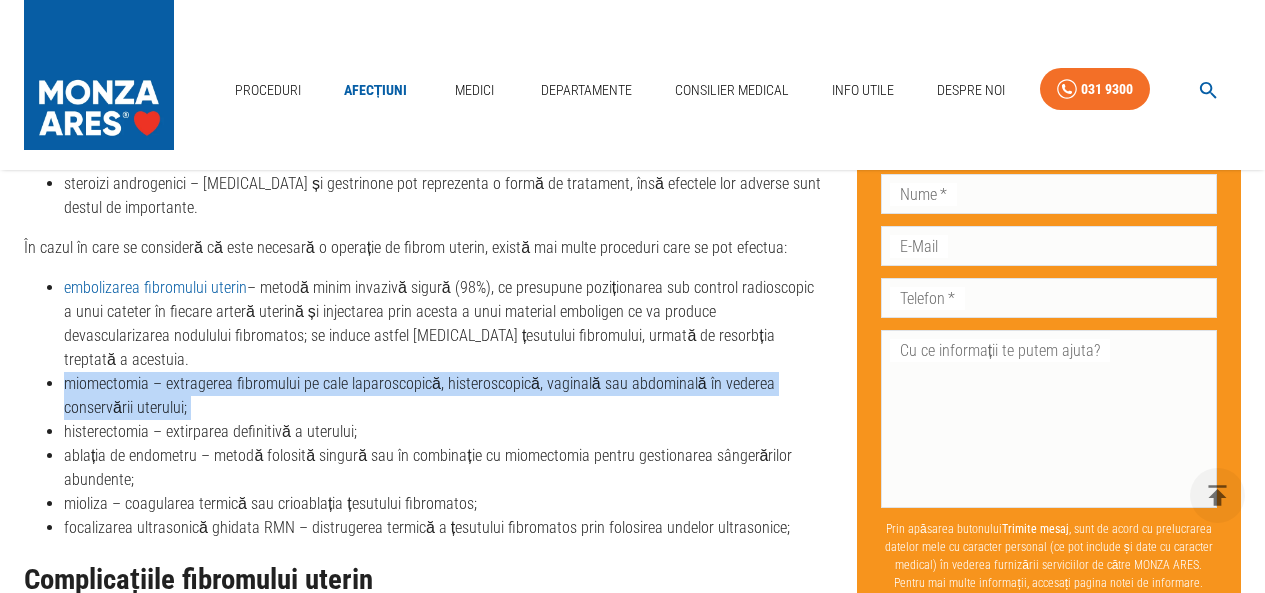 click on "miomectomia – extragerea fibromului pe cale laparoscopică, histeroscopică, vaginală sau abdominală în vederea conservării uterului;" at bounding box center [444, 396] 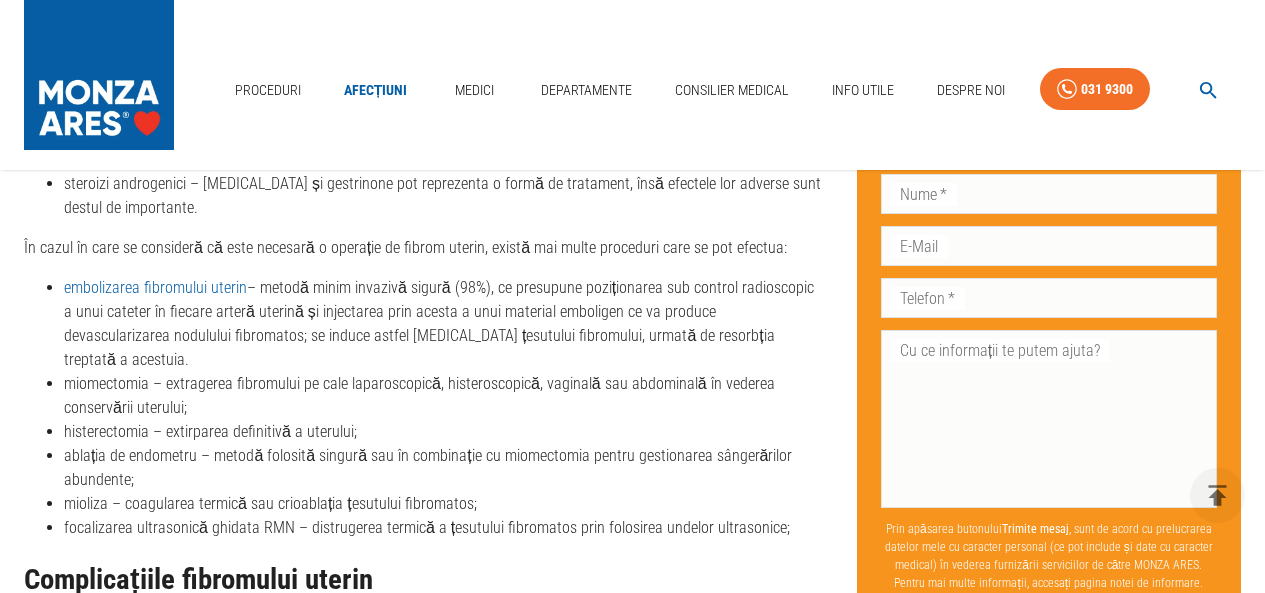 click on "histerectomia – extirparea definitivă a uterului;" at bounding box center (444, 432) 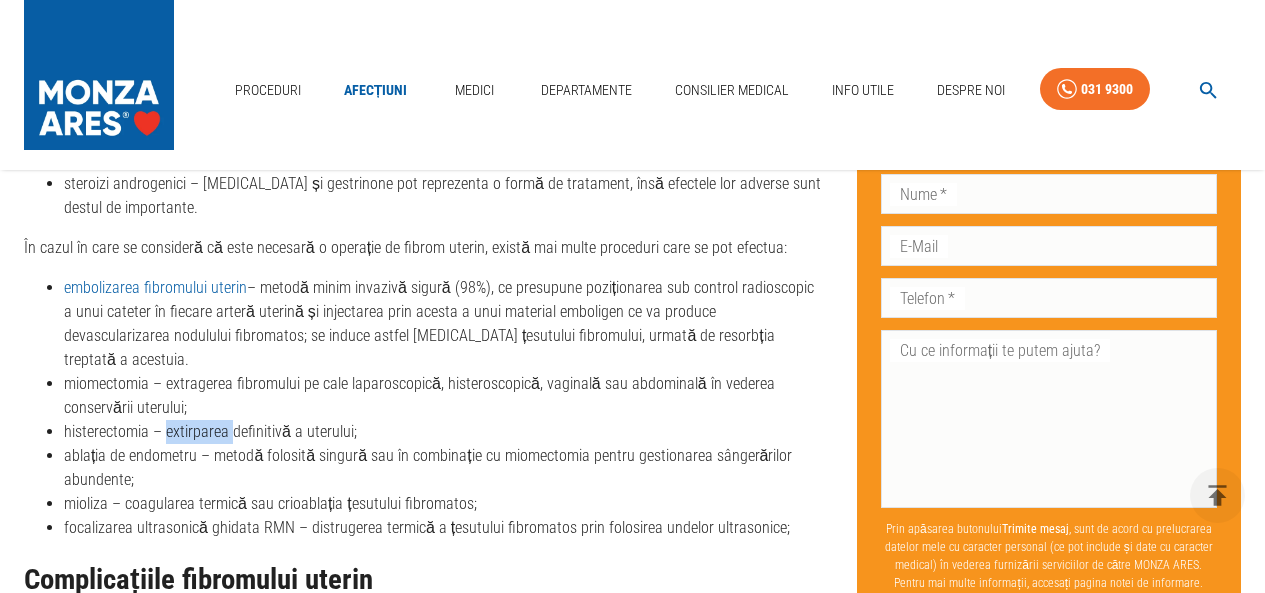 click on "histerectomia – extirparea definitivă a uterului;" at bounding box center (444, 432) 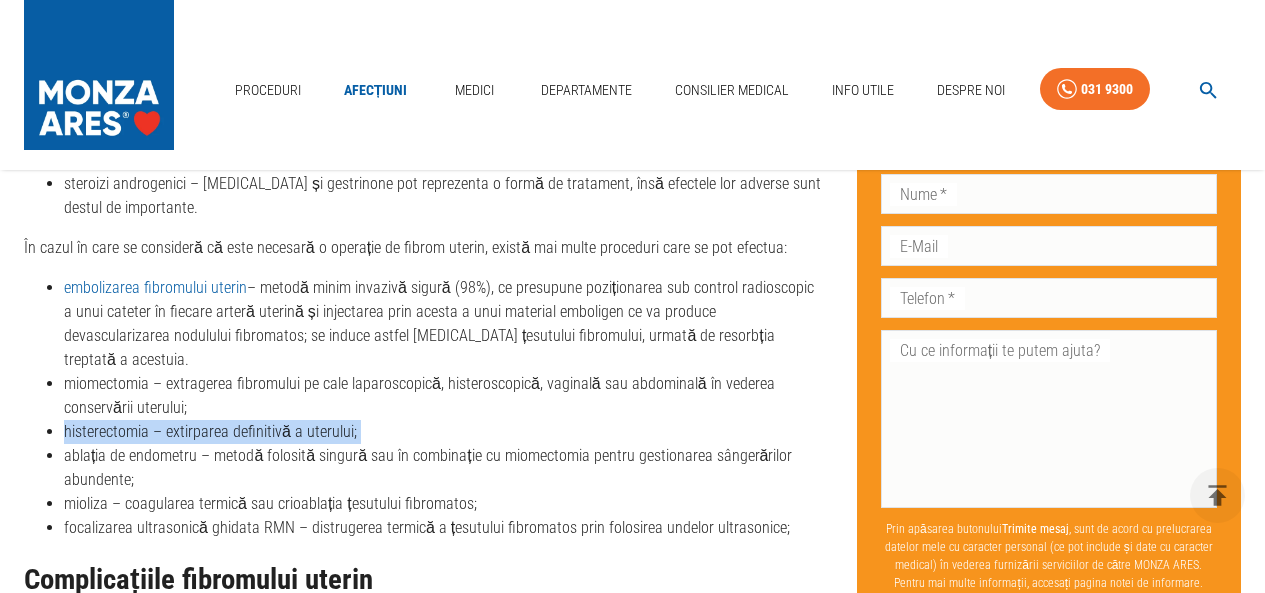 click on "histerectomia – extirparea definitivă a uterului;" at bounding box center (444, 432) 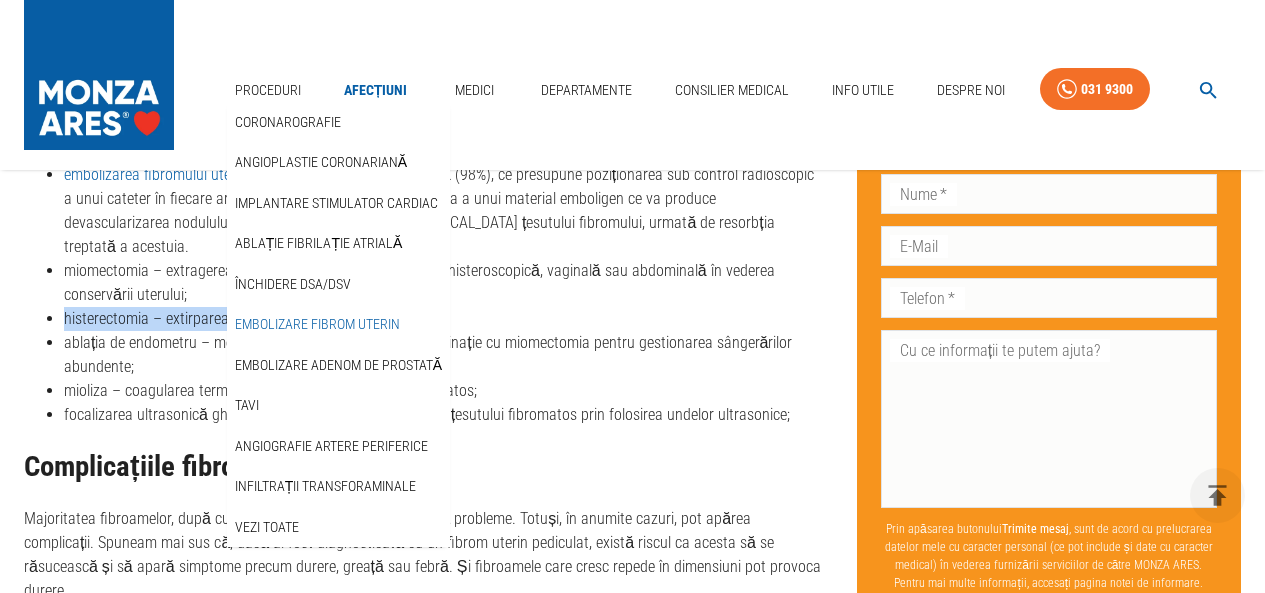 scroll, scrollTop: 5600, scrollLeft: 0, axis: vertical 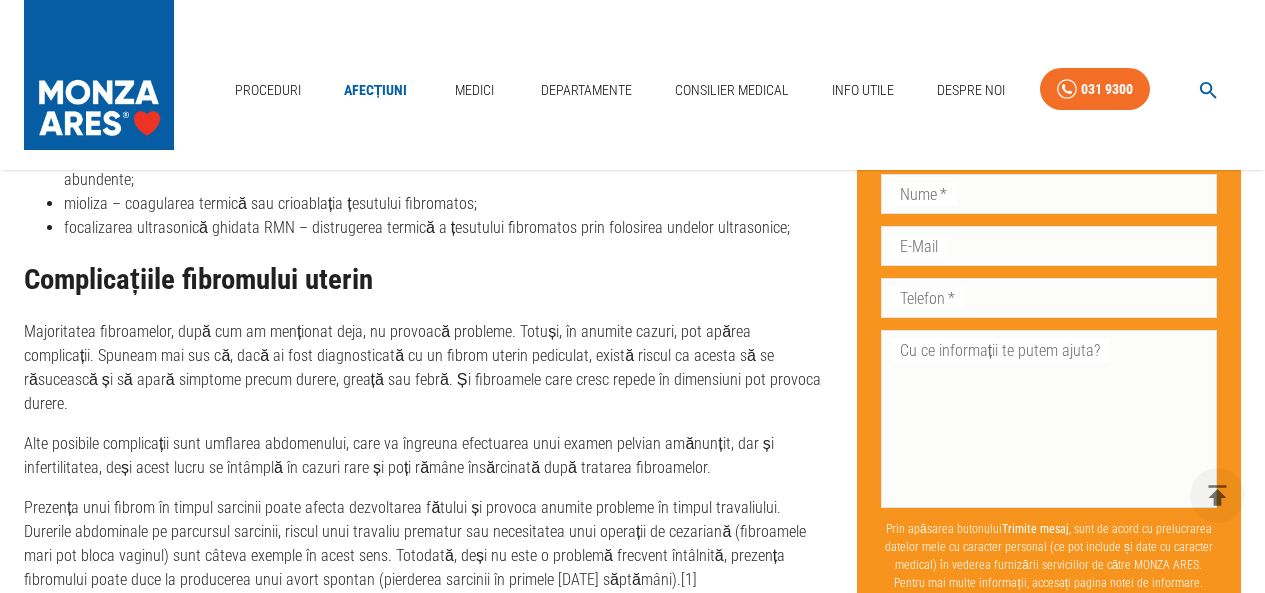 click on "Complicațiile fibromului uterin Majoritatea fibroamelor, după cum am menționat deja, nu provoacă probleme. Totuși, în anumite cazuri, pot apărea complicații. Spuneam mai sus că, dacă ai fost diagnosticată cu un fibrom uterin pediculat, există riscul ca acesta să se răsucească și să apară simptome precum durere, greață sau febră. Și fibroamele care cresc repede în dimensiuni pot provoca durere.  Alte posibile complicații sunt umflarea abdomenului, care va îngreuna efectuarea unui examen pelvian amănunțit, dar și infertilitatea, deși acest lucru se întâmplă în cazuri rare și poți rămâne însărcinată după tratarea fibroamelor." at bounding box center (424, 428) 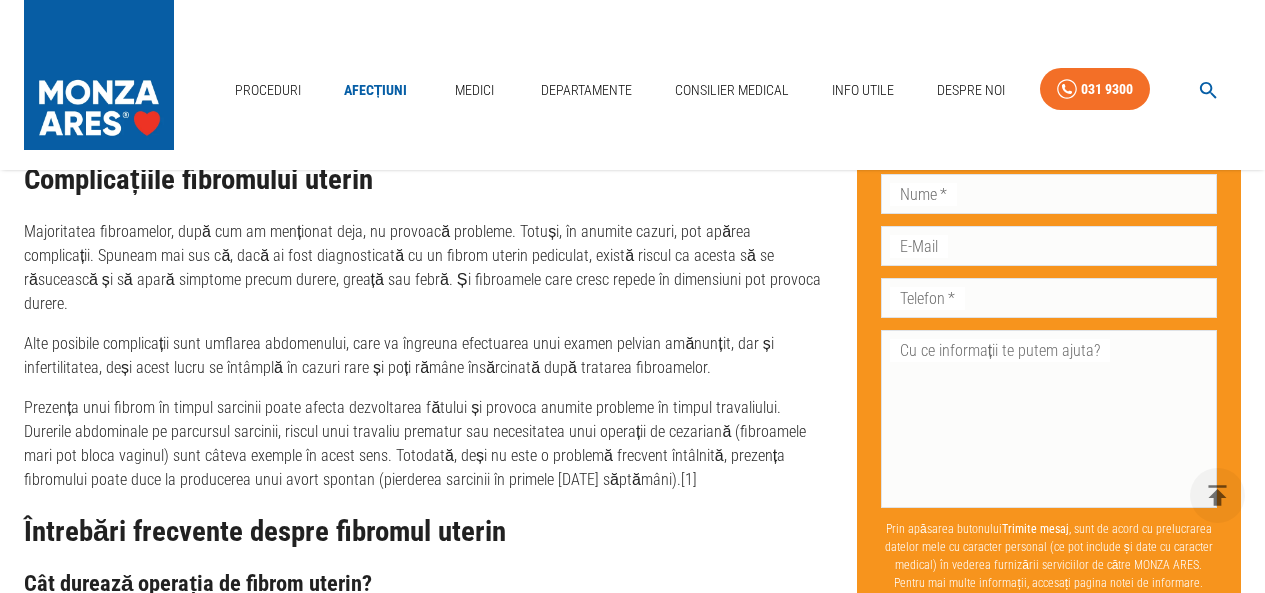 scroll, scrollTop: 5600, scrollLeft: 0, axis: vertical 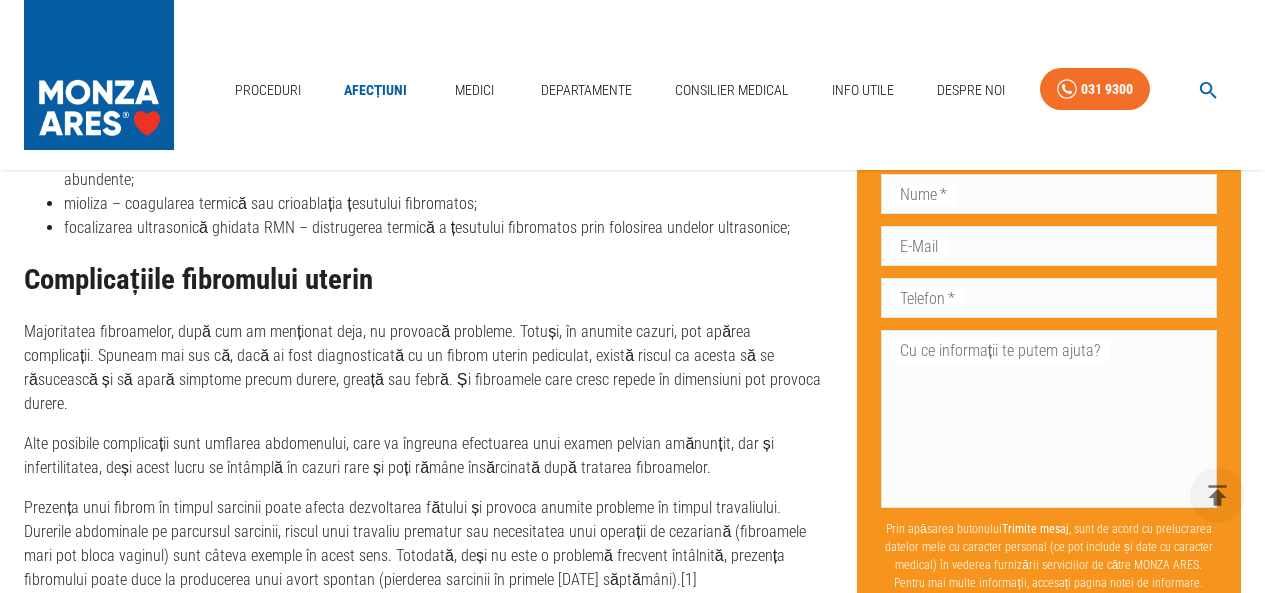 click on "Majoritatea fibroamelor, după cum am menționat deja, nu provoacă probleme. Totuși, în anumite cazuri, pot apărea complicații. Spuneam mai sus că, dacă ai fost diagnosticată cu un fibrom uterin pediculat, există riscul ca acesta să se răsucească și să apară simptome precum durere, greață sau febră. Și fibroamele care cresc repede în dimensiuni pot provoca durere." at bounding box center [424, 368] 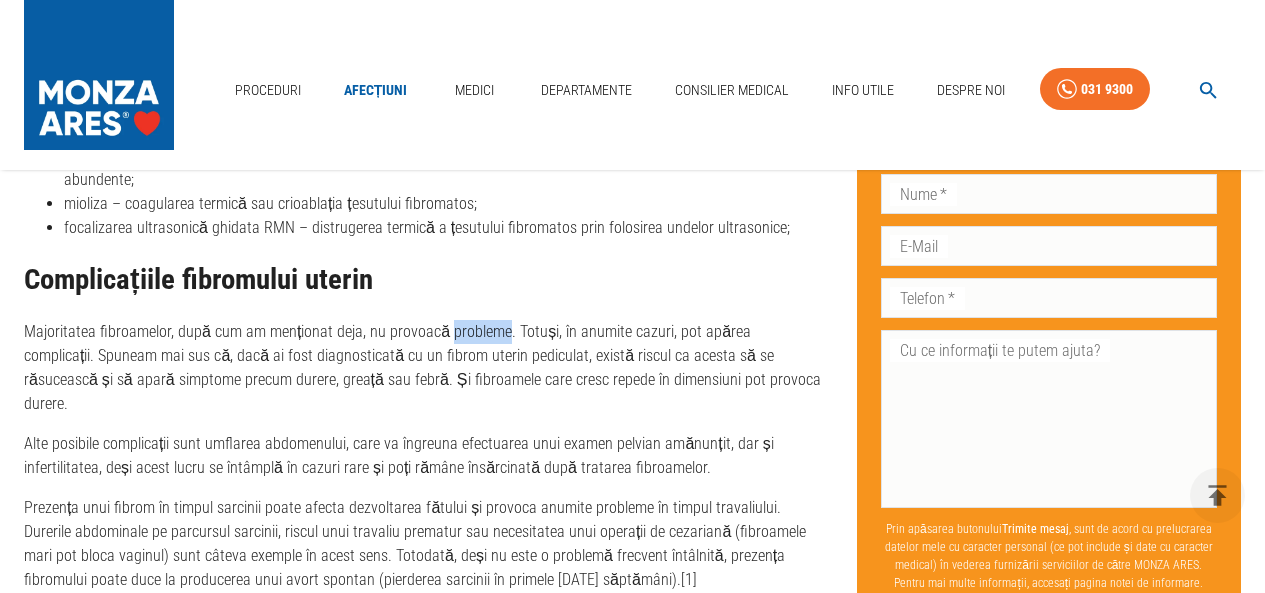 click on "Majoritatea fibroamelor, după cum am menționat deja, nu provoacă probleme. Totuși, în anumite cazuri, pot apărea complicații. Spuneam mai sus că, dacă ai fost diagnosticată cu un fibrom uterin pediculat, există riscul ca acesta să se răsucească și să apară simptome precum durere, greață sau febră. Și fibroamele care cresc repede în dimensiuni pot provoca durere." at bounding box center (424, 368) 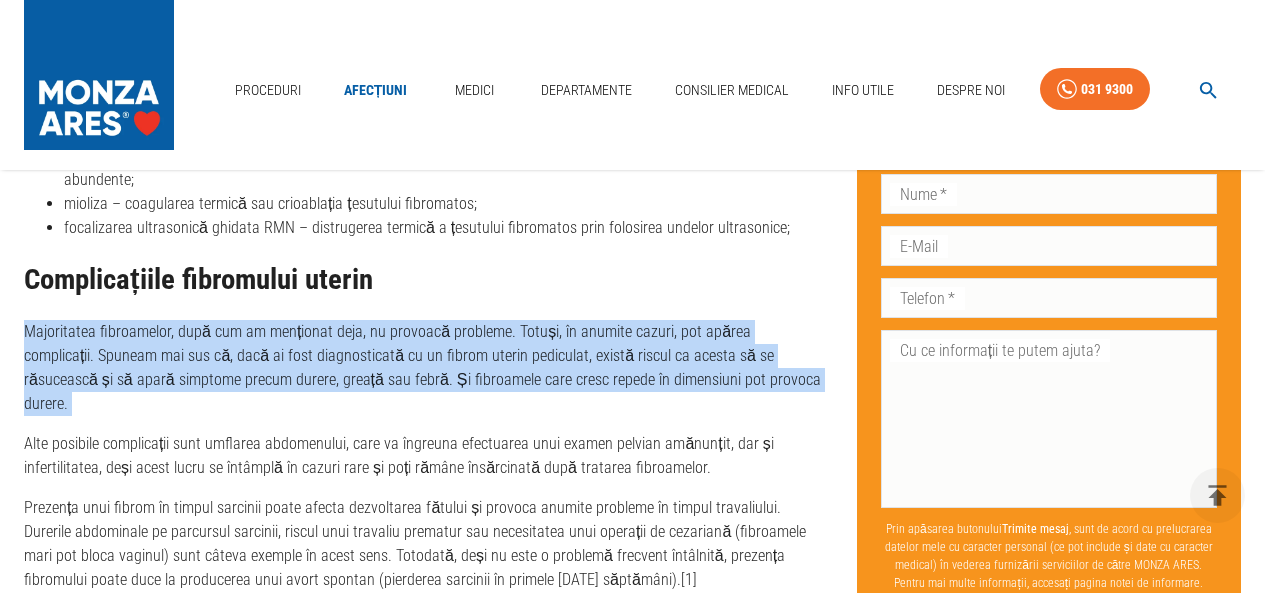 click on "Majoritatea fibroamelor, după cum am menționat deja, nu provoacă probleme. Totuși, în anumite cazuri, pot apărea complicații. Spuneam mai sus că, dacă ai fost diagnosticată cu un fibrom uterin pediculat, există riscul ca acesta să se răsucească și să apară simptome precum durere, greață sau febră. Și fibroamele care cresc repede în dimensiuni pot provoca durere." at bounding box center (424, 368) 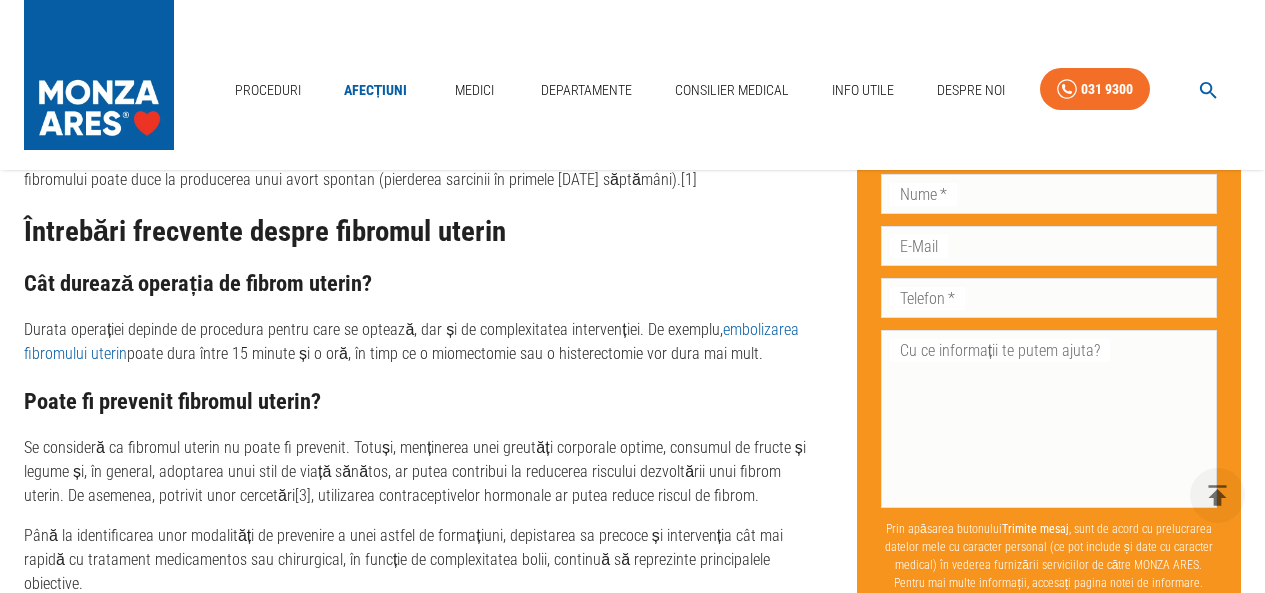 scroll, scrollTop: 6100, scrollLeft: 0, axis: vertical 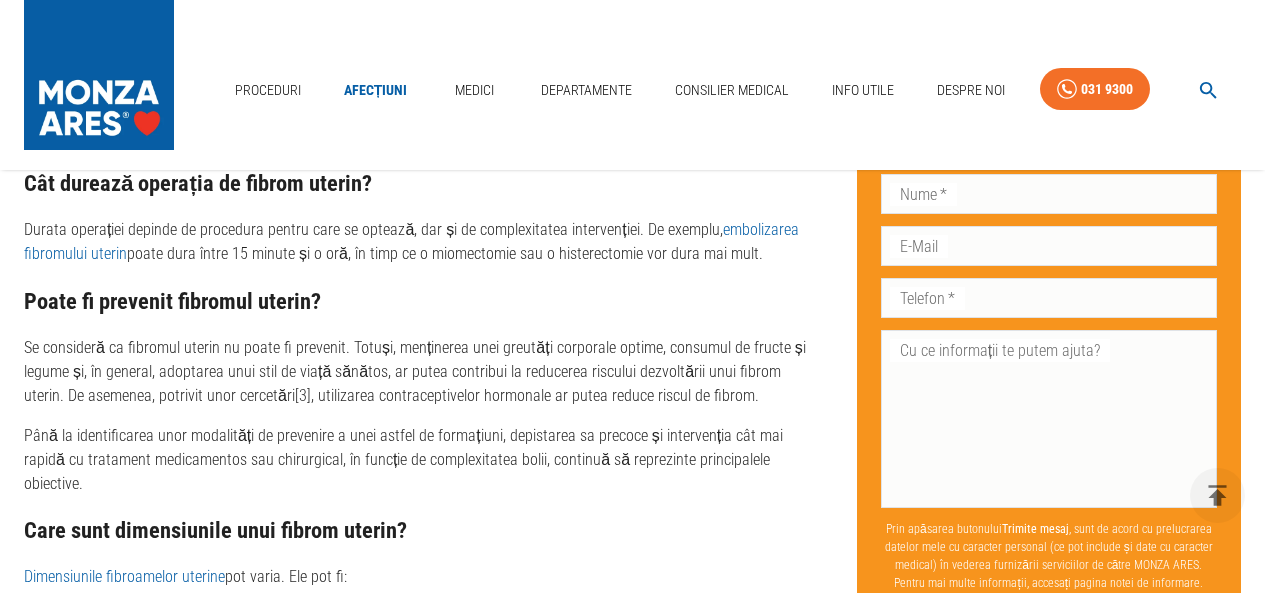 click on "Se consideră ca fibromul uterin nu poate fi prevenit. Totuși, menținerea unei greutăți corporale optime, consumul de fructe și legume și, în general, adoptarea unui stil de viață sănătos, ar putea contribui la reducerea riscului dezvoltării unui fibrom uterin. De asemenea, potrivit unor cercetări[3], utilizarea contraceptivelor hormonale ar putea reduce riscul de fibrom." at bounding box center [424, 372] 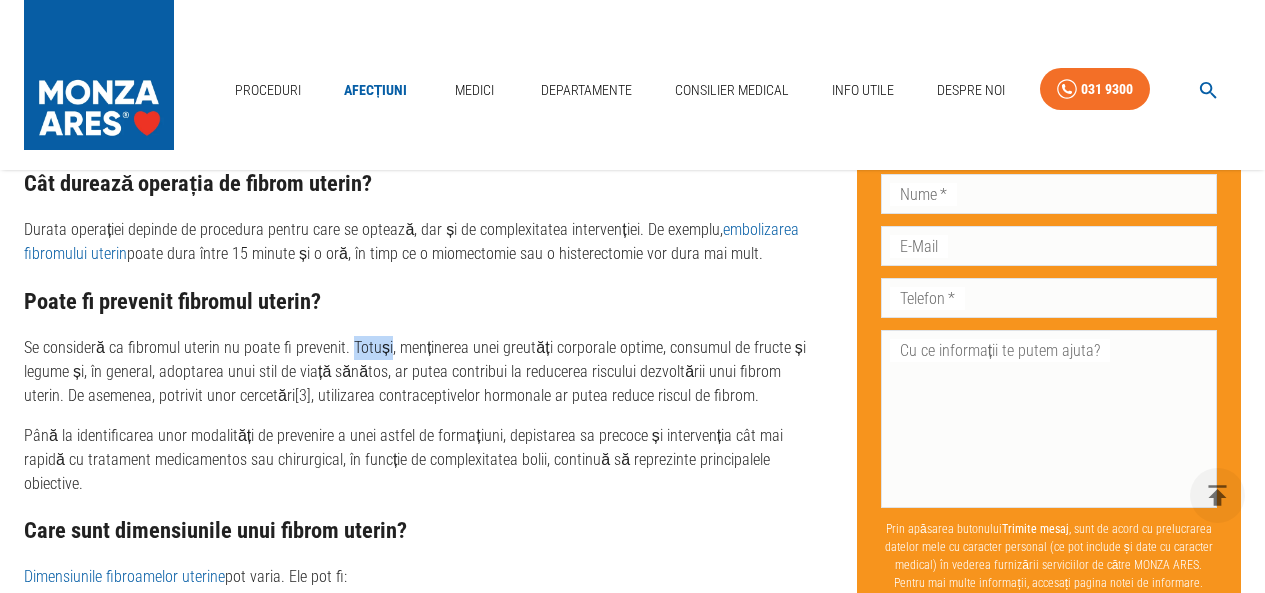 click on "Se consideră ca fibromul uterin nu poate fi prevenit. Totuși, menținerea unei greutăți corporale optime, consumul de fructe și legume și, în general, adoptarea unui stil de viață sănătos, ar putea contribui la reducerea riscului dezvoltării unui fibrom uterin. De asemenea, potrivit unor cercetări[3], utilizarea contraceptivelor hormonale ar putea reduce riscul de fibrom." at bounding box center [424, 372] 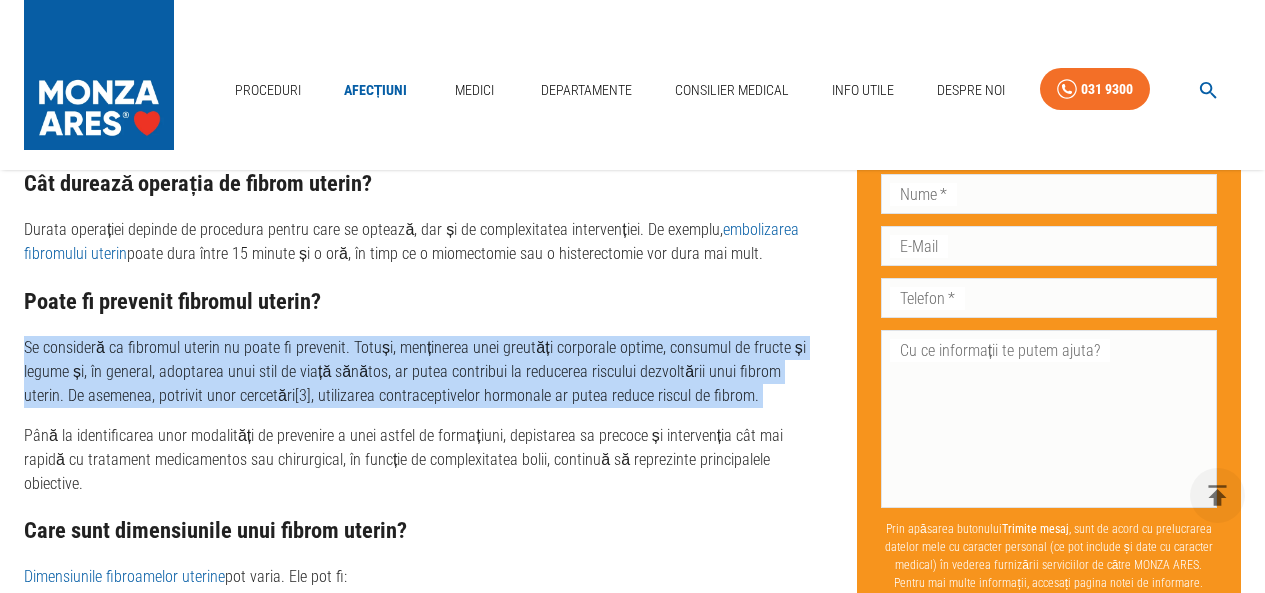 click on "Se consideră ca fibromul uterin nu poate fi prevenit. Totuși, menținerea unei greutăți corporale optime, consumul de fructe și legume și, în general, adoptarea unui stil de viață sănătos, ar putea contribui la reducerea riscului dezvoltării unui fibrom uterin. De asemenea, potrivit unor cercetări[3], utilizarea contraceptivelor hormonale ar putea reduce riscul de fibrom." at bounding box center [424, 372] 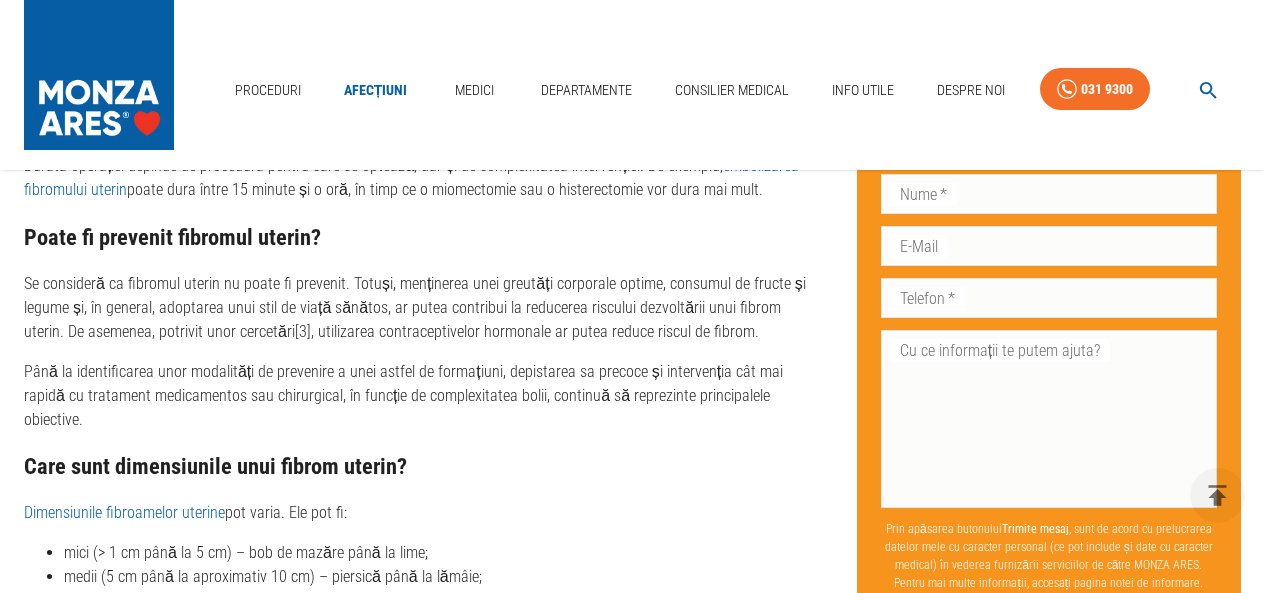 scroll, scrollTop: 6200, scrollLeft: 0, axis: vertical 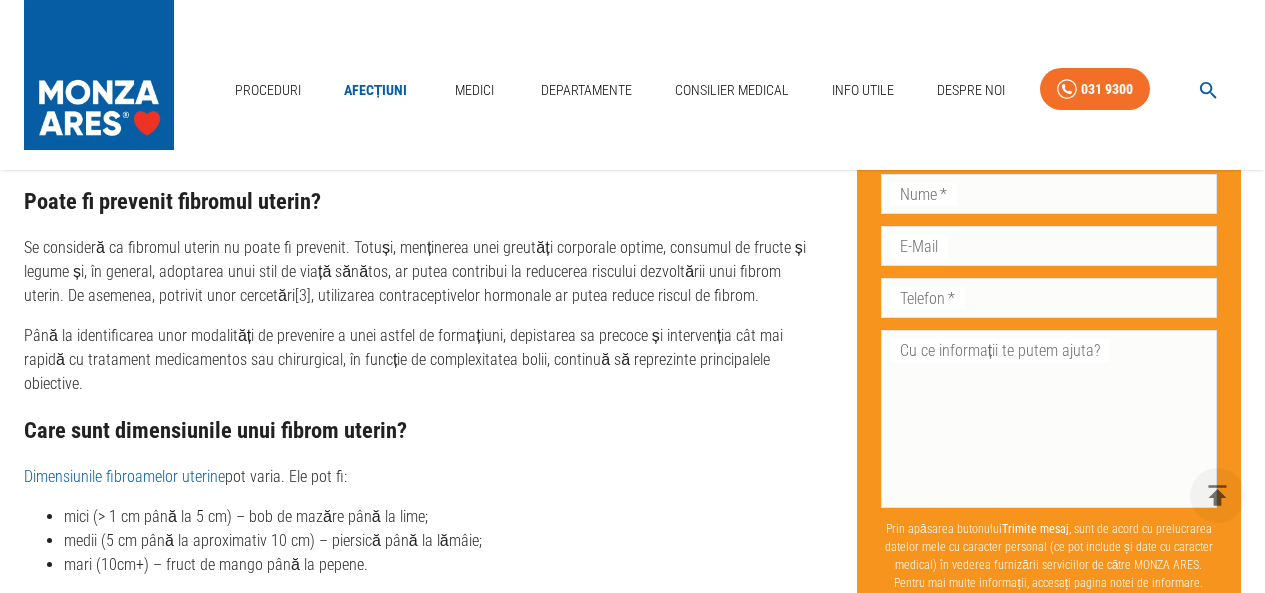 click on "Până la identificarea unor modalități de prevenire a unei astfel de formațiuni, depistarea sa precoce și intervenția cât mai rapidă cu tratament medicamentos sau chirurgical, în funcție de complexitatea bolii, continuă să reprezinte principalele obiective." at bounding box center (424, 360) 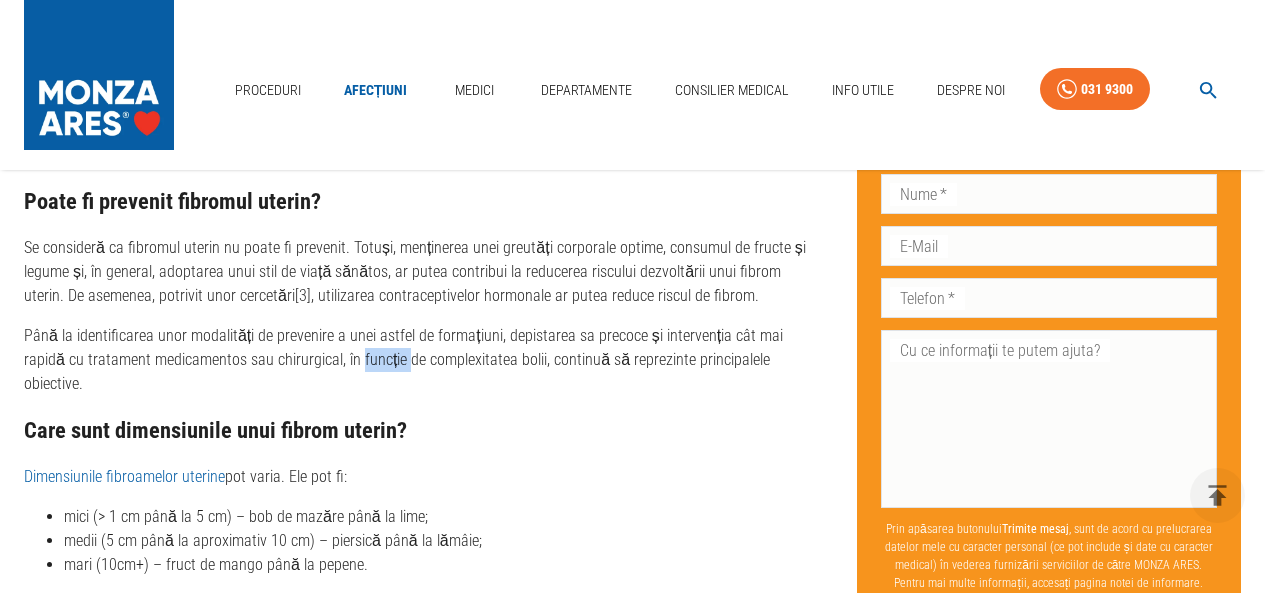 click on "Până la identificarea unor modalități de prevenire a unei astfel de formațiuni, depistarea sa precoce și intervenția cât mai rapidă cu tratament medicamentos sau chirurgical, în funcție de complexitatea bolii, continuă să reprezinte principalele obiective." at bounding box center [424, 360] 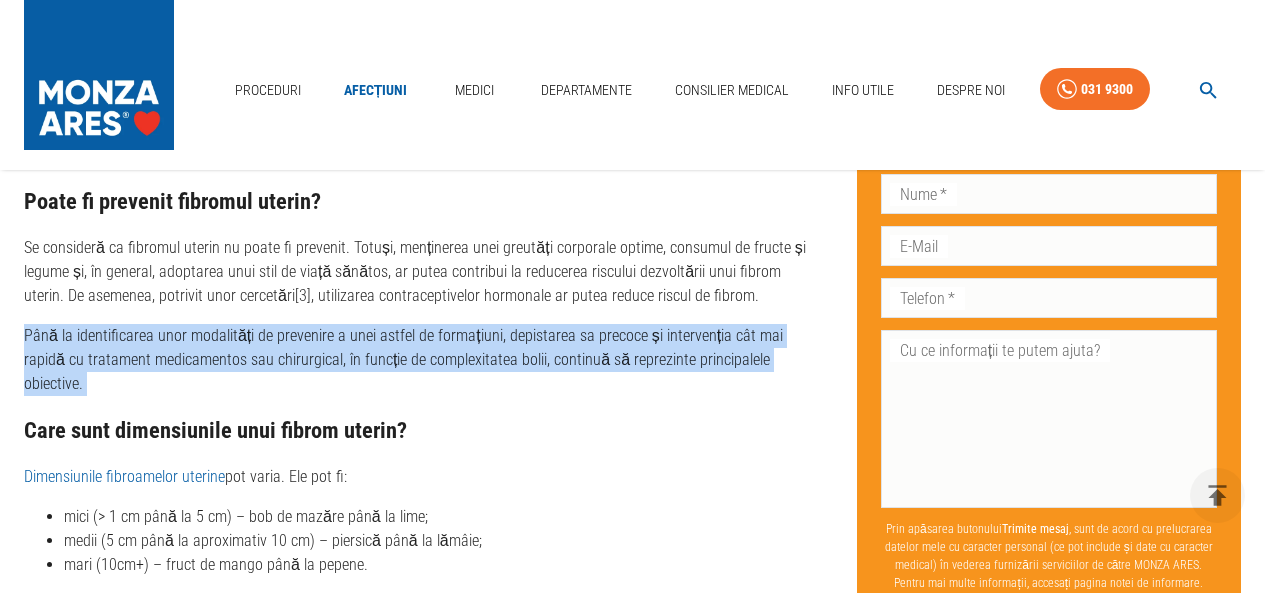 click on "Până la identificarea unor modalități de prevenire a unei astfel de formațiuni, depistarea sa precoce și intervenția cât mai rapidă cu tratament medicamentos sau chirurgical, în funcție de complexitatea bolii, continuă să reprezinte principalele obiective." at bounding box center [424, 360] 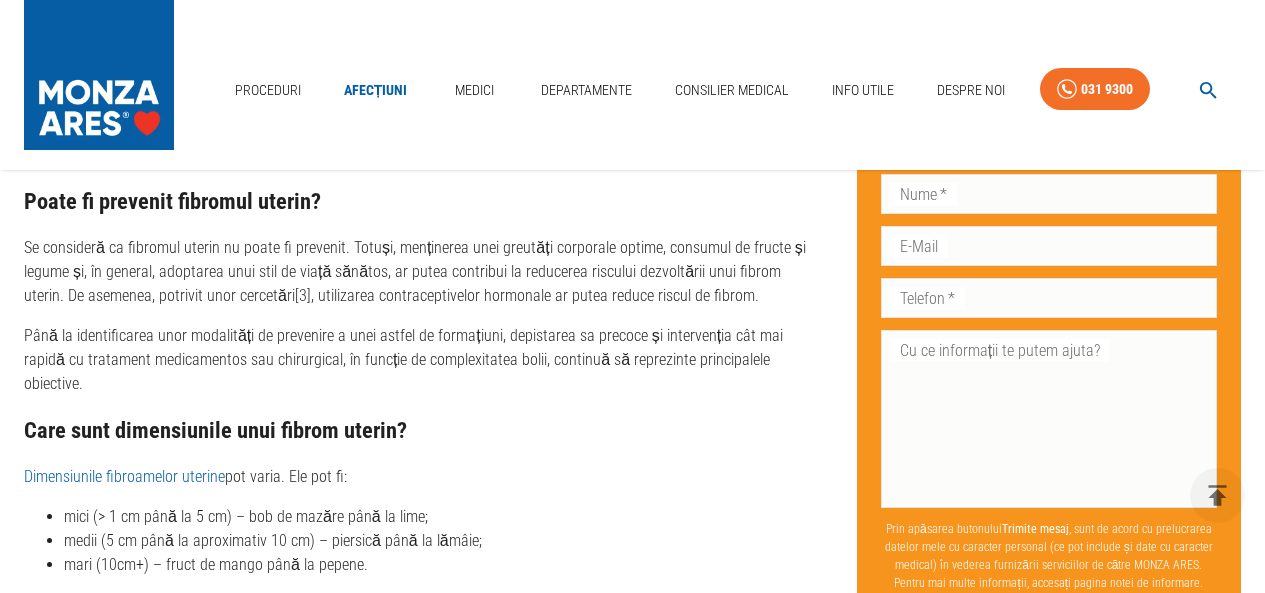 click on "Întrebări frecvente despre fibromul uterin Cât durează operația de fibrom uterin? Durata operației depinde de procedura pentru care se optează, dar și de complexitatea intervenției. De exemplu,  embolizarea fibromului uterin  poate dura între 15 minute și o oră, în timp ce o miomectomie sau o histerectomie vor dura mai mult.  Poate fi prevenit fibromul uterin? Se consideră ca fibromul uterin nu poate fi prevenit. Totuși, menținerea unei greutăți corporale optime, consumul de fructe și legume și, în general, adoptarea unui stil de viață sănătos, ar putea contribui la reducerea riscului dezvoltării unui fibrom uterin. De asemenea, potrivit unor cercetări[3], utilizarea contraceptivelor hormonale ar putea reduce riscul de fibrom. Care sunt dimensiunile unui fibrom uterin? Dimensiunile fibroamelor uterine  pot varia. Ele pot fi:  mici (> 1 cm până la 5 cm) – bob de mazăre până la lime; medii (5 cm până la aproximativ 10 cm) – piersică până la lămâie; Programează-te" at bounding box center [424, 570] 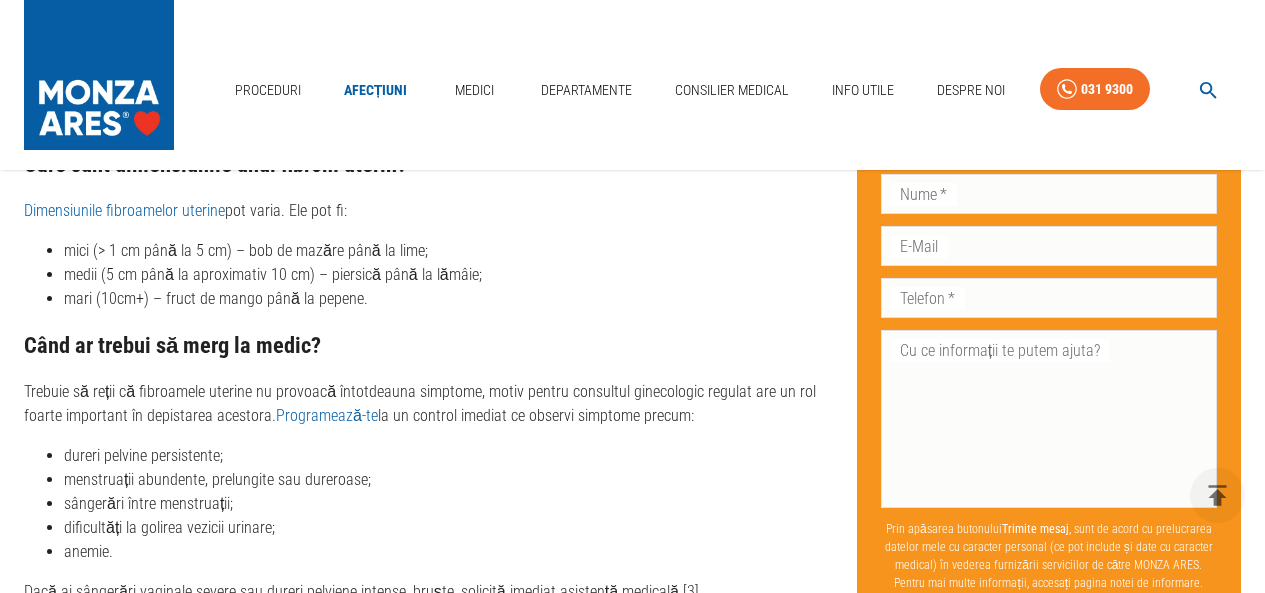 scroll, scrollTop: 6500, scrollLeft: 0, axis: vertical 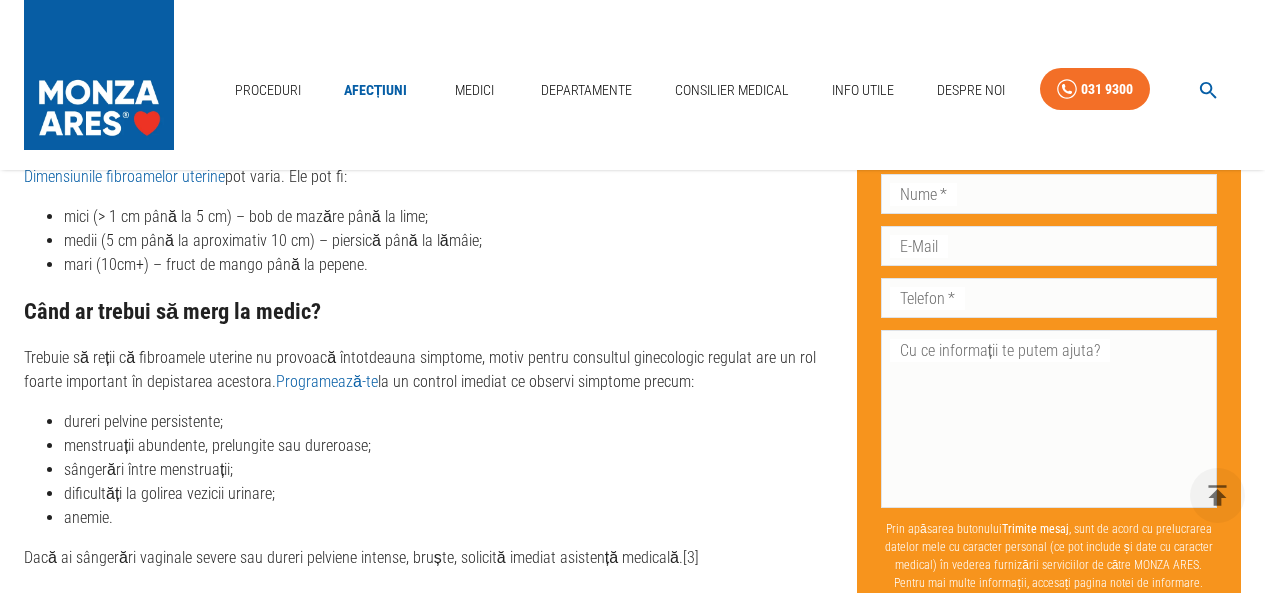 click on "dureri pelvine persistente;" at bounding box center [444, 422] 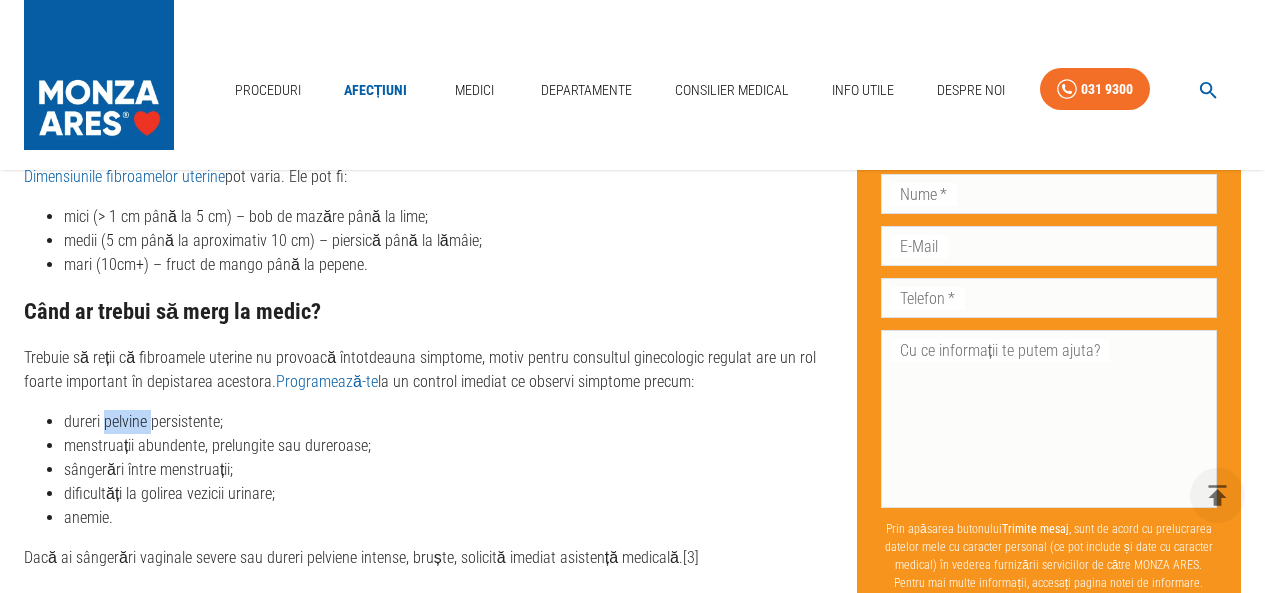 click on "dureri pelvine persistente;" at bounding box center (444, 422) 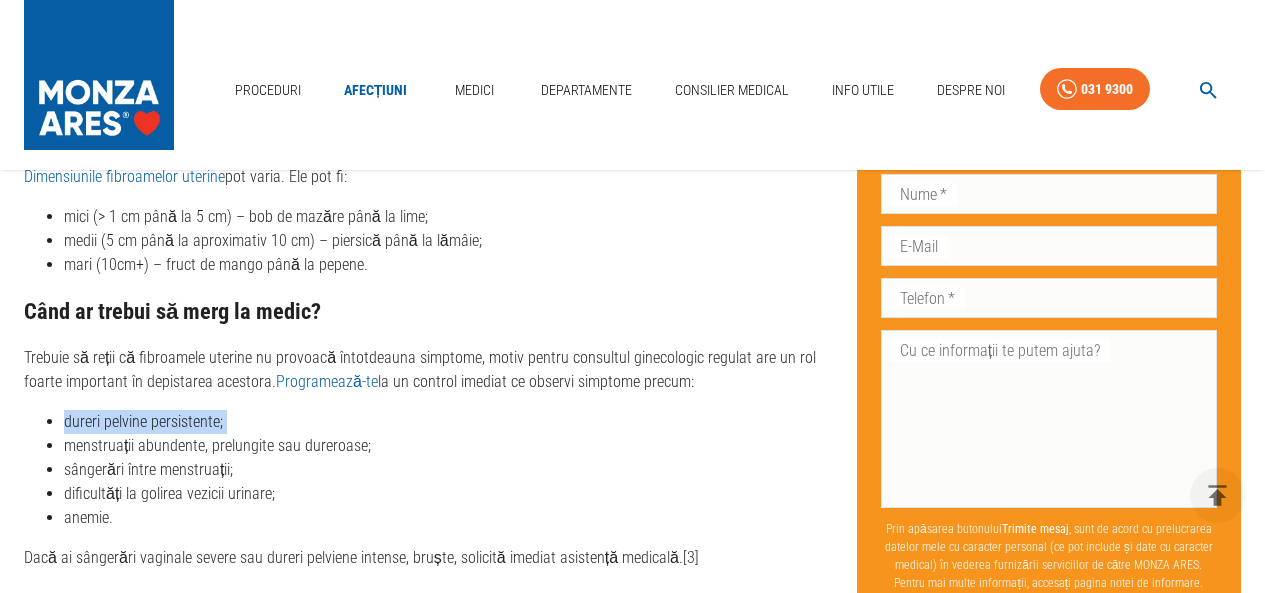 click on "dureri pelvine persistente;" at bounding box center [444, 422] 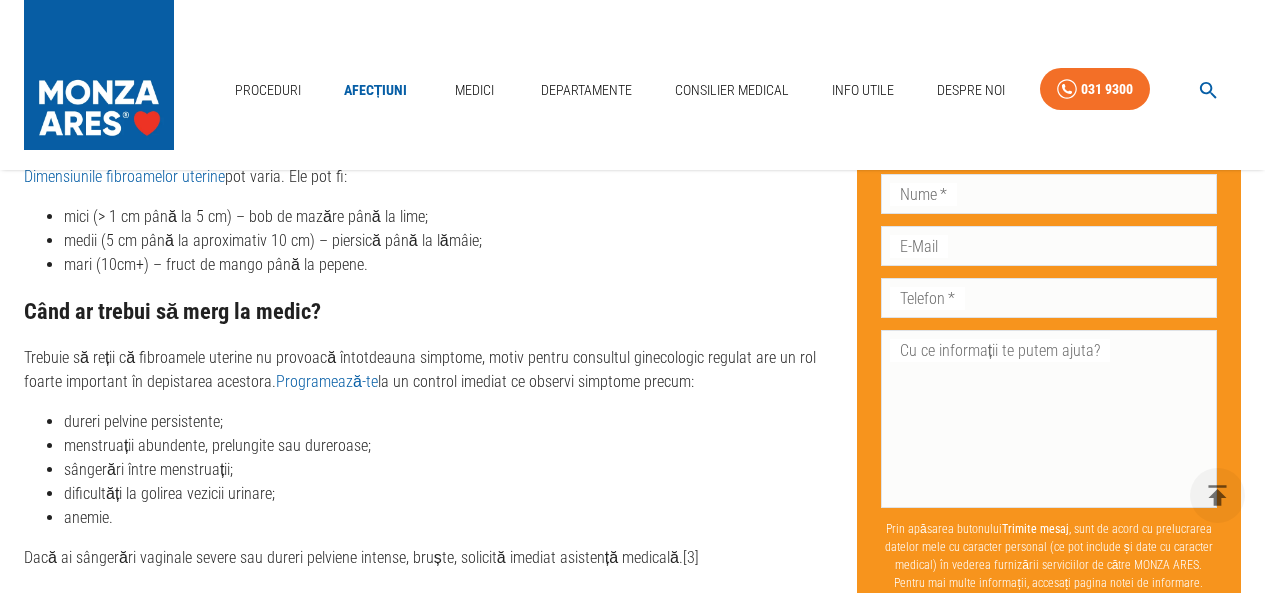 click on "menstruații abundente, prelungite sau dureroase;" at bounding box center [444, 446] 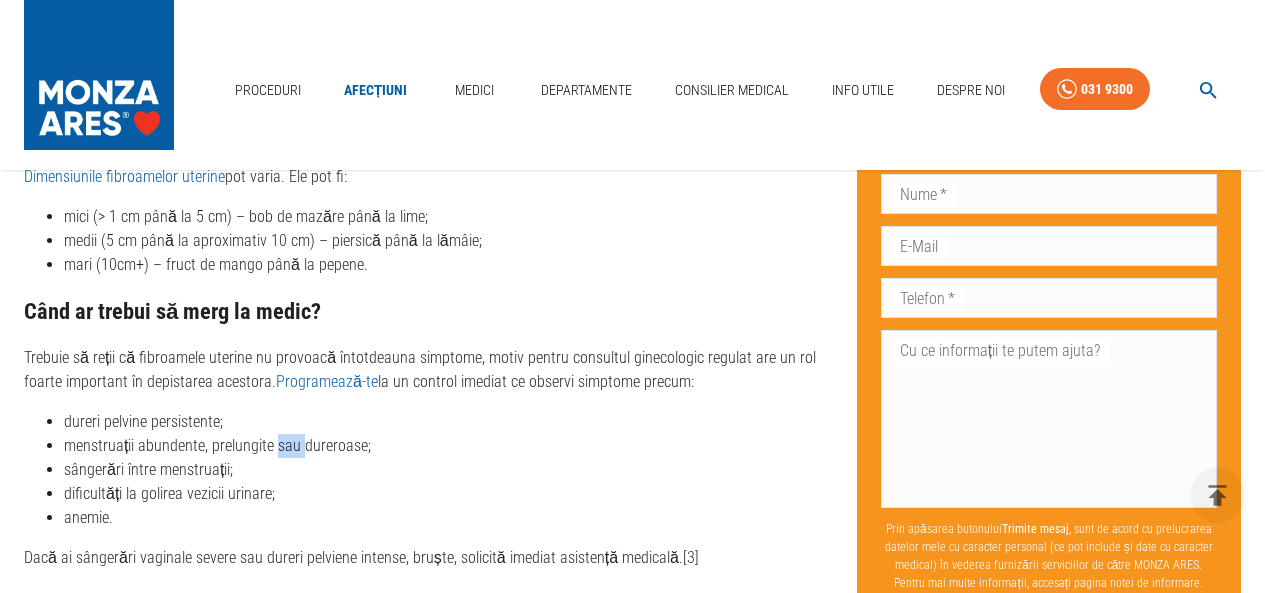 click on "menstruații abundente, prelungite sau dureroase;" at bounding box center [444, 446] 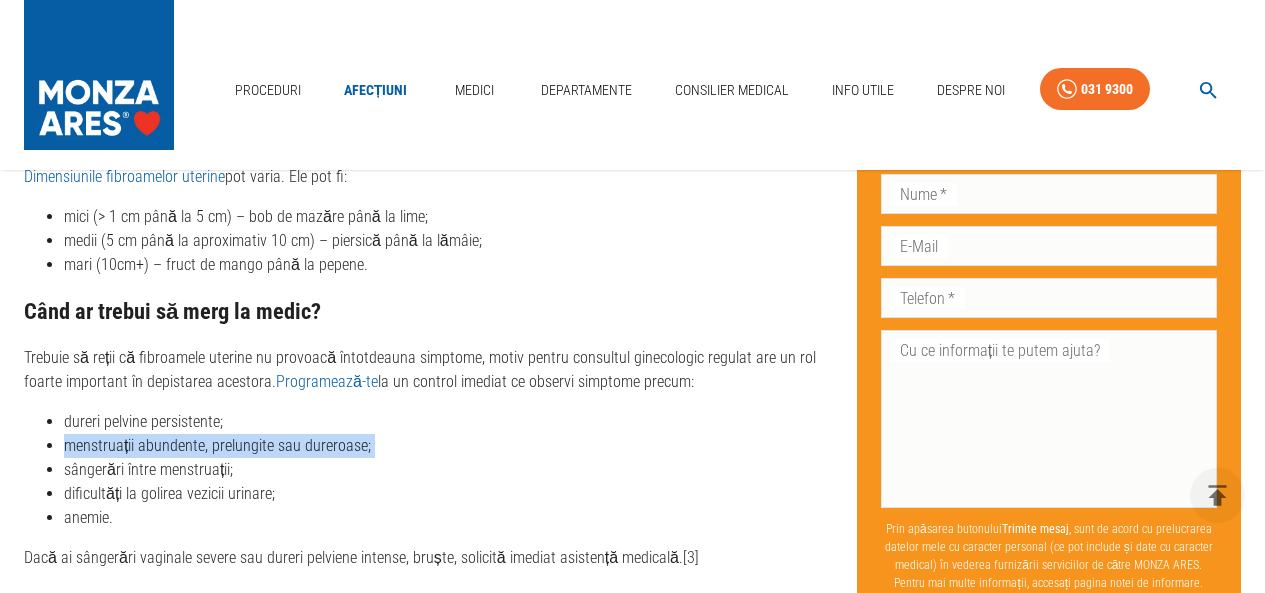 click on "menstruații abundente, prelungite sau dureroase;" at bounding box center [444, 446] 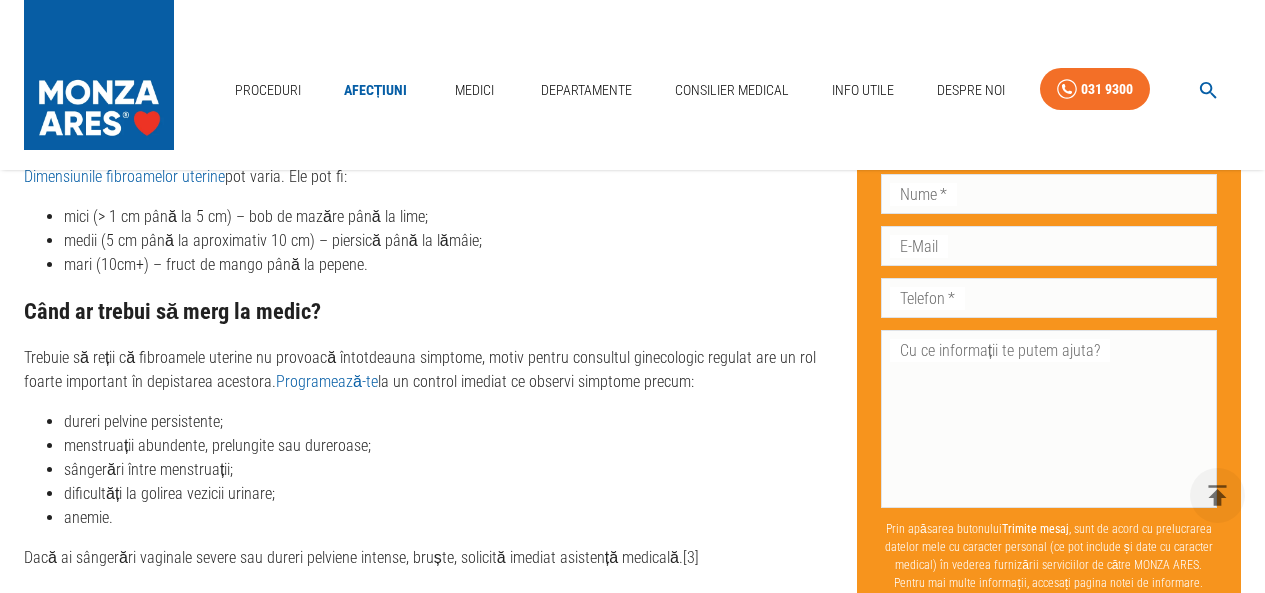 click on "sângerări între menstruații;" at bounding box center (444, 470) 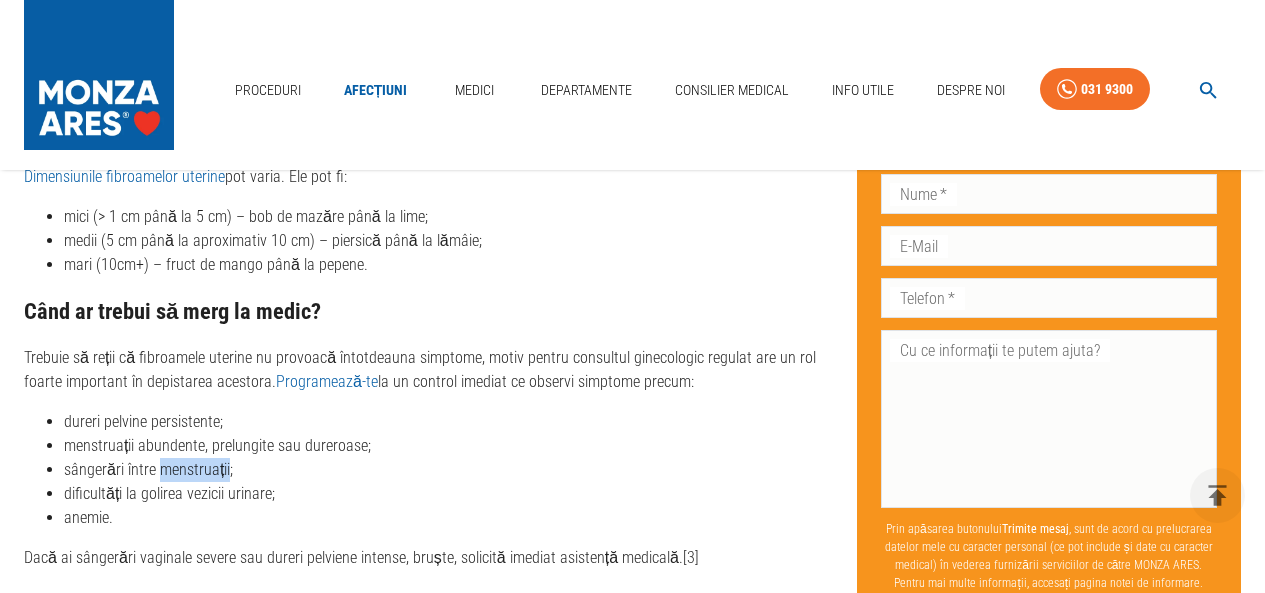 click on "sângerări între menstruații;" at bounding box center (444, 470) 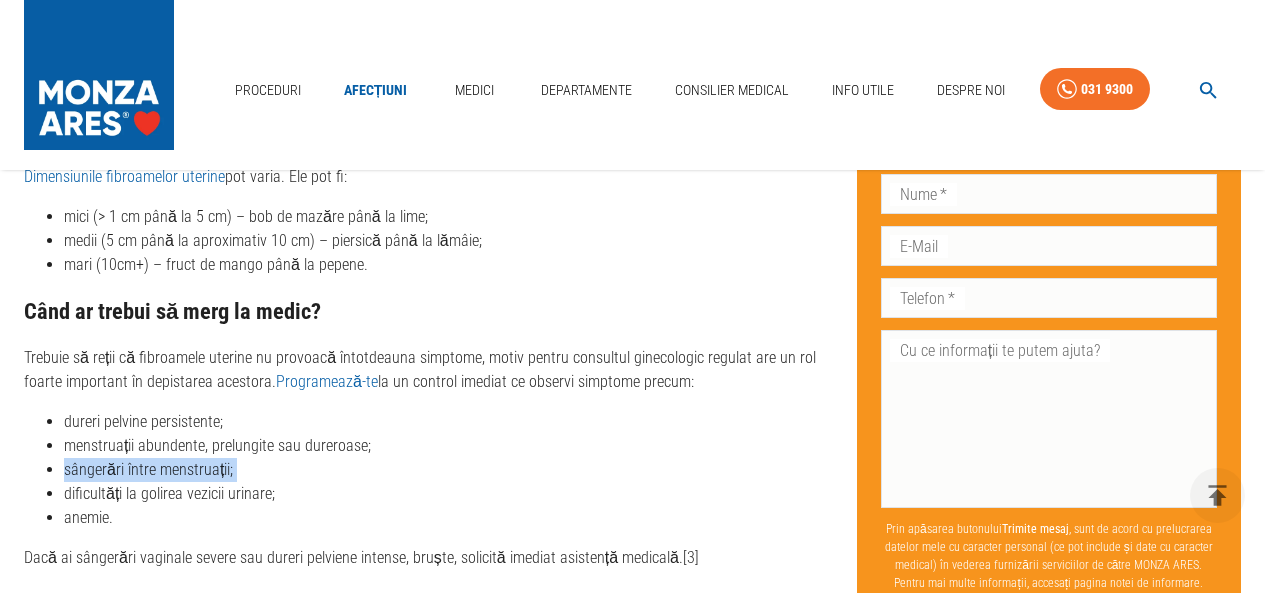 click on "sângerări între menstruații;" at bounding box center [444, 470] 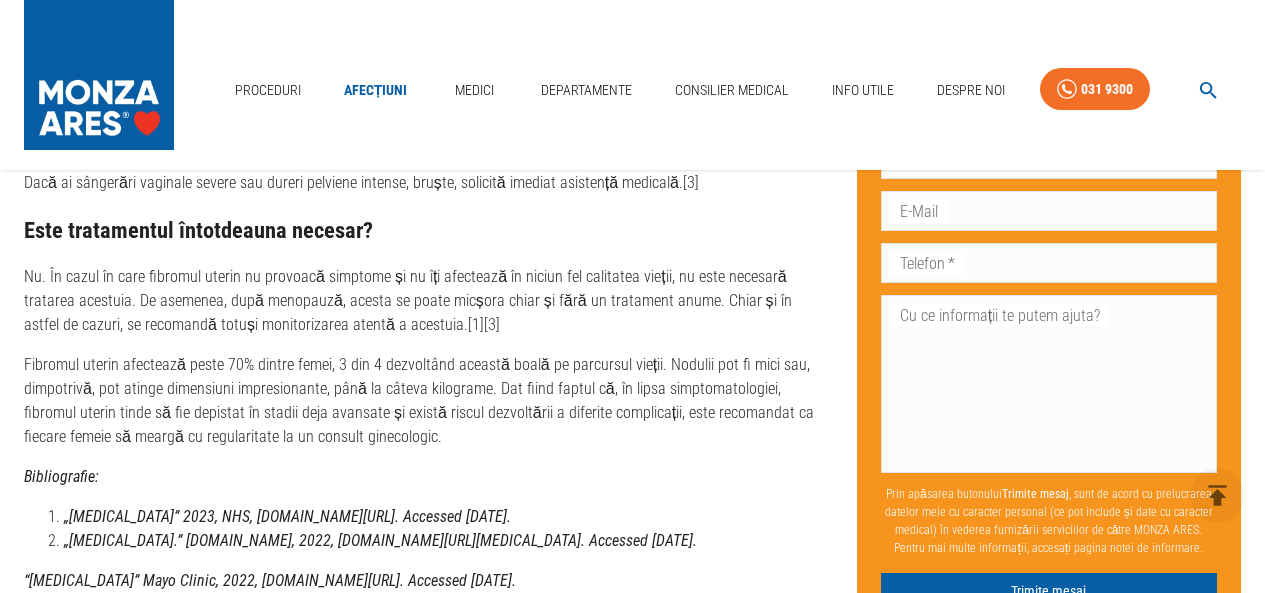 scroll, scrollTop: 6900, scrollLeft: 0, axis: vertical 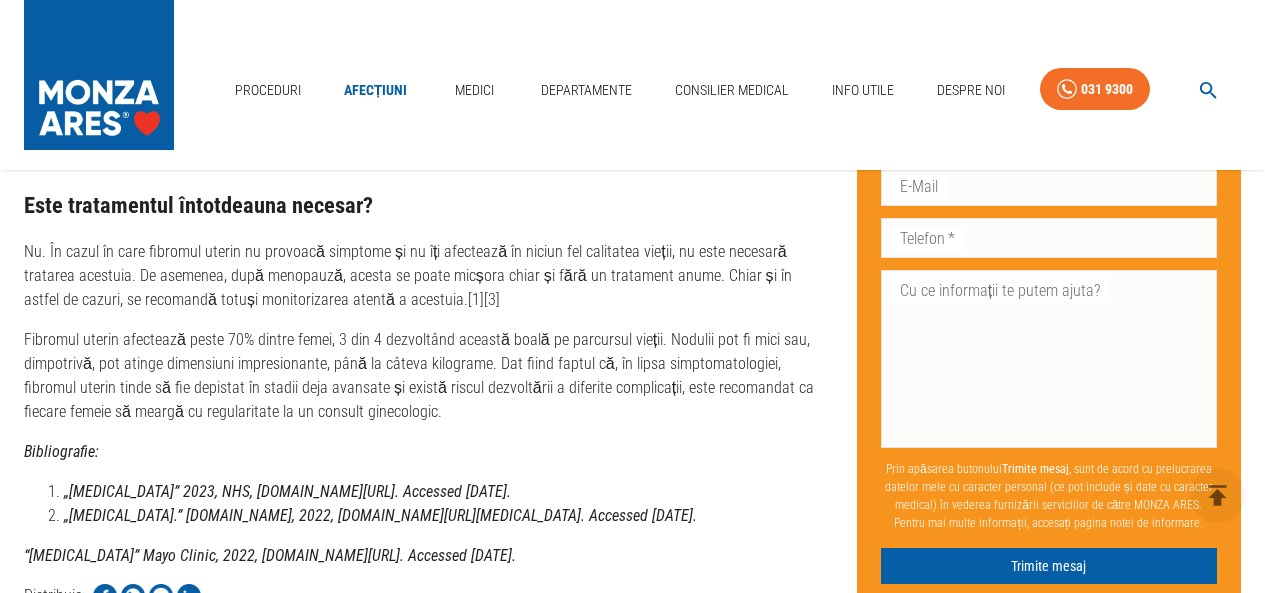 click on "Fibromul uterin afectează peste 70% dintre femei, 3 din 4 dezvoltând această boală pe parcursul vieții. Nodulii pot fi mici sau, dimpotrivă, pot atinge dimensiuni impresionante, până la câteva kilograme. Dat fiind faptul că, în lipsa simptomatologiei, fibromul uterin tinde să fie depistat în stadii deja avansate și există riscul dezvoltării a diferite complicații, este recomandat ca fiecare femeie să meargă cu regularitate la un consult ginecologic." at bounding box center (424, 376) 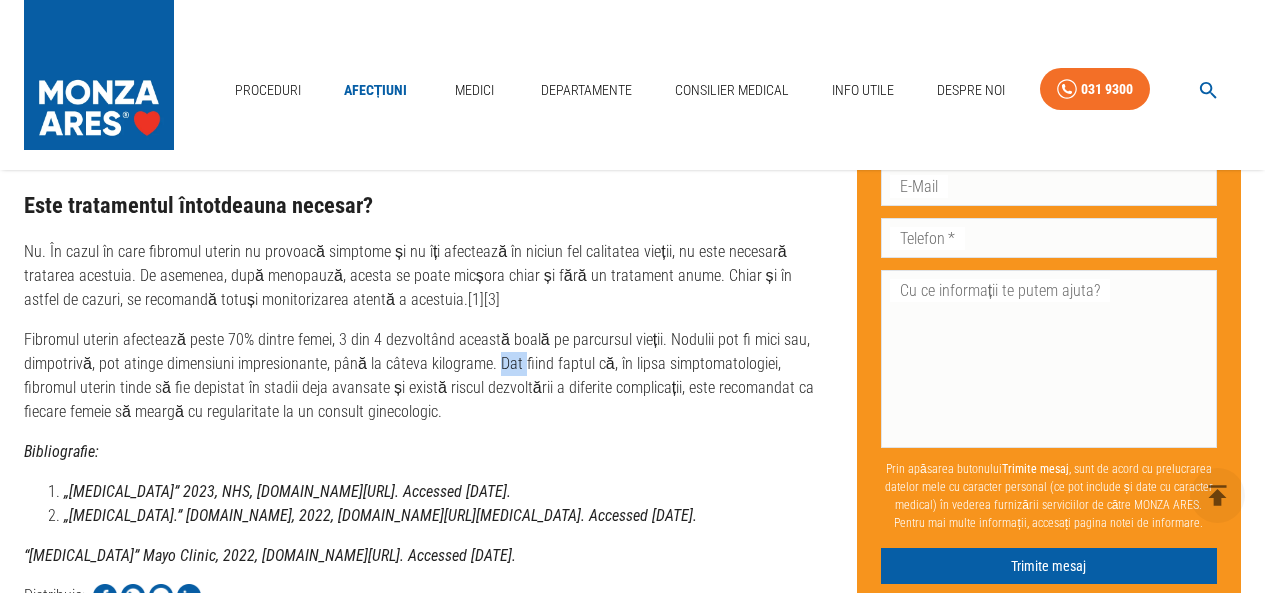 click on "Fibromul uterin afectează peste 70% dintre femei, 3 din 4 dezvoltând această boală pe parcursul vieții. Nodulii pot fi mici sau, dimpotrivă, pot atinge dimensiuni impresionante, până la câteva kilograme. Dat fiind faptul că, în lipsa simptomatologiei, fibromul uterin tinde să fie depistat în stadii deja avansate și există riscul dezvoltării a diferite complicații, este recomandat ca fiecare femeie să meargă cu regularitate la un consult ginecologic." at bounding box center [424, 376] 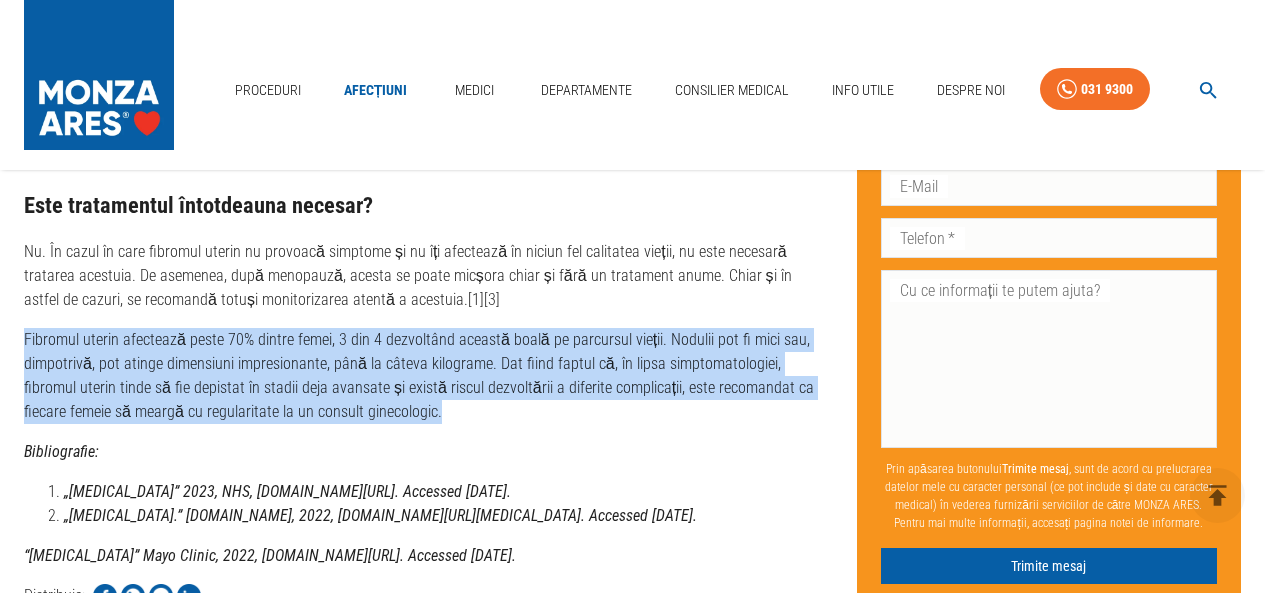 click on "Fibromul uterin afectează peste 70% dintre femei, 3 din 4 dezvoltând această boală pe parcursul vieții. Nodulii pot fi mici sau, dimpotrivă, pot atinge dimensiuni impresionante, până la câteva kilograme. Dat fiind faptul că, în lipsa simptomatologiei, fibromul uterin tinde să fie depistat în stadii deja avansate și există riscul dezvoltării a diferite complicații, este recomandat ca fiecare femeie să meargă cu regularitate la un consult ginecologic." at bounding box center [424, 376] 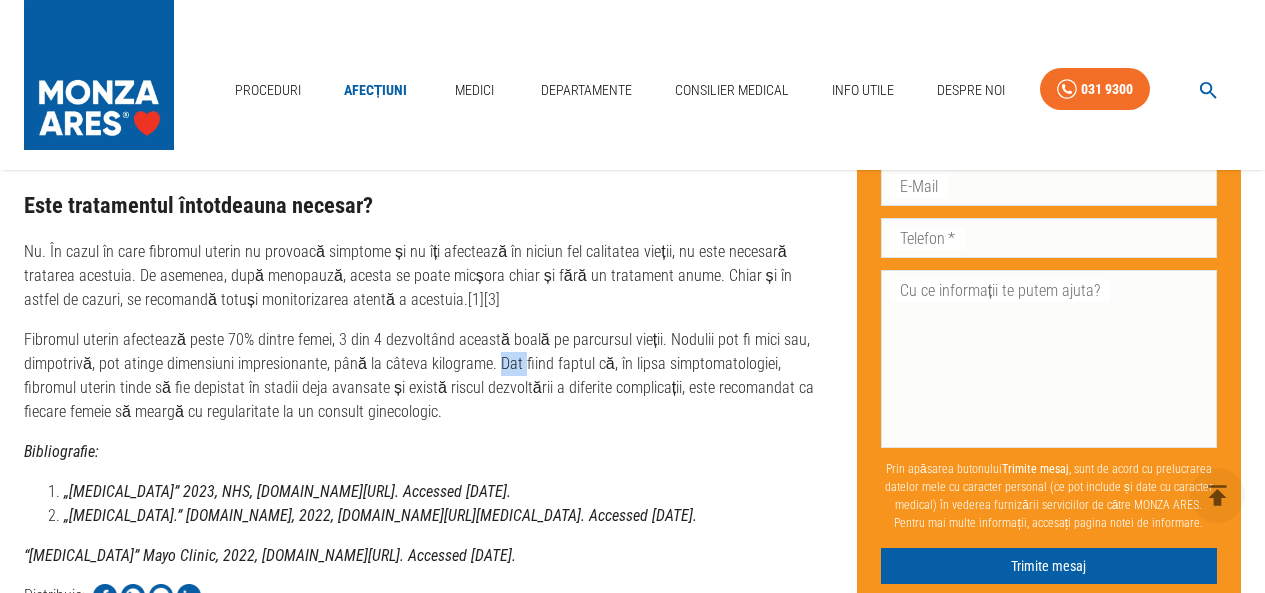 click on "Fibromul uterin afectează peste 70% dintre femei, 3 din 4 dezvoltând această boală pe parcursul vieții. Nodulii pot fi mici sau, dimpotrivă, pot atinge dimensiuni impresionante, până la câteva kilograme. Dat fiind faptul că, în lipsa simptomatologiei, fibromul uterin tinde să fie depistat în stadii deja avansate și există riscul dezvoltării a diferite complicații, este recomandat ca fiecare femeie să meargă cu regularitate la un consult ginecologic." at bounding box center (424, 376) 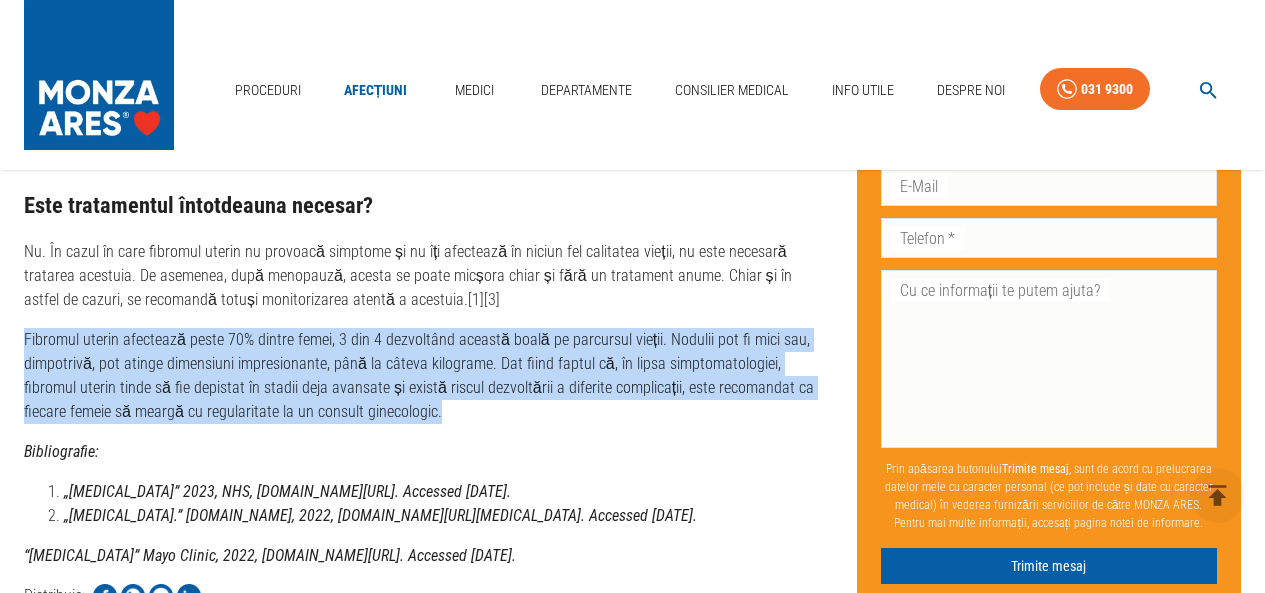 click on "Fibromul uterin afectează peste 70% dintre femei, 3 din 4 dezvoltând această boală pe parcursul vieții. Nodulii pot fi mici sau, dimpotrivă, pot atinge dimensiuni impresionante, până la câteva kilograme. Dat fiind faptul că, în lipsa simptomatologiei, fibromul uterin tinde să fie depistat în stadii deja avansate și există riscul dezvoltării a diferite complicații, este recomandat ca fiecare femeie să meargă cu regularitate la un consult ginecologic." at bounding box center [424, 376] 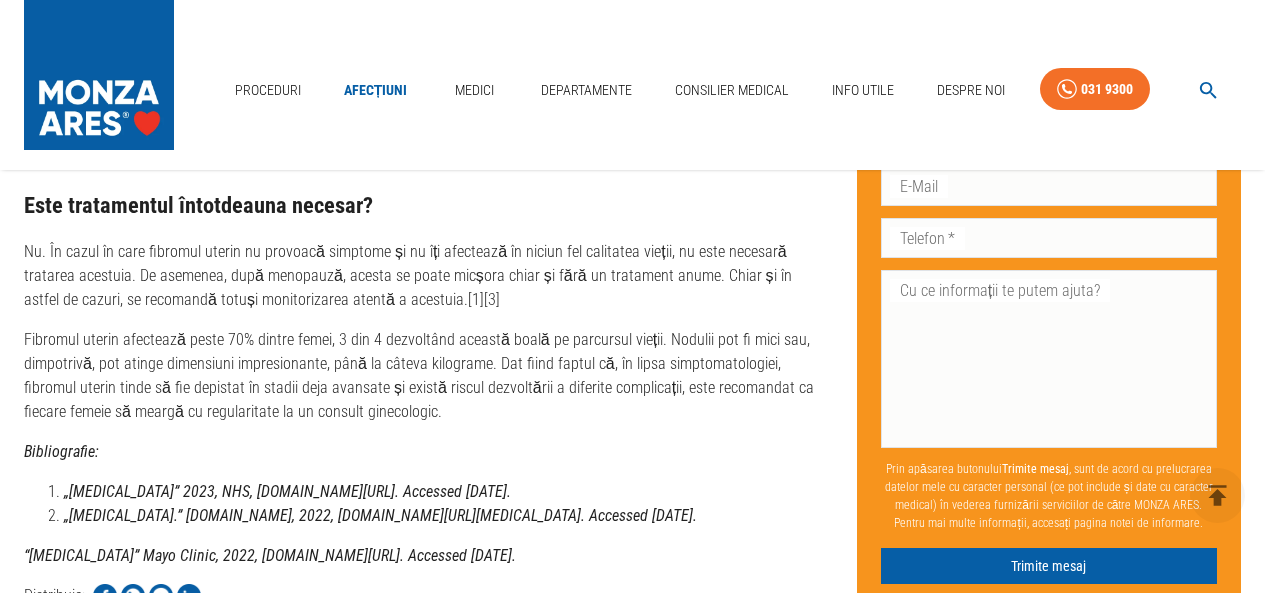 click on "Fibromul uterin afectează peste 70% dintre femei, 3 din 4 dezvoltând această boală pe parcursul vieții. Nodulii pot fi mici sau, dimpotrivă, pot atinge dimensiuni impresionante, până la câteva kilograme. Dat fiind faptul că, în lipsa simptomatologiei, fibromul uterin tinde să fie depistat în stadii deja avansate și există riscul dezvoltării a diferite complicații, este recomandat ca fiecare femeie să meargă cu regularitate la un consult ginecologic." at bounding box center (424, 376) 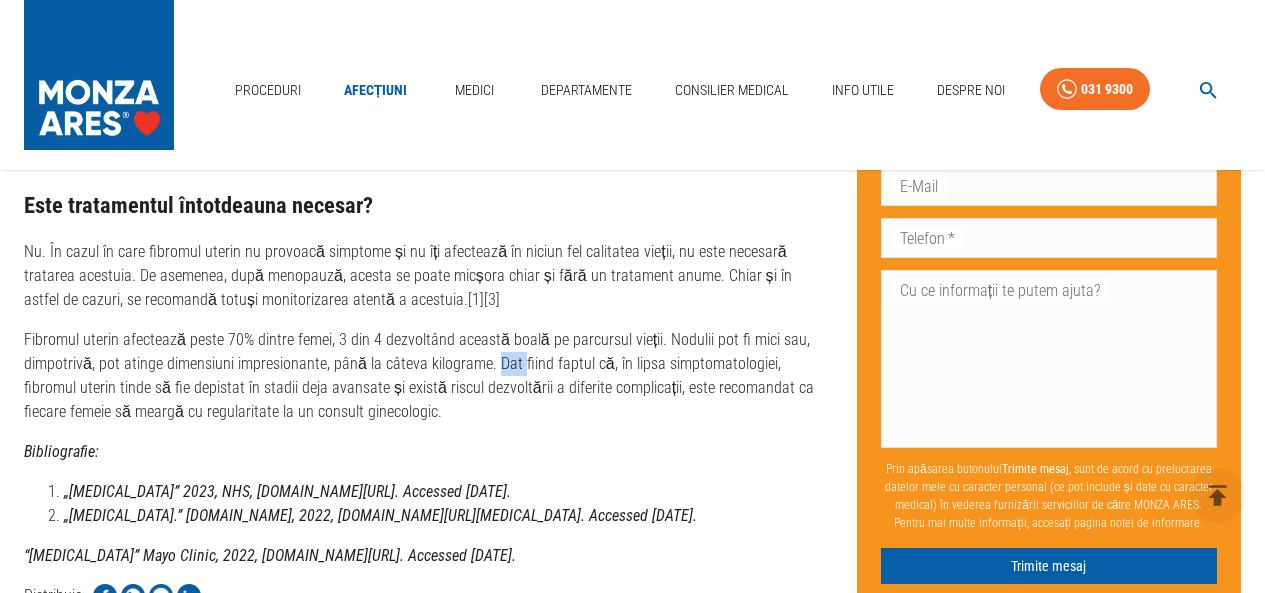 click on "Fibromul uterin afectează peste 70% dintre femei, 3 din 4 dezvoltând această boală pe parcursul vieții. Nodulii pot fi mici sau, dimpotrivă, pot atinge dimensiuni impresionante, până la câteva kilograme. Dat fiind faptul că, în lipsa simptomatologiei, fibromul uterin tinde să fie depistat în stadii deja avansate și există riscul dezvoltării a diferite complicații, este recomandat ca fiecare femeie să meargă cu regularitate la un consult ginecologic." at bounding box center [424, 376] 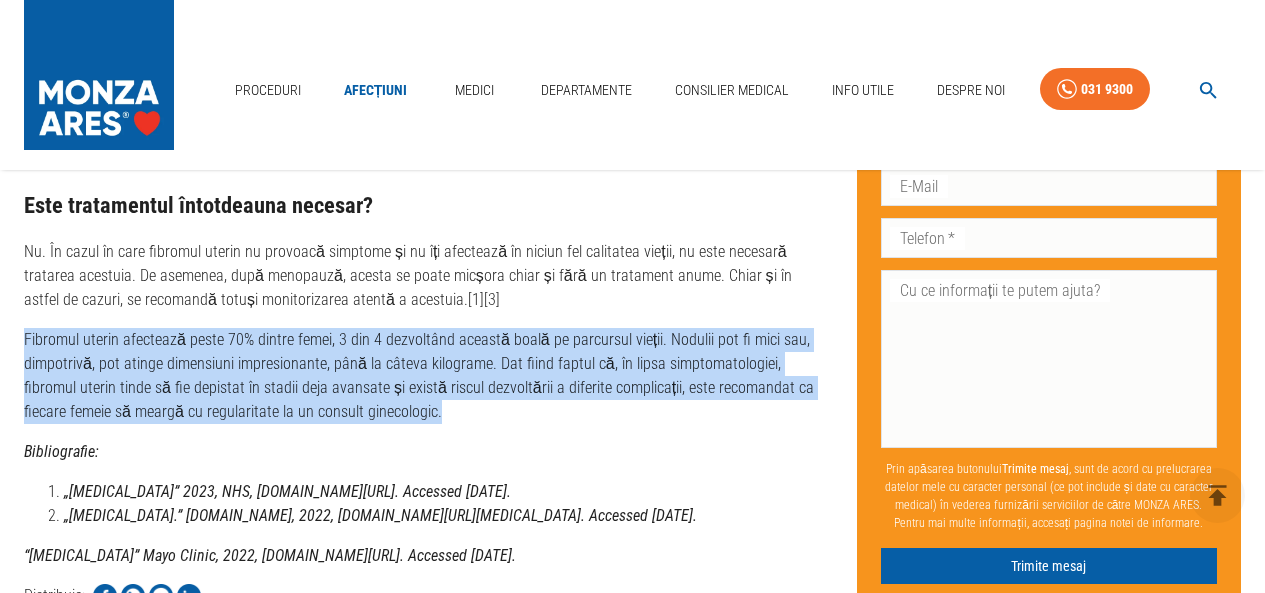 click on "Fibromul uterin afectează peste 70% dintre femei, 3 din 4 dezvoltând această boală pe parcursul vieții. Nodulii pot fi mici sau, dimpotrivă, pot atinge dimensiuni impresionante, până la câteva kilograme. Dat fiind faptul că, în lipsa simptomatologiei, fibromul uterin tinde să fie depistat în stadii deja avansate și există riscul dezvoltării a diferite complicații, este recomandat ca fiecare femeie să meargă cu regularitate la un consult ginecologic." at bounding box center (424, 376) 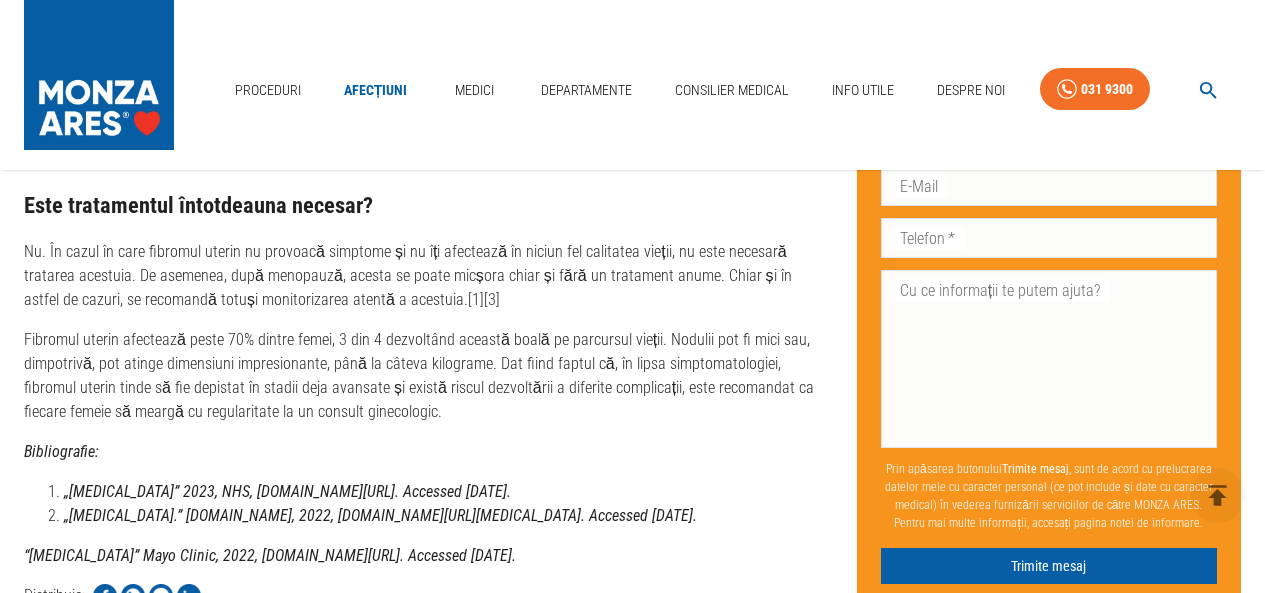 click on "Fibromul uterin afectează peste 70% dintre femei, 3 din 4 dezvoltând această boală pe parcursul vieții. Nodulii pot fi mici sau, dimpotrivă, pot atinge dimensiuni impresionante, până la câteva kilograme. Dat fiind faptul că, în lipsa simptomatologiei, fibromul uterin tinde să fie depistat în stadii deja avansate și există riscul dezvoltării a diferite complicații, este recomandat ca fiecare femeie să meargă cu regularitate la un consult ginecologic." at bounding box center (424, 376) 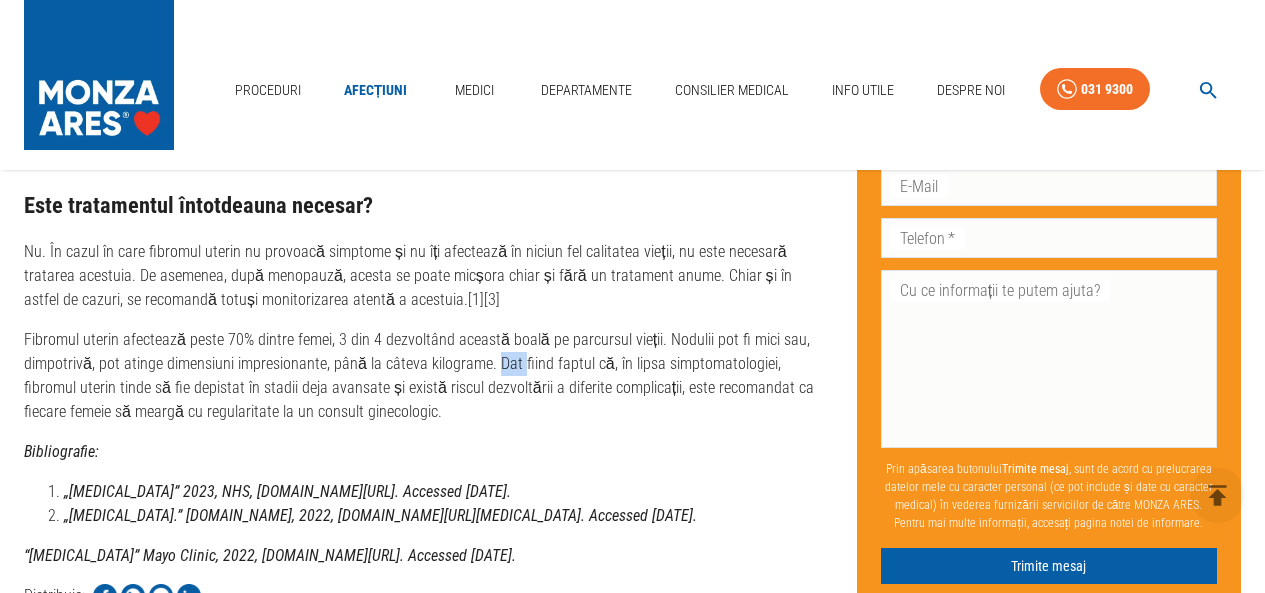 click on "Fibromul uterin afectează peste 70% dintre femei, 3 din 4 dezvoltând această boală pe parcursul vieții. Nodulii pot fi mici sau, dimpotrivă, pot atinge dimensiuni impresionante, până la câteva kilograme. Dat fiind faptul că, în lipsa simptomatologiei, fibromul uterin tinde să fie depistat în stadii deja avansate și există riscul dezvoltării a diferite complicații, este recomandat ca fiecare femeie să meargă cu regularitate la un consult ginecologic." at bounding box center [424, 376] 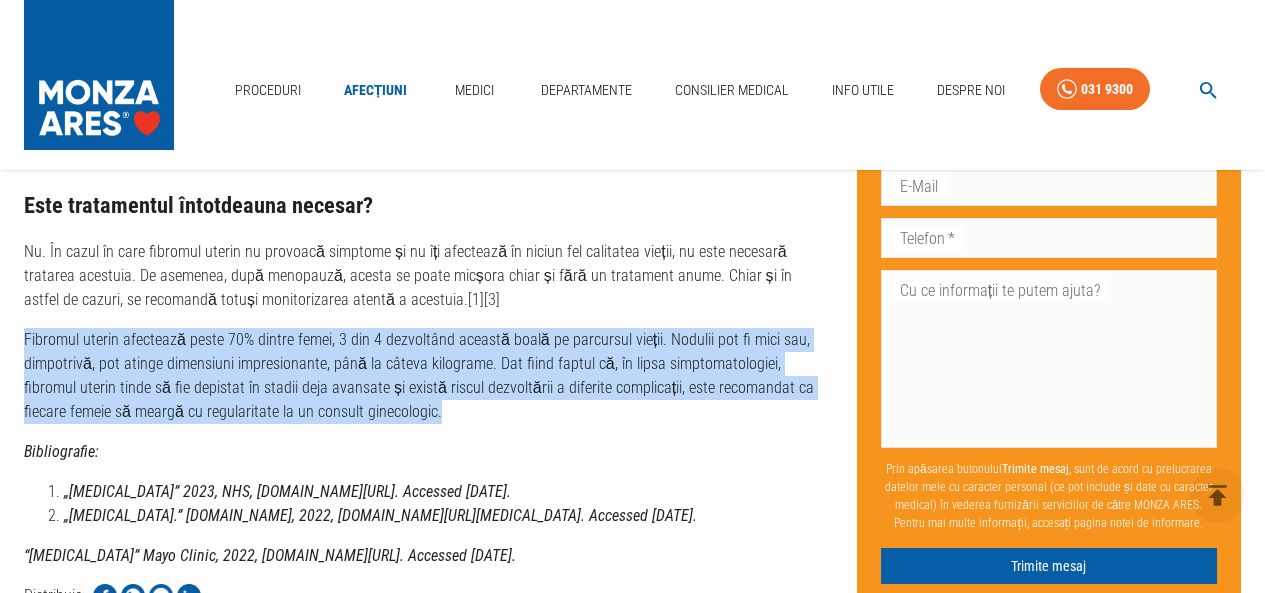 click on "Fibromul uterin afectează peste 70% dintre femei, 3 din 4 dezvoltând această boală pe parcursul vieții. Nodulii pot fi mici sau, dimpotrivă, pot atinge dimensiuni impresionante, până la câteva kilograme. Dat fiind faptul că, în lipsa simptomatologiei, fibromul uterin tinde să fie depistat în stadii deja avansate și există riscul dezvoltării a diferite complicații, este recomandat ca fiecare femeie să meargă cu regularitate la un consult ginecologic." at bounding box center [424, 376] 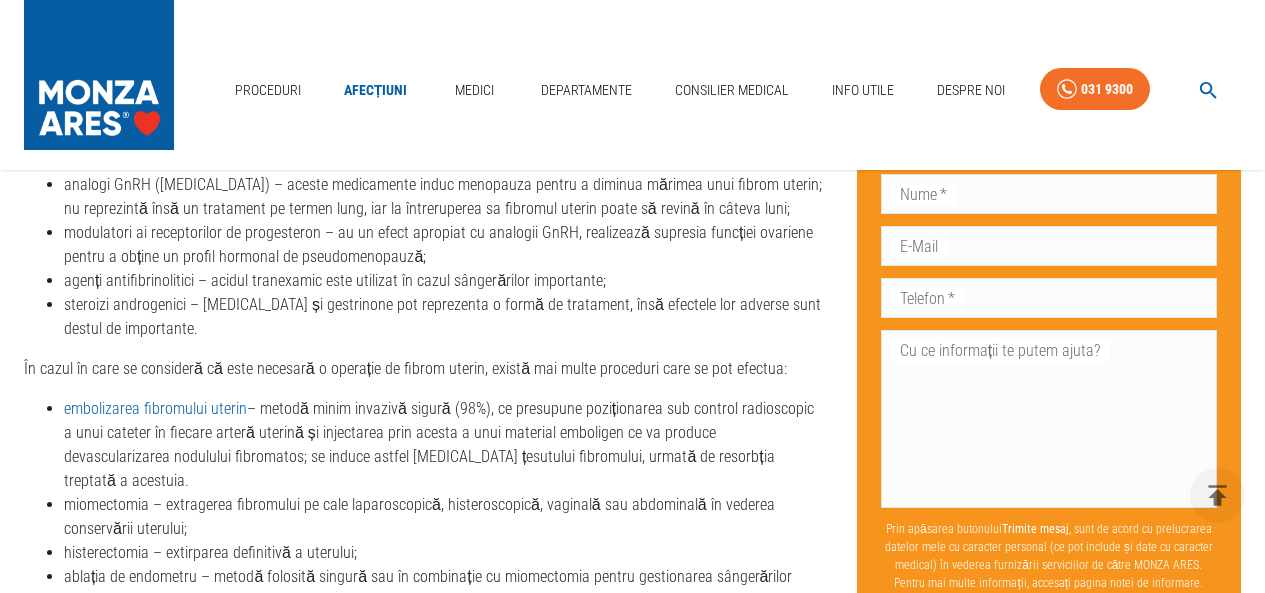 scroll, scrollTop: 5100, scrollLeft: 0, axis: vertical 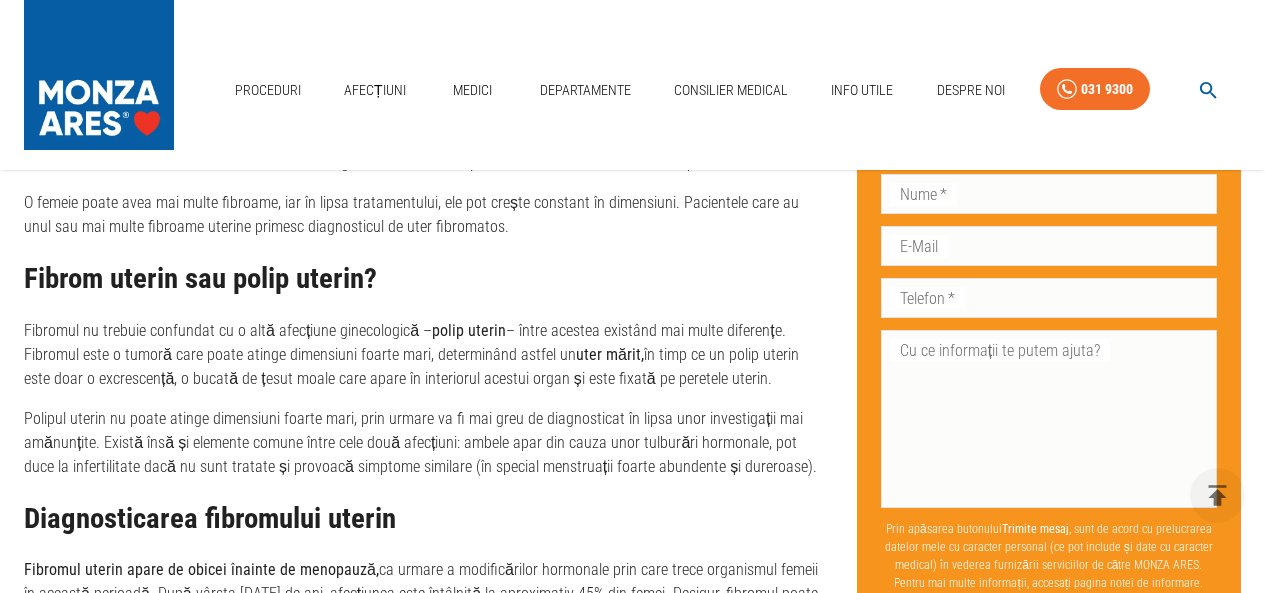 click on "Fibromul nu trebuie confundat cu o altă afecțiune ginecologică –  polip uterin  – între acestea existând mai multe diferențe. Fibromul este o tumoră care poate atinge dimensiuni foarte mari, determinând astfel un  uter mărit,  în timp ce un polip uterin este doar o excrescență, o bucată de țesut moale care apare în interiorul acestui organ și este fixată pe peretele uterin." at bounding box center (424, 355) 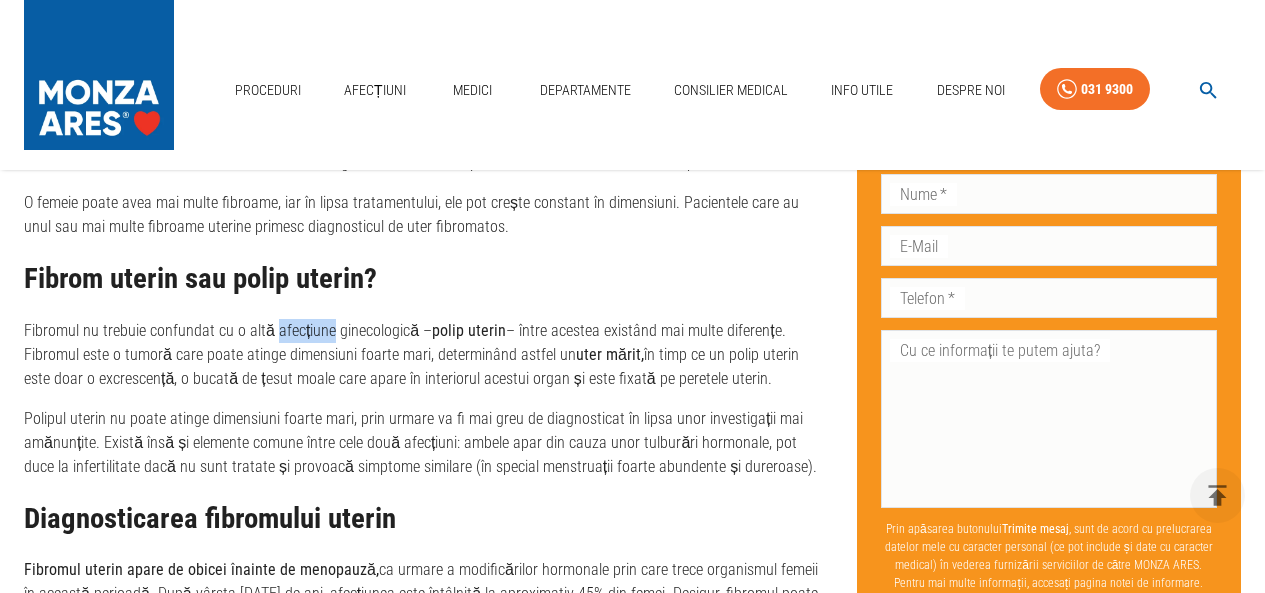 click on "Fibromul nu trebuie confundat cu o altă afecțiune ginecologică –  polip uterin  – între acestea existând mai multe diferențe. Fibromul este o tumoră care poate atinge dimensiuni foarte mari, determinând astfel un  uter mărit,  în timp ce un polip uterin este doar o excrescență, o bucată de țesut moale care apare în interiorul acestui organ și este fixată pe peretele uterin." at bounding box center (424, 355) 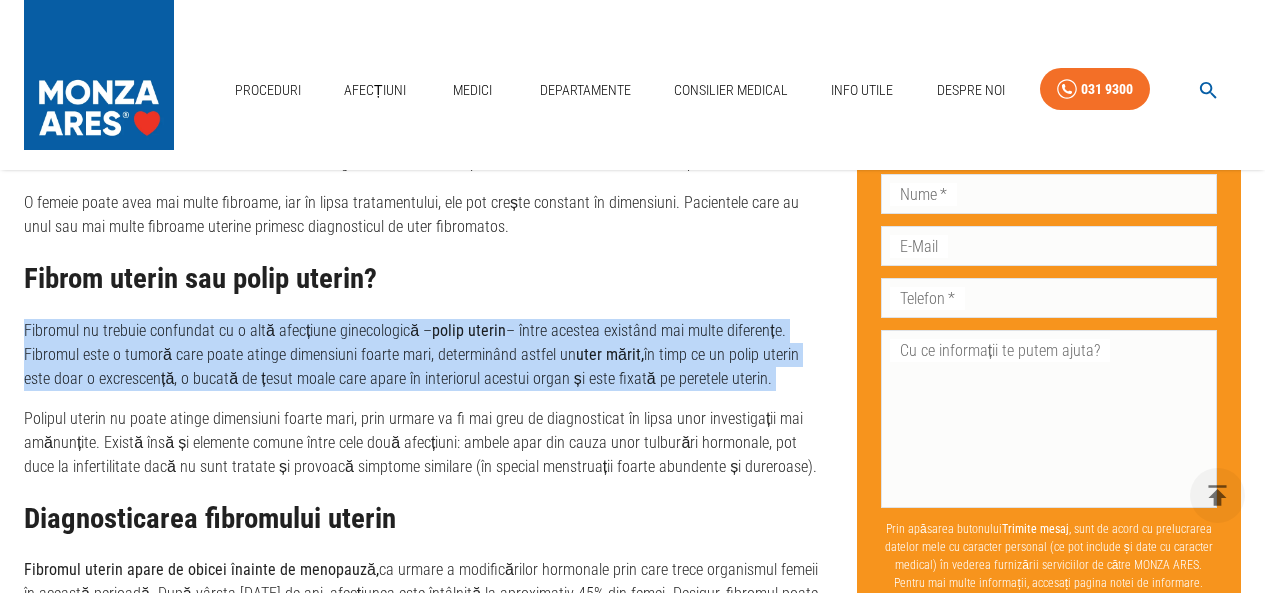 click on "Fibromul nu trebuie confundat cu o altă afecțiune ginecologică –  polip uterin  – între acestea existând mai multe diferențe. Fibromul este o tumoră care poate atinge dimensiuni foarte mari, determinând astfel un  uter mărit,  în timp ce un polip uterin este doar o excrescență, o bucată de țesut moale care apare în interiorul acestui organ și este fixată pe peretele uterin." at bounding box center [424, 355] 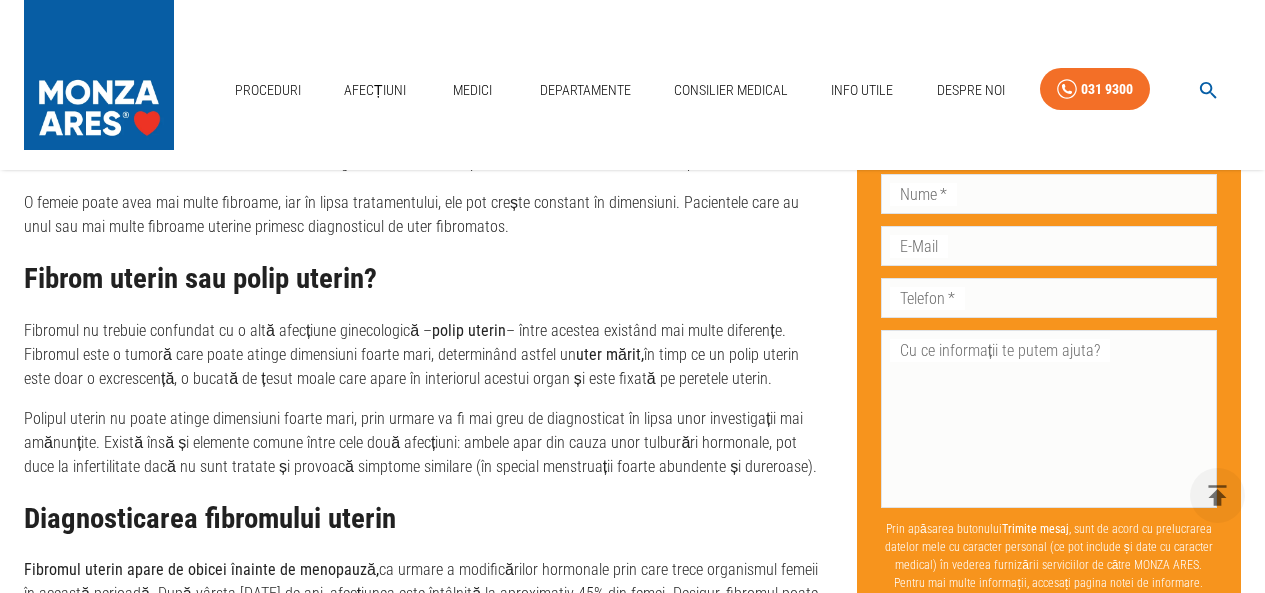 click on "Fibromul nu trebuie confundat cu o altă afecțiune ginecologică –  polip uterin  – între acestea existând mai multe diferențe. Fibromul este o tumoră care poate atinge dimensiuni foarte mari, determinând astfel un  uter mărit,  în timp ce un polip uterin este doar o excrescență, o bucată de țesut moale care apare în interiorul acestui organ și este fixată pe peretele uterin." at bounding box center [424, 355] 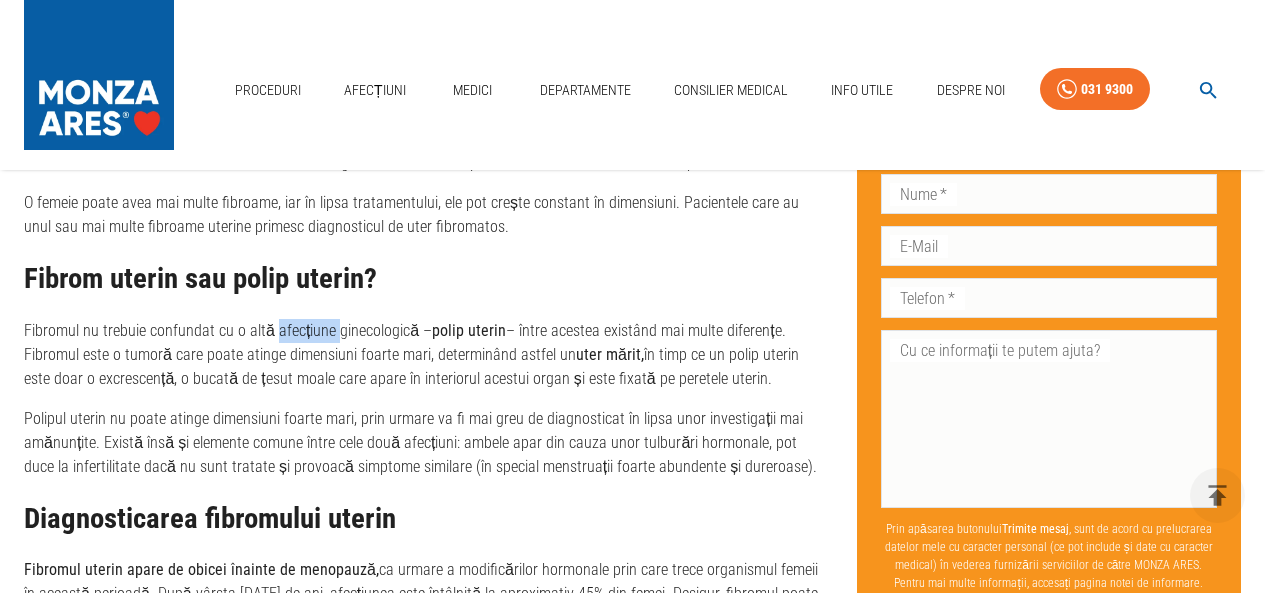 click on "Fibromul nu trebuie confundat cu o altă afecțiune ginecologică –  polip uterin  – între acestea existând mai multe diferențe. Fibromul este o tumoră care poate atinge dimensiuni foarte mari, determinând astfel un  uter mărit,  în timp ce un polip uterin este doar o excrescență, o bucată de țesut moale care apare în interiorul acestui organ și este fixată pe peretele uterin." at bounding box center [424, 355] 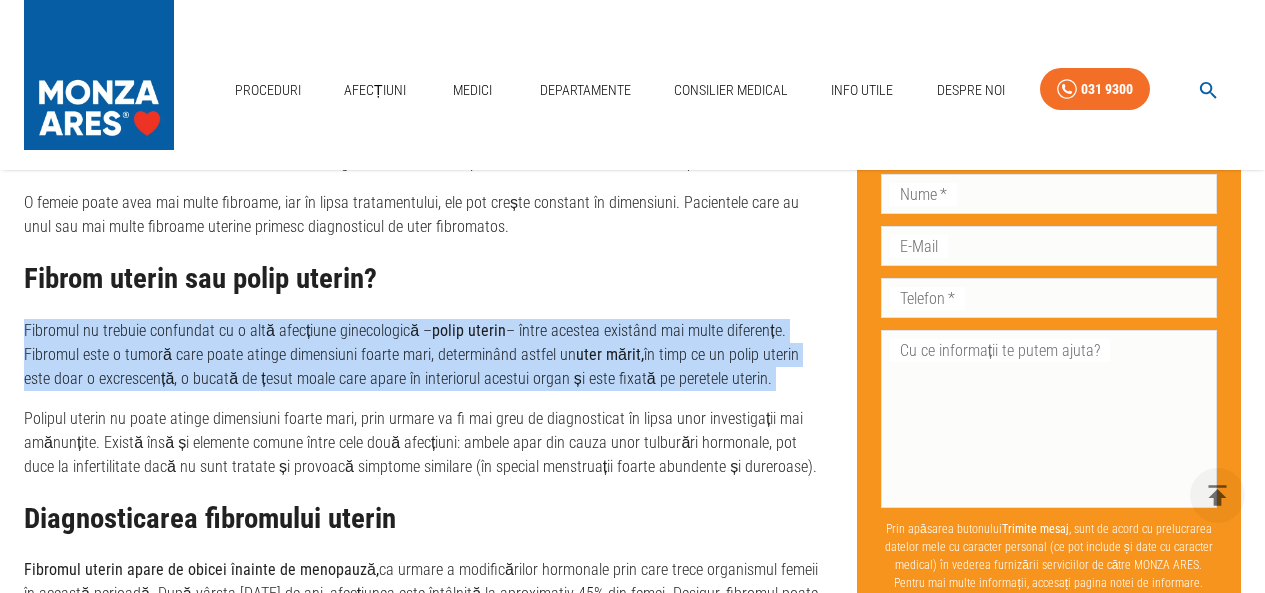 click on "Fibromul nu trebuie confundat cu o altă afecțiune ginecologică –  polip uterin  – între acestea existând mai multe diferențe. Fibromul este o tumoră care poate atinge dimensiuni foarte mari, determinând astfel un  uter mărit,  în timp ce un polip uterin este doar o excrescență, o bucată de țesut moale care apare în interiorul acestui organ și este fixată pe peretele uterin." at bounding box center [424, 355] 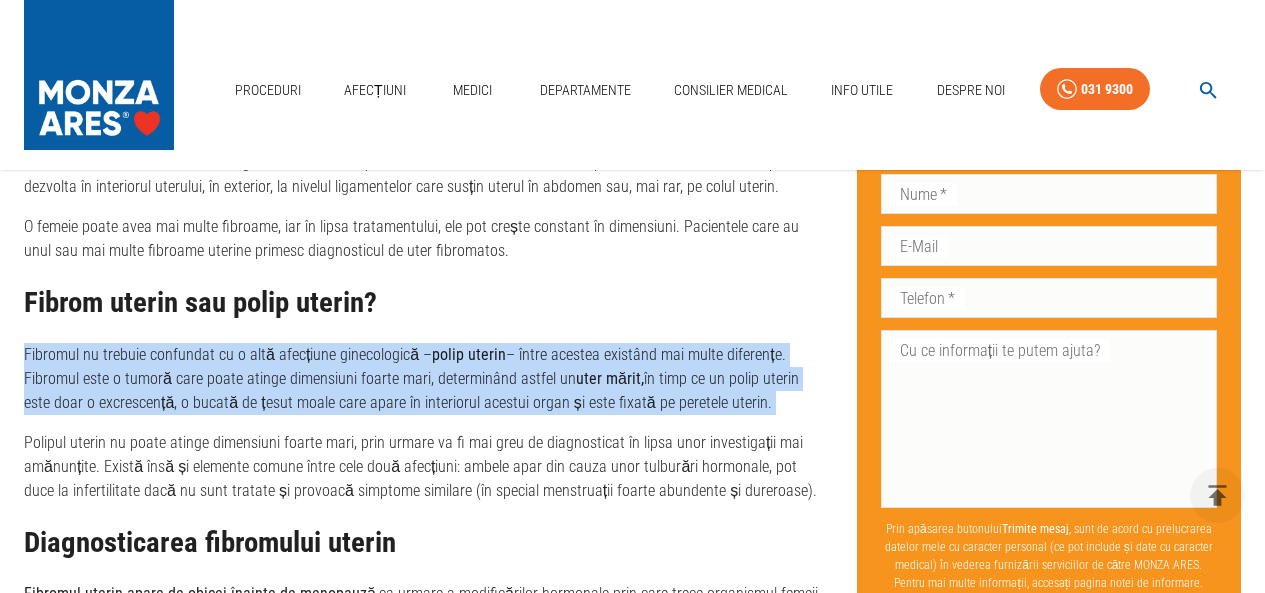 scroll, scrollTop: 1100, scrollLeft: 0, axis: vertical 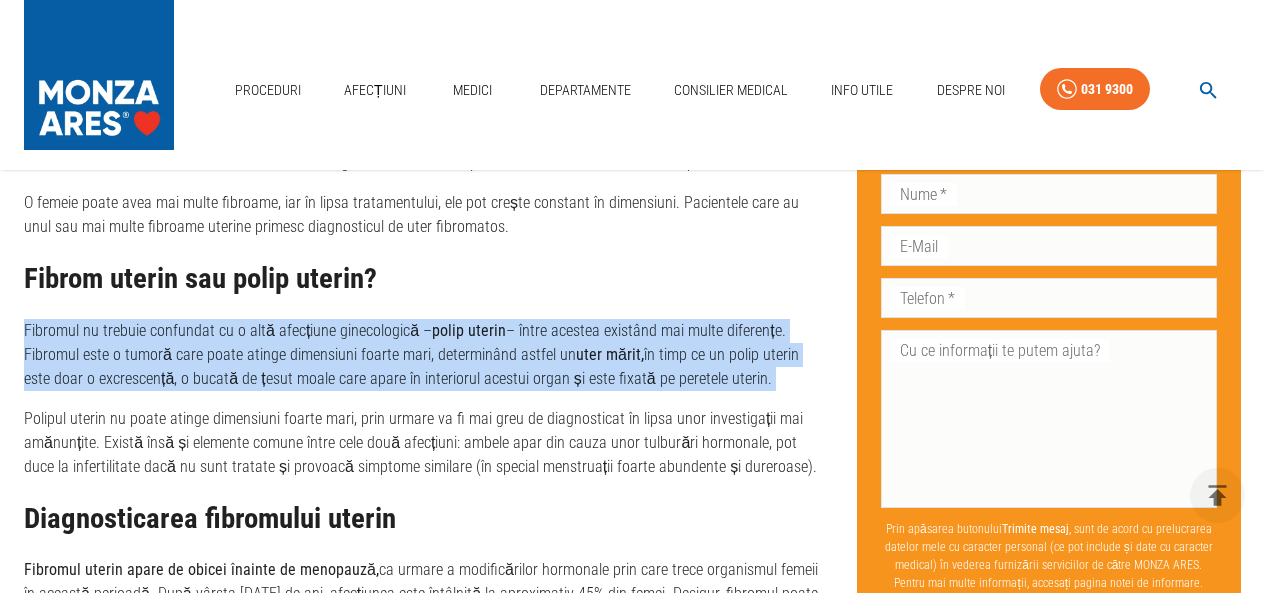 click on "Fibromul nu trebuie confundat cu o altă afecțiune ginecologică –  polip uterin  – între acestea existând mai multe diferențe. Fibromul este o tumoră care poate atinge dimensiuni foarte mari, determinând astfel un  uter mărit,  în timp ce un polip uterin este doar o excrescență, o bucată de țesut moale care apare în interiorul acestui organ și este fixată pe peretele uterin." at bounding box center (424, 355) 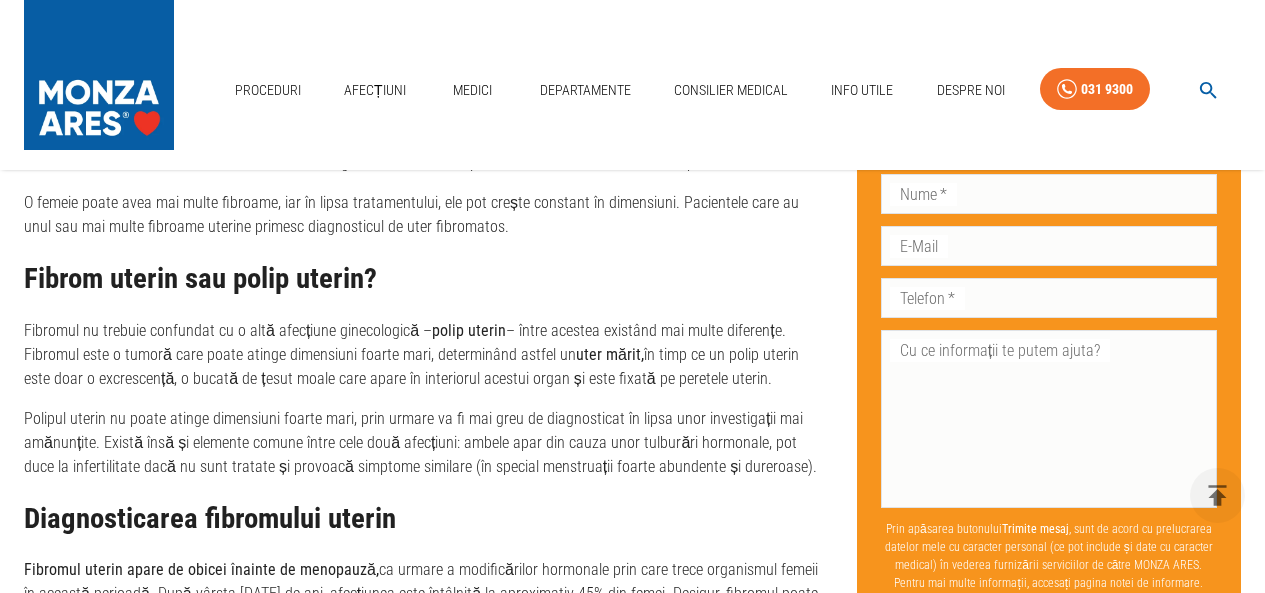 click on "Fibromul nu trebuie confundat cu o altă afecțiune ginecologică –  polip uterin  – între acestea existând mai multe diferențe. Fibromul este o tumoră care poate atinge dimensiuni foarte mari, determinând astfel un  uter mărit,  în timp ce un polip uterin este doar o excrescență, o bucată de țesut moale care apare în interiorul acestui organ și este fixată pe peretele uterin." at bounding box center [424, 355] 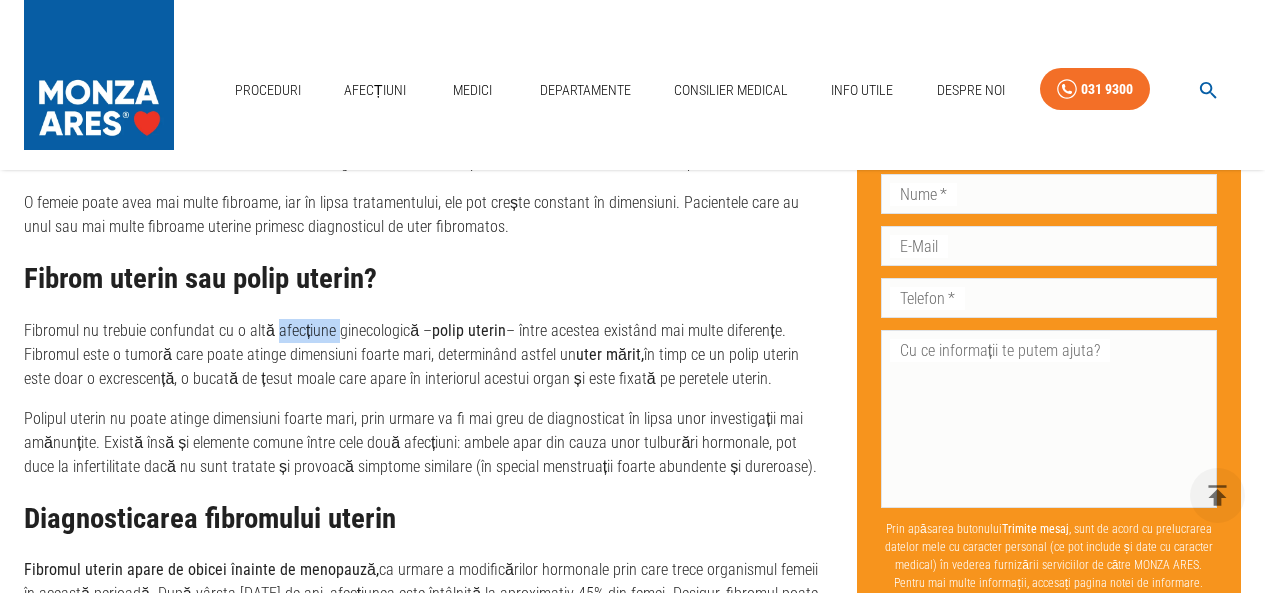 click on "Fibromul nu trebuie confundat cu o altă afecțiune ginecologică –  polip uterin  – între acestea existând mai multe diferențe. Fibromul este o tumoră care poate atinge dimensiuni foarte mari, determinând astfel un  uter mărit,  în timp ce un polip uterin este doar o excrescență, o bucată de țesut moale care apare în interiorul acestui organ și este fixată pe peretele uterin." at bounding box center [424, 355] 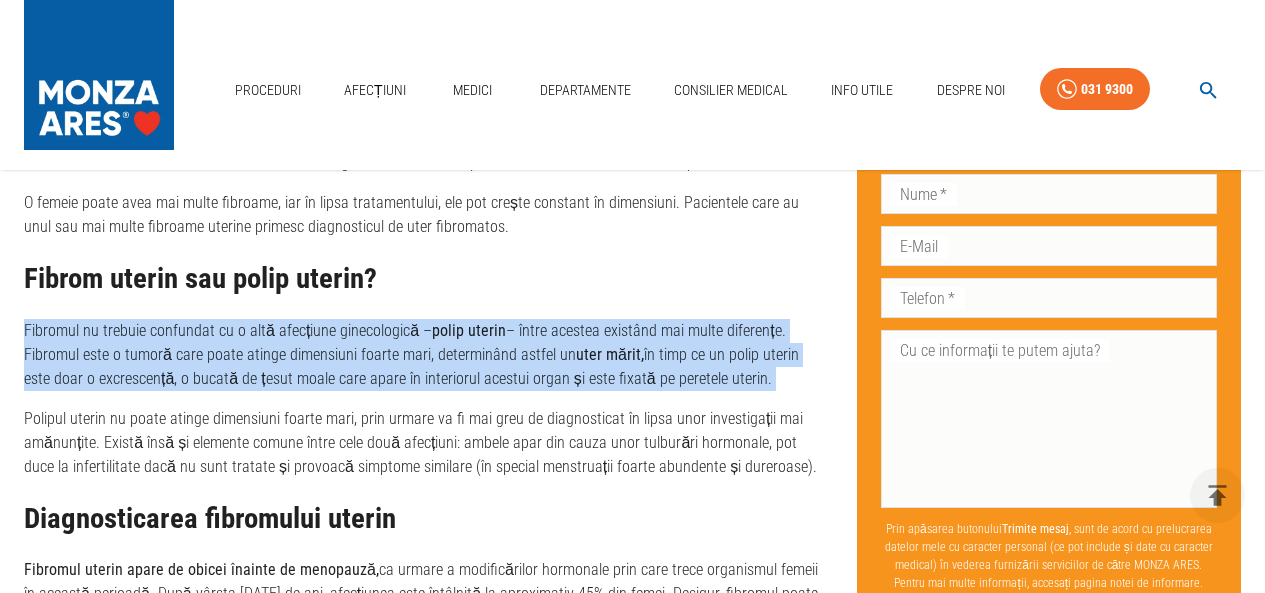click on "Fibromul nu trebuie confundat cu o altă afecțiune ginecologică –  polip uterin  – între acestea existând mai multe diferențe. Fibromul este o tumoră care poate atinge dimensiuni foarte mari, determinând astfel un  uter mărit,  în timp ce un polip uterin este doar o excrescență, o bucată de țesut moale care apare în interiorul acestui organ și este fixată pe peretele uterin." at bounding box center (424, 355) 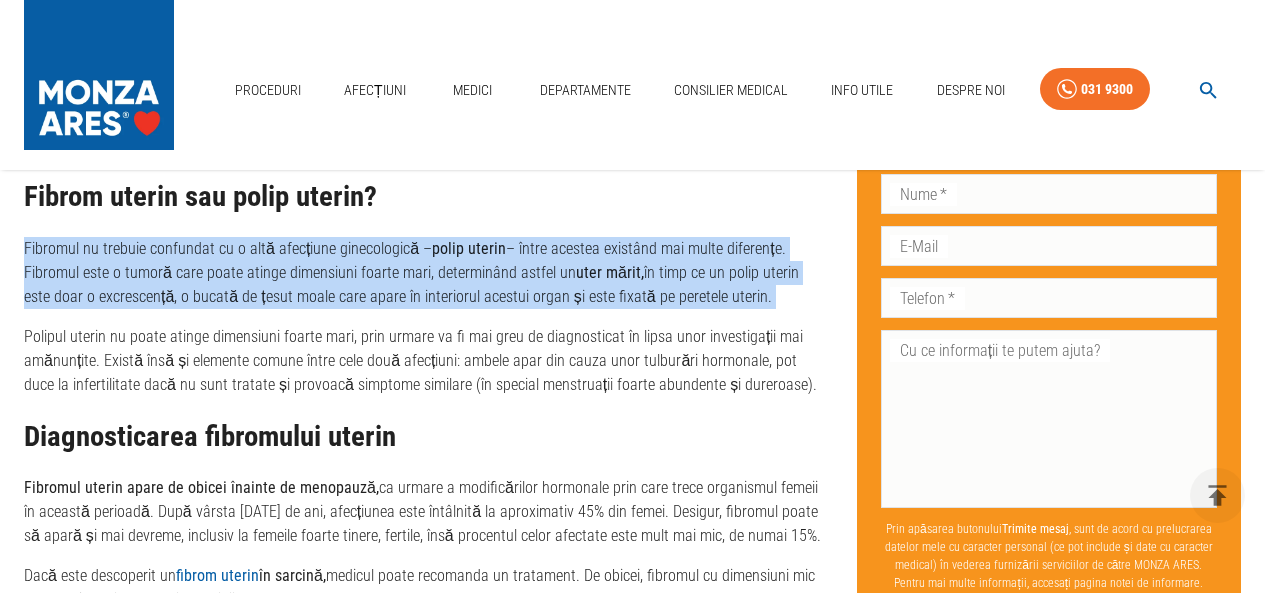 scroll, scrollTop: 1200, scrollLeft: 0, axis: vertical 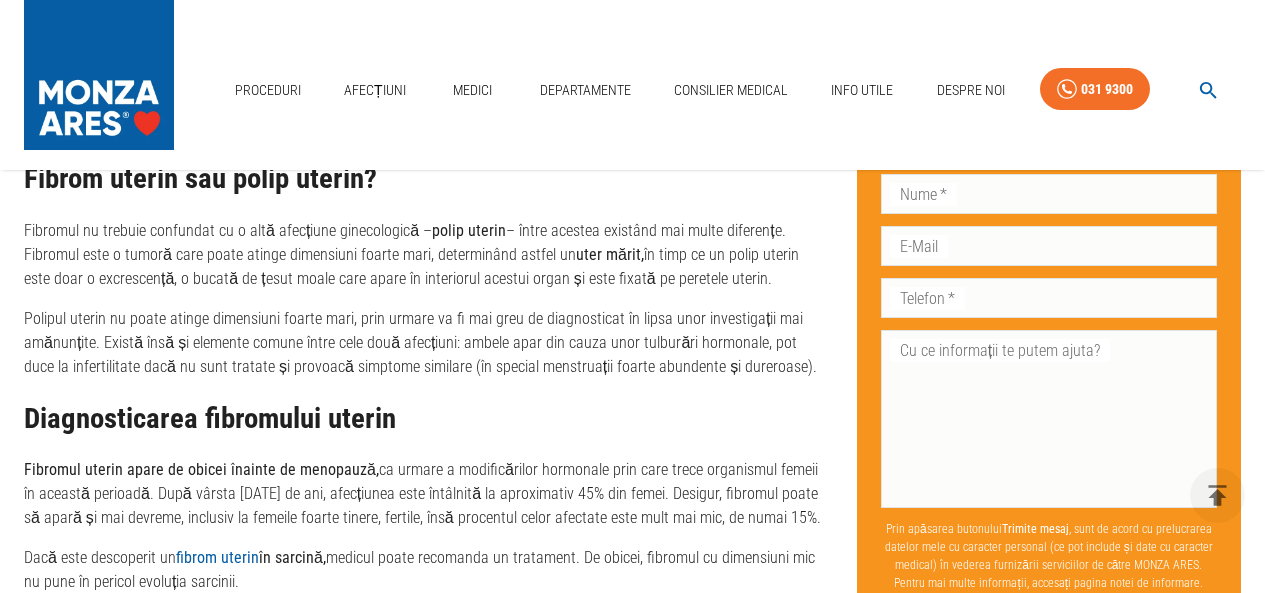click on "Polipul uterin nu poate atinge dimensiuni foarte mari, prin urmare va fi mai greu de diagnosticat în lipsa unor investigații mai amănunțite. Există însă și elemente comune între cele două afecțiuni: ambele apar din cauza unor tulburări hormonale, pot duce la infertilitate dacă nu sunt tratate și provoacă simptome similare (în special menstruații foarte abundente și dureroase)." at bounding box center [424, 343] 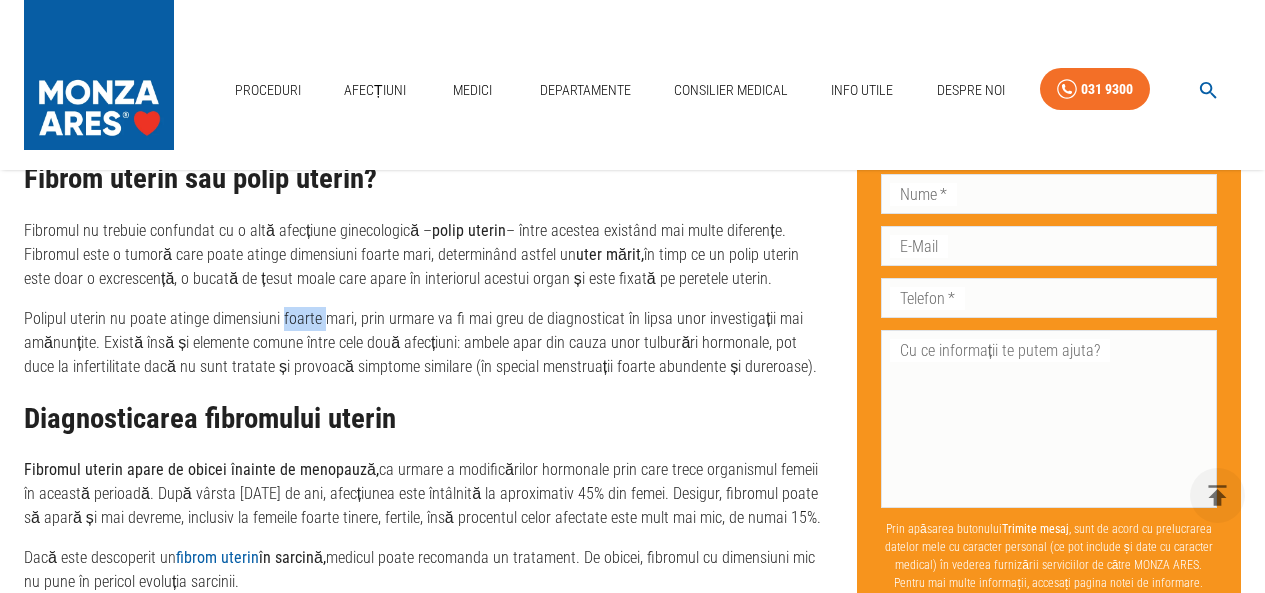 click on "Polipul uterin nu poate atinge dimensiuni foarte mari, prin urmare va fi mai greu de diagnosticat în lipsa unor investigații mai amănunțite. Există însă și elemente comune între cele două afecțiuni: ambele apar din cauza unor tulburări hormonale, pot duce la infertilitate dacă nu sunt tratate și provoacă simptome similare (în special menstruații foarte abundente și dureroase)." at bounding box center (424, 343) 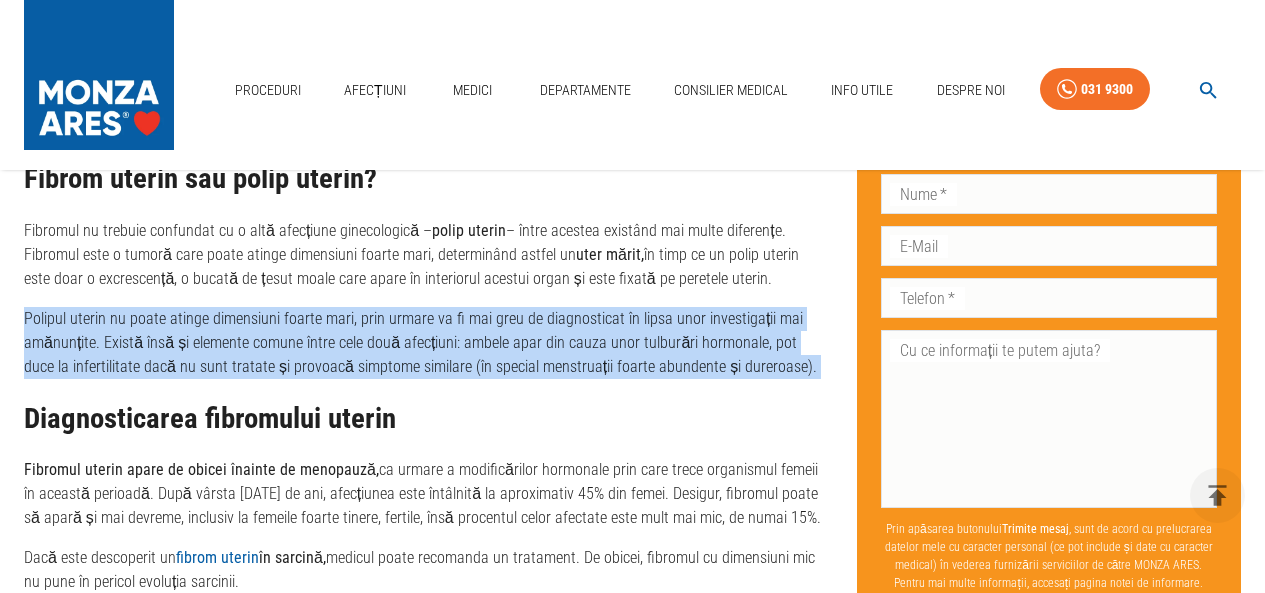 click on "Polipul uterin nu poate atinge dimensiuni foarte mari, prin urmare va fi mai greu de diagnosticat în lipsa unor investigații mai amănunțite. Există însă și elemente comune între cele două afecțiuni: ambele apar din cauza unor tulburări hormonale, pot duce la infertilitate dacă nu sunt tratate și provoacă simptome similare (în special menstruații foarte abundente și dureroase)." at bounding box center [424, 343] 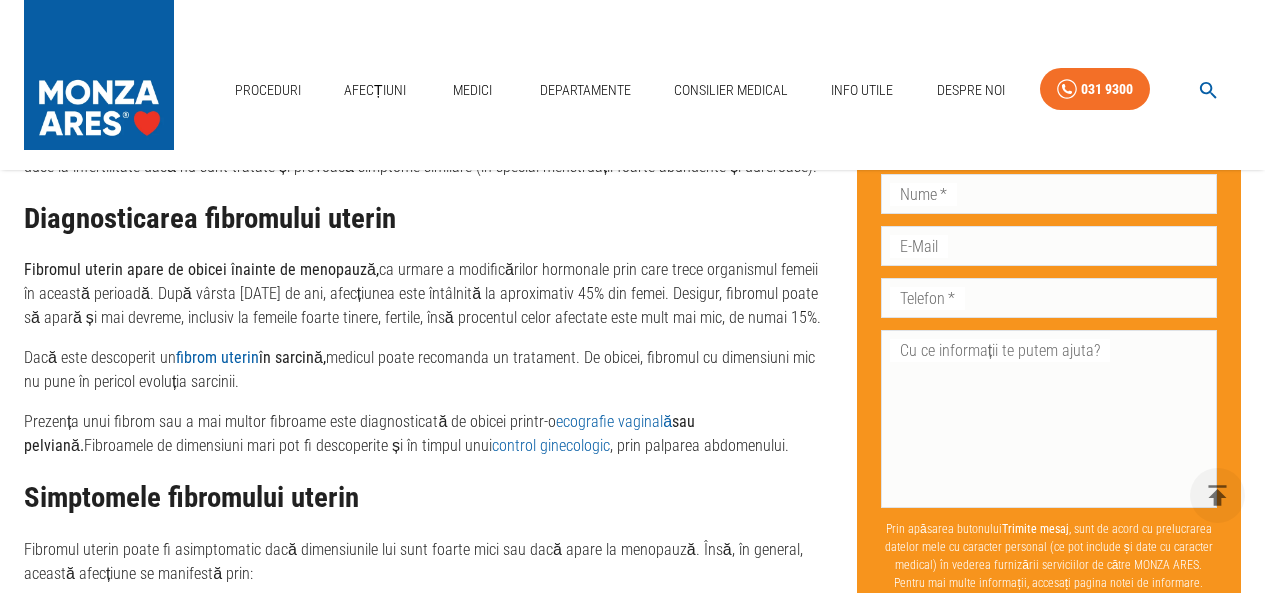 scroll, scrollTop: 1500, scrollLeft: 0, axis: vertical 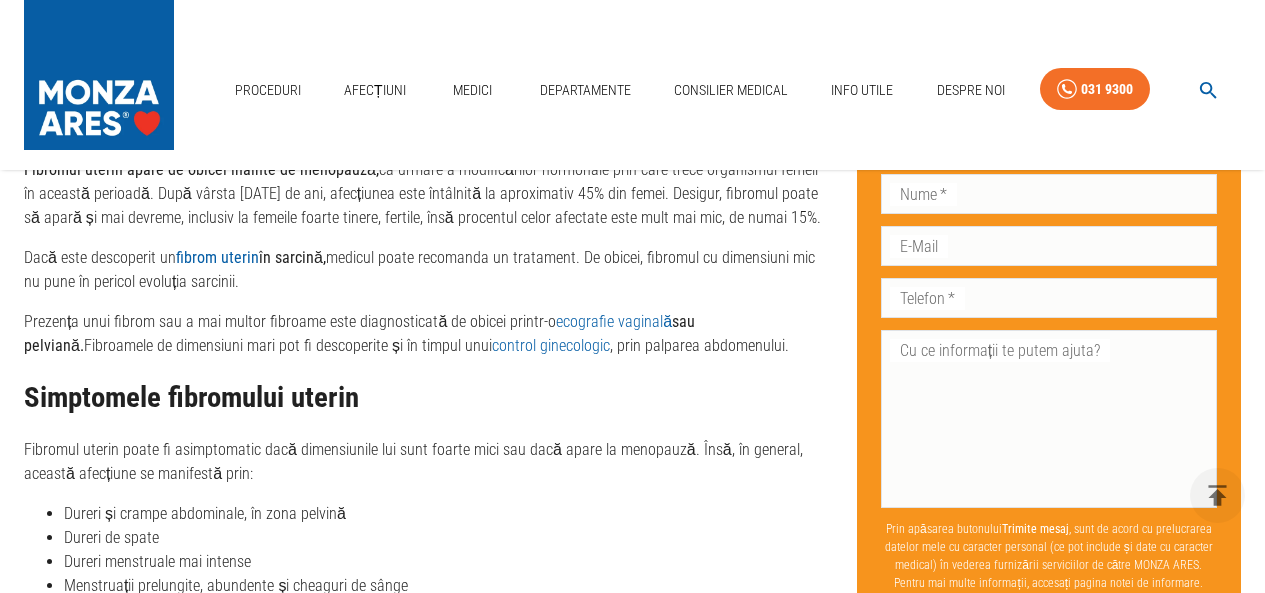 click on "Dacă este descoperit un  fibrom uterin  în sarcină,  medicul poate recomanda un tratament. De obicei, fibromul cu dimensiuni mic nu pune în pericol evoluția sarcinii." at bounding box center (424, 270) 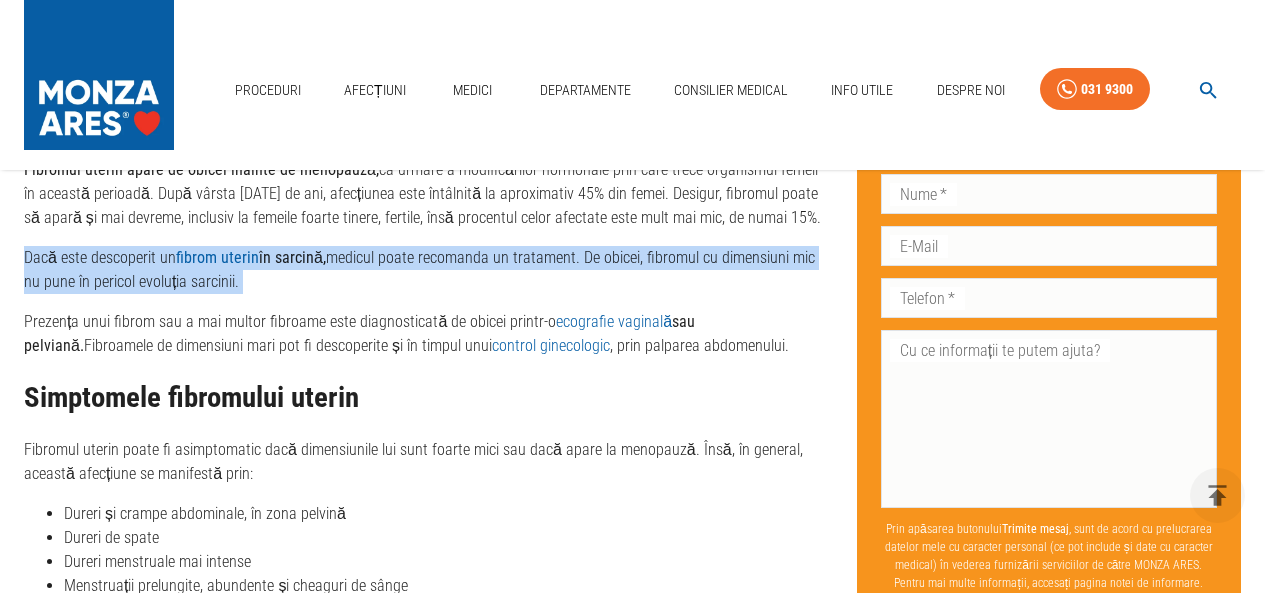 click on "Dacă este descoperit un  fibrom uterin  în sarcină,  medicul poate recomanda un tratament. De obicei, fibromul cu dimensiuni mic nu pune în pericol evoluția sarcinii." at bounding box center [424, 270] 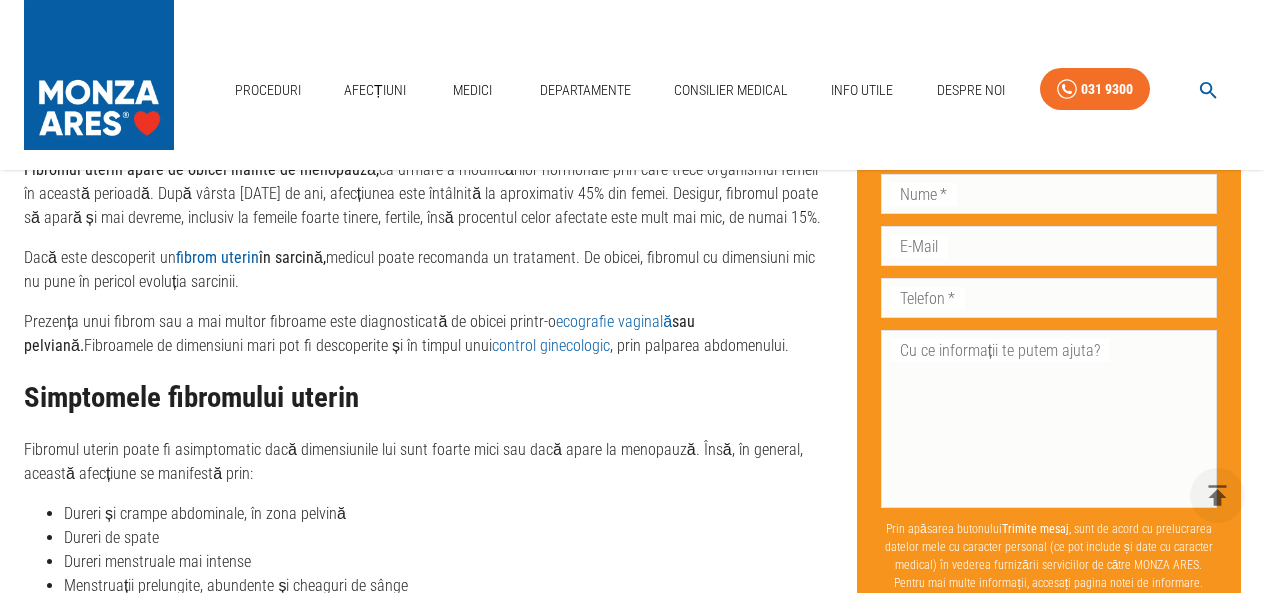 click on "Prezența unui fibrom sau a mai multor fibroame este diagnosticată de obicei printr-o  ecografie vaginală  sau pelviană.  Fibroamele de dimensiuni mari pot fi descoperite și în timpul unui  control ginecologic , prin palparea abdomenului." at bounding box center (424, 334) 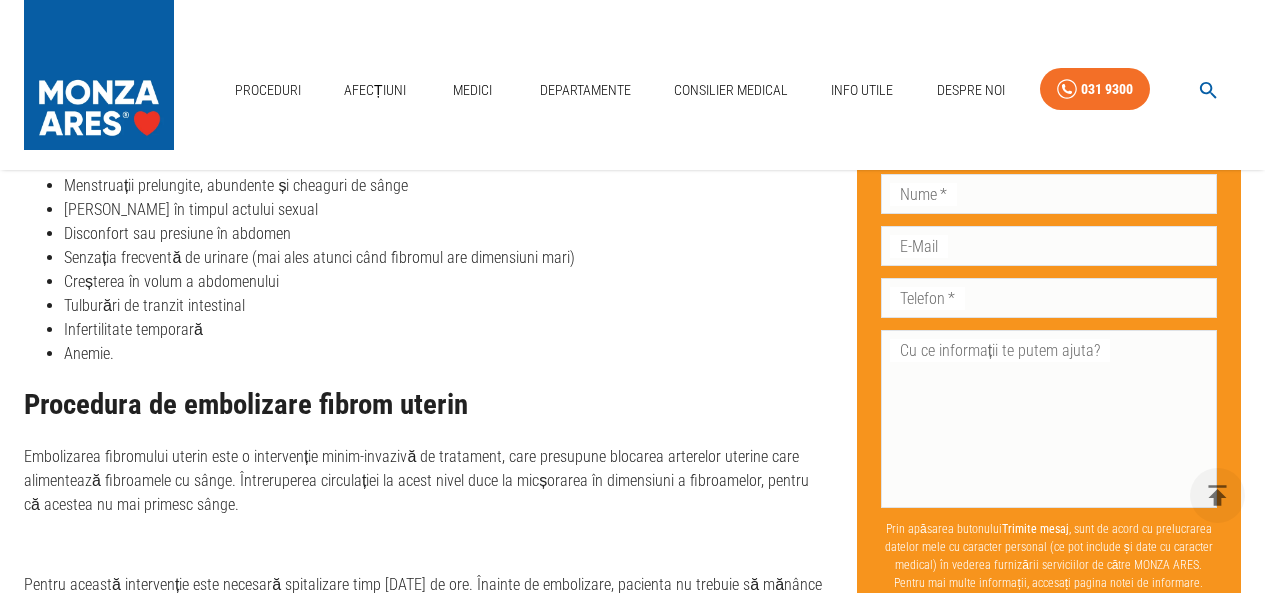 scroll, scrollTop: 2000, scrollLeft: 0, axis: vertical 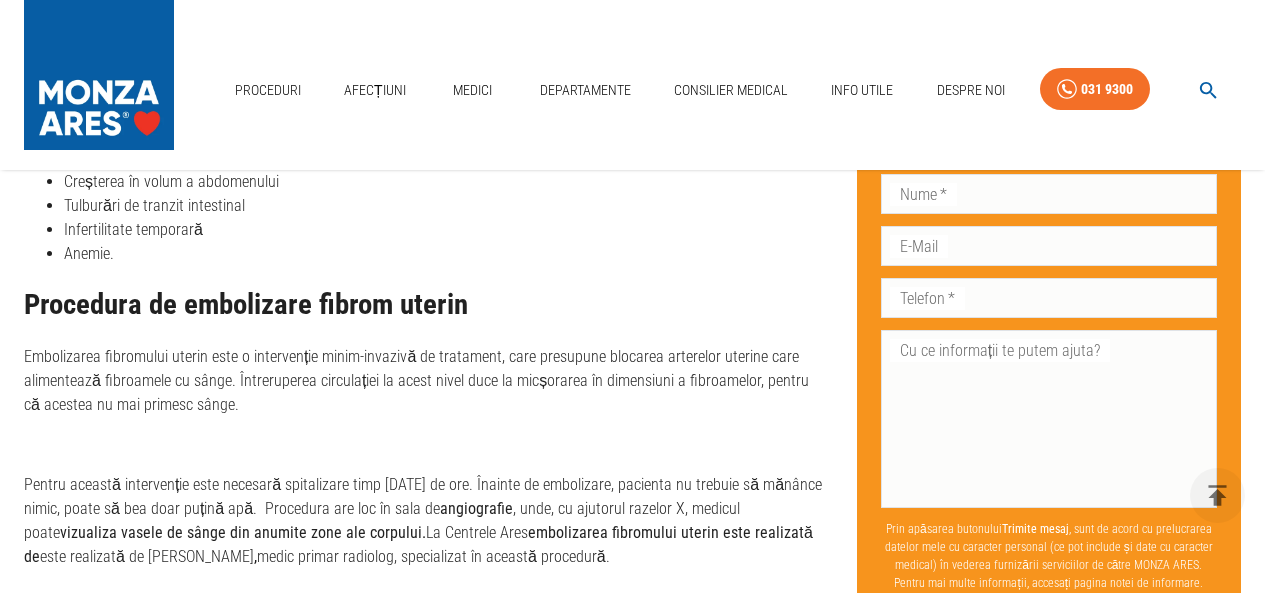click on "Embolizarea fibromului uterin este o intervenție minim-invazivă de tratament, care presupune blocarea arterelor uterine care alimentează fibroamele cu sânge. Întreruperea circulației la acest nivel duce la micșorarea în dimensiuni a fibroamelor, pentru că acestea nu mai primesc sânge." at bounding box center [424, 381] 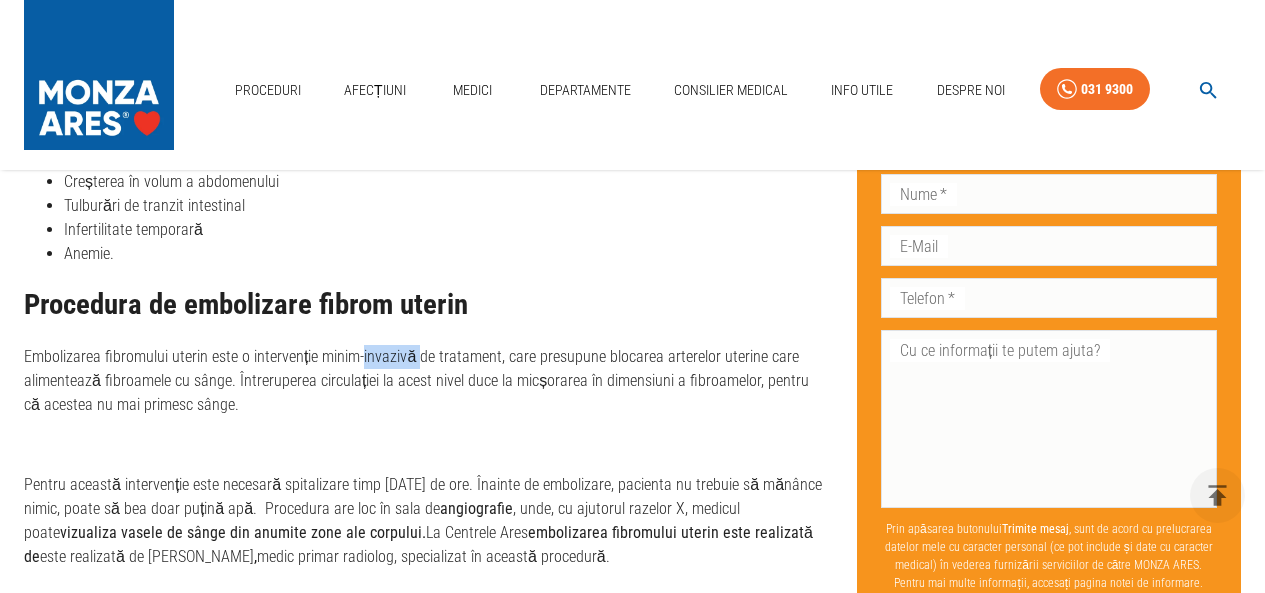 click on "Embolizarea fibromului uterin este o intervenție minim-invazivă de tratament, care presupune blocarea arterelor uterine care alimentează fibroamele cu sânge. Întreruperea circulației la acest nivel duce la micșorarea în dimensiuni a fibroamelor, pentru că acestea nu mai primesc sânge." at bounding box center [424, 381] 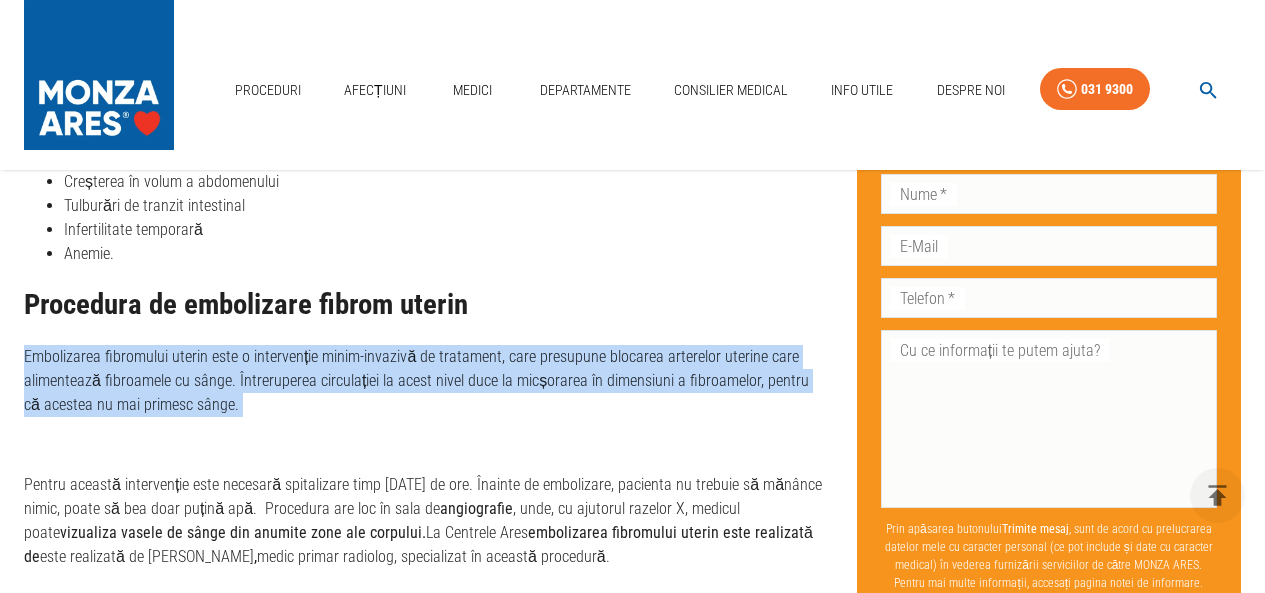 click on "Embolizarea fibromului uterin este o intervenție minim-invazivă de tratament, care presupune blocarea arterelor uterine care alimentează fibroamele cu sânge. Întreruperea circulației la acest nivel duce la micșorarea în dimensiuni a fibroamelor, pentru că acestea nu mai primesc sânge." at bounding box center (424, 381) 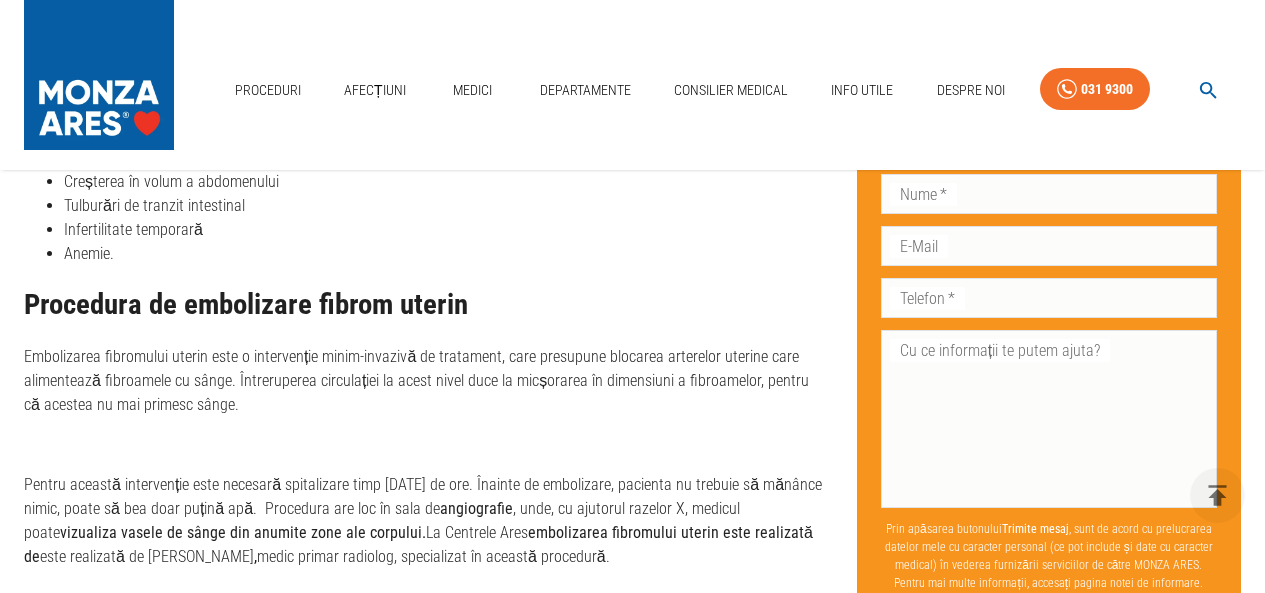 click on "Procedura de embolizare fibrom uterin" at bounding box center [424, 305] 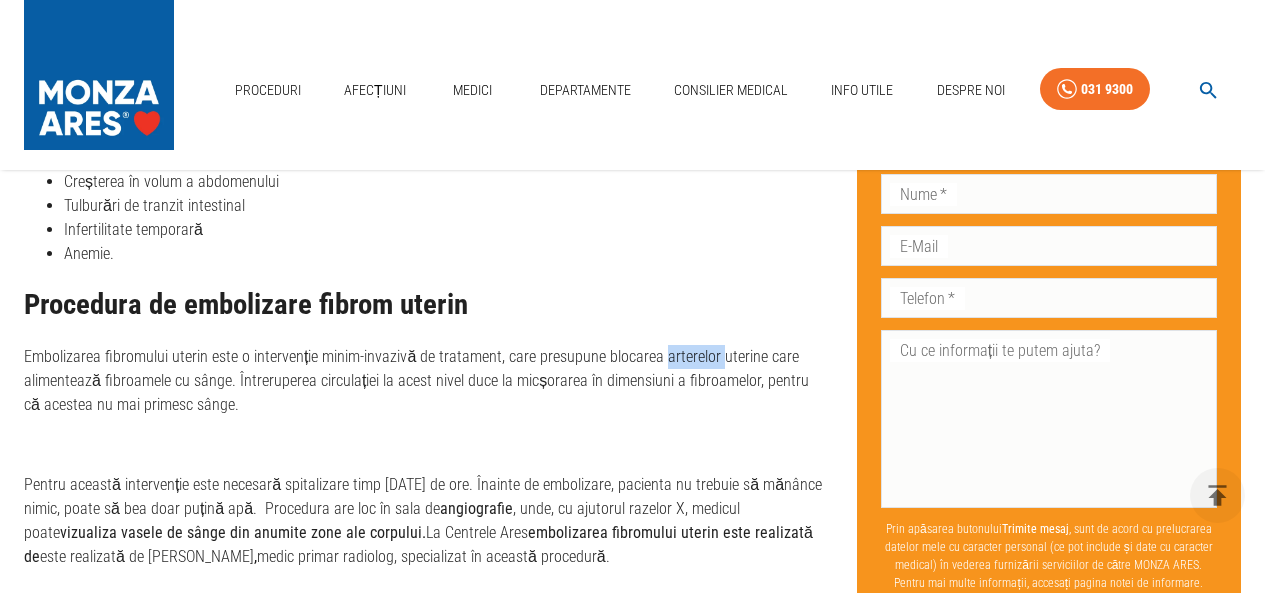 click on "Embolizarea fibromului uterin este o intervenție minim-invazivă de tratament, care presupune blocarea arterelor uterine care alimentează fibroamele cu sânge. Întreruperea circulației la acest nivel duce la micșorarea în dimensiuni a fibroamelor, pentru că acestea nu mai primesc sânge." at bounding box center [424, 381] 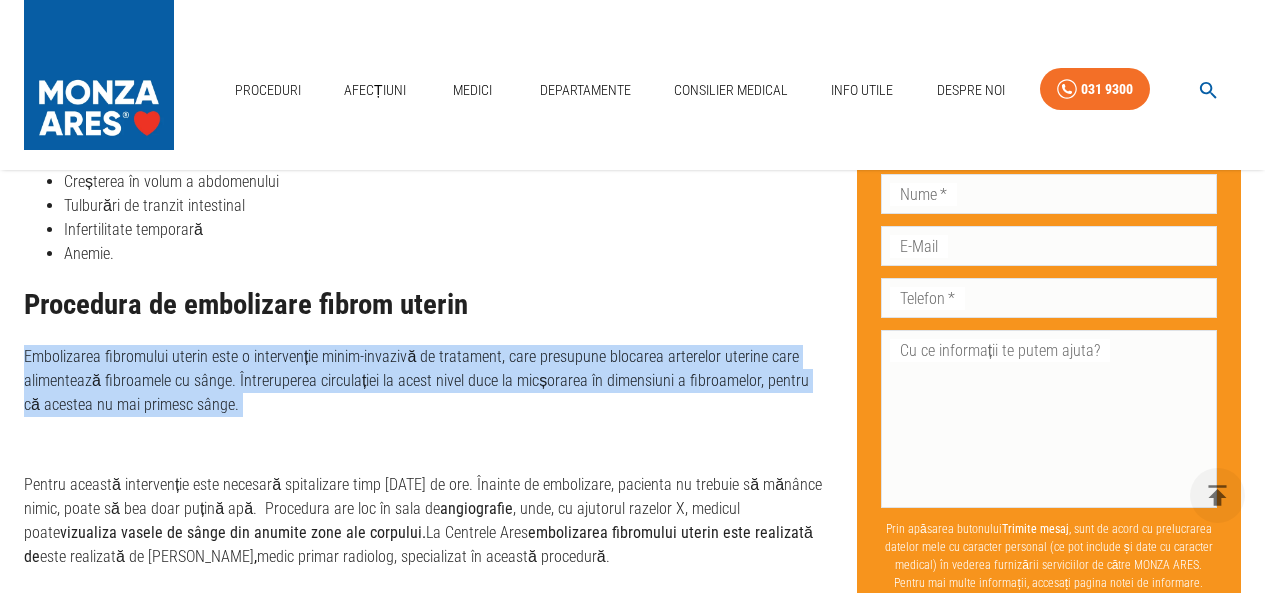 click on "Embolizarea fibromului uterin este o intervenție minim-invazivă de tratament, care presupune blocarea arterelor uterine care alimentează fibroamele cu sânge. Întreruperea circulației la acest nivel duce la micșorarea în dimensiuni a fibroamelor, pentru că acestea nu mai primesc sânge." at bounding box center (424, 381) 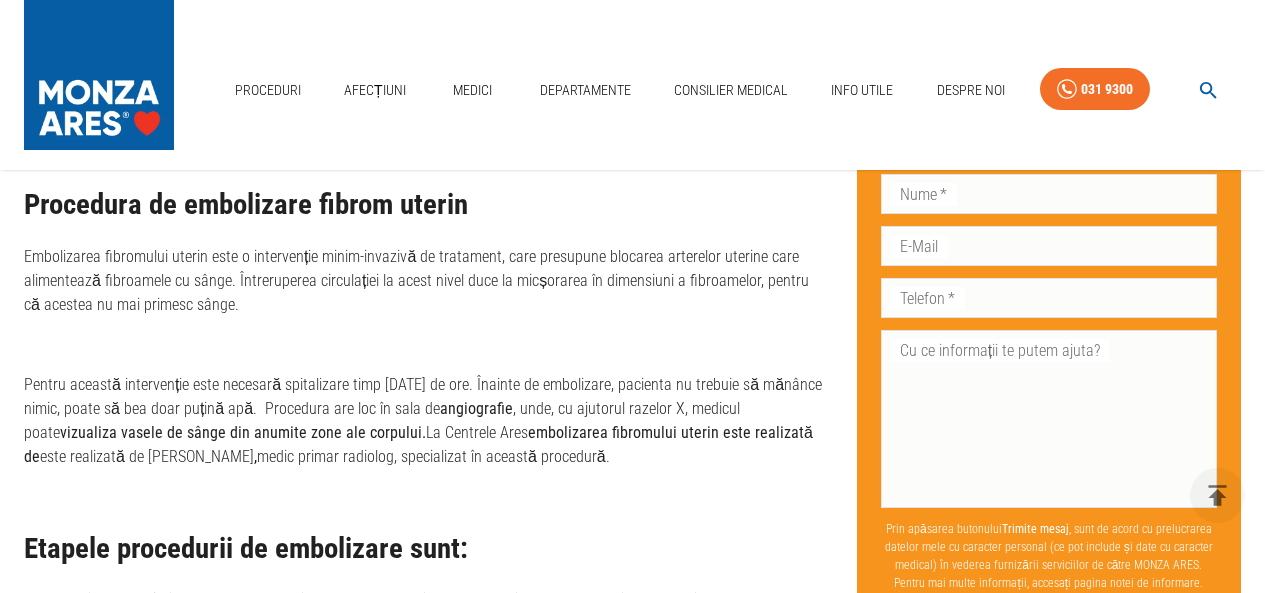 click on "Pentru această intervenție este necesară spitalizare timp de 24 de ore. Înainte de embolizare, pacienta nu trebuie să mănânce nimic, poate să bea doar puțină apă.  Procedura are loc în sala de  angiografie , unde, cu ajutorul razelor X, medicul poate  vizualiza vasele de sânge din anumite zone ale corpului.  La Centrele Ares  embolizarea fibromului uterin este realizată de   este realizată de dr. Rareș Nechifor ,  medic primar radiolog, specializat în această procedură." at bounding box center (424, 421) 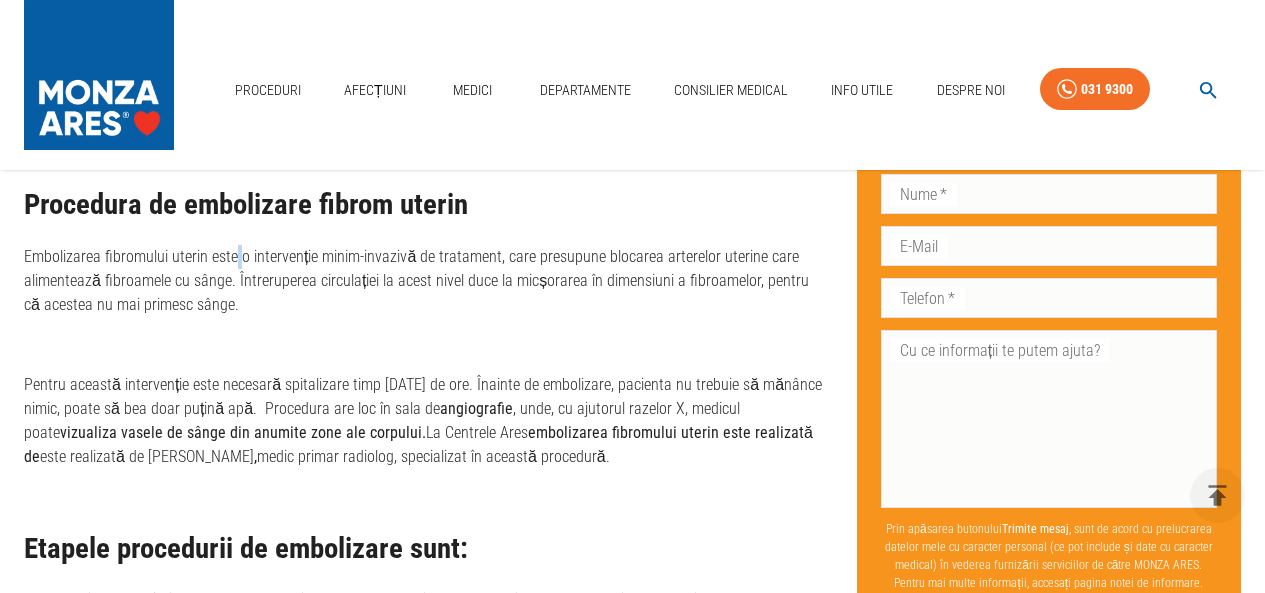click on "Embolizarea fibromului uterin este o intervenție minim-invazivă de tratament, care presupune blocarea arterelor uterine care alimentează fibroamele cu sânge. Întreruperea circulației la acest nivel duce la micșorarea în dimensiuni a fibroamelor, pentru că acestea nu mai primesc sânge." at bounding box center [424, 281] 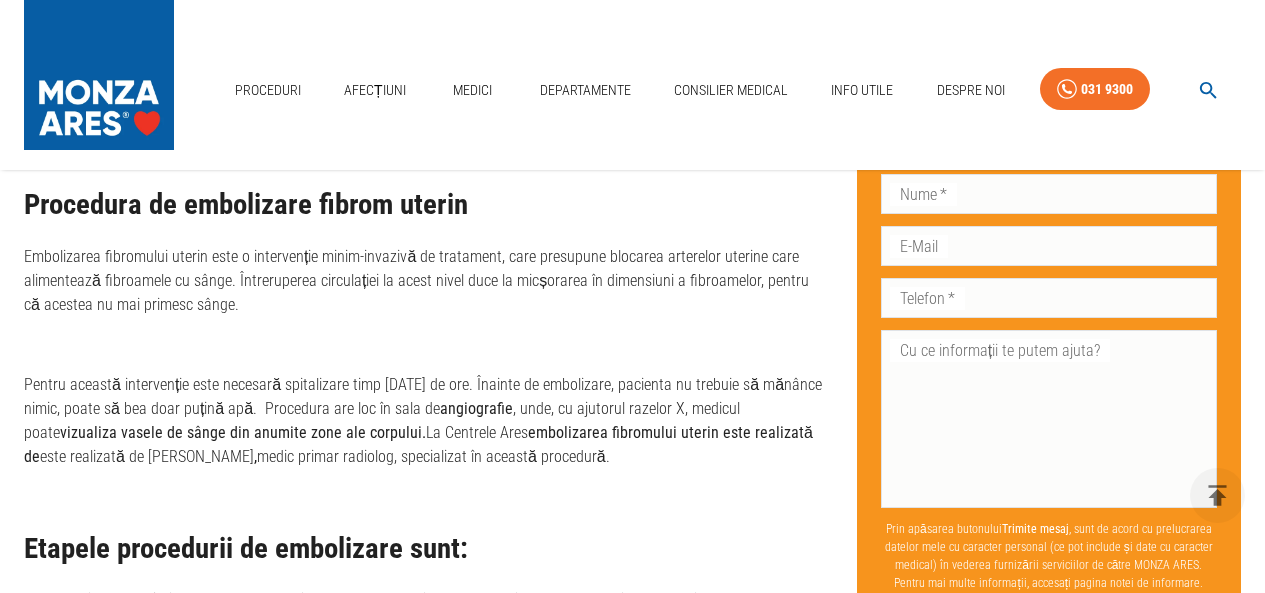 click on "Embolizarea fibromului uterin este o intervenție minim-invazivă de tratament, care presupune blocarea arterelor uterine care alimentează fibroamele cu sânge. Întreruperea circulației la acest nivel duce la micșorarea în dimensiuni a fibroamelor, pentru că acestea nu mai primesc sânge." at bounding box center [424, 281] 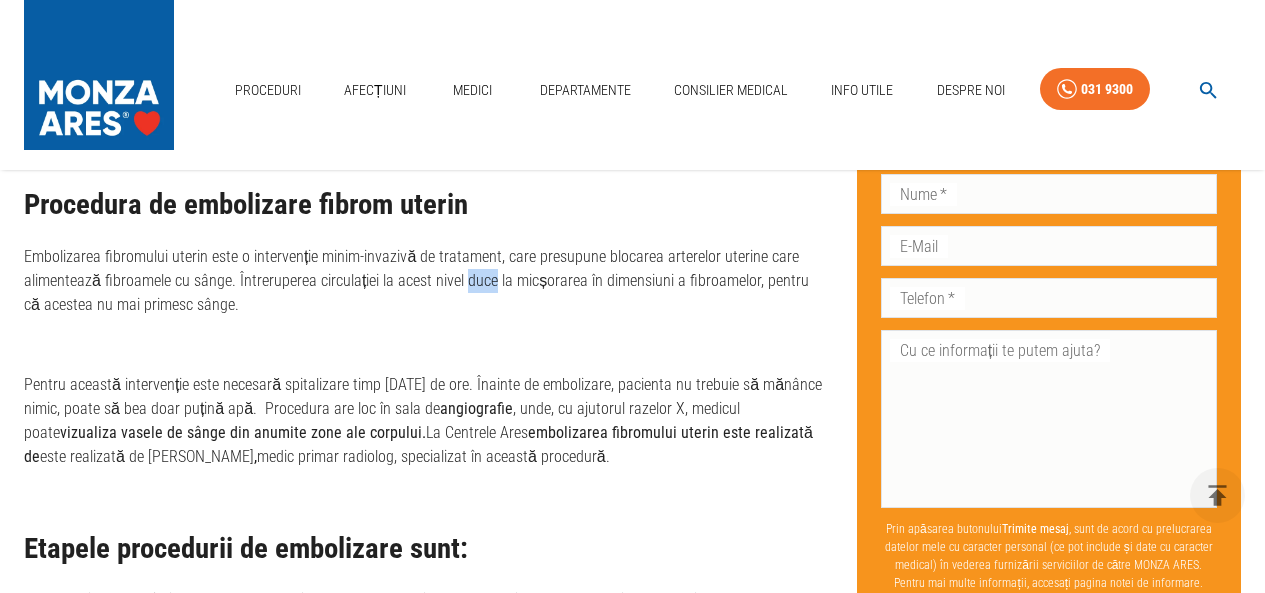 click on "Embolizarea fibromului uterin este o intervenție minim-invazivă de tratament, care presupune blocarea arterelor uterine care alimentează fibroamele cu sânge. Întreruperea circulației la acest nivel duce la micșorarea în dimensiuni a fibroamelor, pentru că acestea nu mai primesc sânge." at bounding box center [424, 281] 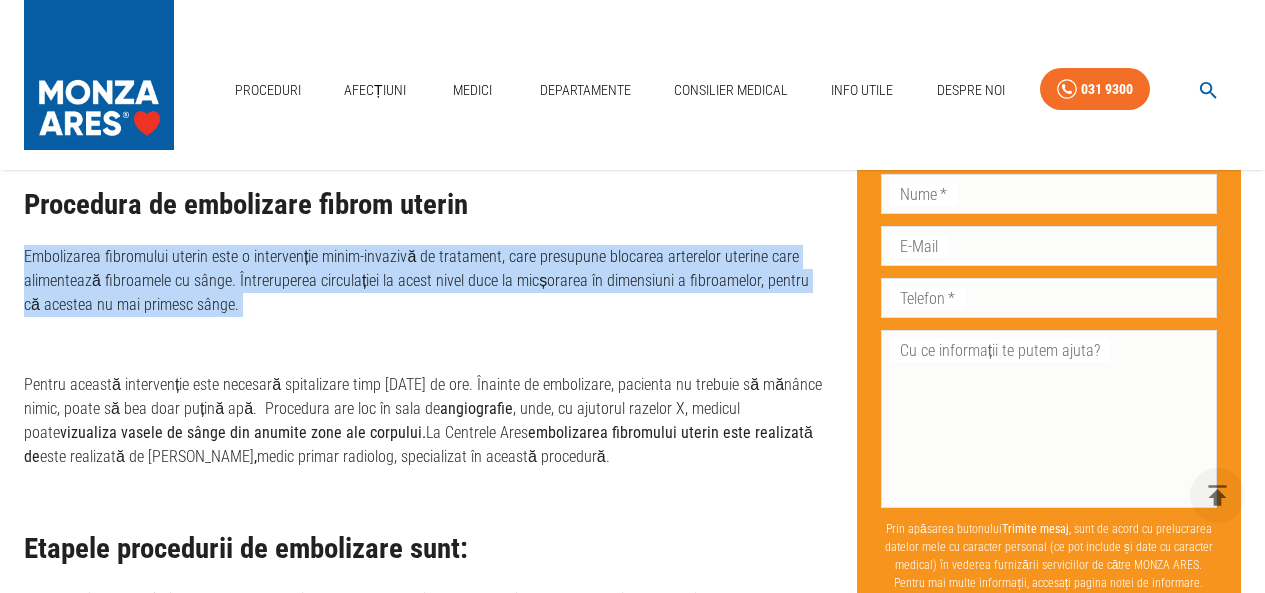click on "Embolizarea fibromului uterin este o intervenție minim-invazivă de tratament, care presupune blocarea arterelor uterine care alimentează fibroamele cu sânge. Întreruperea circulației la acest nivel duce la micșorarea în dimensiuni a fibroamelor, pentru că acestea nu mai primesc sânge." at bounding box center (424, 281) 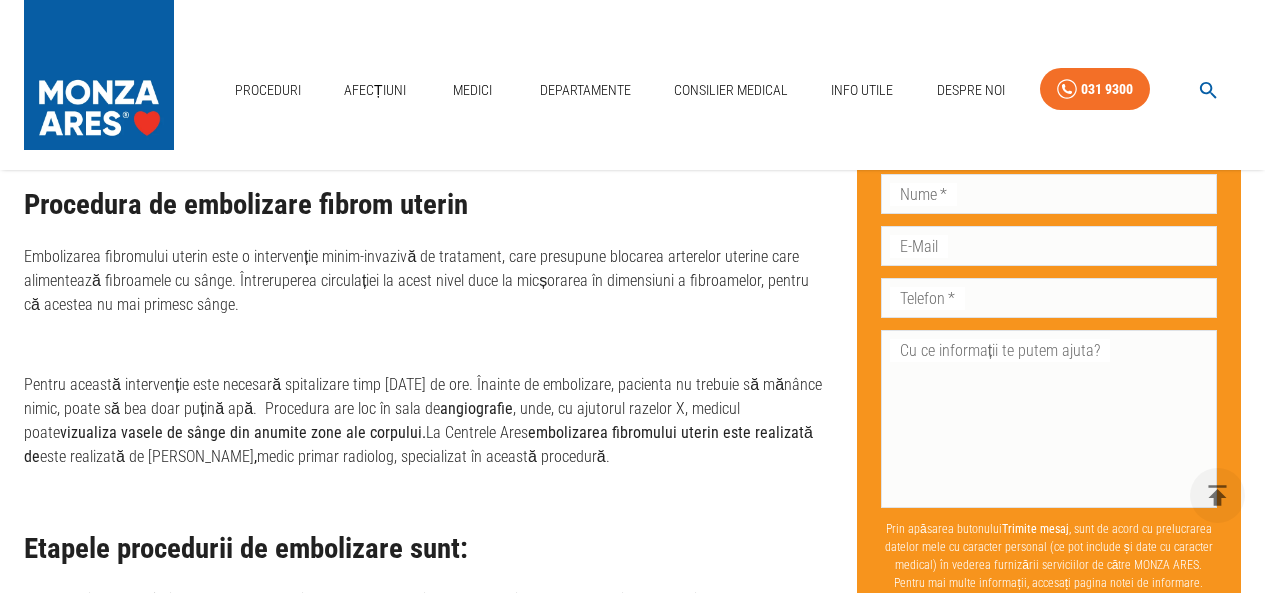 click on "Pentru această intervenție este necesară spitalizare timp de 24 de ore. Înainte de embolizare, pacienta nu trebuie să mănânce nimic, poate să bea doar puțină apă.  Procedura are loc în sala de  angiografie , unde, cu ajutorul razelor X, medicul poate  vizualiza vasele de sânge din anumite zone ale corpului.  La Centrele Ares  embolizarea fibromului uterin este realizată de   este realizată de dr. Rareș Nechifor ,  medic primar radiolog, specializat în această procedură." at bounding box center [424, 421] 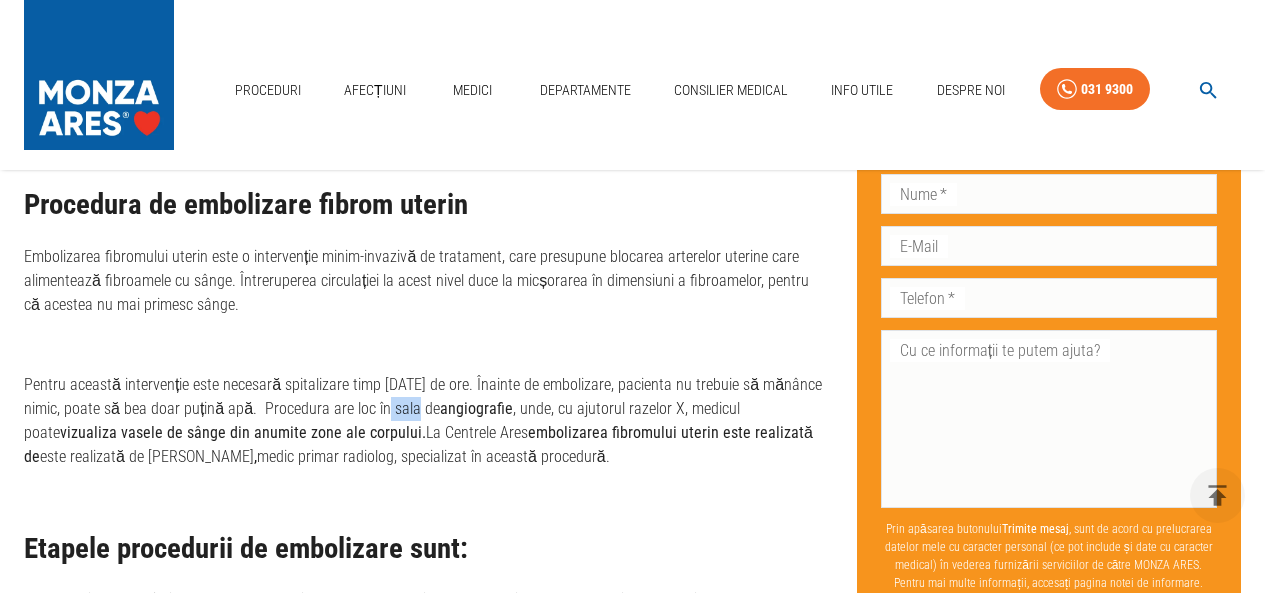click on "Pentru această intervenție este necesară spitalizare timp de 24 de ore. Înainte de embolizare, pacienta nu trebuie să mănânce nimic, poate să bea doar puțină apă.  Procedura are loc în sala de  angiografie , unde, cu ajutorul razelor X, medicul poate  vizualiza vasele de sânge din anumite zone ale corpului.  La Centrele Ares  embolizarea fibromului uterin este realizată de   este realizată de dr. Rareș Nechifor ,  medic primar radiolog, specializat în această procedură." at bounding box center [424, 421] 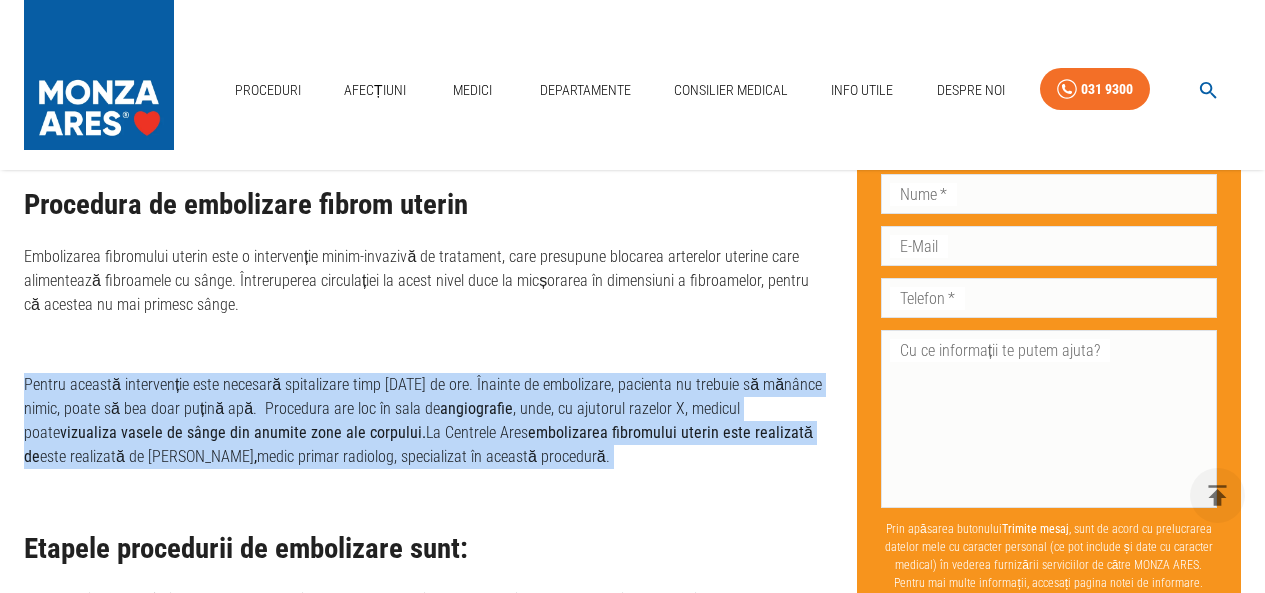 click on "Pentru această intervenție este necesară spitalizare timp de 24 de ore. Înainte de embolizare, pacienta nu trebuie să mănânce nimic, poate să bea doar puțină apă.  Procedura are loc în sala de  angiografie , unde, cu ajutorul razelor X, medicul poate  vizualiza vasele de sânge din anumite zone ale corpului.  La Centrele Ares  embolizarea fibromului uterin este realizată de   este realizată de dr. Rareș Nechifor ,  medic primar radiolog, specializat în această procedură." at bounding box center (424, 421) 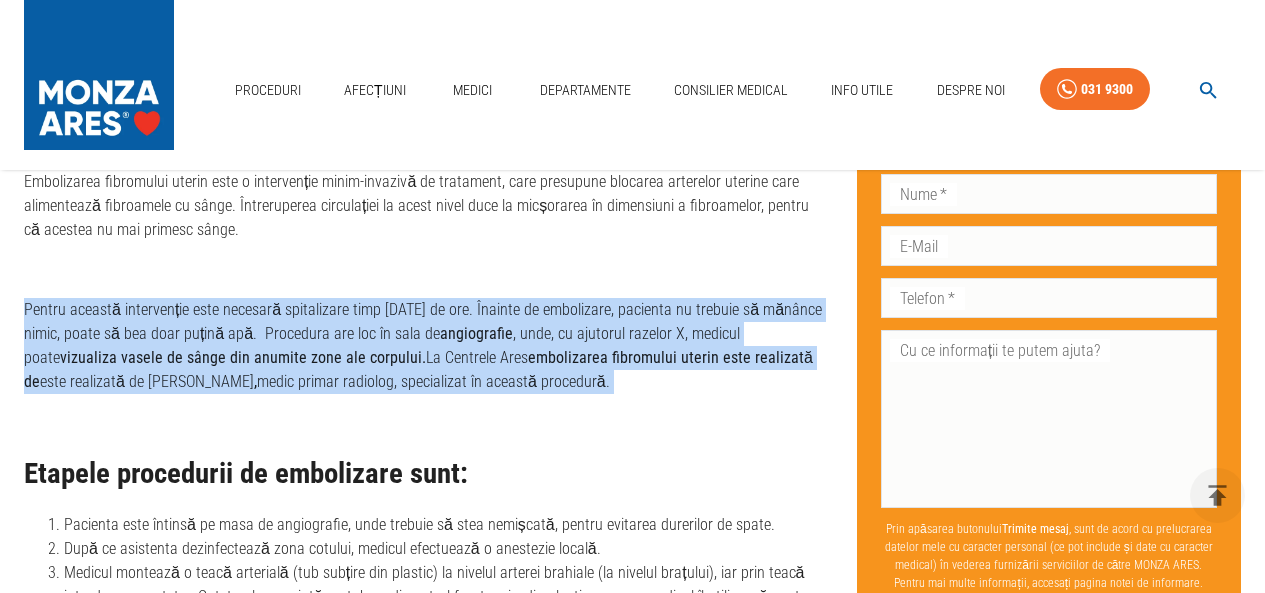 scroll, scrollTop: 2200, scrollLeft: 0, axis: vertical 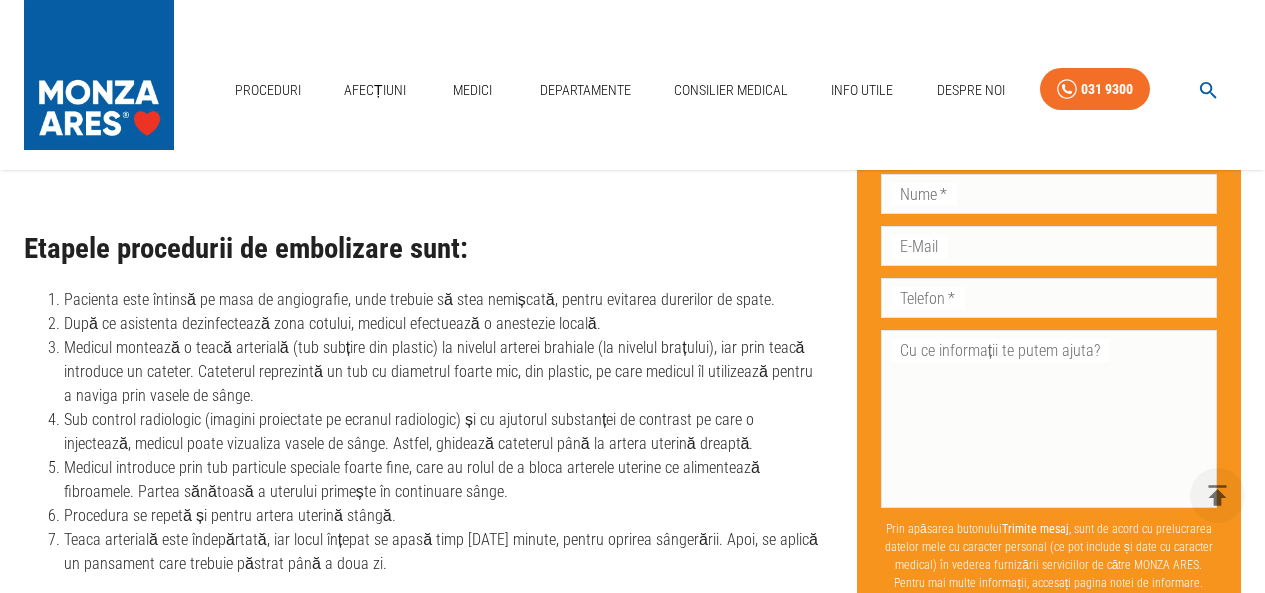 click on "Pacienta este întinsă pe masa de angiografie, unde trebuie să stea nemișcată, pentru evitarea durerilor de spate." at bounding box center (444, 300) 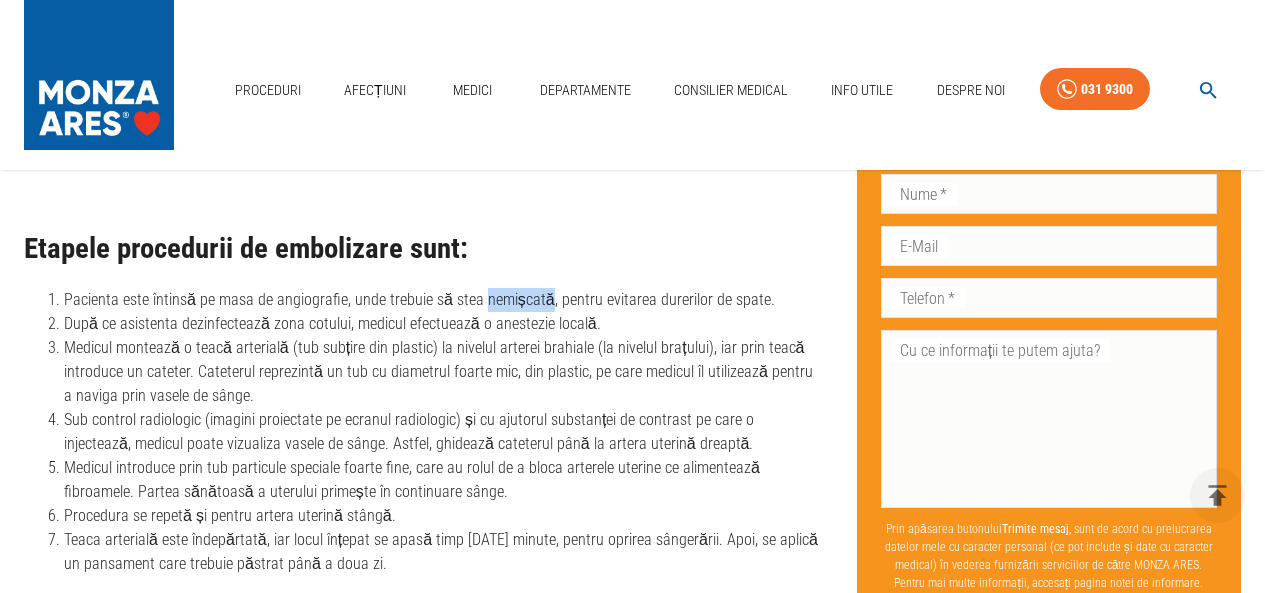 click on "Pacienta este întinsă pe masa de angiografie, unde trebuie să stea nemișcată, pentru evitarea durerilor de spate." at bounding box center (444, 300) 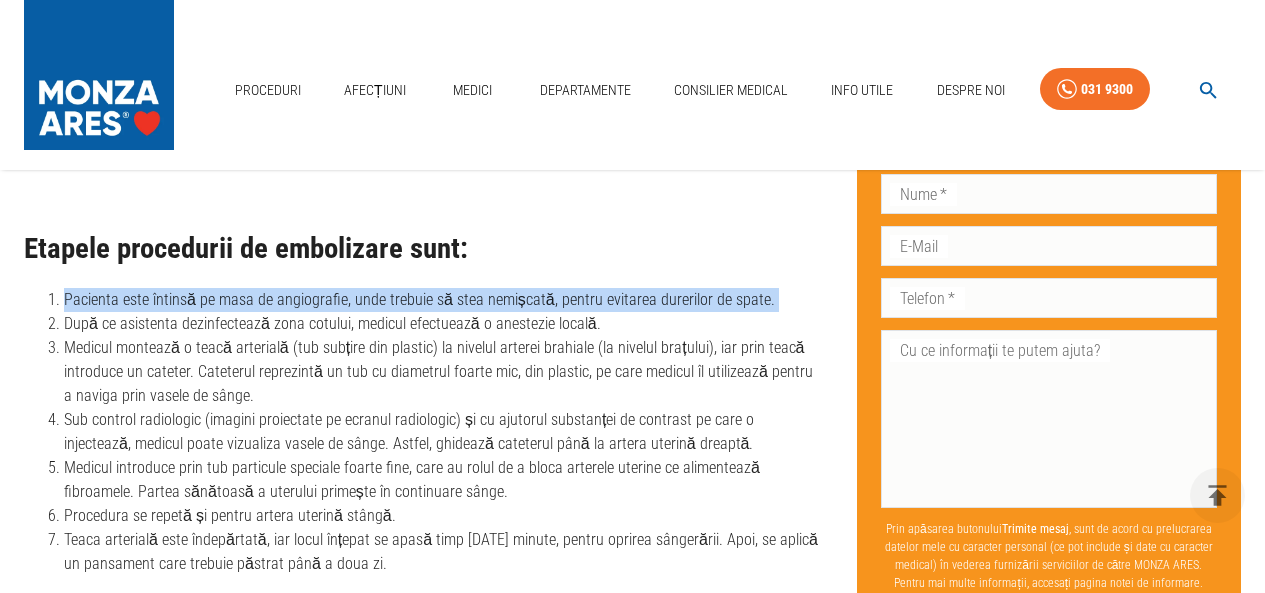 click on "Pacienta este întinsă pe masa de angiografie, unde trebuie să stea nemișcată, pentru evitarea durerilor de spate." at bounding box center (444, 300) 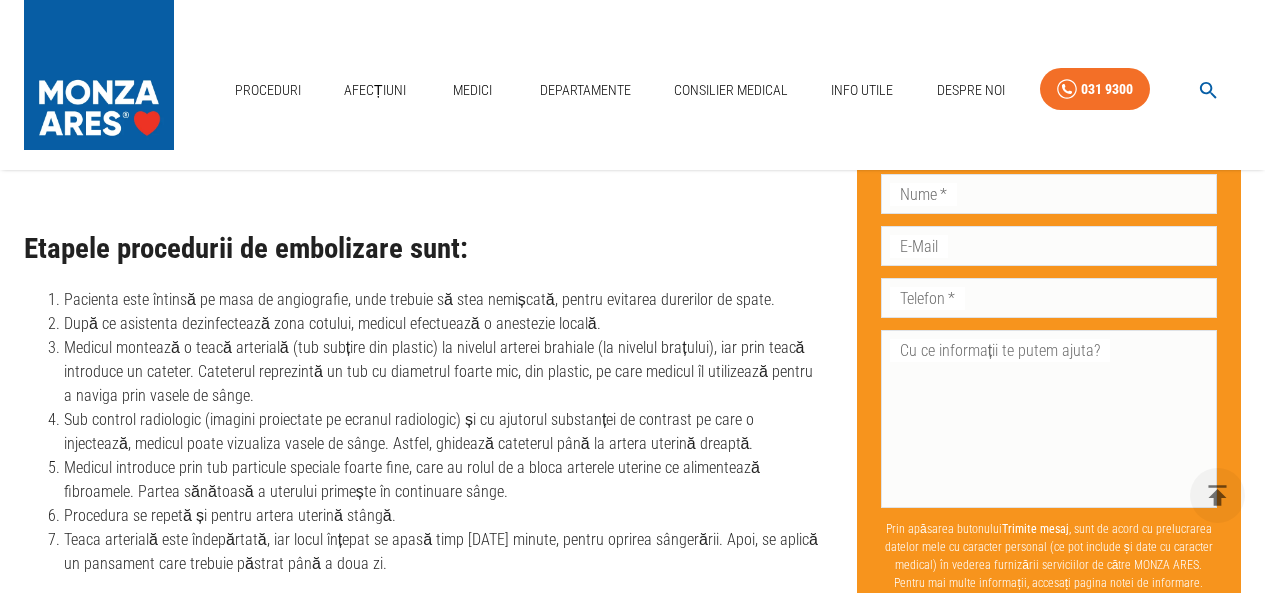 click on "După ce asistenta dezinfectează zona cotului, medicul efectuează o anestezie locală." at bounding box center (444, 324) 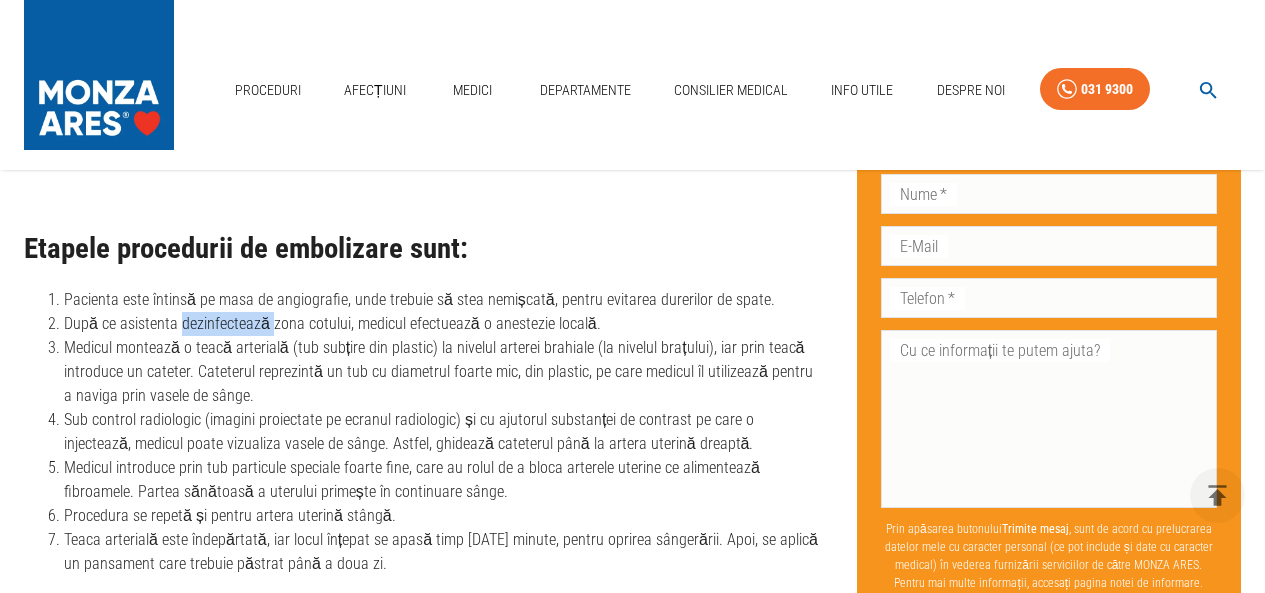click on "După ce asistenta dezinfectează zona cotului, medicul efectuează o anestezie locală." at bounding box center (444, 324) 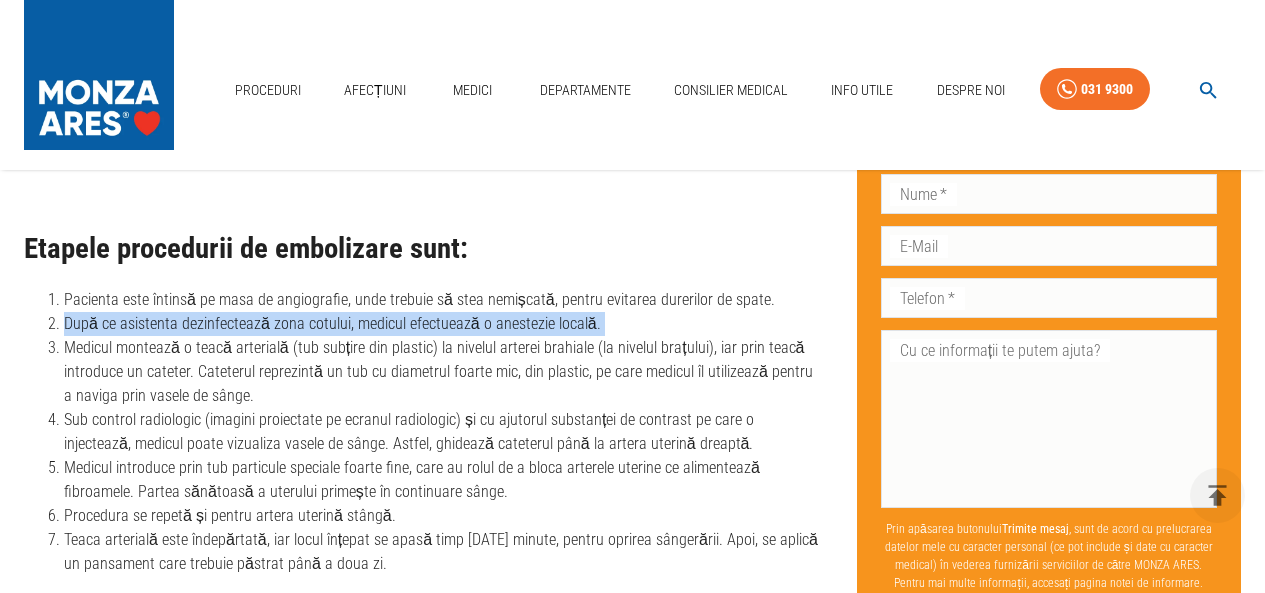 click on "După ce asistenta dezinfectează zona cotului, medicul efectuează o anestezie locală." at bounding box center (444, 324) 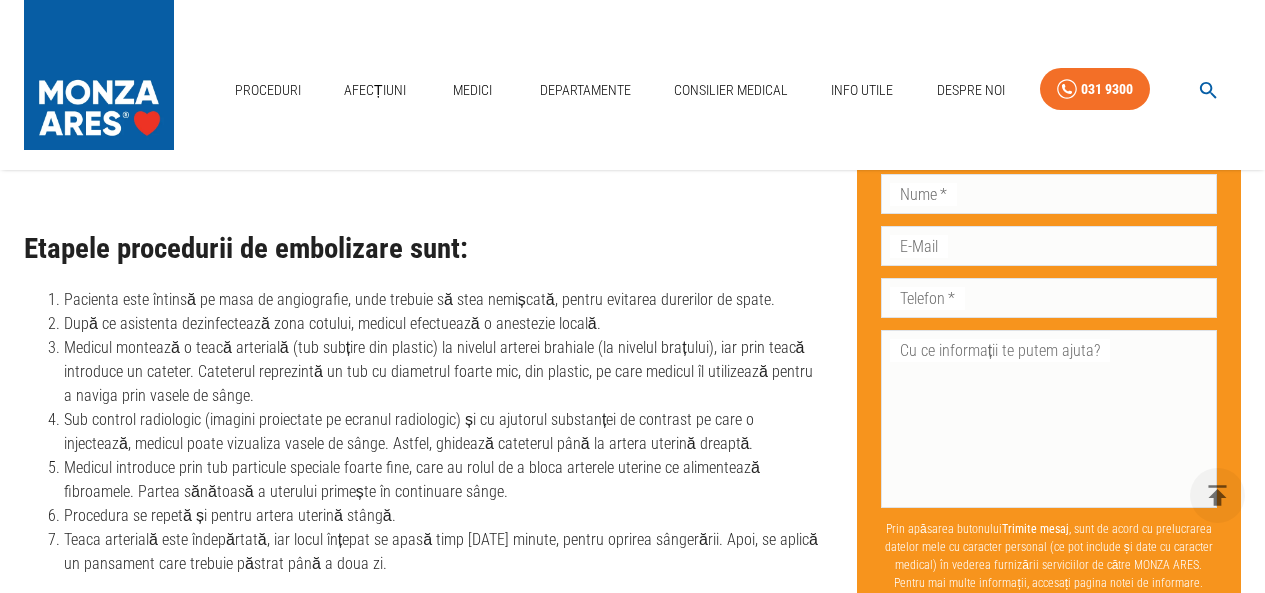 click on "Medicul montează o teacă arterială (tub subțire din plastic) la nivelul arterei brahiale (la nivelul brațului), iar prin teacă introduce un cateter. Cateterul reprezintă un tub cu diametrul foarte mic, din plastic, pe care medicul îl utilizează pentru a naviga prin vasele de sânge." at bounding box center (444, 372) 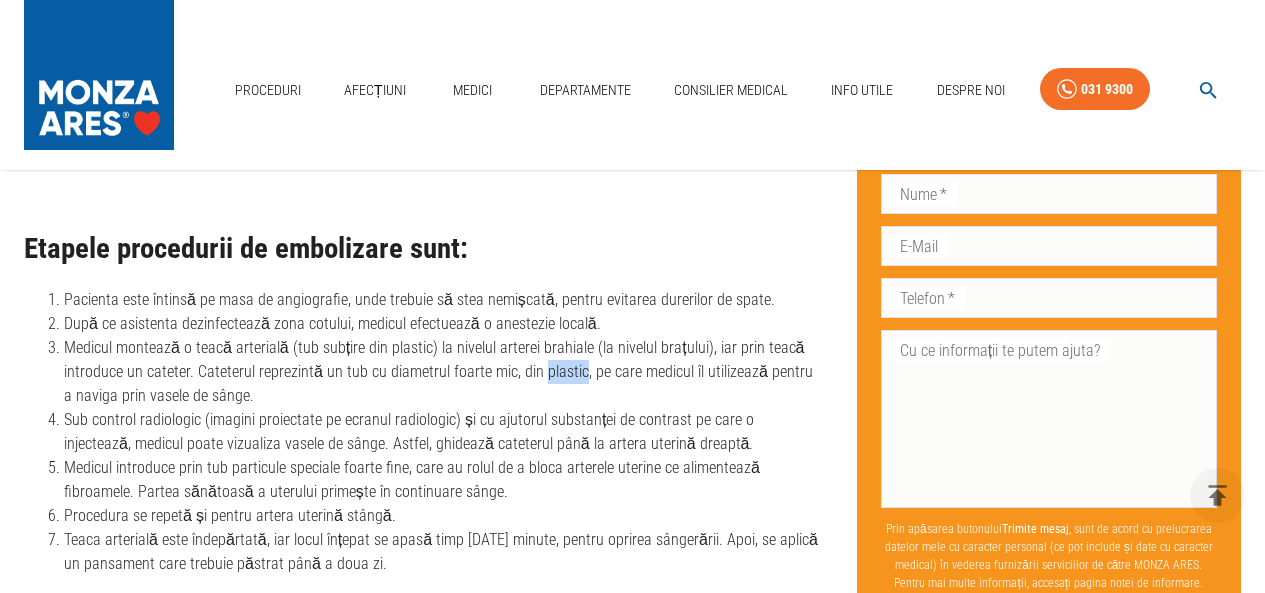 click on "Medicul montează o teacă arterială (tub subțire din plastic) la nivelul arterei brahiale (la nivelul brațului), iar prin teacă introduce un cateter. Cateterul reprezintă un tub cu diametrul foarte mic, din plastic, pe care medicul îl utilizează pentru a naviga prin vasele de sânge." at bounding box center (444, 372) 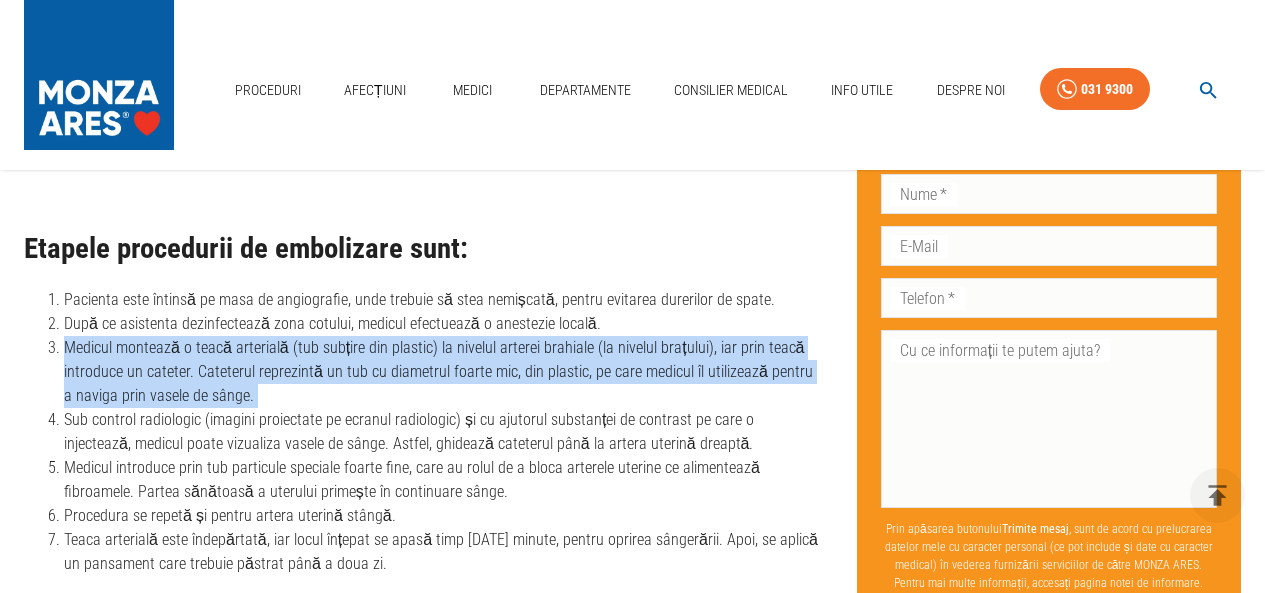 click on "Medicul montează o teacă arterială (tub subțire din plastic) la nivelul arterei brahiale (la nivelul brațului), iar prin teacă introduce un cateter. Cateterul reprezintă un tub cu diametrul foarte mic, din plastic, pe care medicul îl utilizează pentru a naviga prin vasele de sânge." at bounding box center [444, 372] 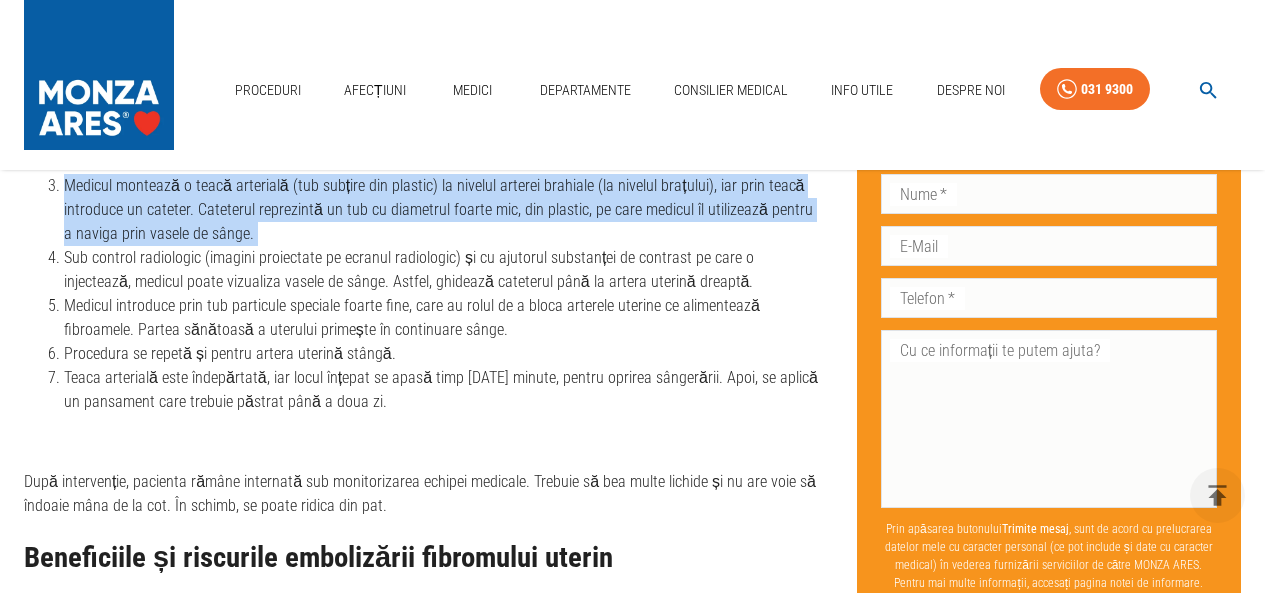 scroll, scrollTop: 2600, scrollLeft: 0, axis: vertical 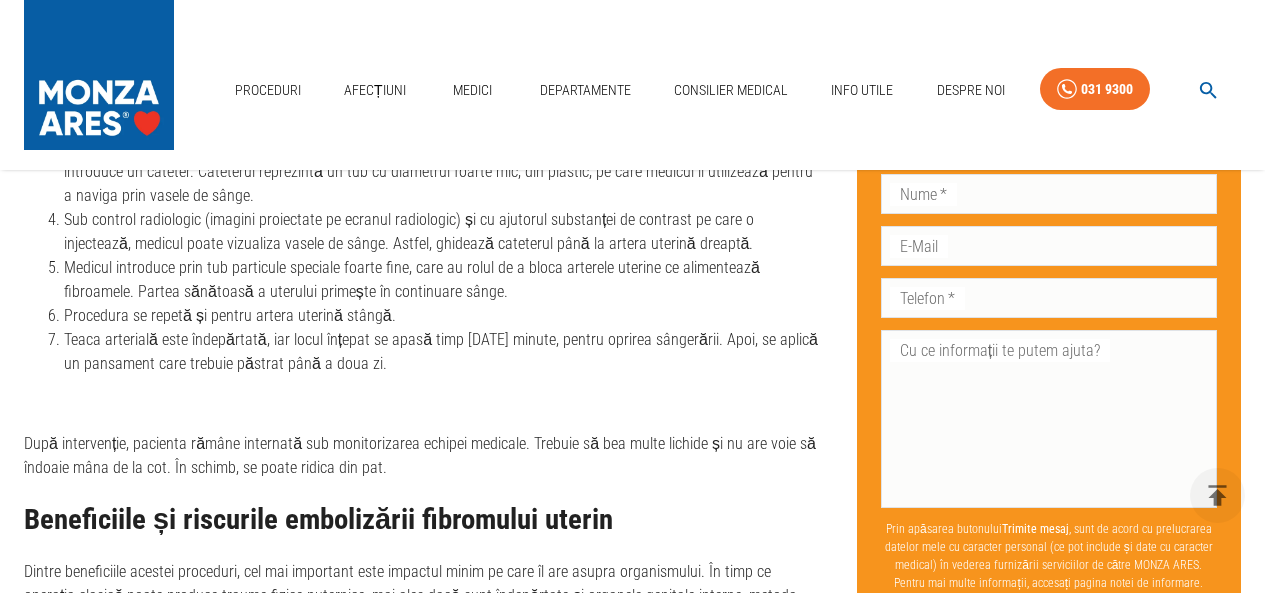 click on "Medicul introduce prin tub particule speciale foarte fine, care au rolul de a bloca arterele uterine ce alimentează fibroamele. Partea sănătoasă a uterului primește în continuare sânge." at bounding box center (444, 280) 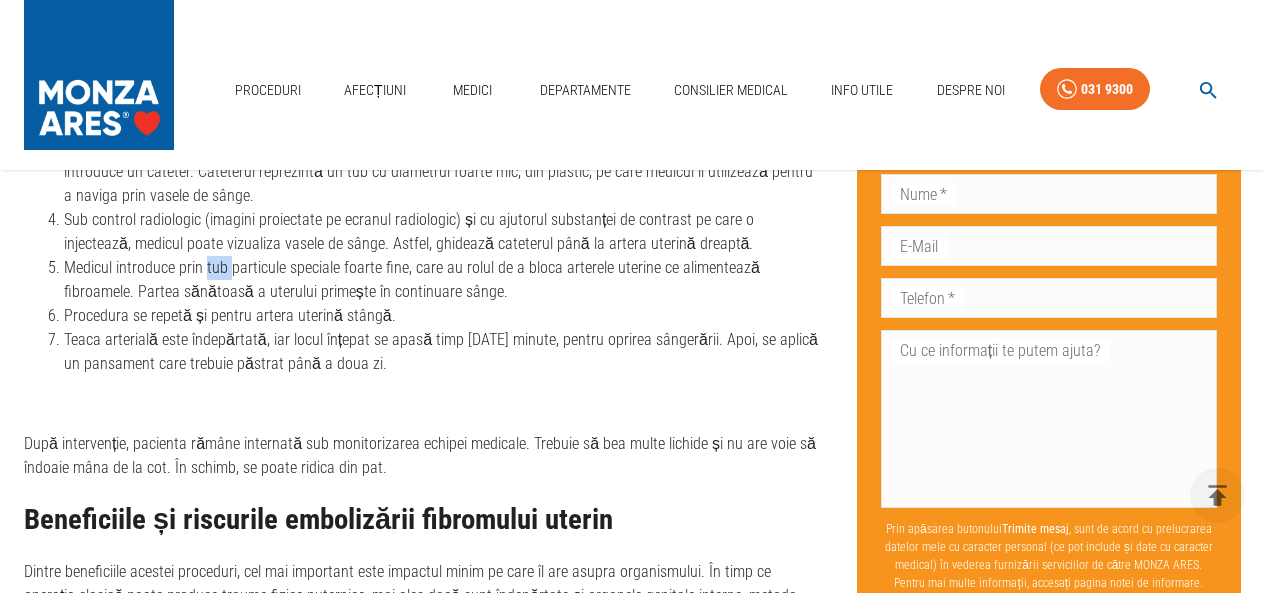 click on "Medicul introduce prin tub particule speciale foarte fine, care au rolul de a bloca arterele uterine ce alimentează fibroamele. Partea sănătoasă a uterului primește în continuare sânge." at bounding box center [444, 280] 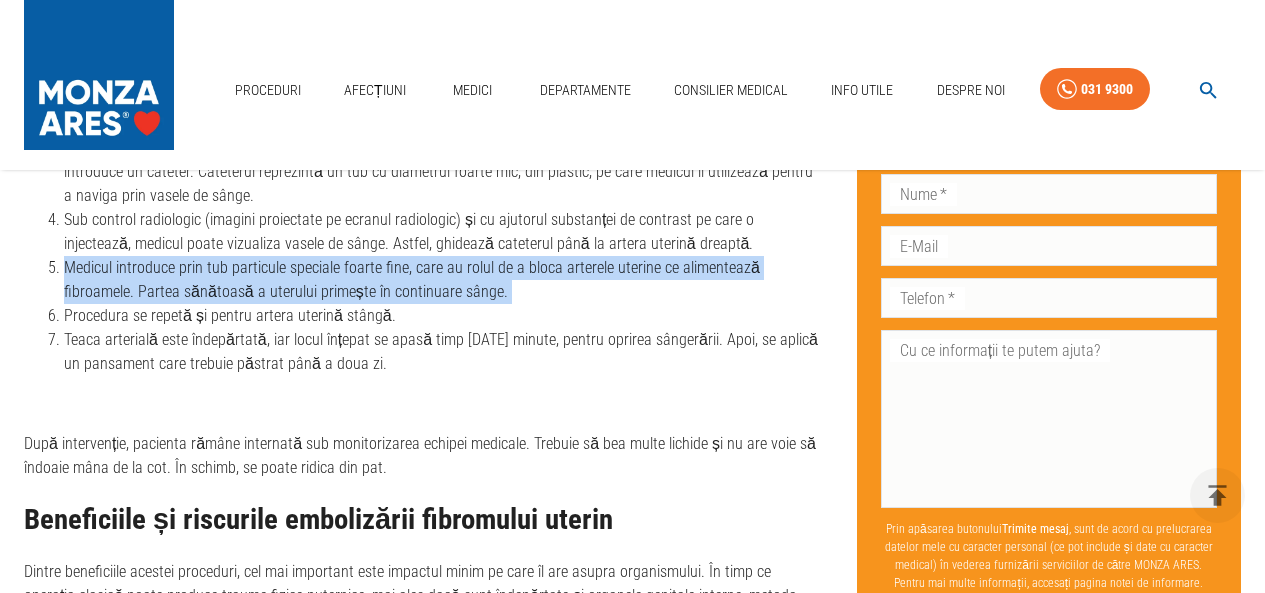 click on "Medicul introduce prin tub particule speciale foarte fine, care au rolul de a bloca arterele uterine ce alimentează fibroamele. Partea sănătoasă a uterului primește în continuare sânge." at bounding box center [444, 280] 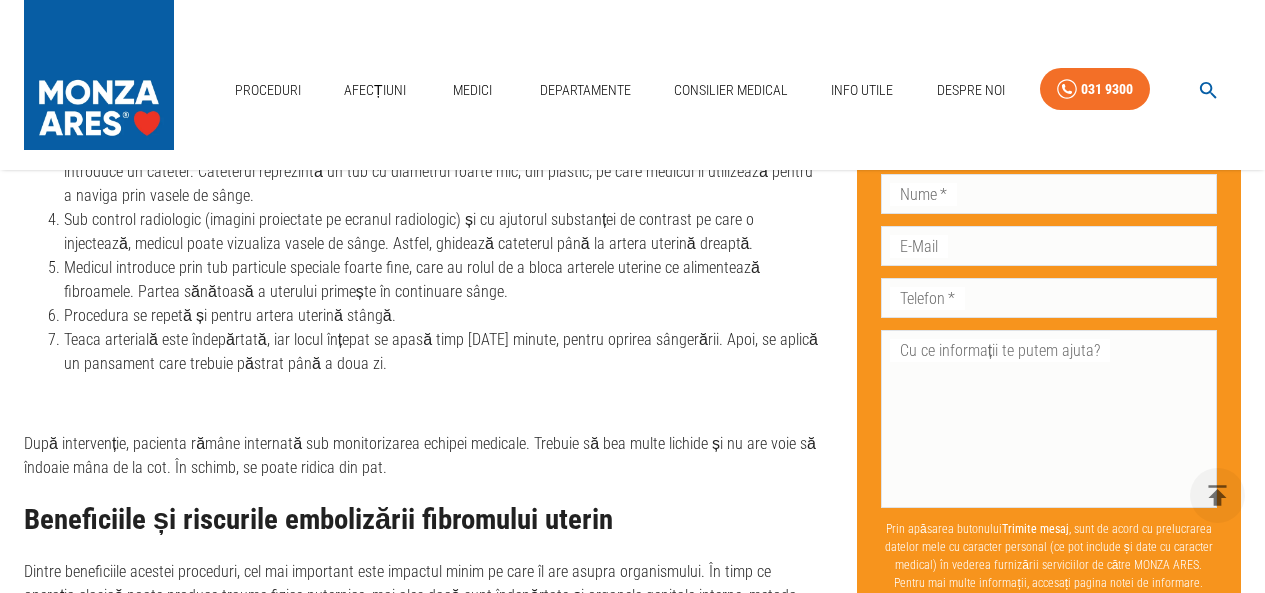 click on "Procedura se repetă și pentru artera uterină stângă." at bounding box center [444, 316] 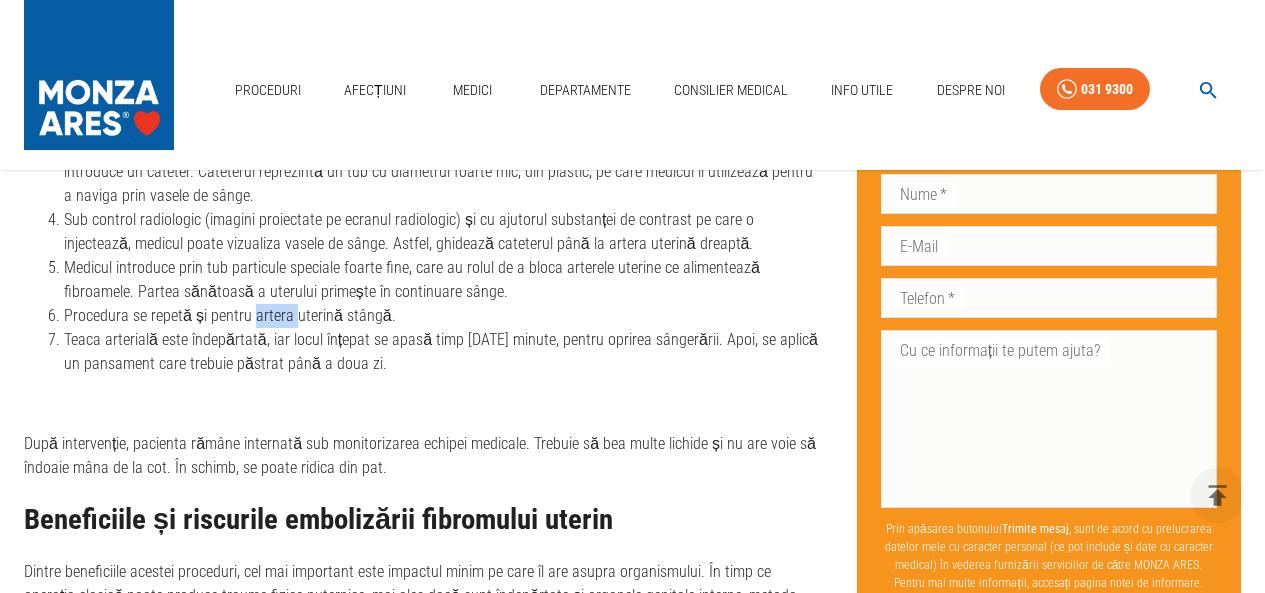 click on "Procedura se repetă și pentru artera uterină stângă." at bounding box center (444, 316) 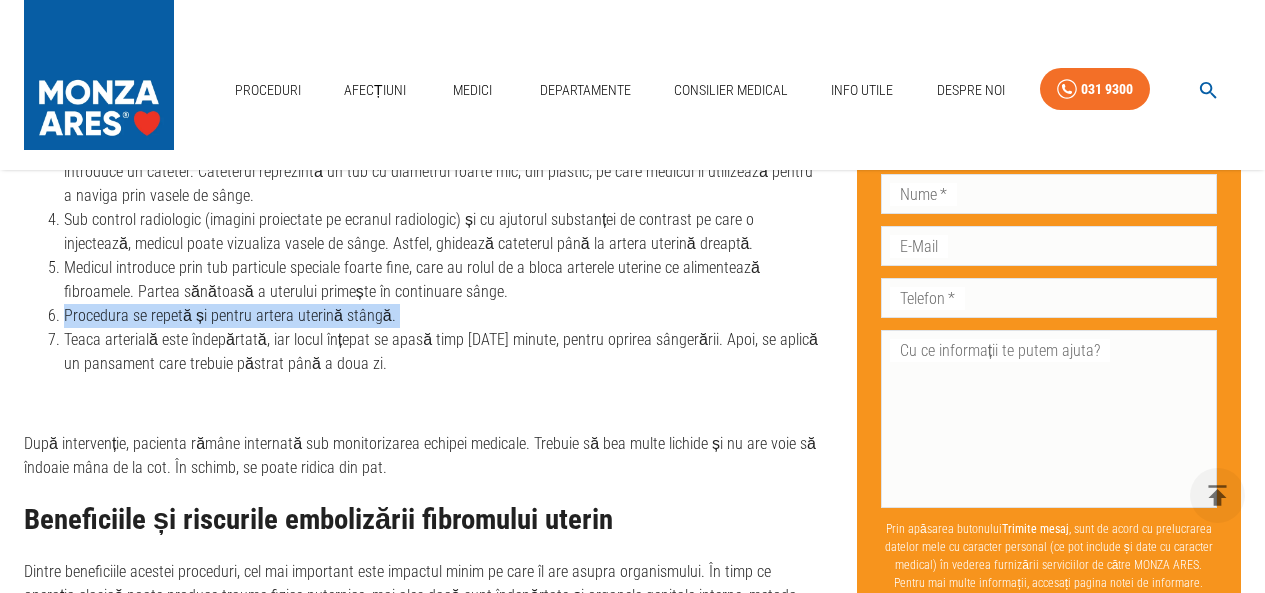 click on "Procedura se repetă și pentru artera uterină stângă." at bounding box center (444, 316) 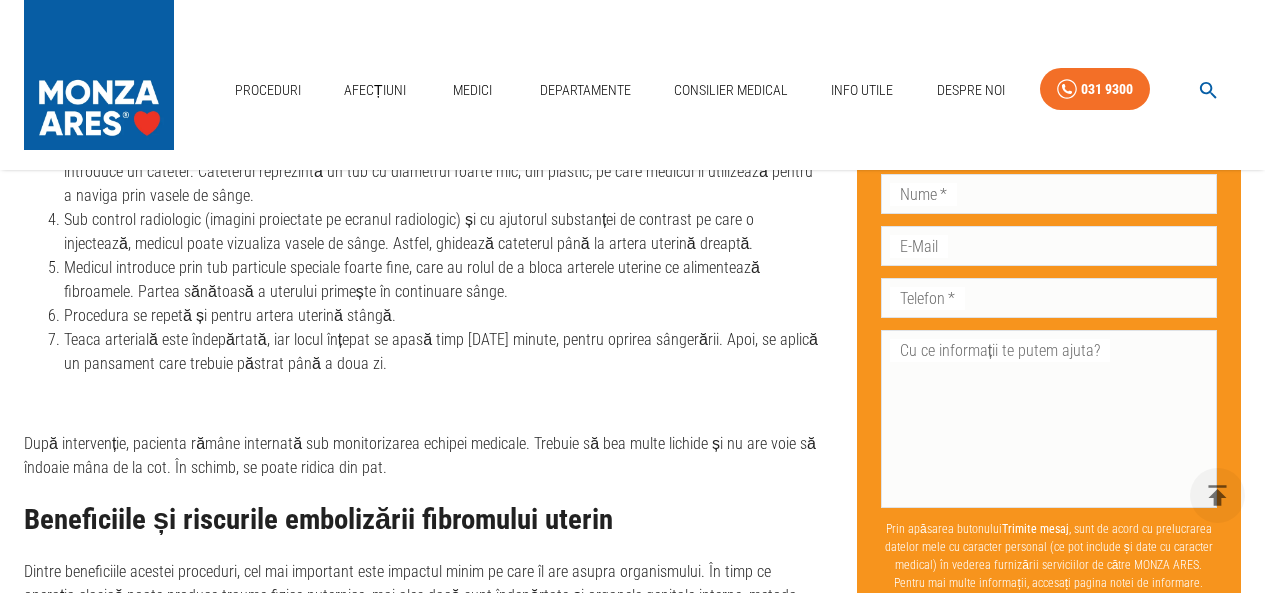 click on "Teaca arterială este îndepărtată, iar locul înțepat se apasă timp de 10 minute, pentru oprirea sângerării. Apoi, se aplică un pansament care trebuie păstrat până a doua zi." at bounding box center (444, 352) 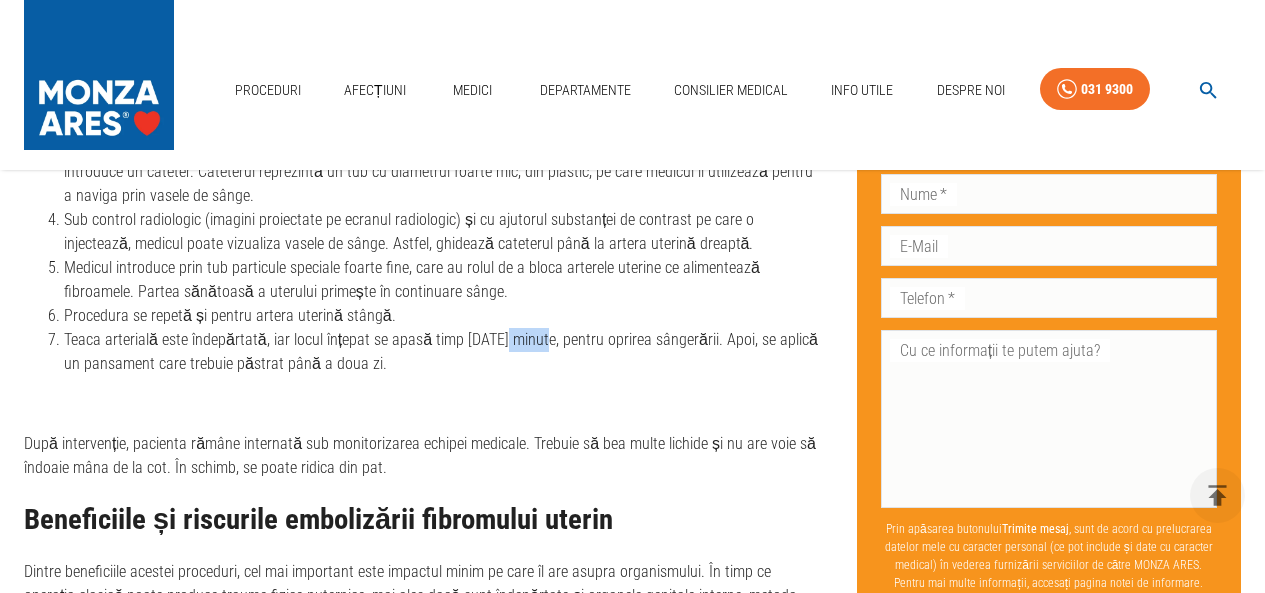 click on "Teaca arterială este îndepărtată, iar locul înțepat se apasă timp de 10 minute, pentru oprirea sângerării. Apoi, se aplică un pansament care trebuie păstrat până a doua zi." at bounding box center (444, 352) 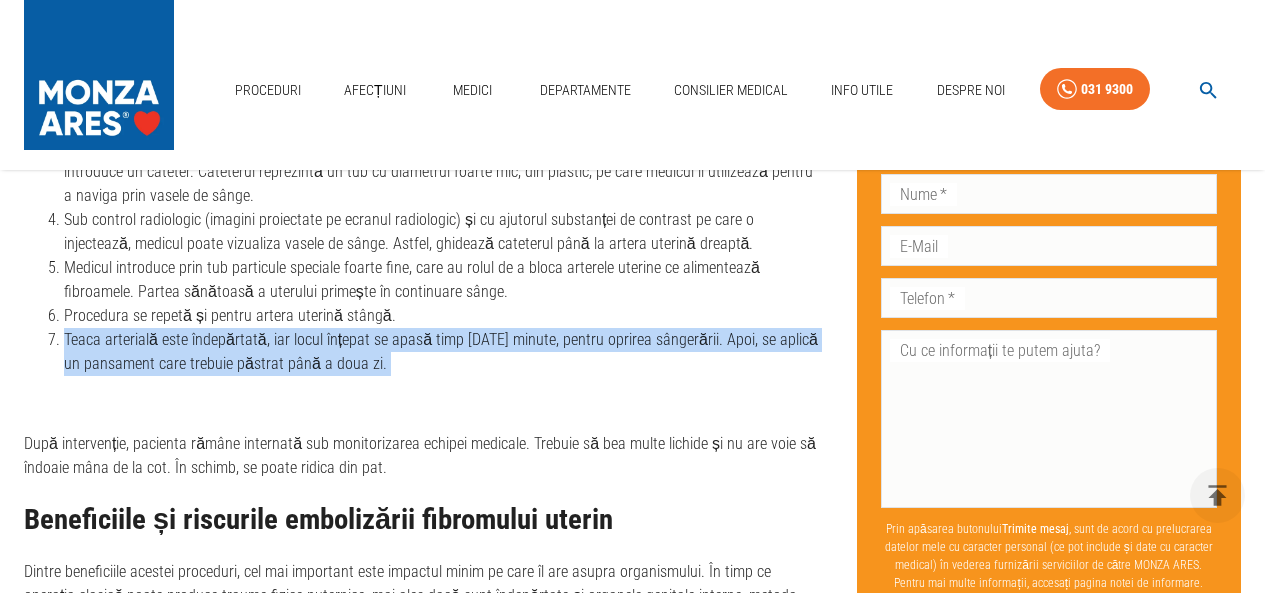 click on "Teaca arterială este îndepărtată, iar locul înțepat se apasă timp de 10 minute, pentru oprirea sângerării. Apoi, se aplică un pansament care trebuie păstrat până a doua zi." at bounding box center (444, 352) 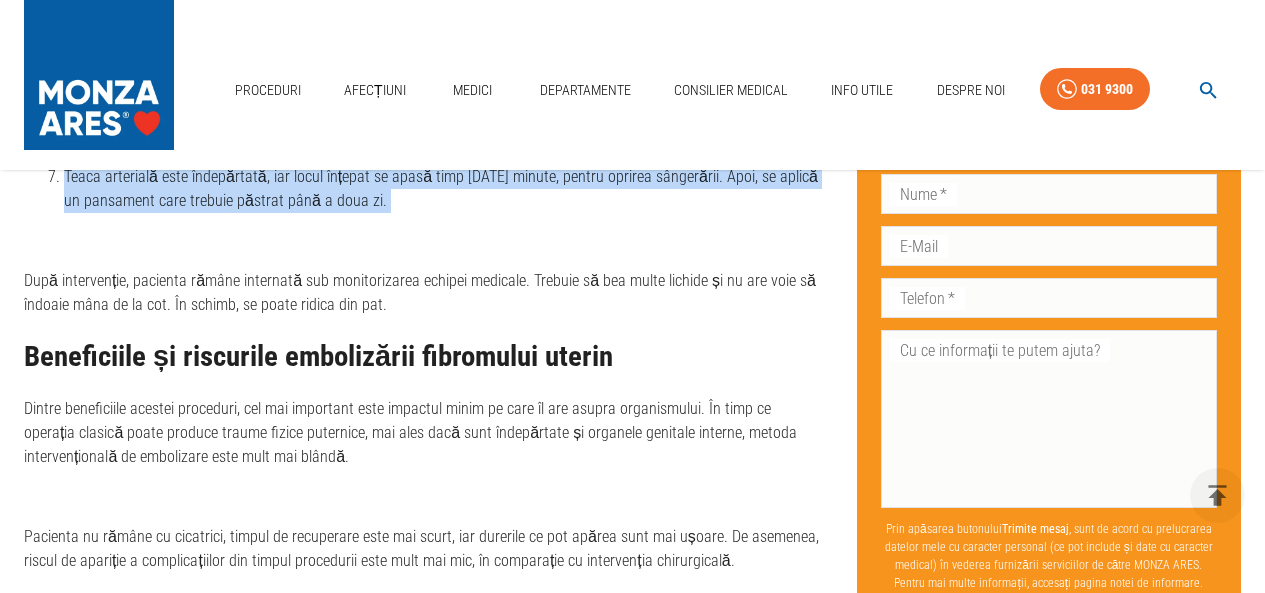 scroll, scrollTop: 2800, scrollLeft: 0, axis: vertical 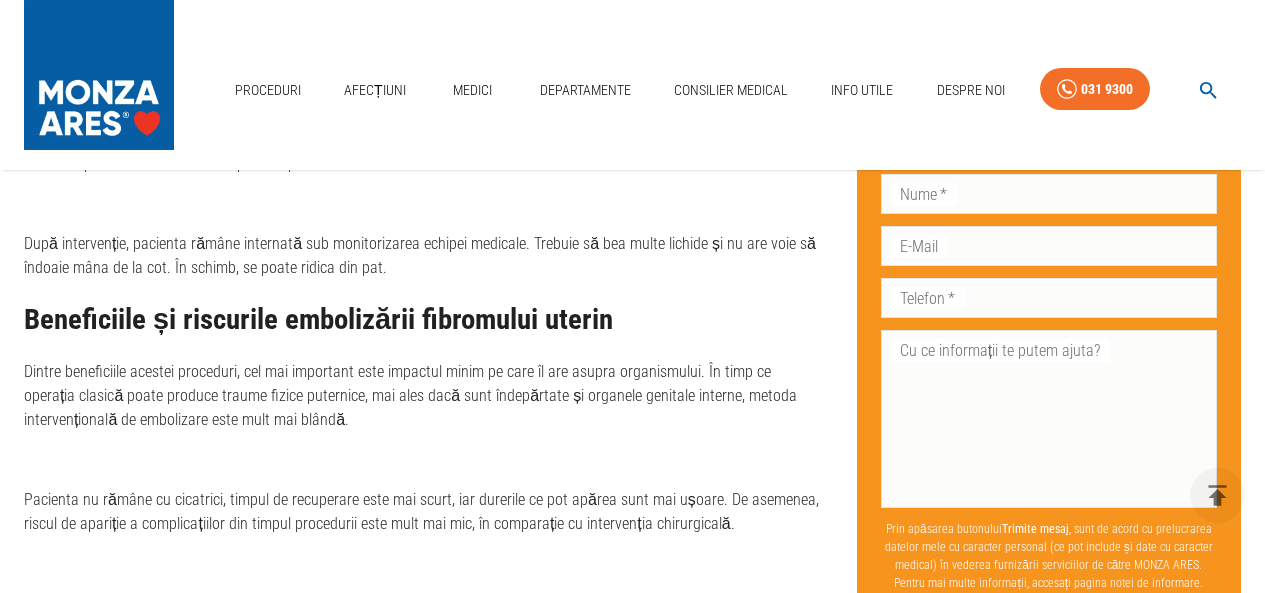 click on "Dintre beneficiile acestei proceduri, cel mai important este impactul minim pe care îl are asupra organismului. În timp ce operația clasică poate produce traume fizice puternice, mai ales dacă sunt îndepărtate și organele genitale interne, metoda intervențională de embolizare este mult mai blândă." at bounding box center [424, 396] 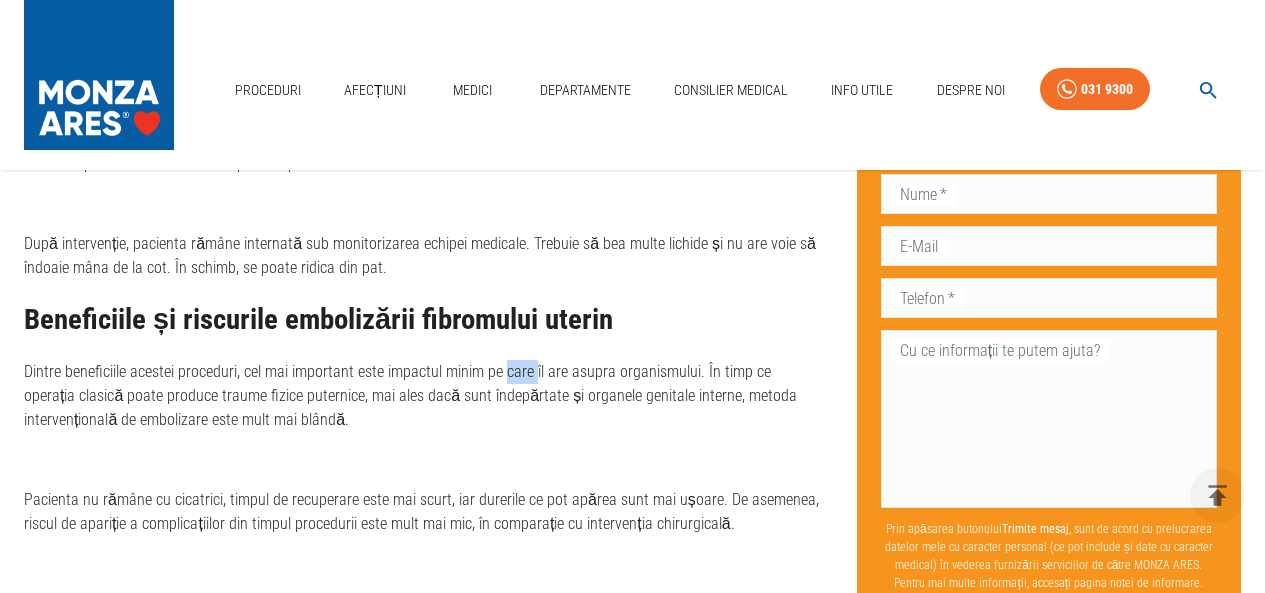 click on "Dintre beneficiile acestei proceduri, cel mai important este impactul minim pe care îl are asupra organismului. În timp ce operația clasică poate produce traume fizice puternice, mai ales dacă sunt îndepărtate și organele genitale interne, metoda intervențională de embolizare este mult mai blândă." at bounding box center [424, 396] 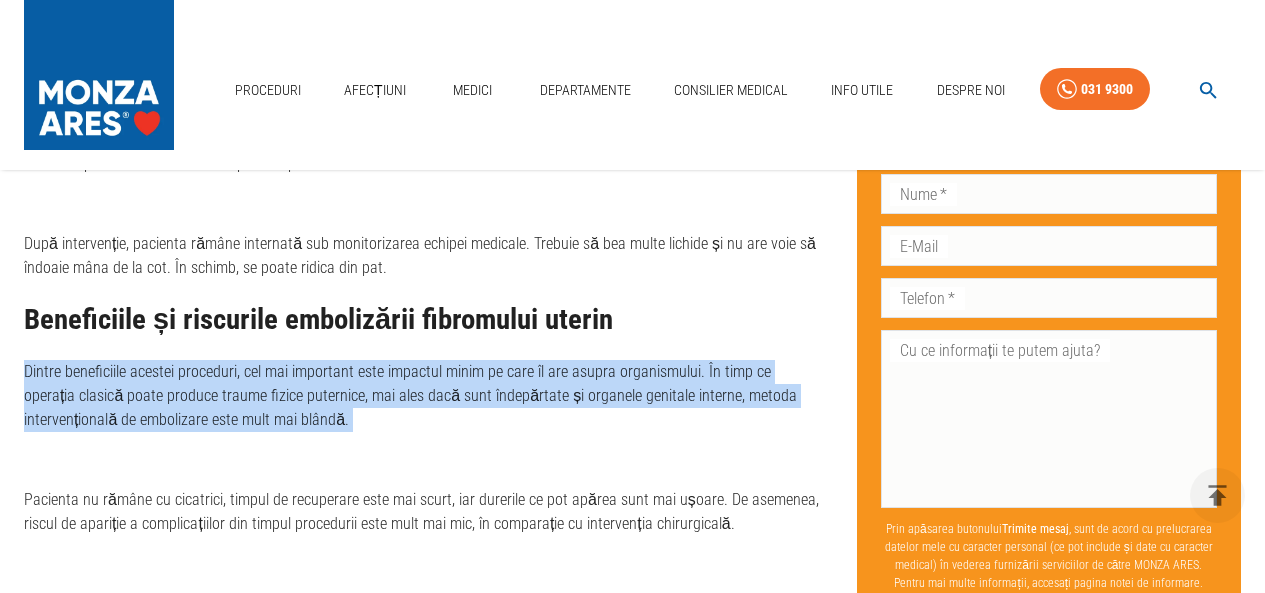 click on "Dintre beneficiile acestei proceduri, cel mai important este impactul minim pe care îl are asupra organismului. În timp ce operația clasică poate produce traume fizice puternice, mai ales dacă sunt îndepărtate și organele genitale interne, metoda intervențională de embolizare este mult mai blândă." at bounding box center (424, 396) 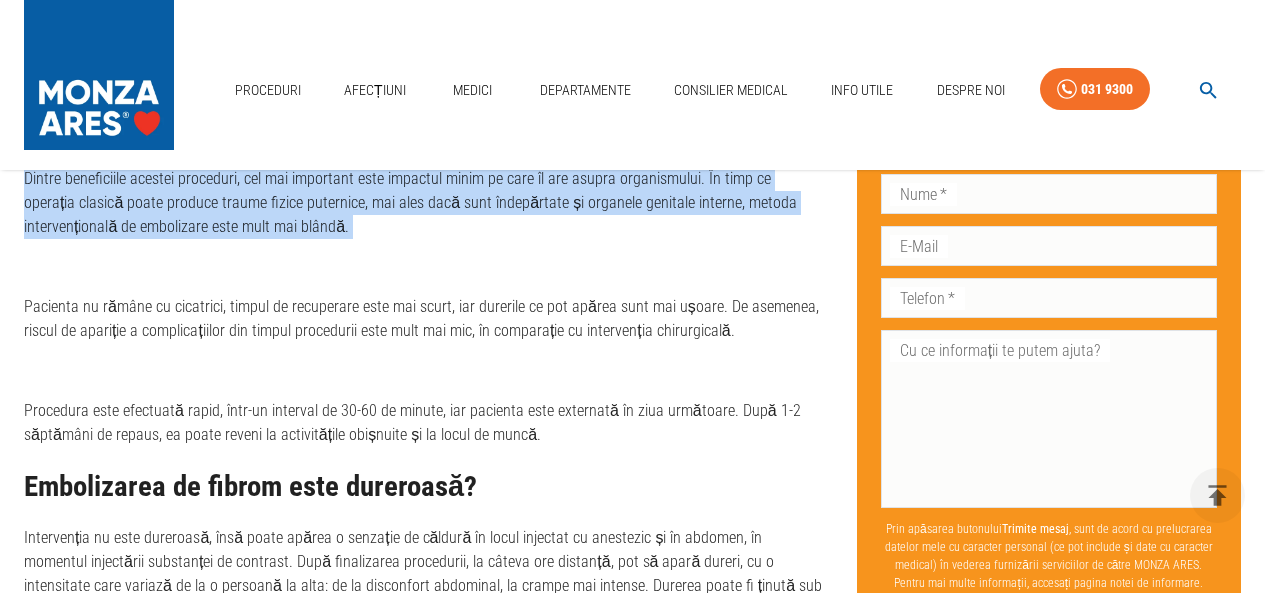 scroll, scrollTop: 3000, scrollLeft: 0, axis: vertical 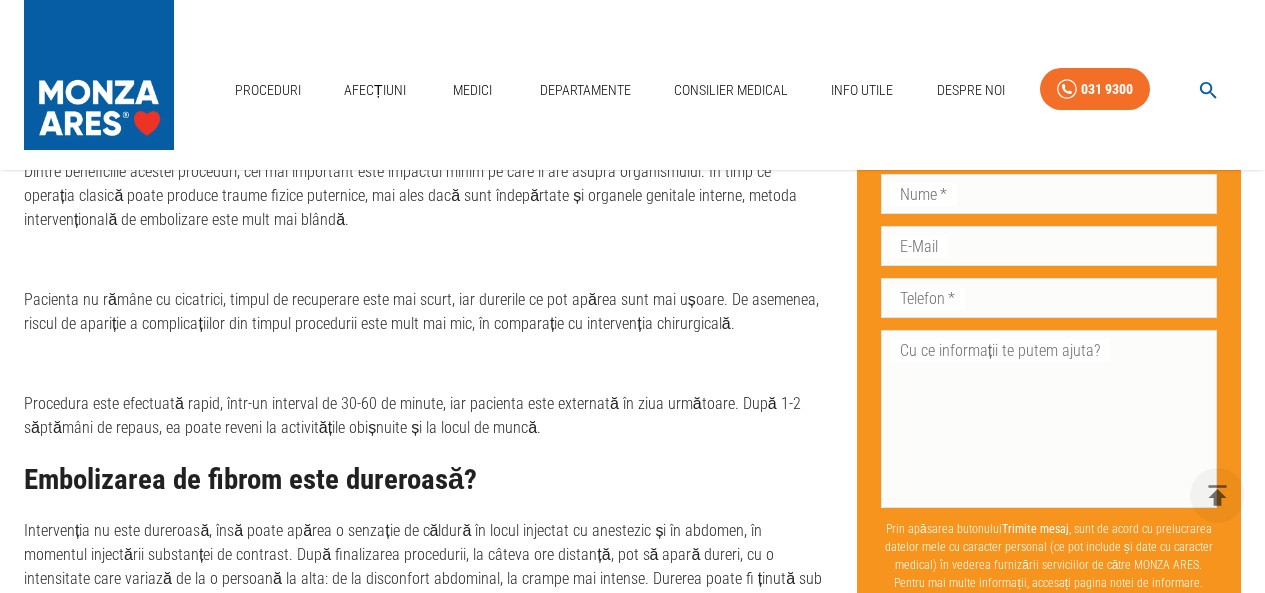 click on "Pacienta nu rămâne cu cicatrici, timpul de recuperare este mai scurt, iar durerile ce pot apărea sunt mai ușoare. De asemenea, riscul de apariție a complicațiilor din timpul procedurii este mult mai mic, în comparație cu intervenția chirurgicală." at bounding box center (424, 312) 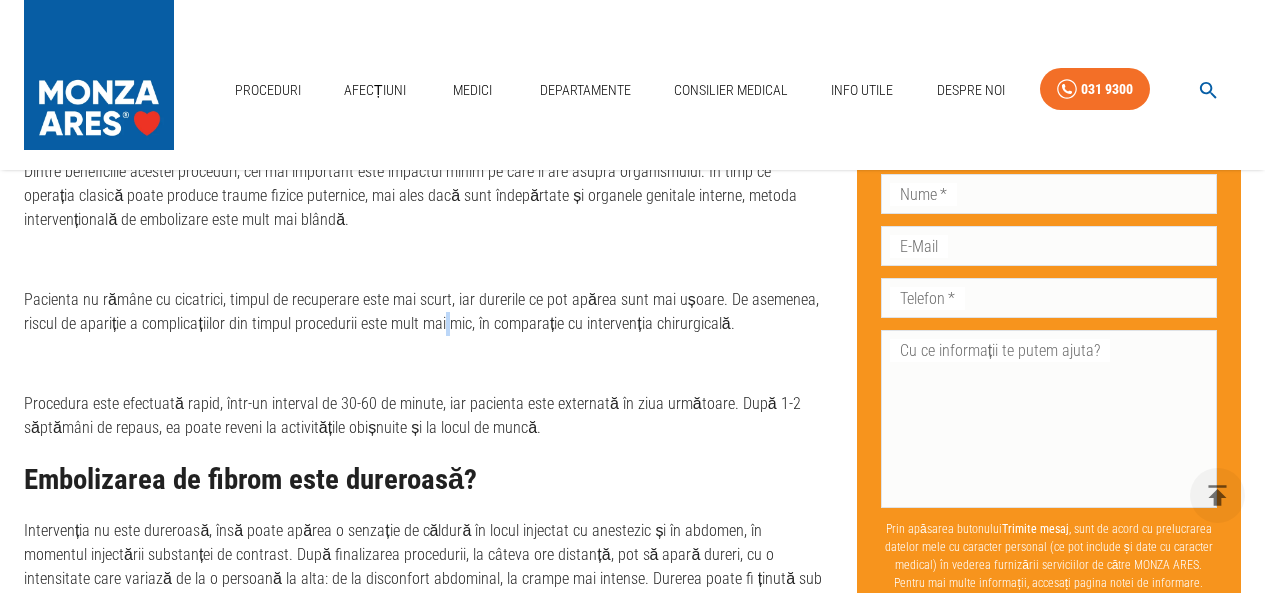 click on "Pacienta nu rămâne cu cicatrici, timpul de recuperare este mai scurt, iar durerile ce pot apărea sunt mai ușoare. De asemenea, riscul de apariție a complicațiilor din timpul procedurii este mult mai mic, în comparație cu intervenția chirurgicală." at bounding box center (424, 312) 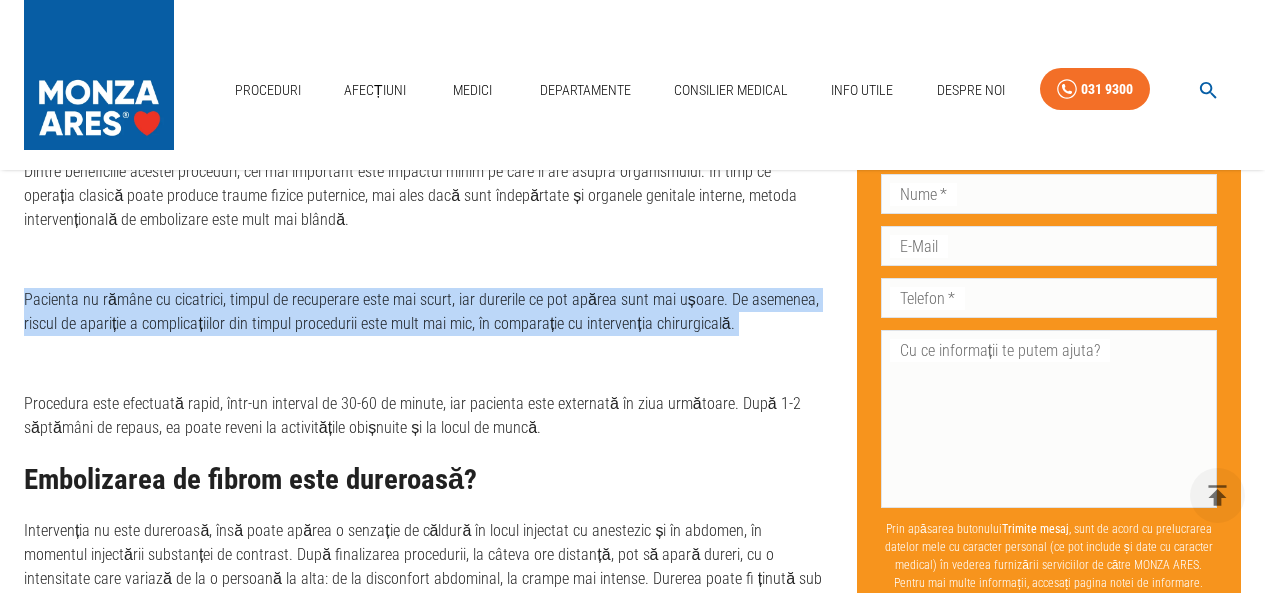 click on "Pacienta nu rămâne cu cicatrici, timpul de recuperare este mai scurt, iar durerile ce pot apărea sunt mai ușoare. De asemenea, riscul de apariție a complicațiilor din timpul procedurii este mult mai mic, în comparație cu intervenția chirurgicală." at bounding box center [424, 312] 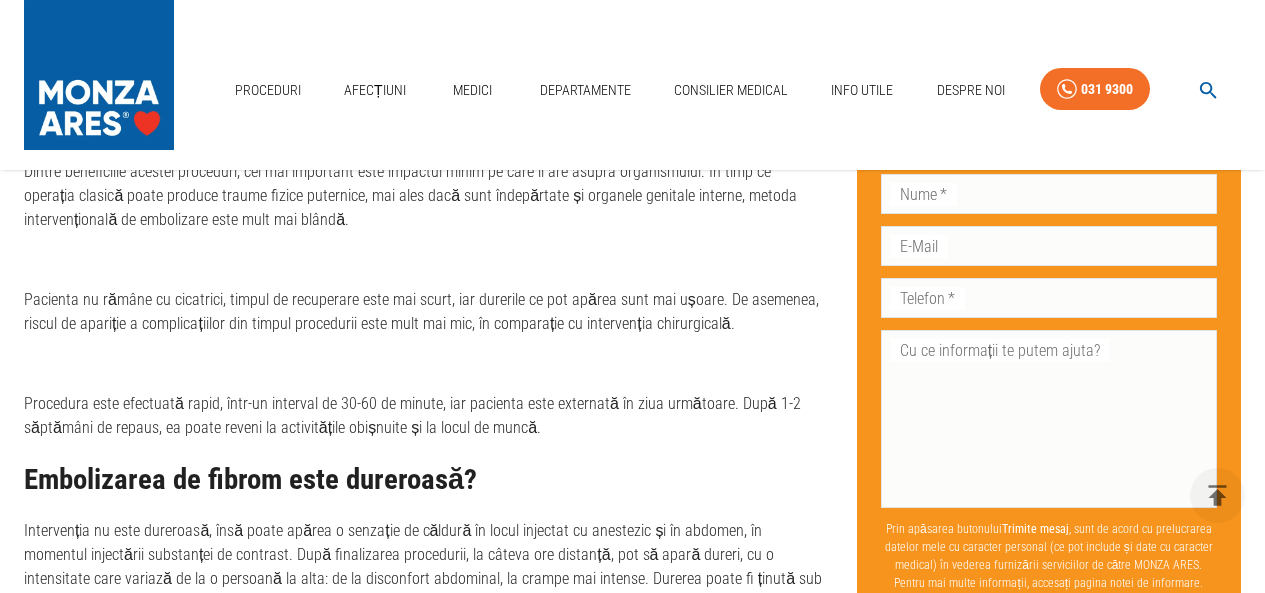 click at bounding box center (424, 364) 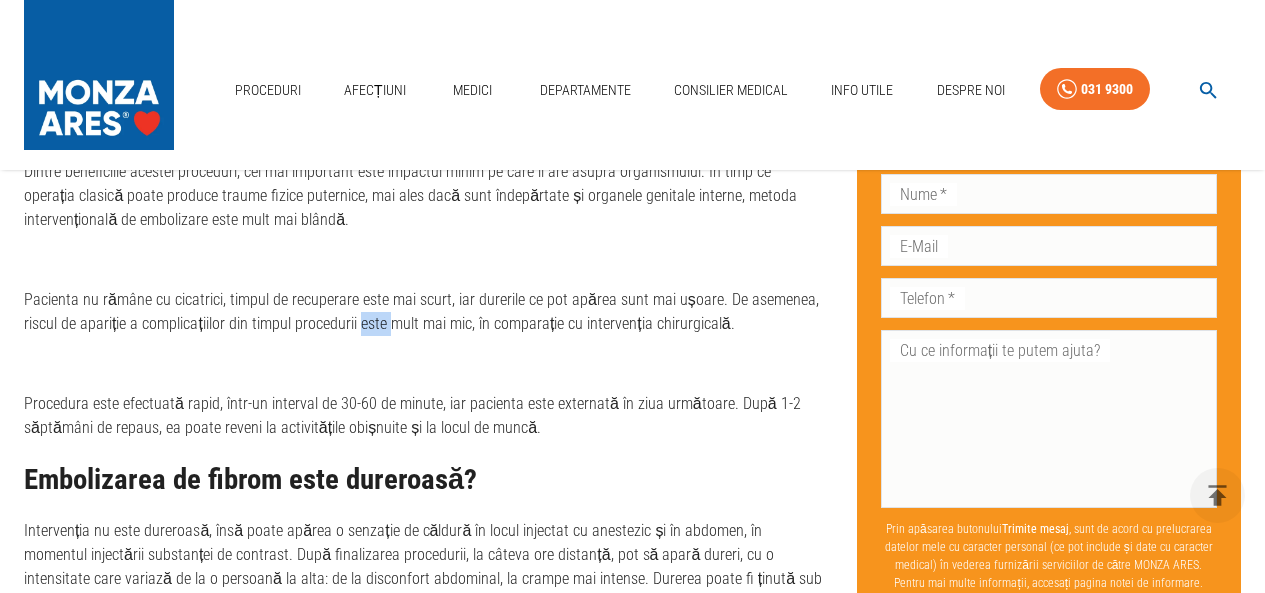 click on "Pacienta nu rămâne cu cicatrici, timpul de recuperare este mai scurt, iar durerile ce pot apărea sunt mai ușoare. De asemenea, riscul de apariție a complicațiilor din timpul procedurii este mult mai mic, în comparație cu intervenția chirurgicală." at bounding box center (424, 312) 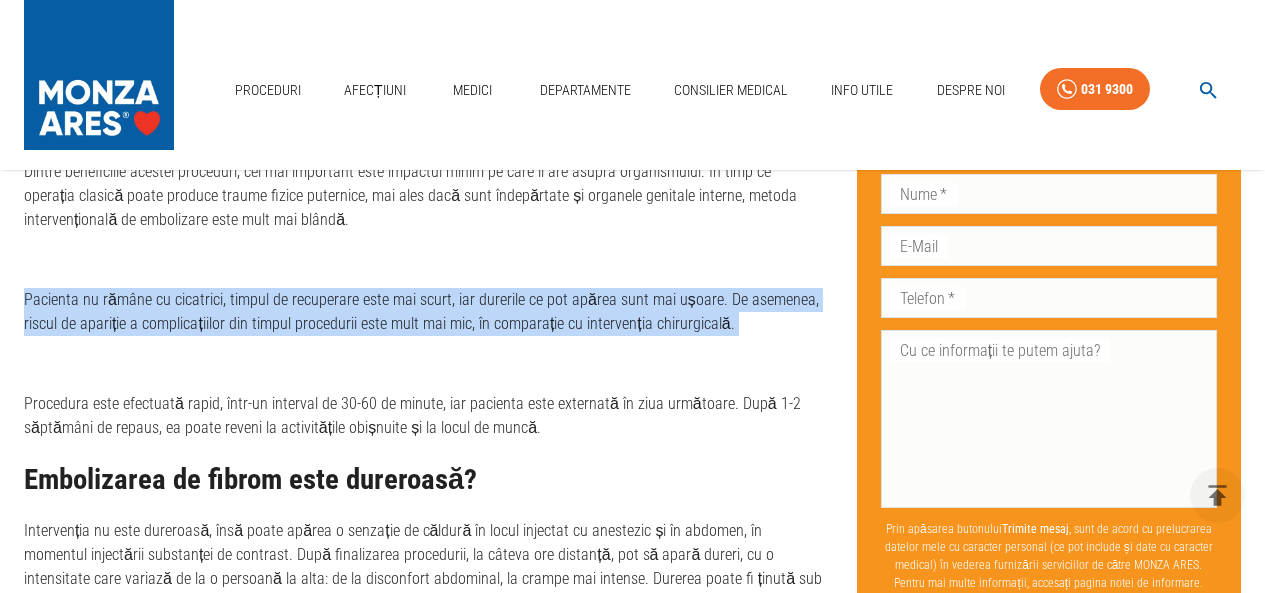 click on "Pacienta nu rămâne cu cicatrici, timpul de recuperare este mai scurt, iar durerile ce pot apărea sunt mai ușoare. De asemenea, riscul de apariție a complicațiilor din timpul procedurii este mult mai mic, în comparație cu intervenția chirurgicală." at bounding box center [424, 312] 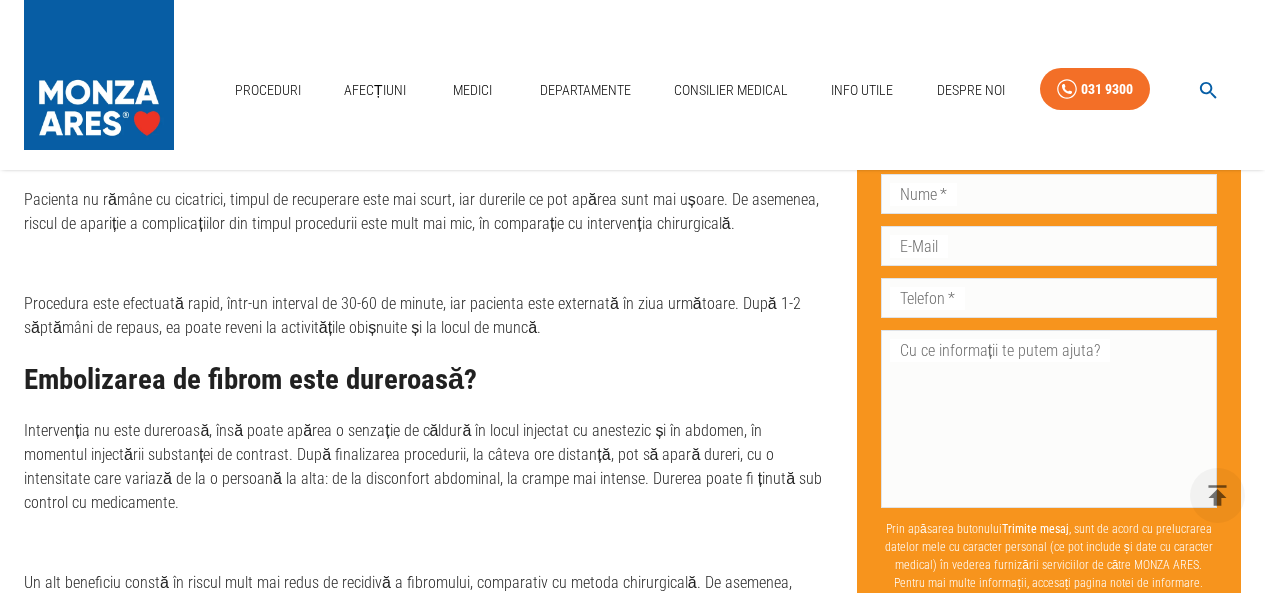 click on "Procedura este efectuată rapid, într-un interval de 30-60 de minute, iar pacienta este externată în ziua următoare. După 1-2 săptămâni de repaus, ea poate reveni la activitățile obișnuite și la locul de muncă." at bounding box center [424, 316] 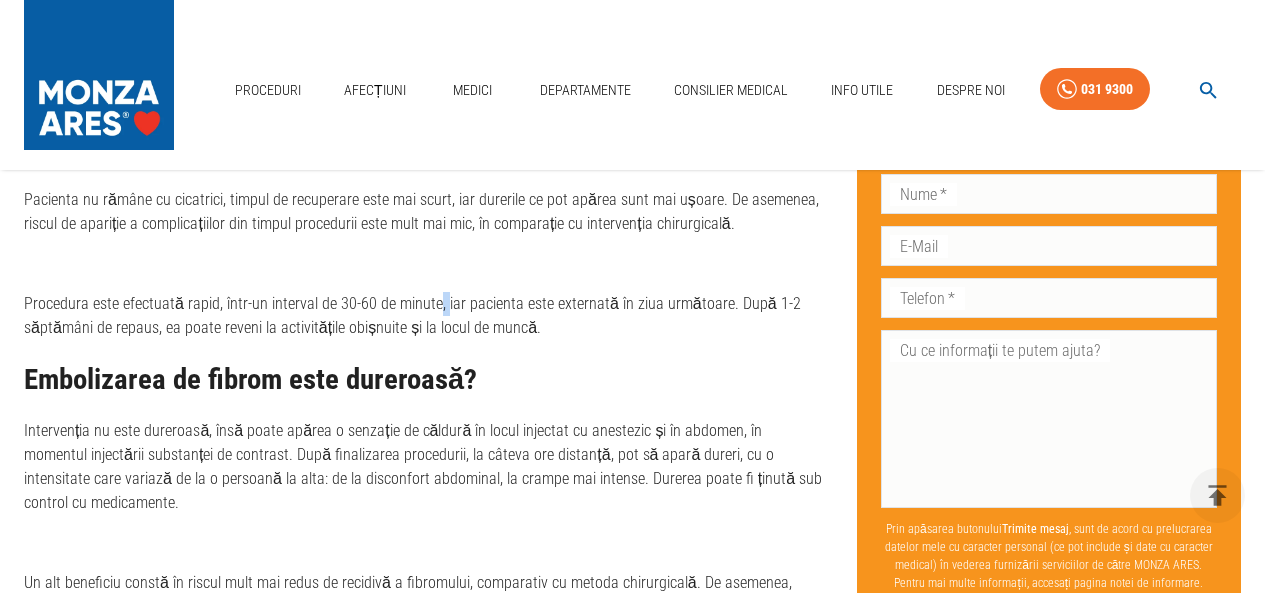 click on "Procedura este efectuată rapid, într-un interval de 30-60 de minute, iar pacienta este externată în ziua următoare. După 1-2 săptămâni de repaus, ea poate reveni la activitățile obișnuite și la locul de muncă." at bounding box center (424, 316) 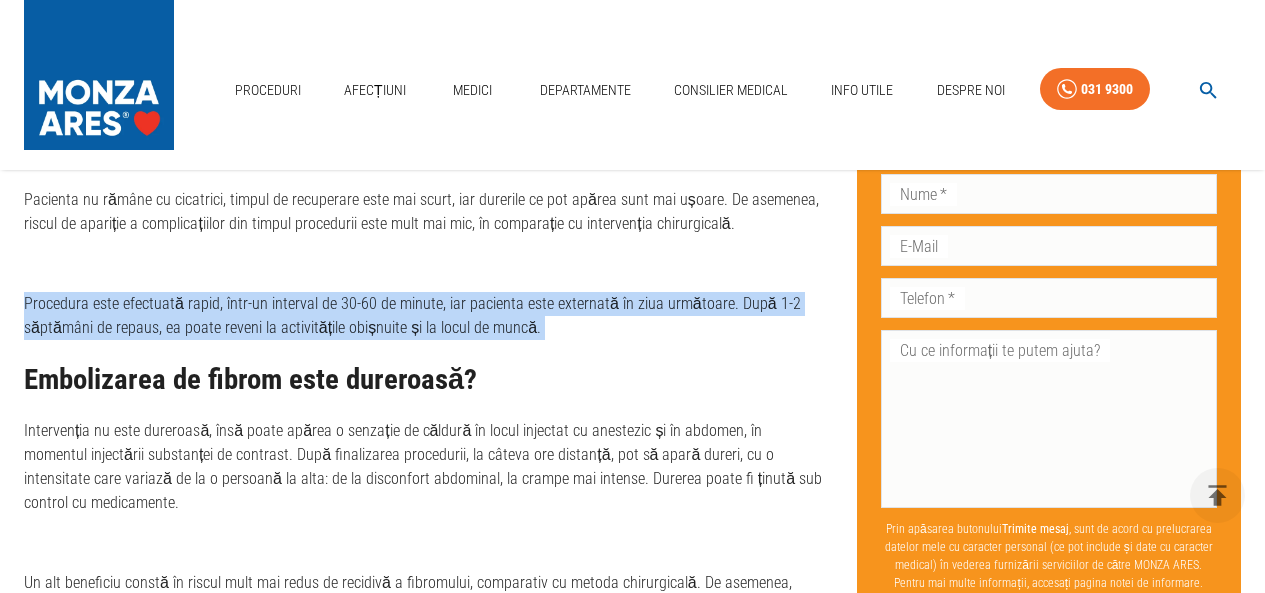 click on "Procedura este efectuată rapid, într-un interval de 30-60 de minute, iar pacienta este externată în ziua următoare. După 1-2 săptămâni de repaus, ea poate reveni la activitățile obișnuite și la locul de muncă." at bounding box center [424, 316] 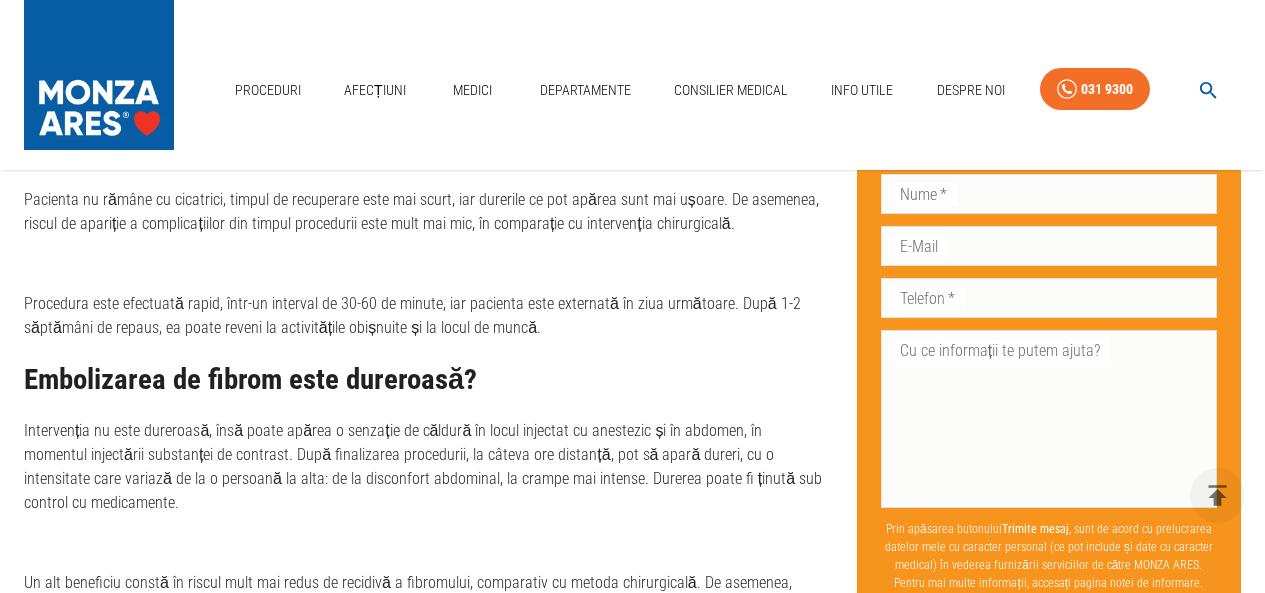 click on "Fibromul uterin este o tumoră benignă a uterului, afecțiune frecventă în rândul femeilor de peste 30 de ani. Acesta se poate dezvolta în interiorul uterului, în exterior, la nivelul ligamentelor care susțin uterul în abdomen sau, mai rar, pe colul uterin.  O femeie poate avea mai multe fibroame, iar în lipsa tratamentului, ele pot crește constant în dimensiuni. Pacientele care au unul sau mai multe fibroame uterine primesc diagnosticul de uter fibromatos. Fibrom uterin sau polip uterin? Fibromul nu trebuie confundat cu o altă afecțiune ginecologică –  polip uterin  – între acestea existând mai multe diferențe. Fibromul este o tumoră care poate atinge dimensiuni foarte mari, determinând astfel un  uter mărit,  în timp ce un polip uterin este doar o excrescență, o bucată de țesut moale care apare în interiorul acestui organ și este fixată pe peretele uterin.  Diagnosticarea fibromului uterin Fibromul uterin apare de obicei înainte de menopauză,  fibrom uterin Anemie." at bounding box center (424, -463) 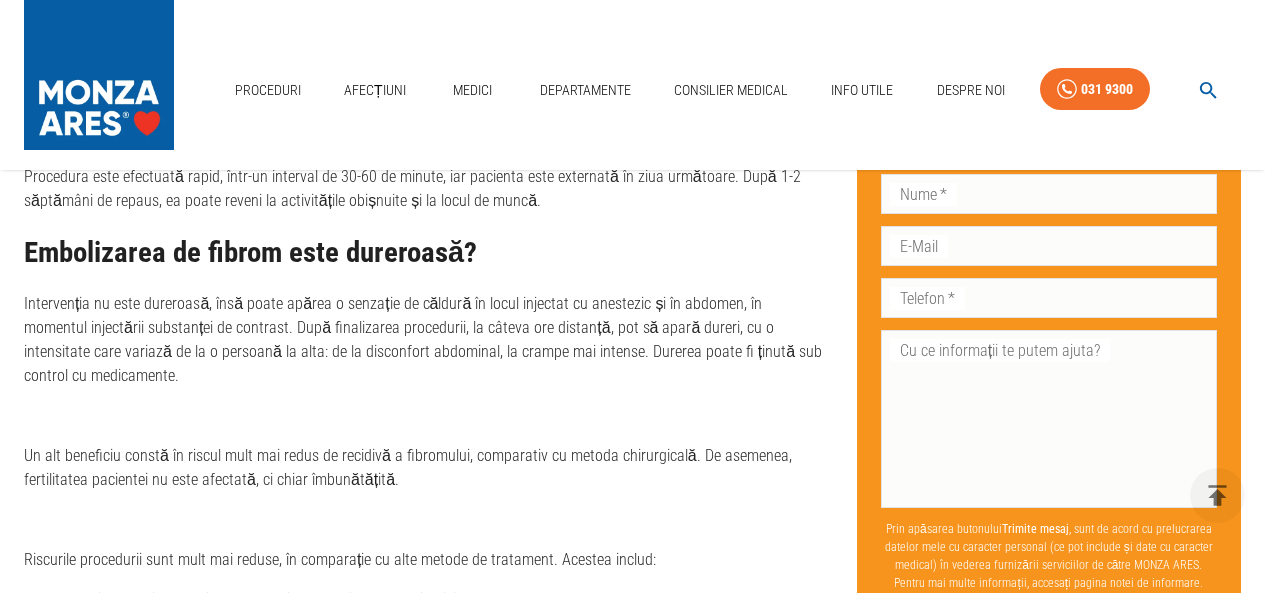 scroll, scrollTop: 3300, scrollLeft: 0, axis: vertical 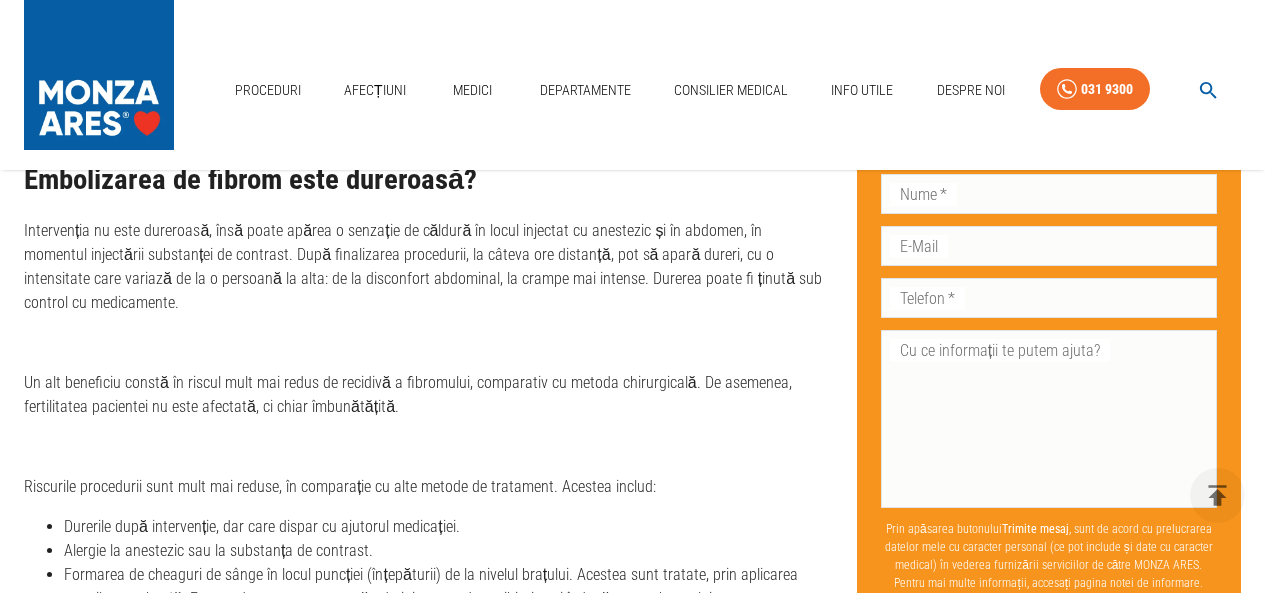 click on "Intervenția nu este dureroasă, însă poate apărea o senzație de căldură în locul injectat cu anestezic și în abdomen, în momentul injectării substanței de contrast. După finalizarea procedurii, la câteva ore distanță, pot să apară dureri, cu o intensitate care variază de la o persoană la alta: de la disconfort abdominal, la crampe mai intense. Durerea poate fi ținută sub control cu medicamente." at bounding box center [424, 267] 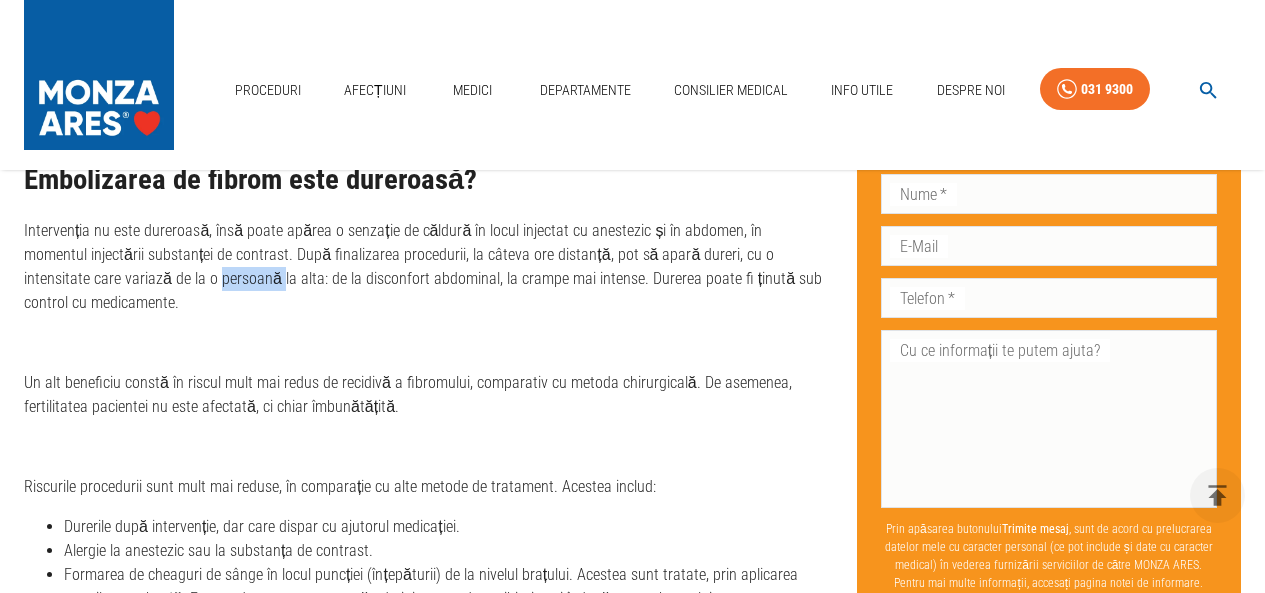 click on "Intervenția nu este dureroasă, însă poate apărea o senzație de căldură în locul injectat cu anestezic și în abdomen, în momentul injectării substanței de contrast. După finalizarea procedurii, la câteva ore distanță, pot să apară dureri, cu o intensitate care variază de la o persoană la alta: de la disconfort abdominal, la crampe mai intense. Durerea poate fi ținută sub control cu medicamente." at bounding box center (424, 267) 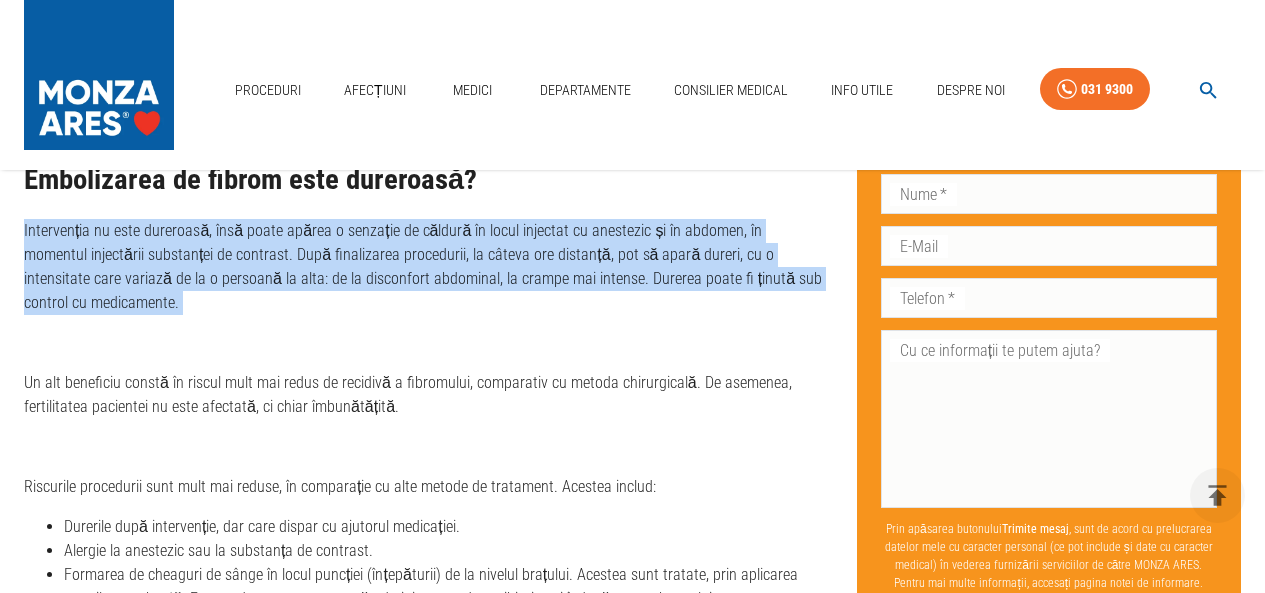 click on "Intervenția nu este dureroasă, însă poate apărea o senzație de căldură în locul injectat cu anestezic și în abdomen, în momentul injectării substanței de contrast. După finalizarea procedurii, la câteva ore distanță, pot să apară dureri, cu o intensitate care variază de la o persoană la alta: de la disconfort abdominal, la crampe mai intense. Durerea poate fi ținută sub control cu medicamente." at bounding box center [424, 267] 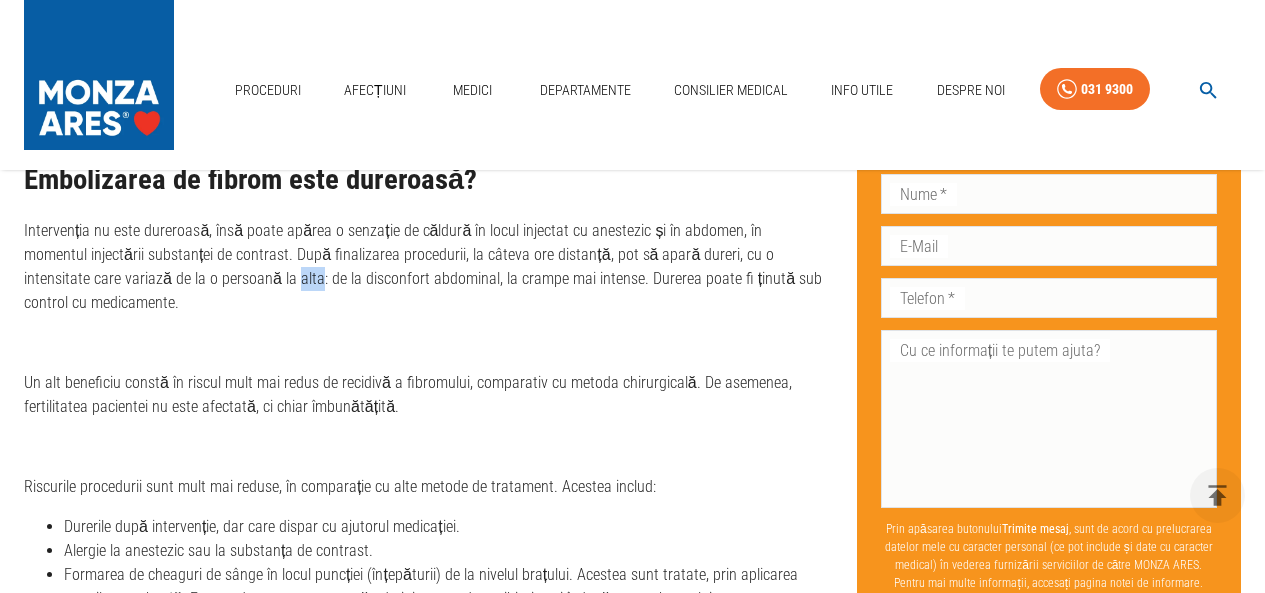click on "Intervenția nu este dureroasă, însă poate apărea o senzație de căldură în locul injectat cu anestezic și în abdomen, în momentul injectării substanței de contrast. După finalizarea procedurii, la câteva ore distanță, pot să apară dureri, cu o intensitate care variază de la o persoană la alta: de la disconfort abdominal, la crampe mai intense. Durerea poate fi ținută sub control cu medicamente." at bounding box center (424, 267) 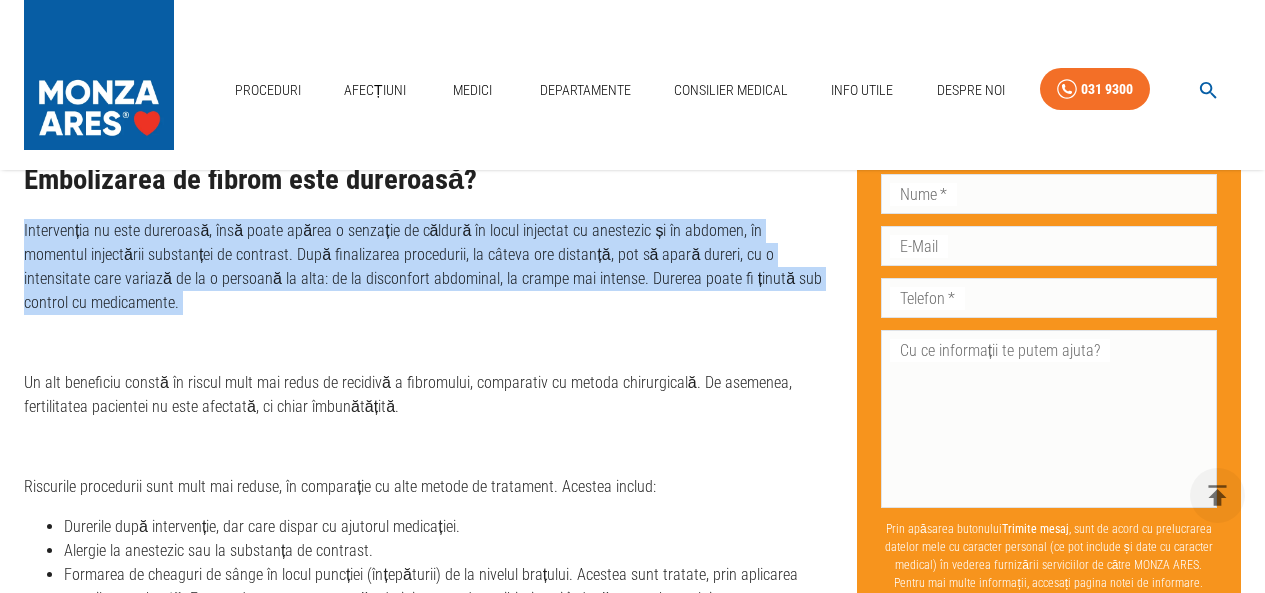 click on "Intervenția nu este dureroasă, însă poate apărea o senzație de căldură în locul injectat cu anestezic și în abdomen, în momentul injectării substanței de contrast. După finalizarea procedurii, la câteva ore distanță, pot să apară dureri, cu o intensitate care variază de la o persoană la alta: de la disconfort abdominal, la crampe mai intense. Durerea poate fi ținută sub control cu medicamente." at bounding box center (424, 267) 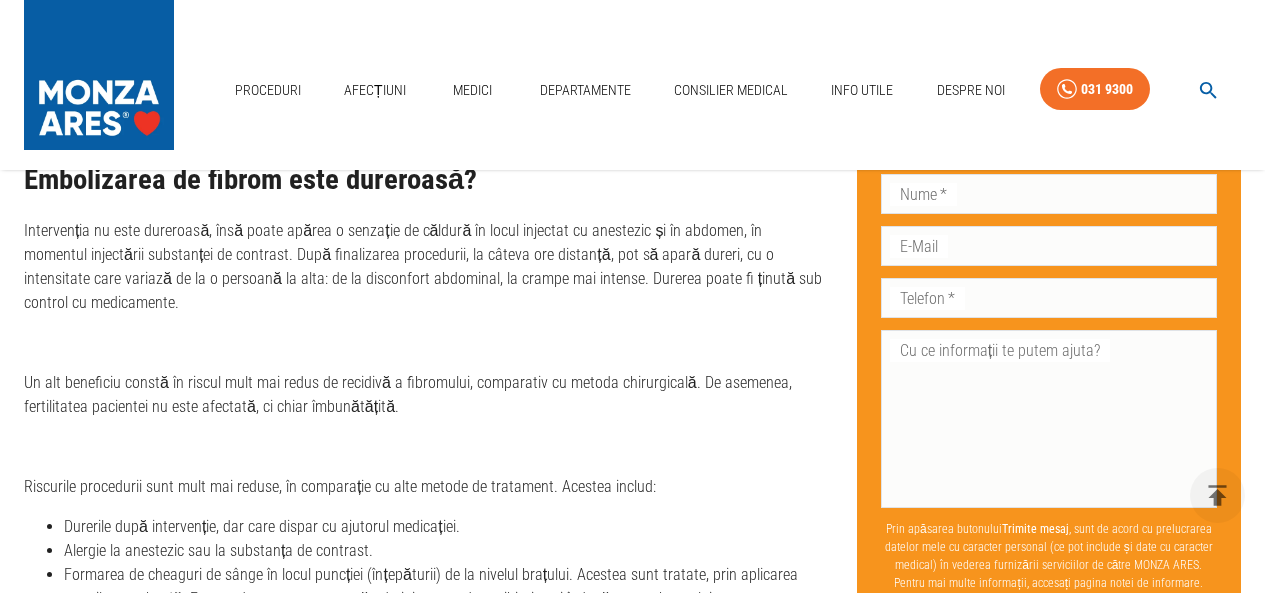click on "Un alt beneficiu constă în riscul mult mai redus de recidivă a fibromului, comparativ cu metoda chirurgicală. De asemenea, fertilitatea pacientei nu este afectată, ci chiar îmbunătățită." at bounding box center (424, 395) 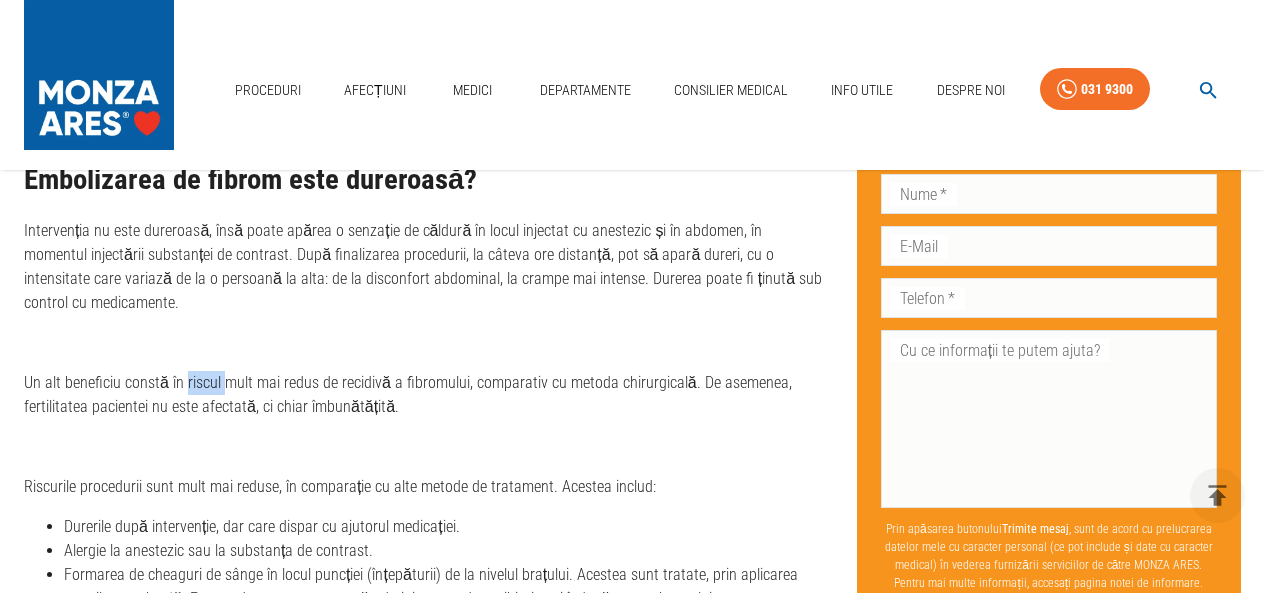 click on "Un alt beneficiu constă în riscul mult mai redus de recidivă a fibromului, comparativ cu metoda chirurgicală. De asemenea, fertilitatea pacientei nu este afectată, ci chiar îmbunătățită." at bounding box center (424, 395) 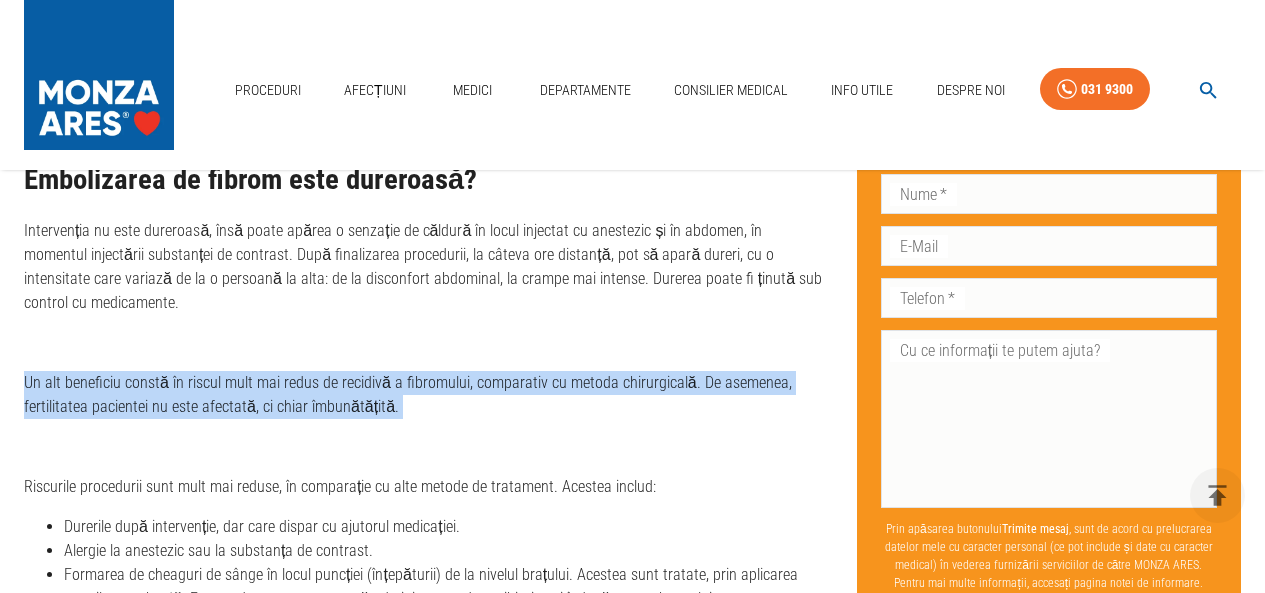 click on "Un alt beneficiu constă în riscul mult mai redus de recidivă a fibromului, comparativ cu metoda chirurgicală. De asemenea, fertilitatea pacientei nu este afectată, ci chiar îmbunătățită." at bounding box center [424, 395] 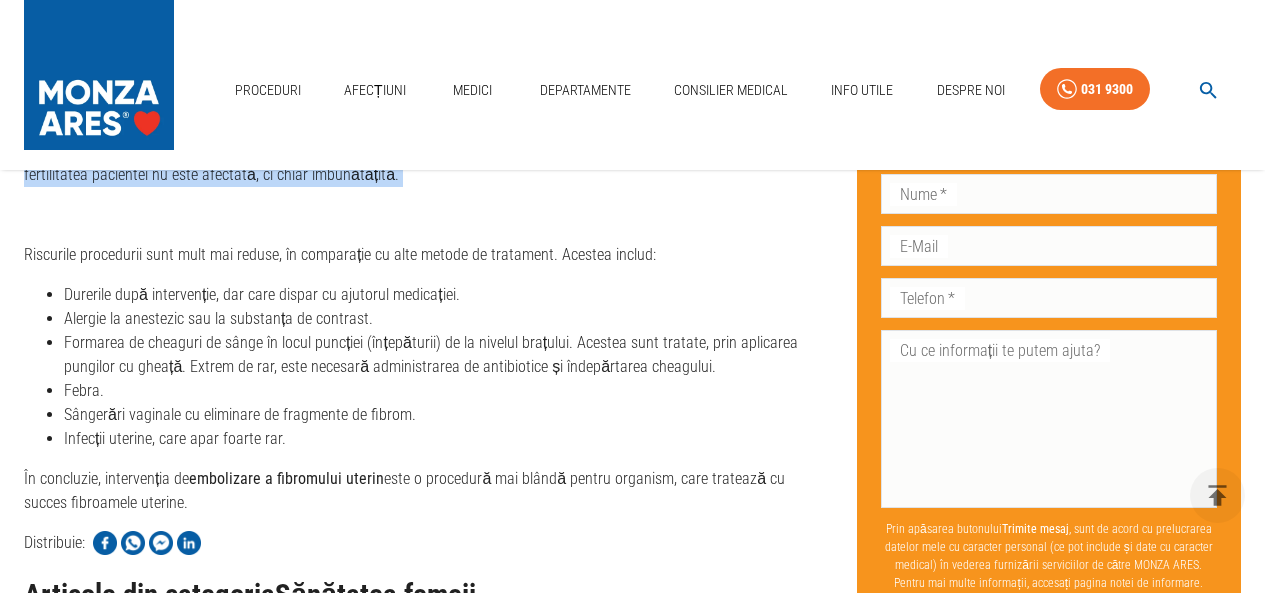 scroll, scrollTop: 3600, scrollLeft: 0, axis: vertical 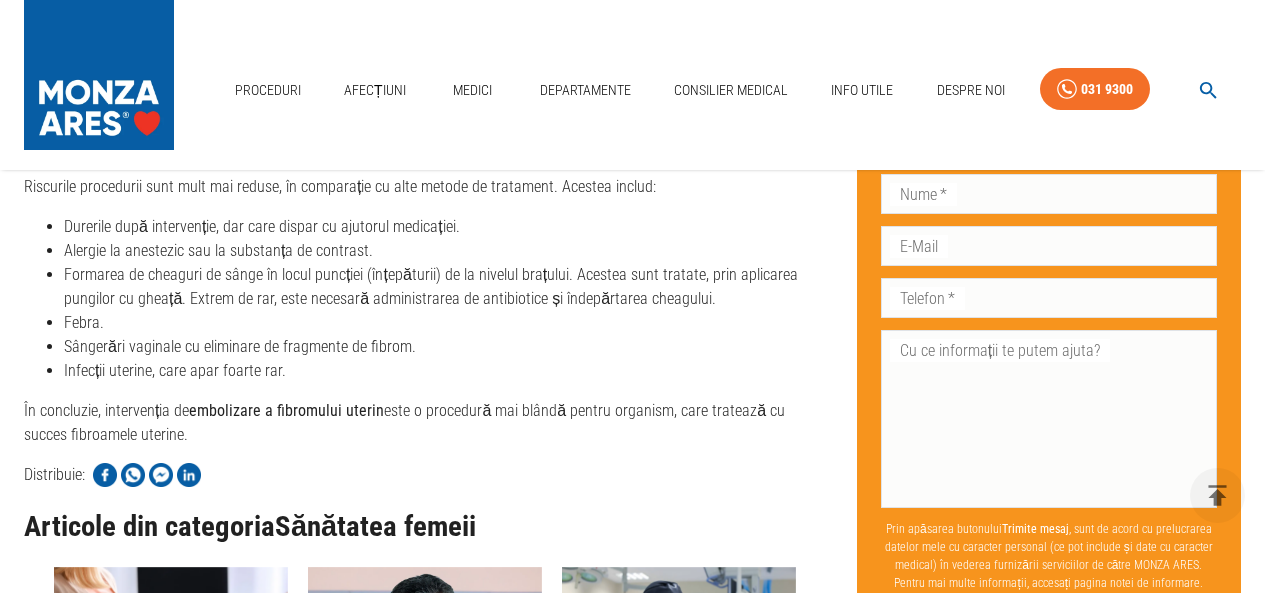 click on "Durerile după intervenție, dar care dispar cu ajutorul medicației." at bounding box center (444, 227) 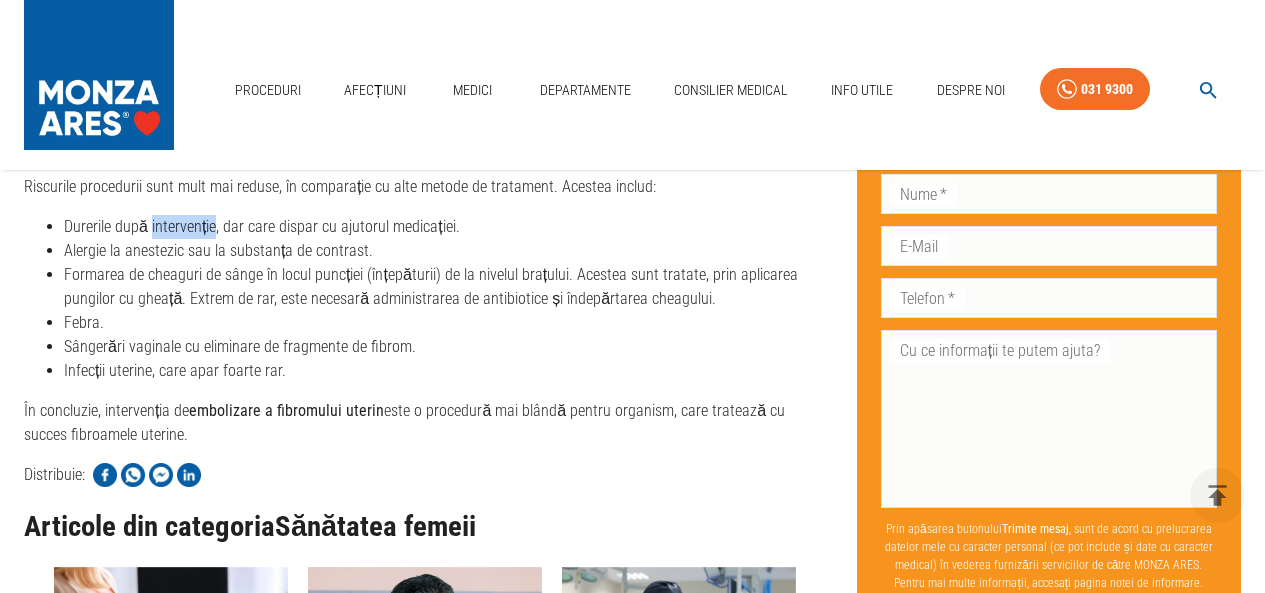 click on "Durerile după intervenție, dar care dispar cu ajutorul medicației." at bounding box center [444, 227] 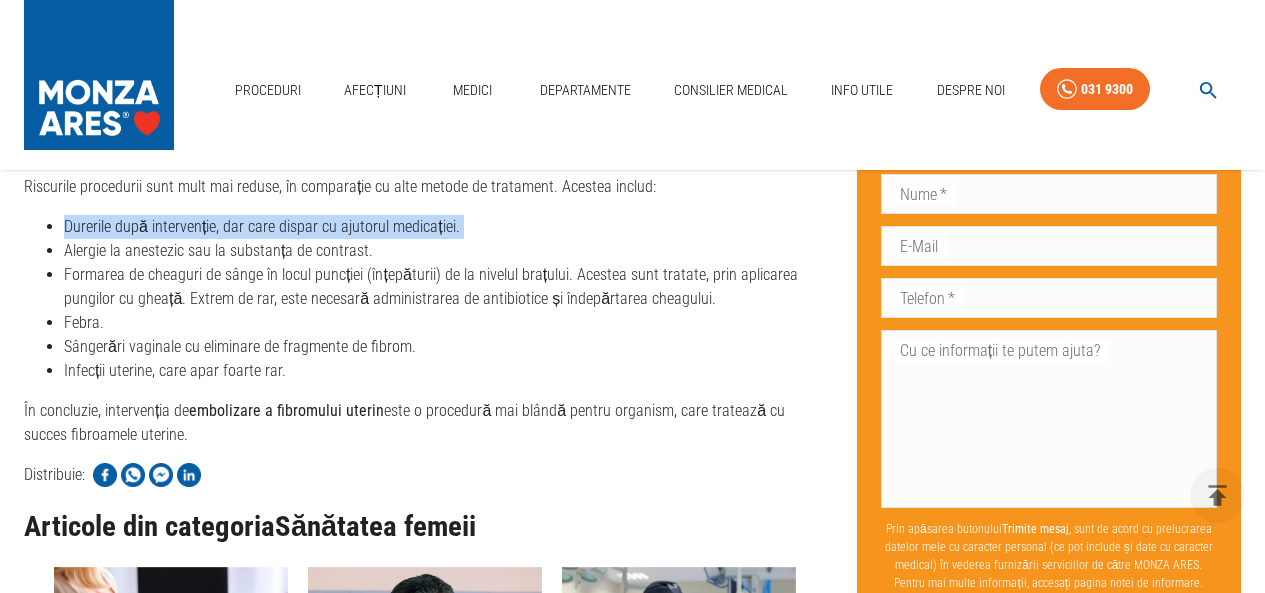 click on "Durerile după intervenție, dar care dispar cu ajutorul medicației." at bounding box center (444, 227) 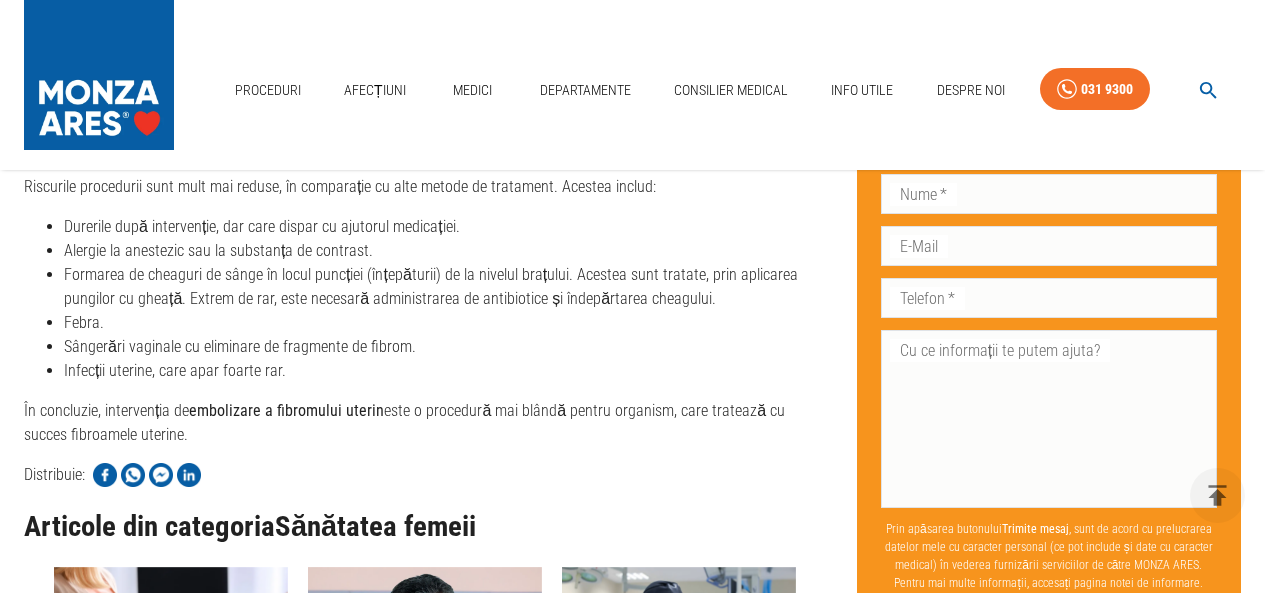 click on "Alergie la anestezic sau la substanța de contrast." at bounding box center [444, 251] 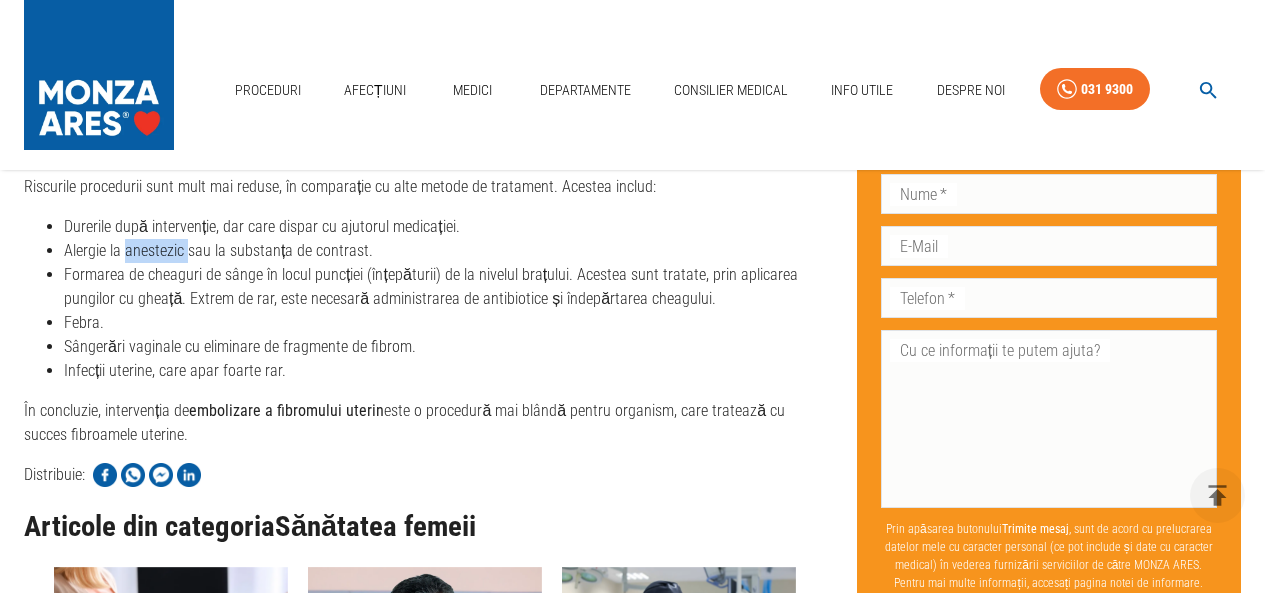 click on "Alergie la anestezic sau la substanța de contrast." at bounding box center (444, 251) 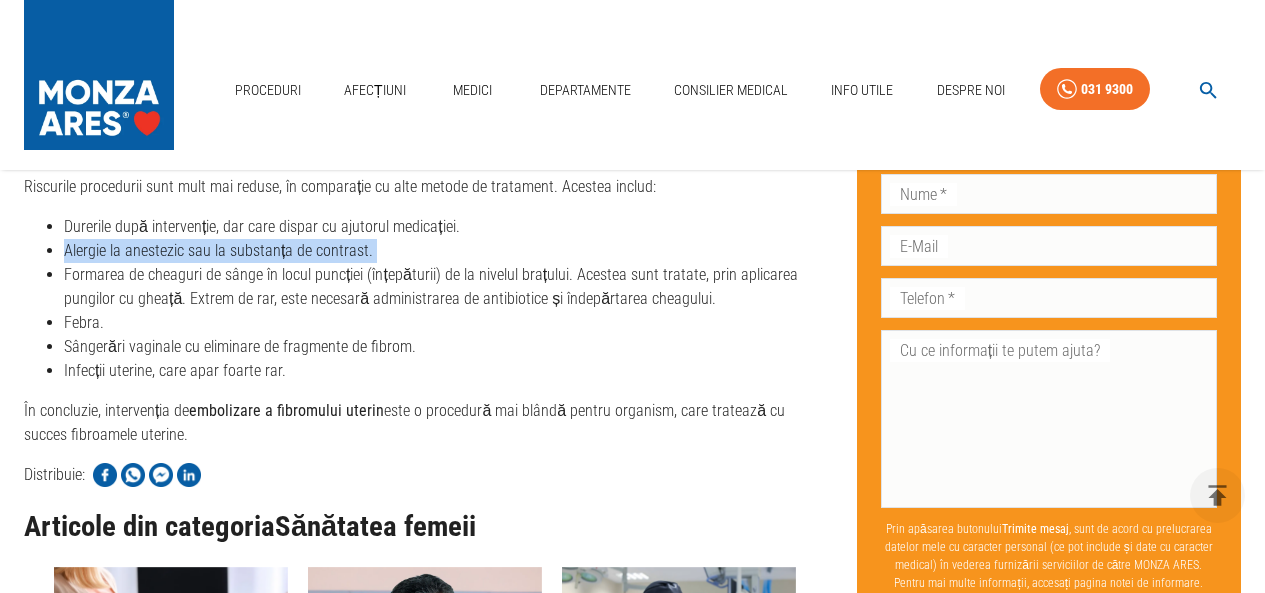 click on "Alergie la anestezic sau la substanța de contrast." at bounding box center [444, 251] 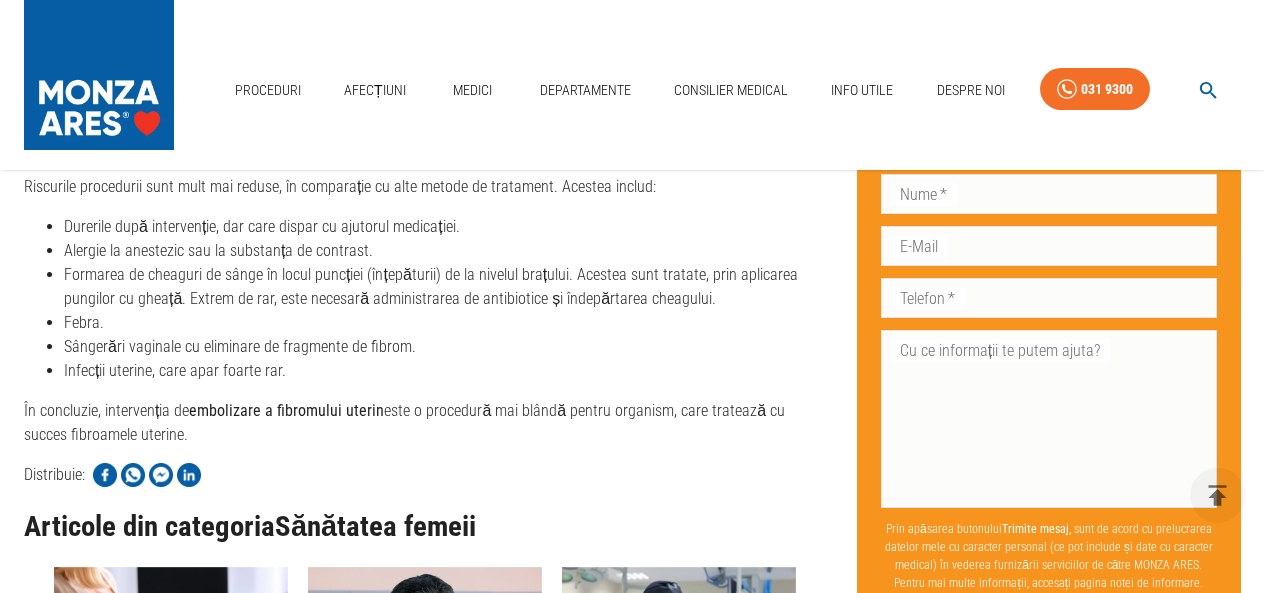 click on "Formarea de cheaguri de sânge în locul puncției (înțepăturii) de la nivelul brațului. Acestea sunt tratate, prin aplicarea pungilor cu gheață. Extrem de rar, este necesară administrarea de antibiotice și îndepărtarea cheagului." at bounding box center [444, 287] 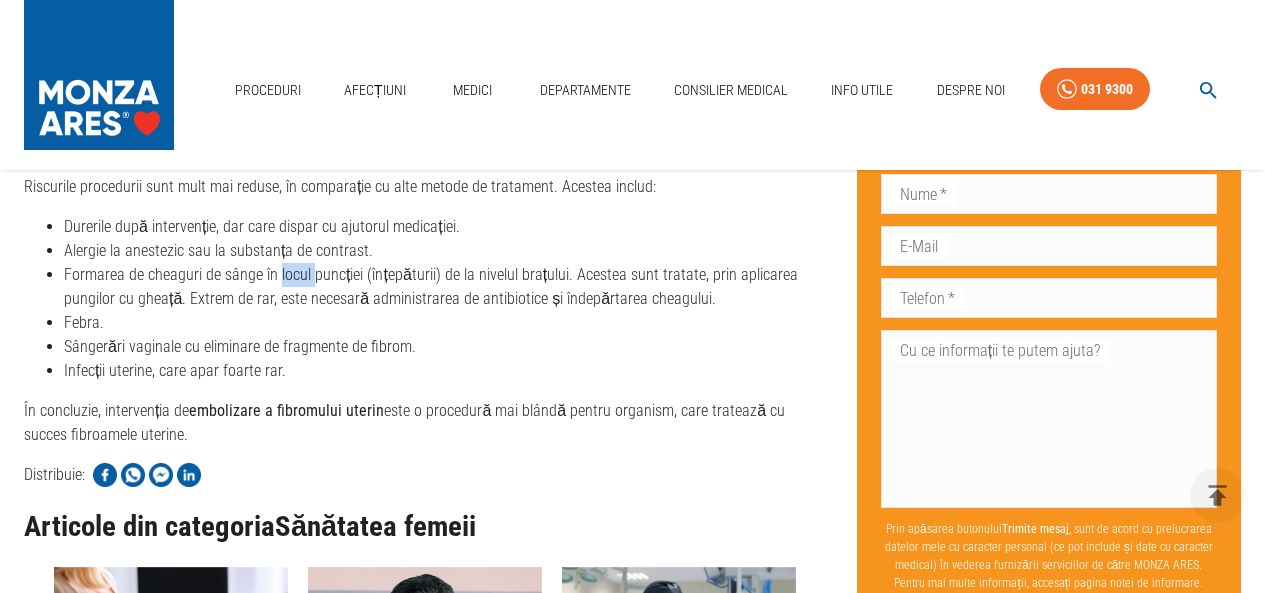 click on "Formarea de cheaguri de sânge în locul puncției (înțepăturii) de la nivelul brațului. Acestea sunt tratate, prin aplicarea pungilor cu gheață. Extrem de rar, este necesară administrarea de antibiotice și îndepărtarea cheagului." at bounding box center (444, 287) 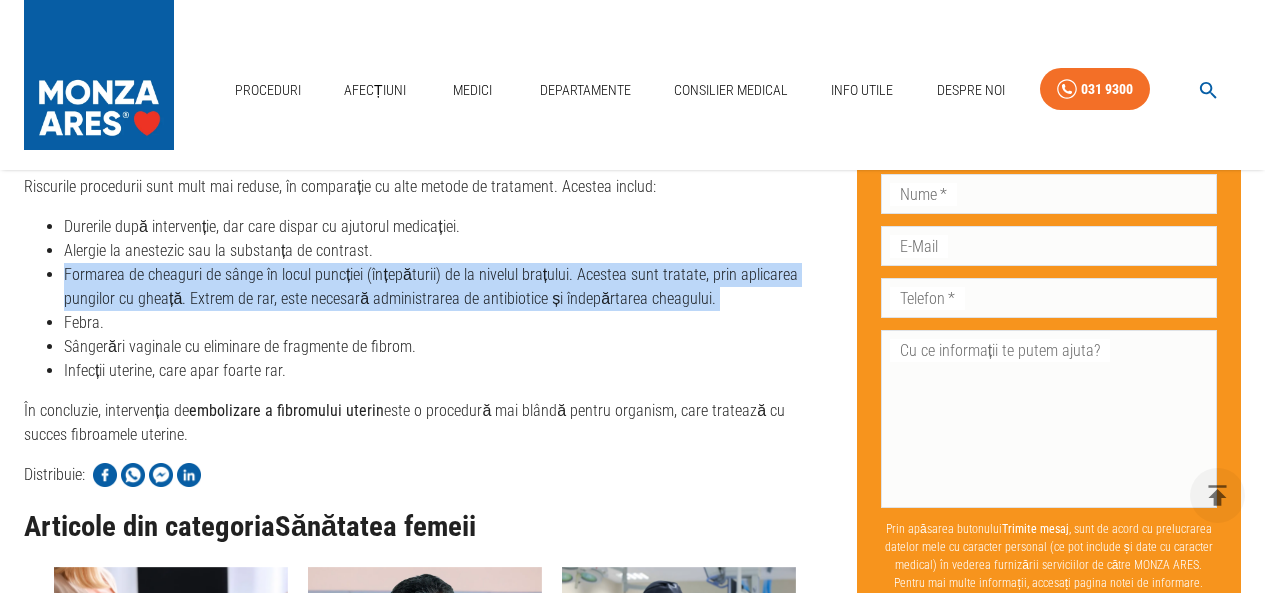 click on "Formarea de cheaguri de sânge în locul puncției (înțepăturii) de la nivelul brațului. Acestea sunt tratate, prin aplicarea pungilor cu gheață. Extrem de rar, este necesară administrarea de antibiotice și îndepărtarea cheagului." at bounding box center (444, 287) 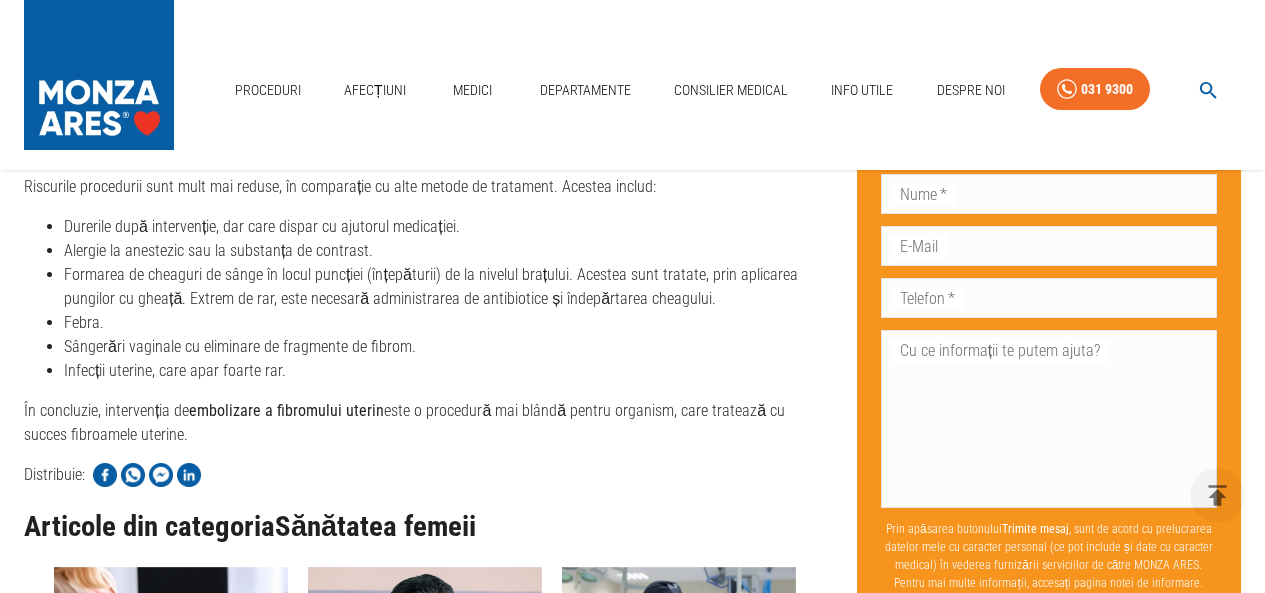 click on "Sângerări vaginale cu eliminare de fragmente de fibrom." at bounding box center [444, 347] 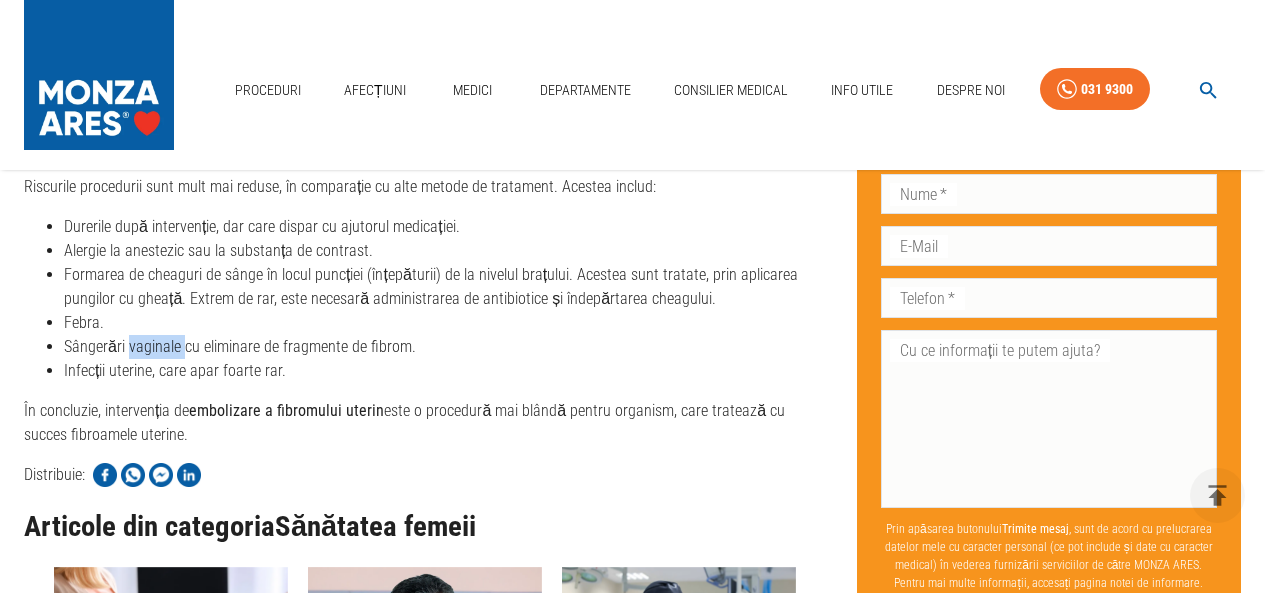 click on "Sângerări vaginale cu eliminare de fragmente de fibrom." at bounding box center [444, 347] 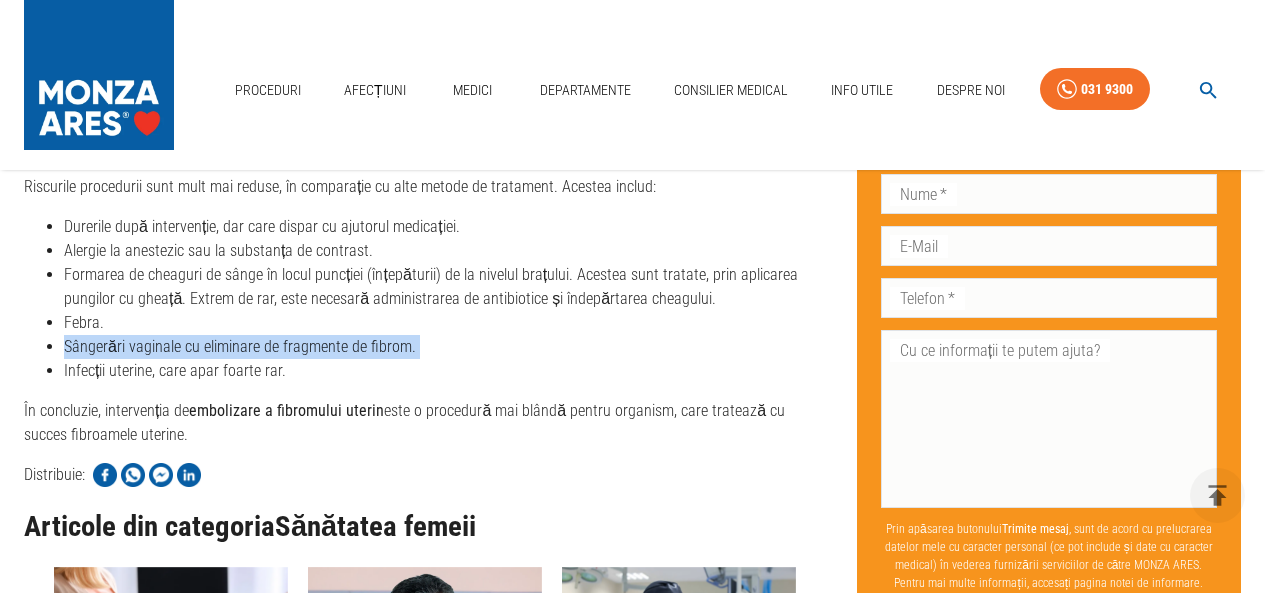 click on "Sângerări vaginale cu eliminare de fragmente de fibrom." at bounding box center (444, 347) 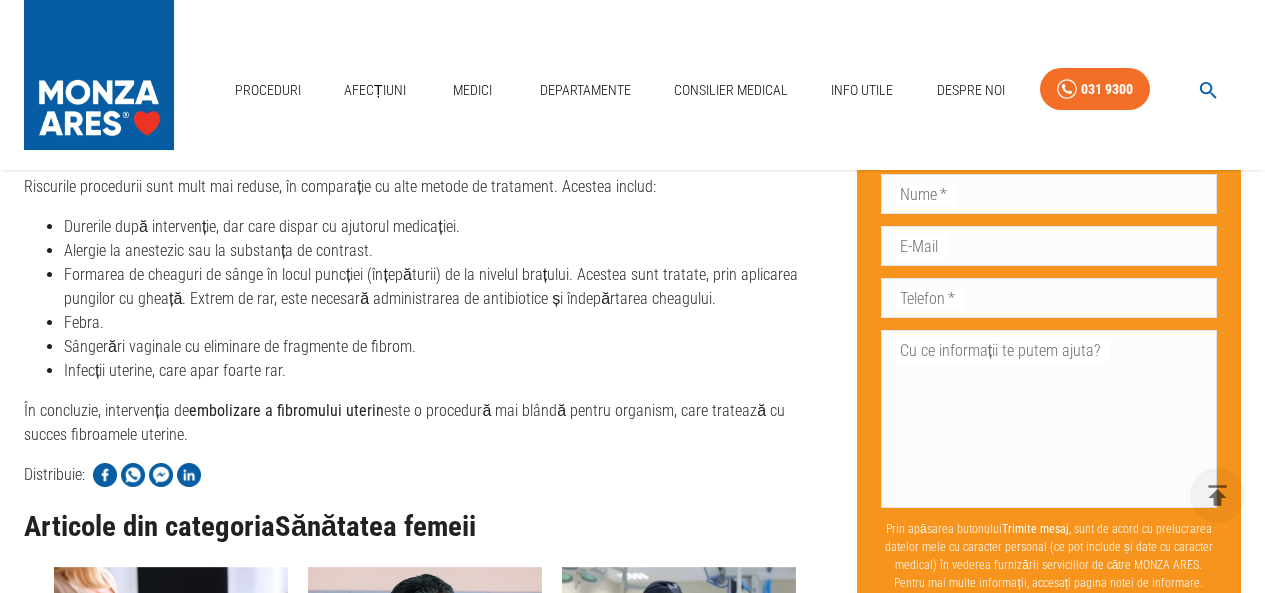 click on "Infecții uterine, care apar foarte rar." at bounding box center [444, 371] 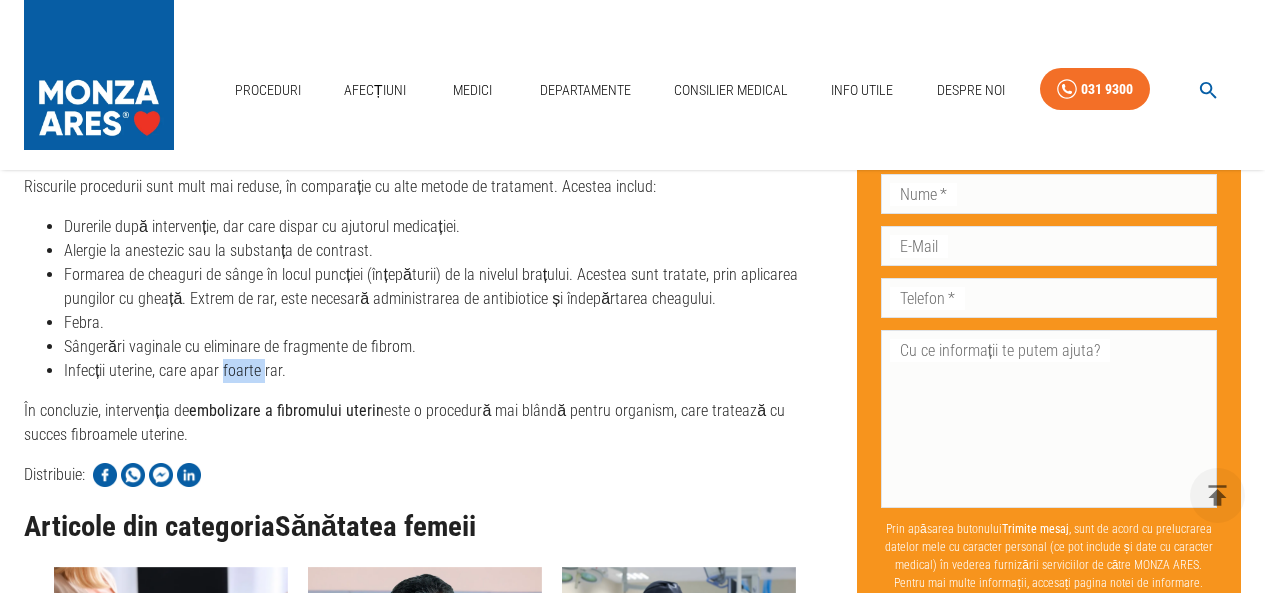 click on "Infecții uterine, care apar foarte rar." at bounding box center [444, 371] 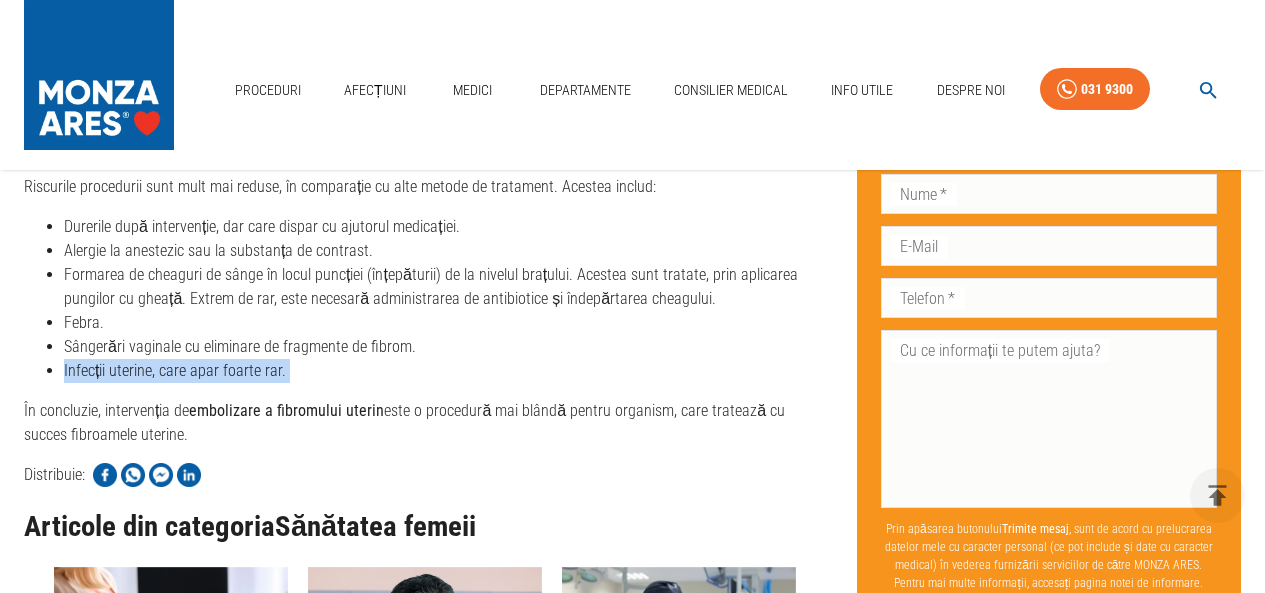 click on "Infecții uterine, care apar foarte rar." at bounding box center (444, 371) 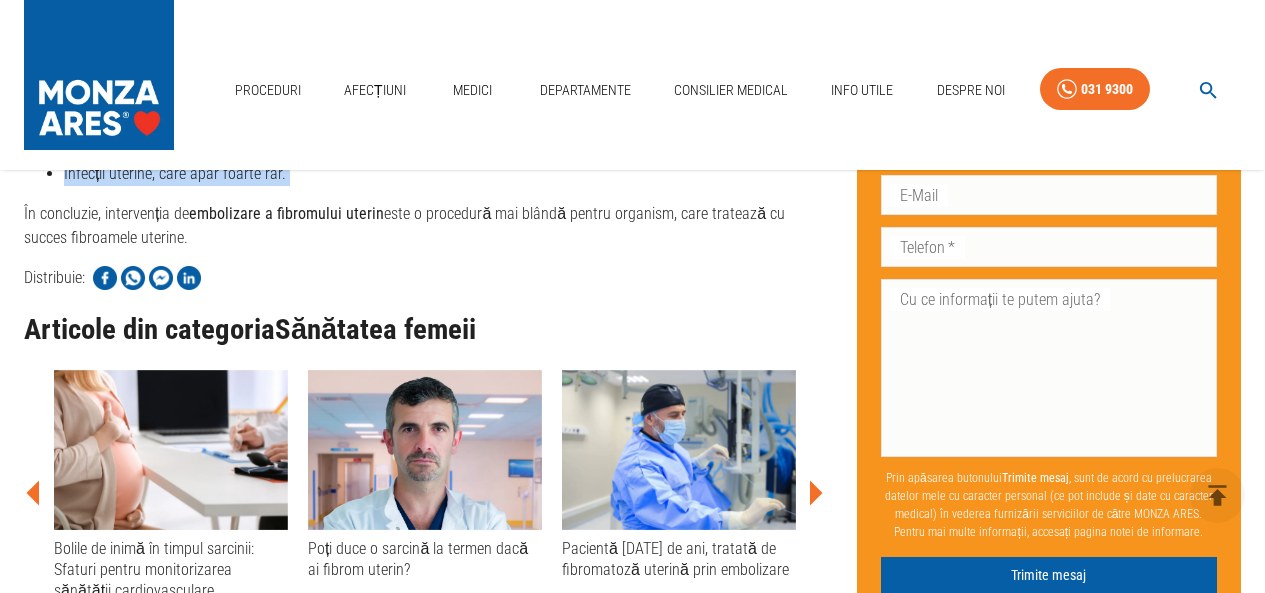 scroll, scrollTop: 3800, scrollLeft: 0, axis: vertical 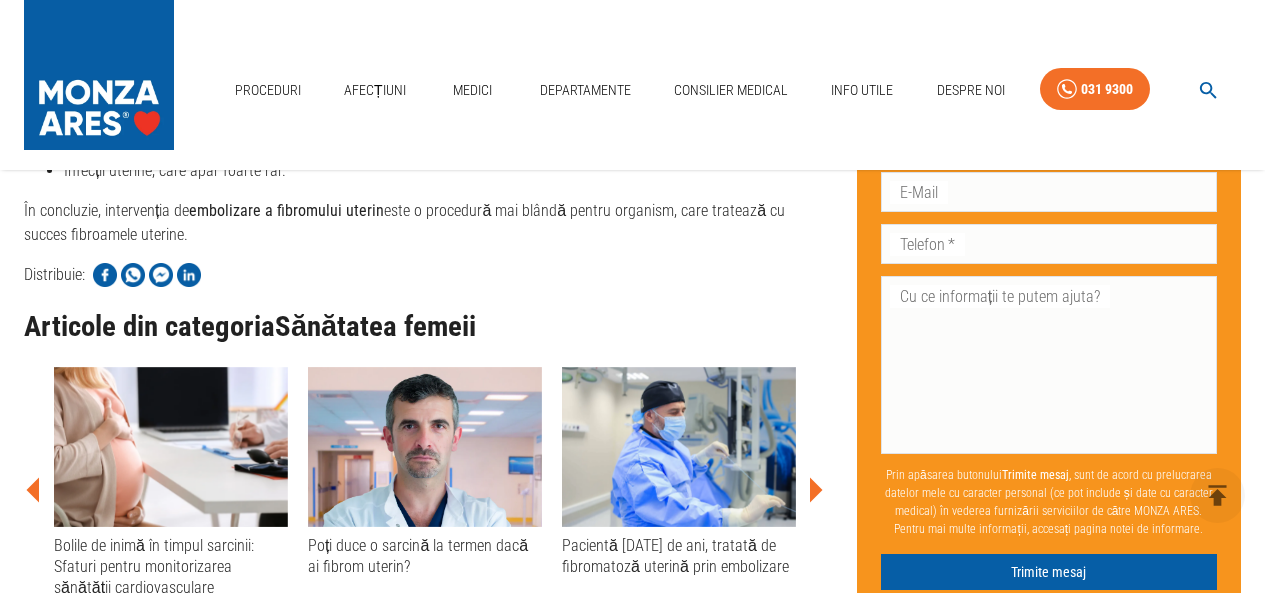 click on "Articole din categoria  Sănătatea femeii" at bounding box center [424, 326] 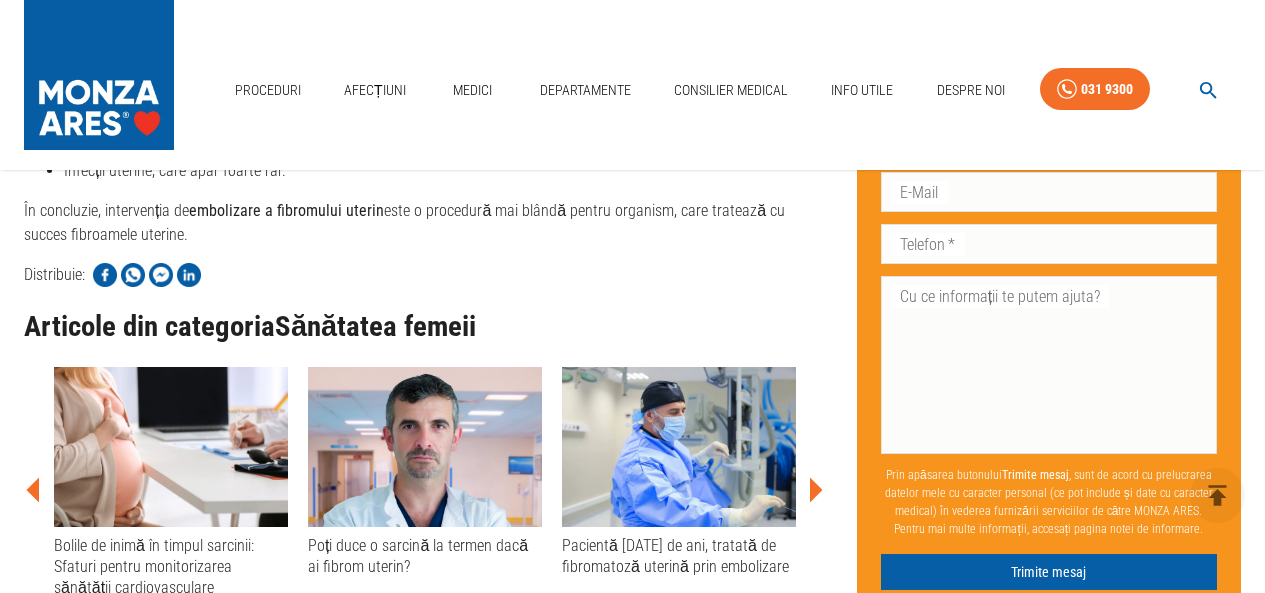 scroll, scrollTop: 4000, scrollLeft: 0, axis: vertical 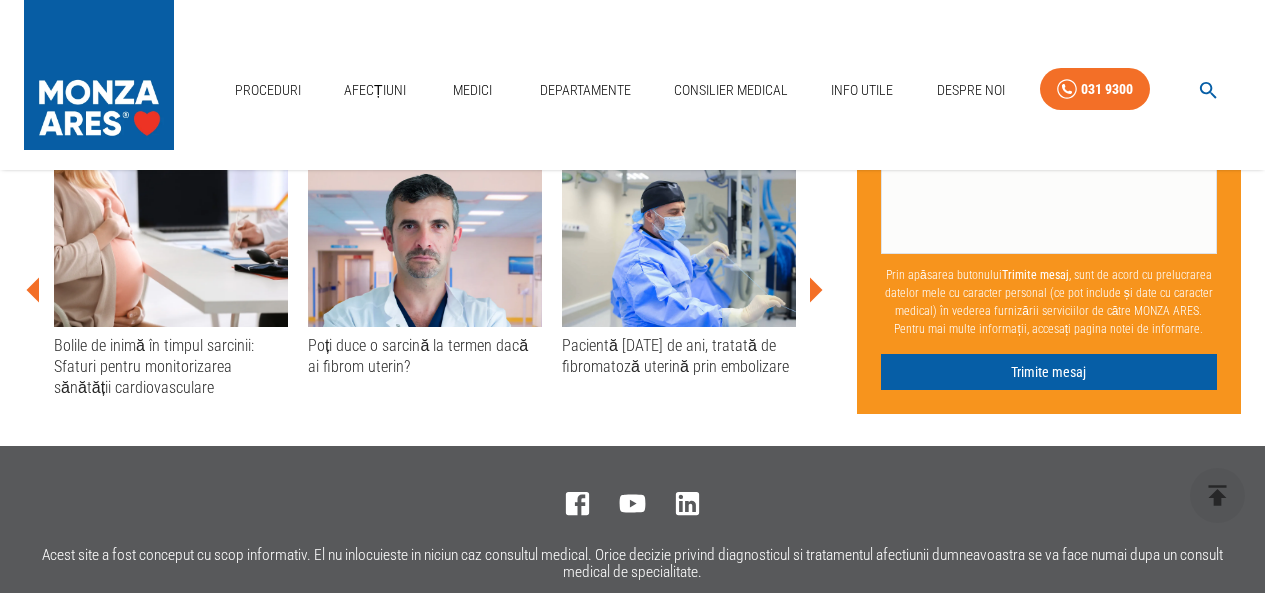 click on "Poți duce o sarcină la termen dacă ai fibrom uterin?" at bounding box center (425, 356) 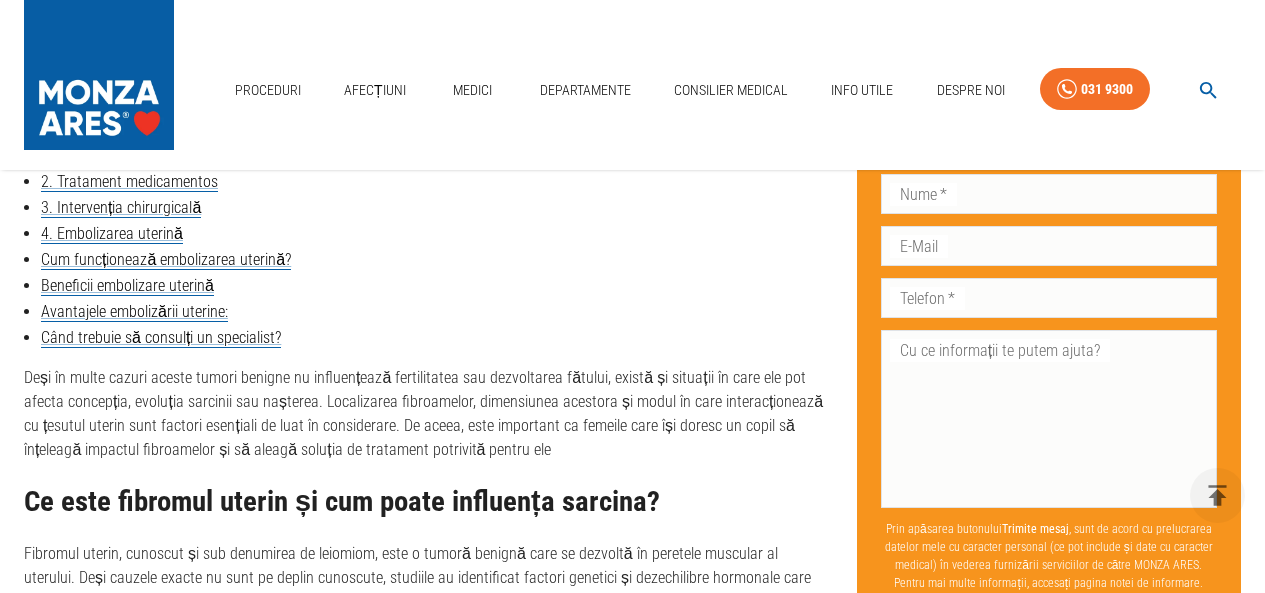 scroll, scrollTop: 900, scrollLeft: 0, axis: vertical 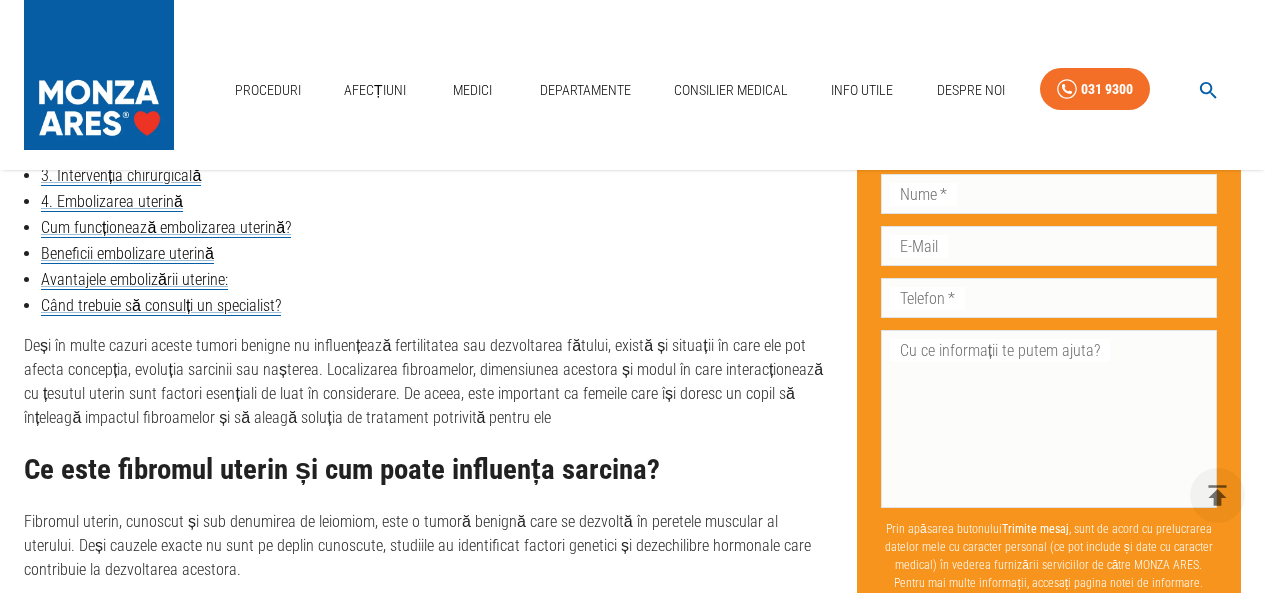 click on "Deși în multe cazuri aceste tumori benigne nu influențează fertilitatea sau dezvoltarea fătului, există și situații în care ele pot afecta concepția, evoluția sarcinii sau nașterea. Localizarea fibroamelor, dimensiunea acestora și modul în care interacționează cu țesutul uterin sunt factori esențiali de luat în considerare. De aceea, este important ca femeile care își doresc un copil să înțeleagă impactul fibroamelor și să aleagă soluția de tratament potrivită pentru ele" at bounding box center [424, 382] 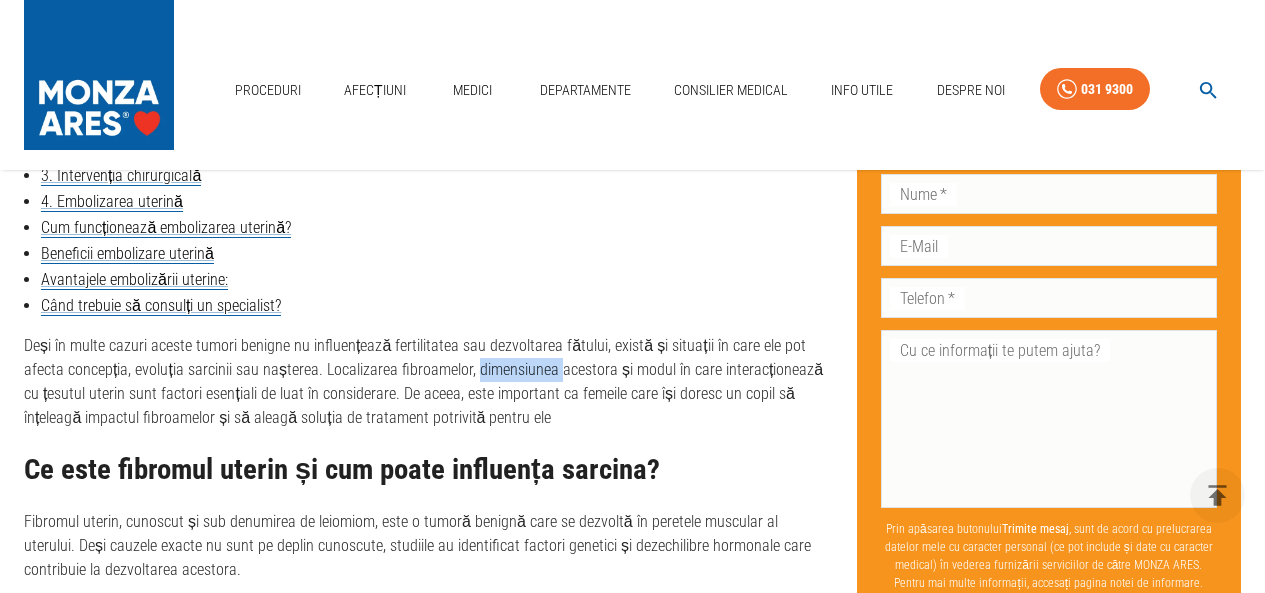 click on "Deși în multe cazuri aceste tumori benigne nu influențează fertilitatea sau dezvoltarea fătului, există și situații în care ele pot afecta concepția, evoluția sarcinii sau nașterea. Localizarea fibroamelor, dimensiunea acestora și modul în care interacționează cu țesutul uterin sunt factori esențiali de luat în considerare. De aceea, este important ca femeile care își doresc un copil să înțeleagă impactul fibroamelor și să aleagă soluția de tratament potrivită pentru ele" at bounding box center (424, 382) 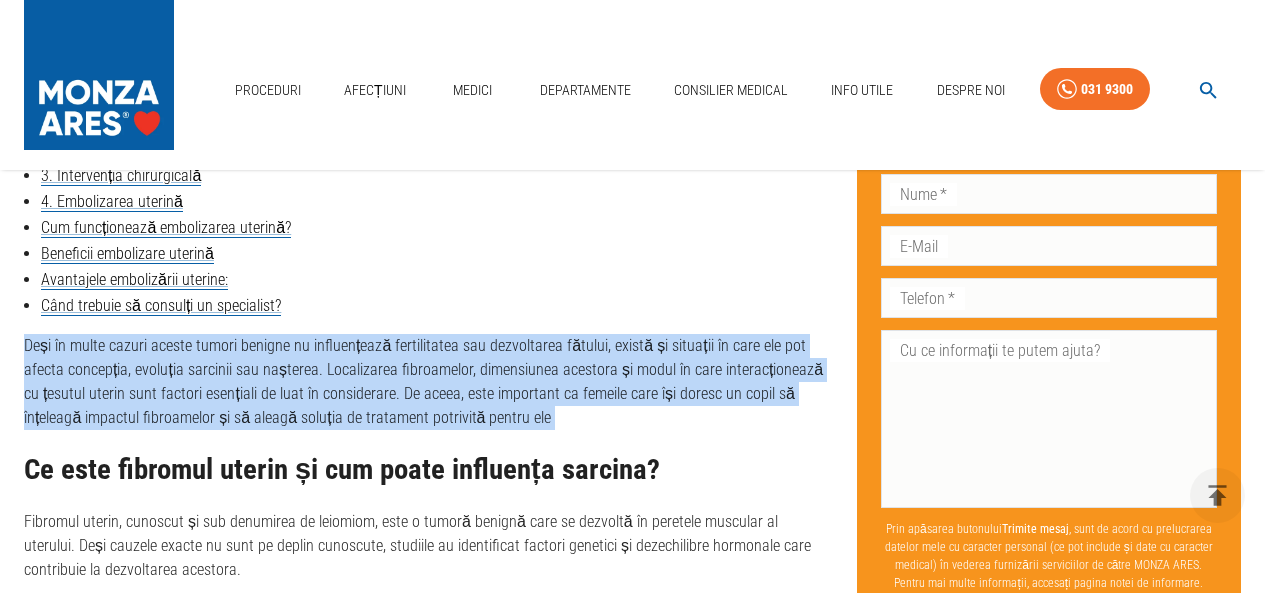 click on "Deși în multe cazuri aceste tumori benigne nu influențează fertilitatea sau dezvoltarea fătului, există și situații în care ele pot afecta concepția, evoluția sarcinii sau nașterea. Localizarea fibroamelor, dimensiunea acestora și modul în care interacționează cu țesutul uterin sunt factori esențiali de luat în considerare. De aceea, este important ca femeile care își doresc un copil să înțeleagă impactul fibroamelor și să aleagă soluția de tratament potrivită pentru ele" at bounding box center (424, 382) 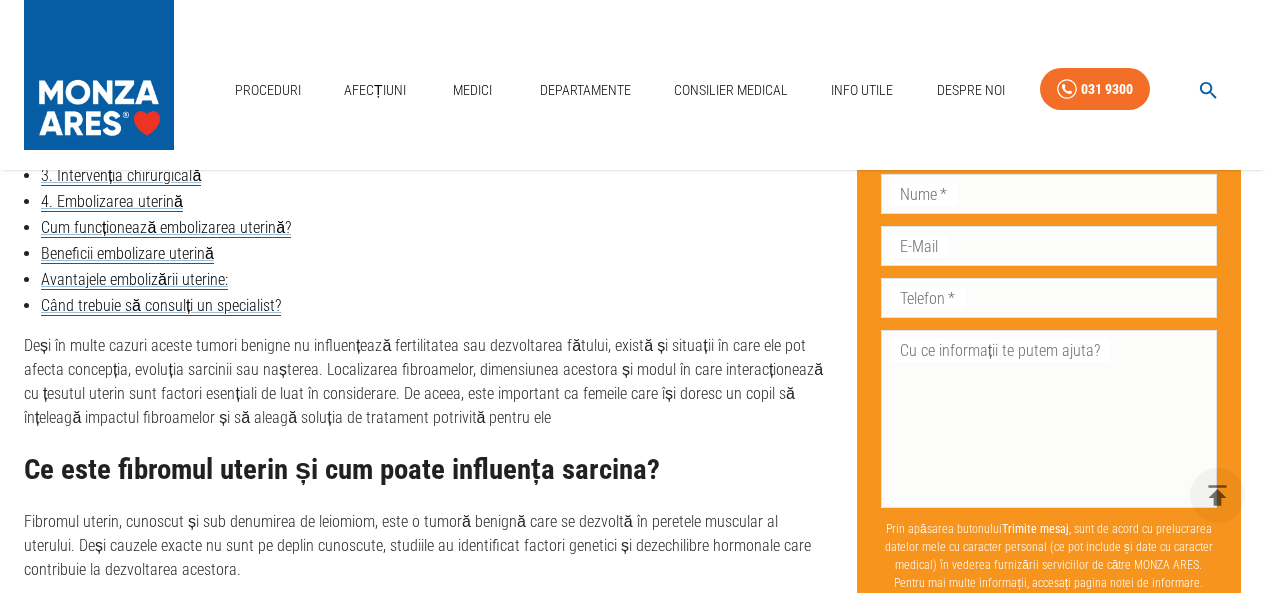 click on "Deși în multe cazuri aceste tumori benigne nu influențează fertilitatea sau dezvoltarea fătului, există și situații în care ele pot afecta concepția, evoluția sarcinii sau nașterea. Localizarea fibroamelor, dimensiunea acestora și modul în care interacționează cu țesutul uterin sunt factori esențiali de luat în considerare. De aceea, este important ca femeile care își doresc un copil să înțeleagă impactul fibroamelor și să aleagă soluția de tratament potrivită pentru ele" at bounding box center [424, 382] 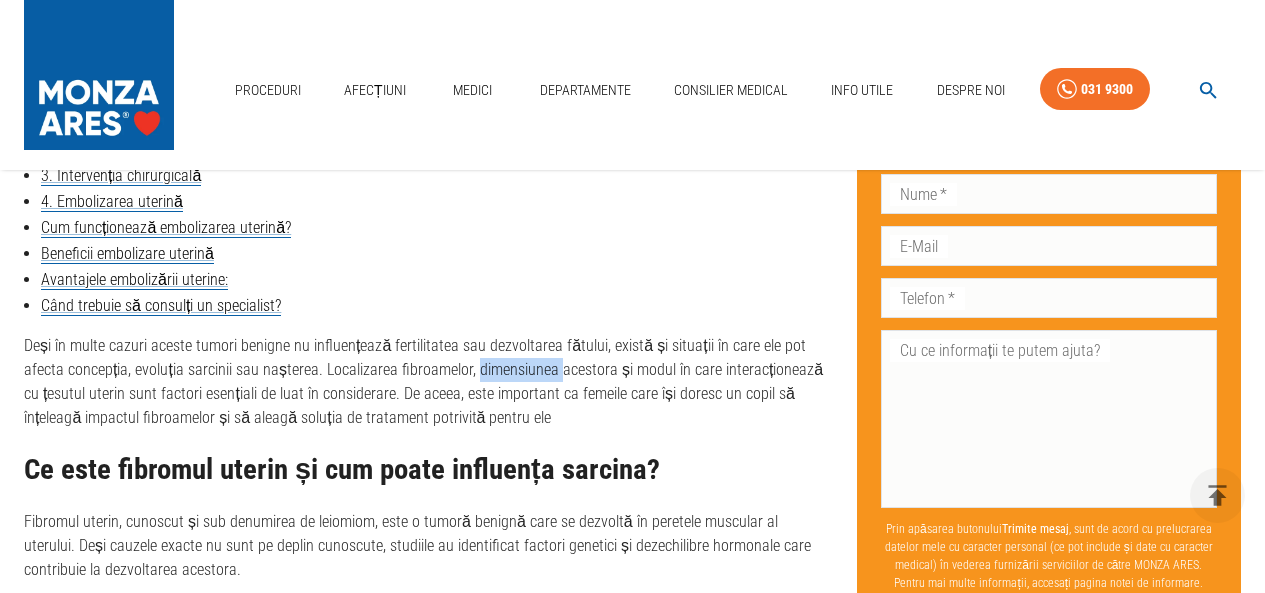 click on "Deși în multe cazuri aceste tumori benigne nu influențează fertilitatea sau dezvoltarea fătului, există și situații în care ele pot afecta concepția, evoluția sarcinii sau nașterea. Localizarea fibroamelor, dimensiunea acestora și modul în care interacționează cu țesutul uterin sunt factori esențiali de luat în considerare. De aceea, este important ca femeile care își doresc un copil să înțeleagă impactul fibroamelor și să aleagă soluția de tratament potrivită pentru ele" at bounding box center [424, 382] 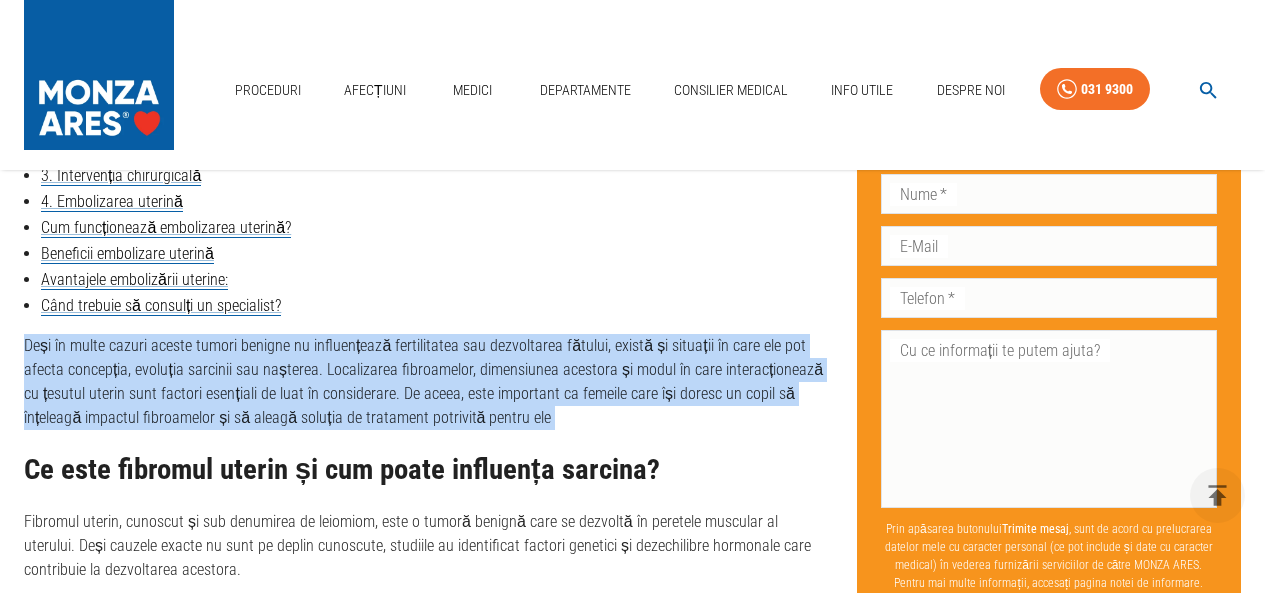 click on "Deși în multe cazuri aceste tumori benigne nu influențează fertilitatea sau dezvoltarea fătului, există și situații în care ele pot afecta concepția, evoluția sarcinii sau nașterea. Localizarea fibroamelor, dimensiunea acestora și modul în care interacționează cu țesutul uterin sunt factori esențiali de luat în considerare. De aceea, este important ca femeile care își doresc un copil să înțeleagă impactul fibroamelor și să aleagă soluția de tratament potrivită pentru ele" at bounding box center [424, 382] 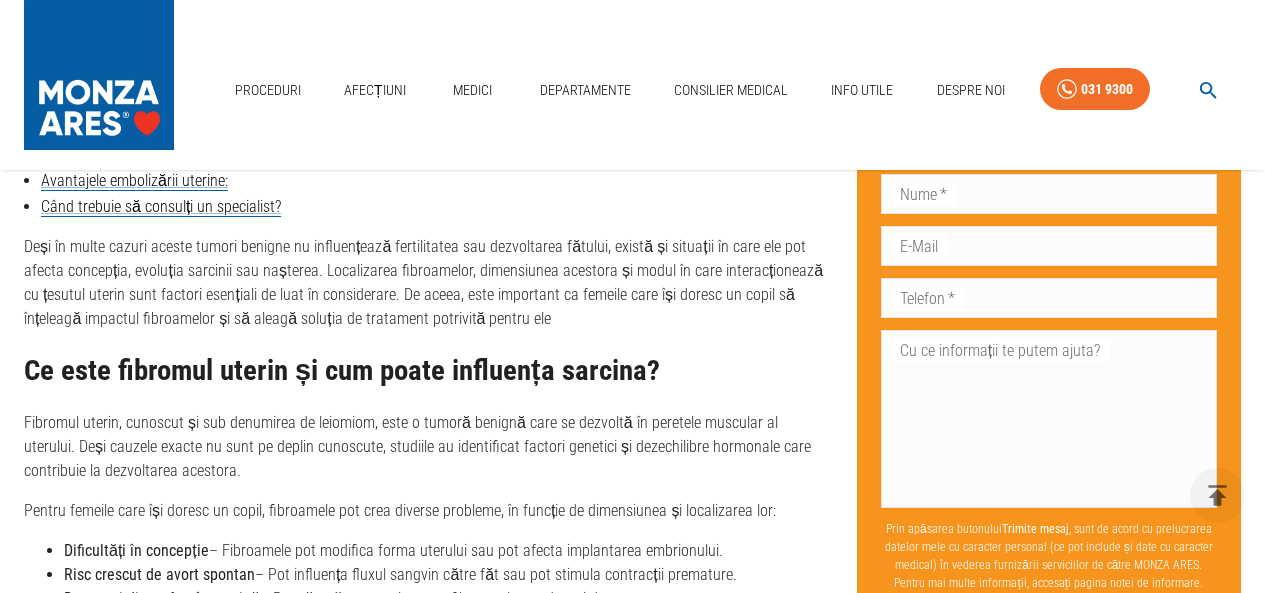 scroll, scrollTop: 1100, scrollLeft: 0, axis: vertical 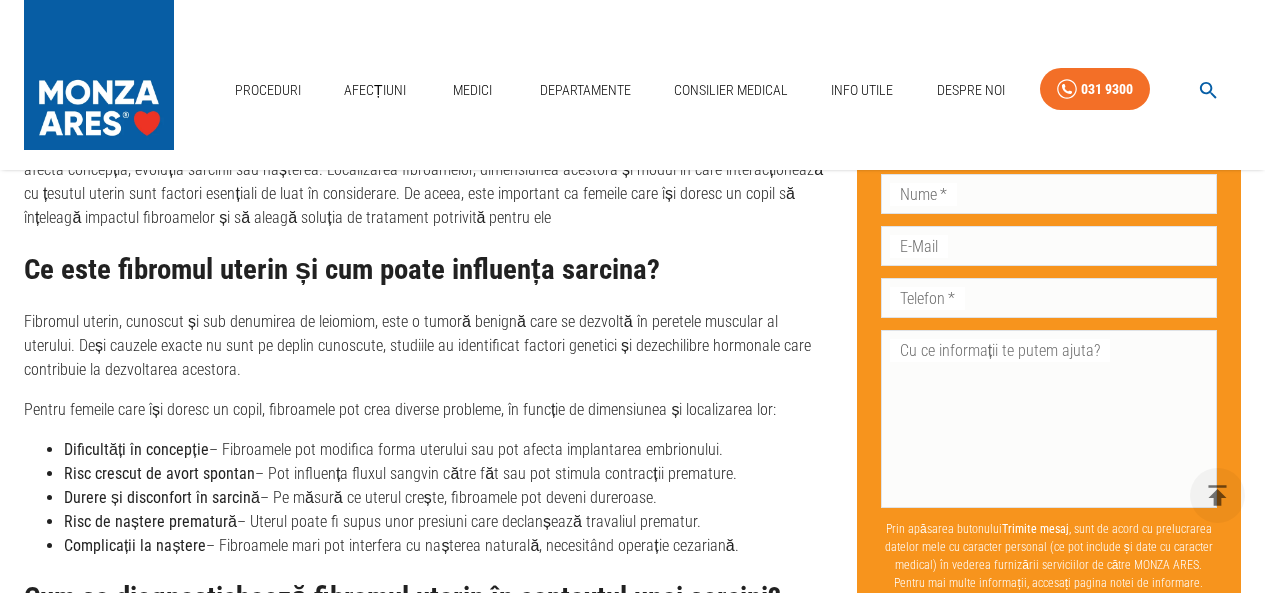 click on "Ce este fibromul uterin și cum poate influența sarcina?" at bounding box center (424, 270) 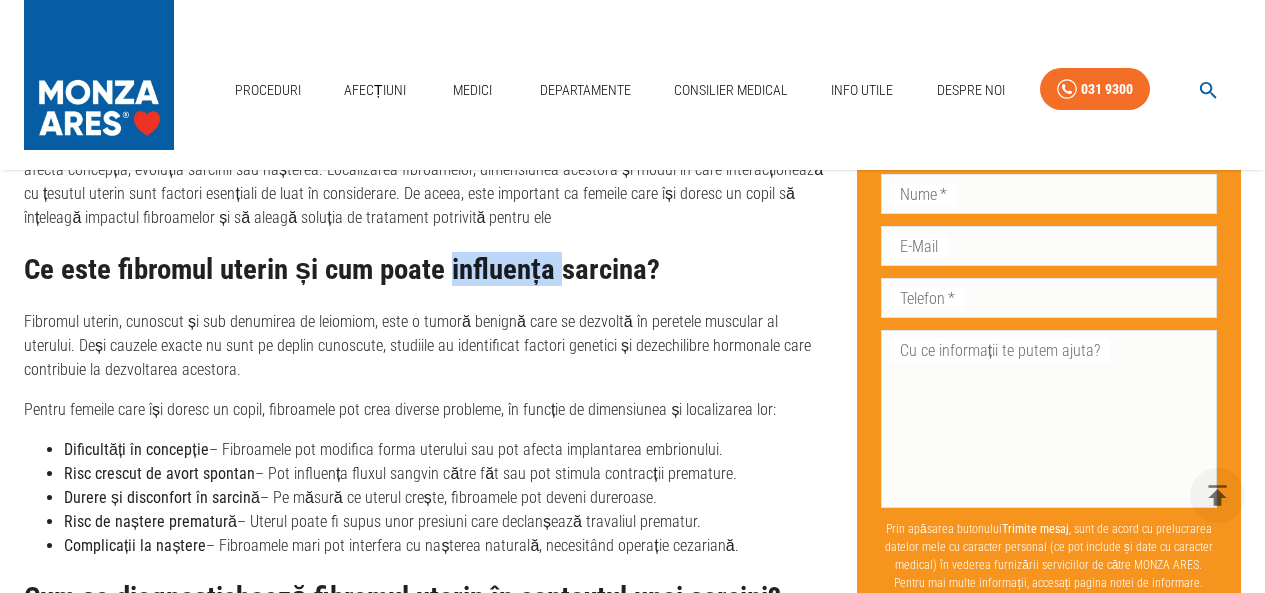 click on "Ce este fibromul uterin și cum poate influența sarcina?" at bounding box center [424, 270] 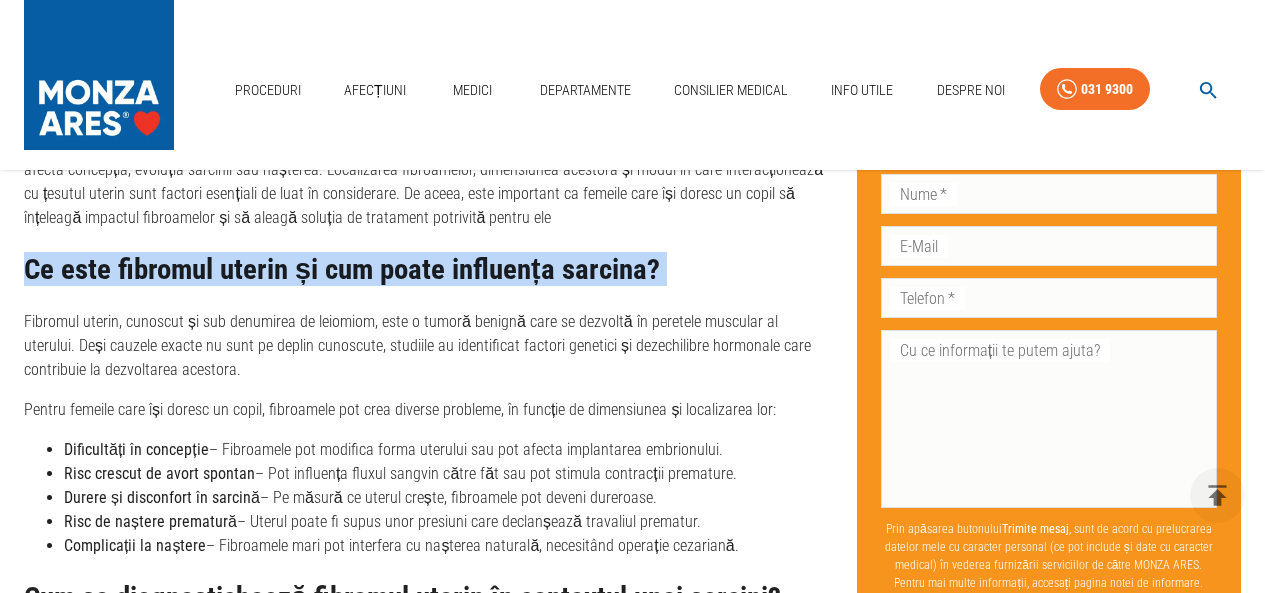 click on "Ce este fibromul uterin și cum poate influența sarcina?" at bounding box center [424, 270] 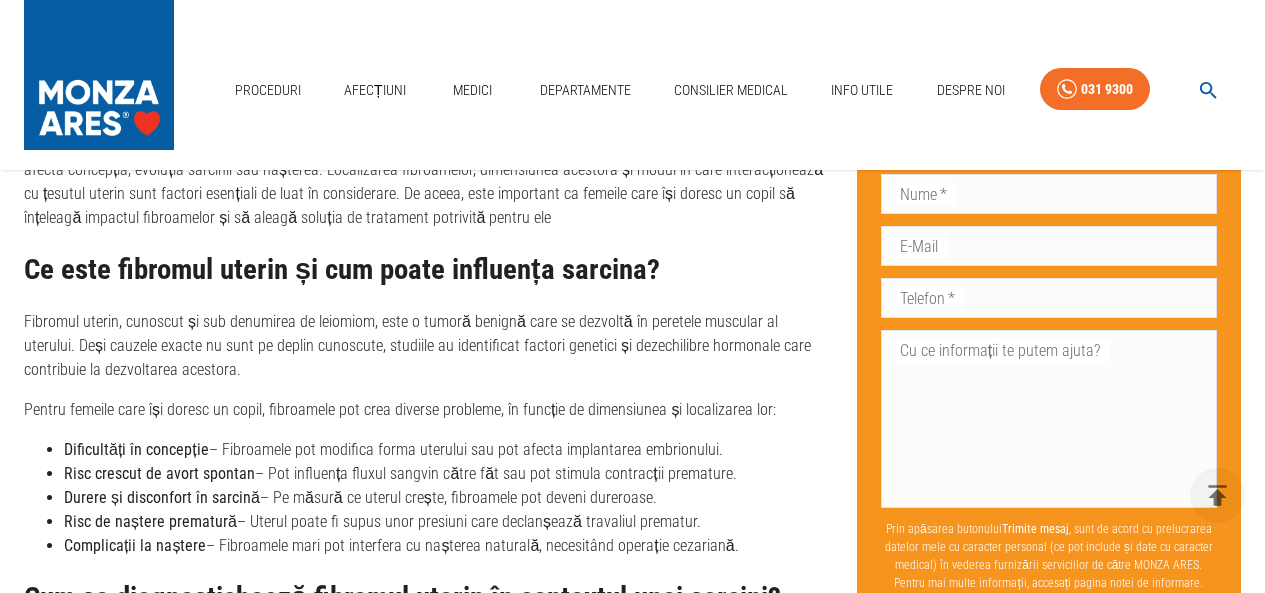 click on "Fibromul uterin, cunoscut și sub denumirea de leiomiom, este o tumoră benignă care se dezvoltă în peretele muscular al uterului. Deși cauzele exacte nu sunt pe deplin cunoscute, studiile au identificat factori genetici și dezechilibre hormonale care contribuie la dezvoltarea acestora." at bounding box center (424, 346) 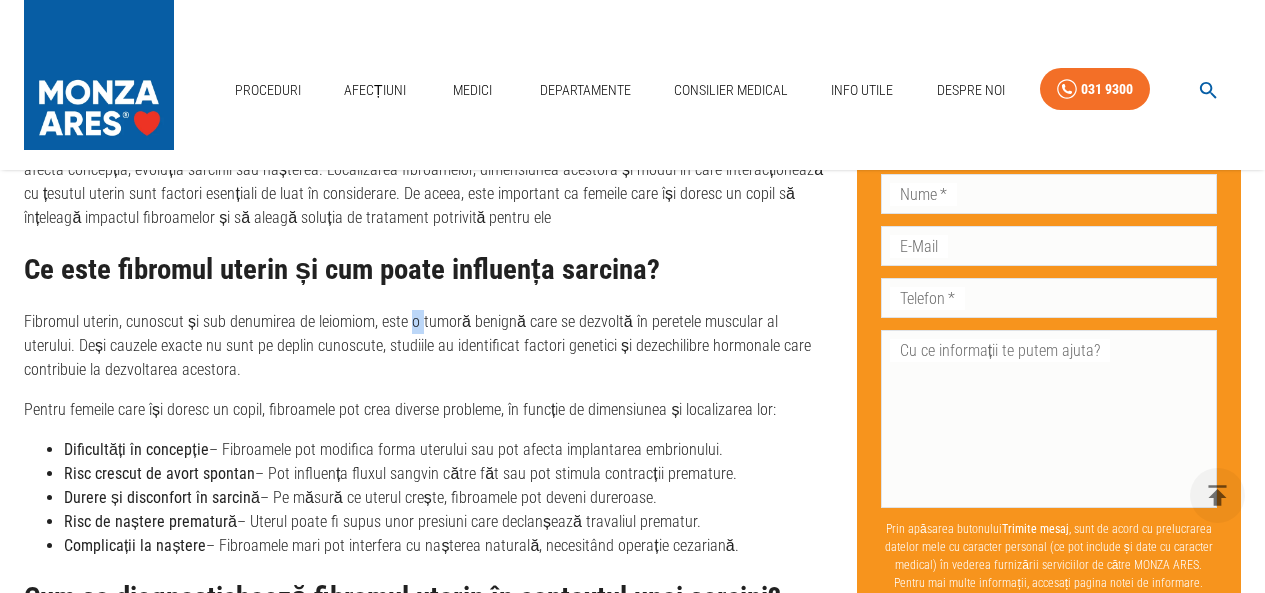 click on "Fibromul uterin, cunoscut și sub denumirea de leiomiom, este o tumoră benignă care se dezvoltă în peretele muscular al uterului. Deși cauzele exacte nu sunt pe deplin cunoscute, studiile au identificat factori genetici și dezechilibre hormonale care contribuie la dezvoltarea acestora." at bounding box center (424, 346) 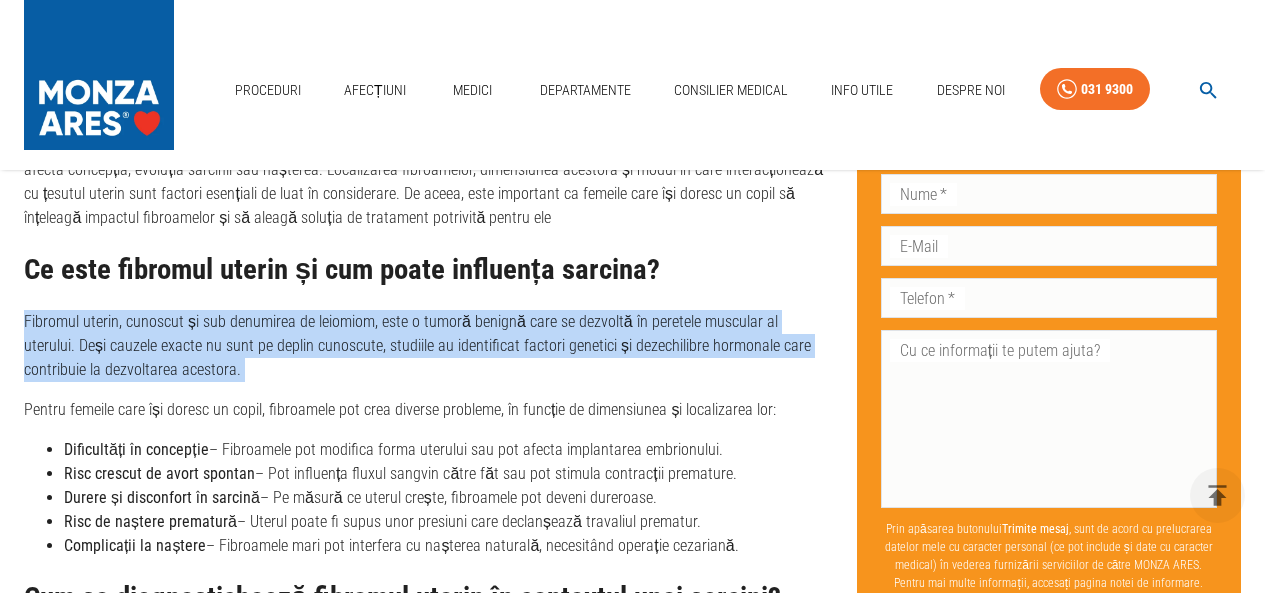 click on "Fibromul uterin, cunoscut și sub denumirea de leiomiom, este o tumoră benignă care se dezvoltă în peretele muscular al uterului. Deși cauzele exacte nu sunt pe deplin cunoscute, studiile au identificat factori genetici și dezechilibre hormonale care contribuie la dezvoltarea acestora." at bounding box center [424, 346] 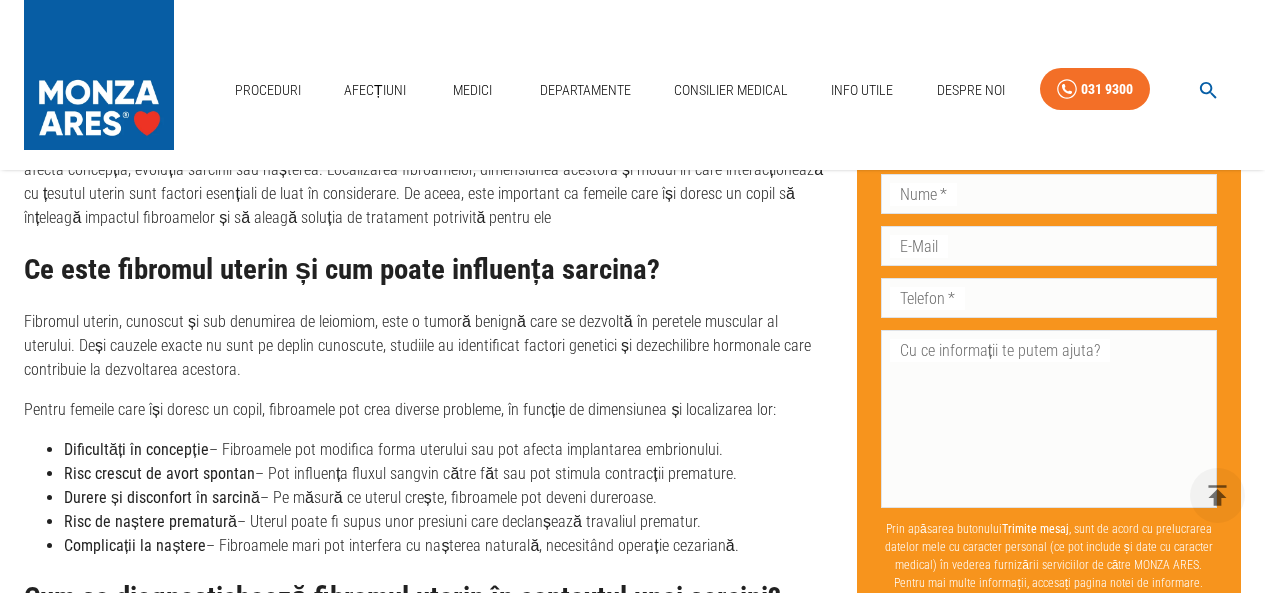 click on "Fibromul uterin, cunoscut și sub denumirea de leiomiom, este o tumoră benignă care se dezvoltă în peretele muscular al uterului. Deși cauzele exacte nu sunt pe deplin cunoscute, studiile au identificat factori genetici și dezechilibre hormonale care contribuie la dezvoltarea acestora." at bounding box center (424, 346) 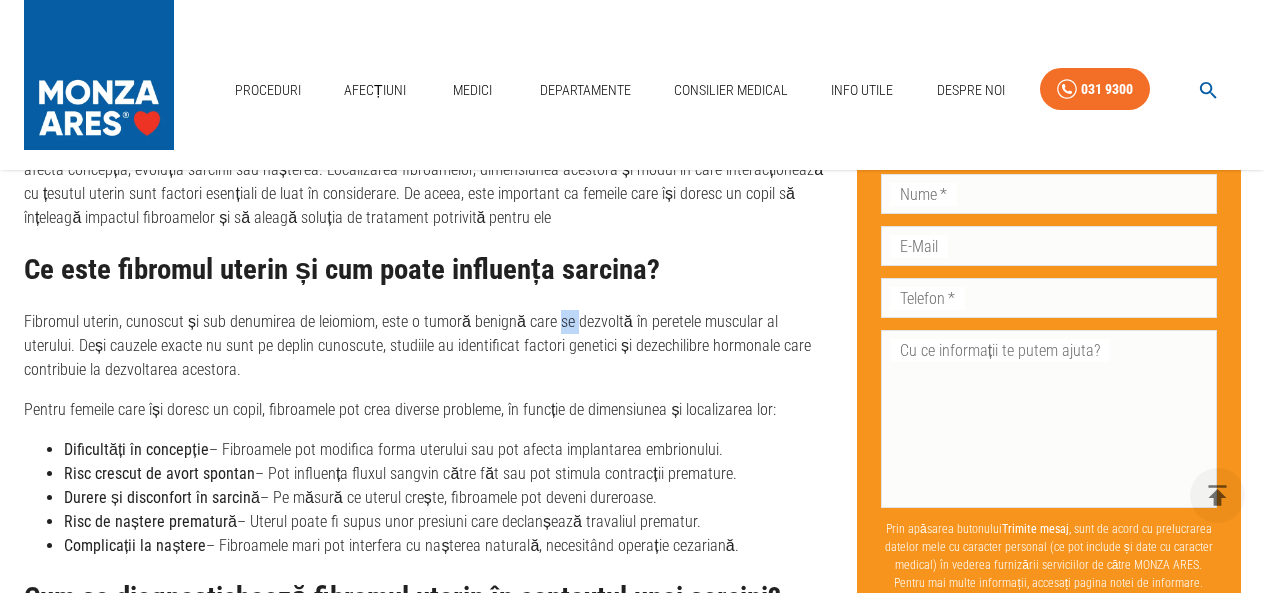click on "Fibromul uterin, cunoscut și sub denumirea de leiomiom, este o tumoră benignă care se dezvoltă în peretele muscular al uterului. Deși cauzele exacte nu sunt pe deplin cunoscute, studiile au identificat factori genetici și dezechilibre hormonale care contribuie la dezvoltarea acestora." at bounding box center (424, 346) 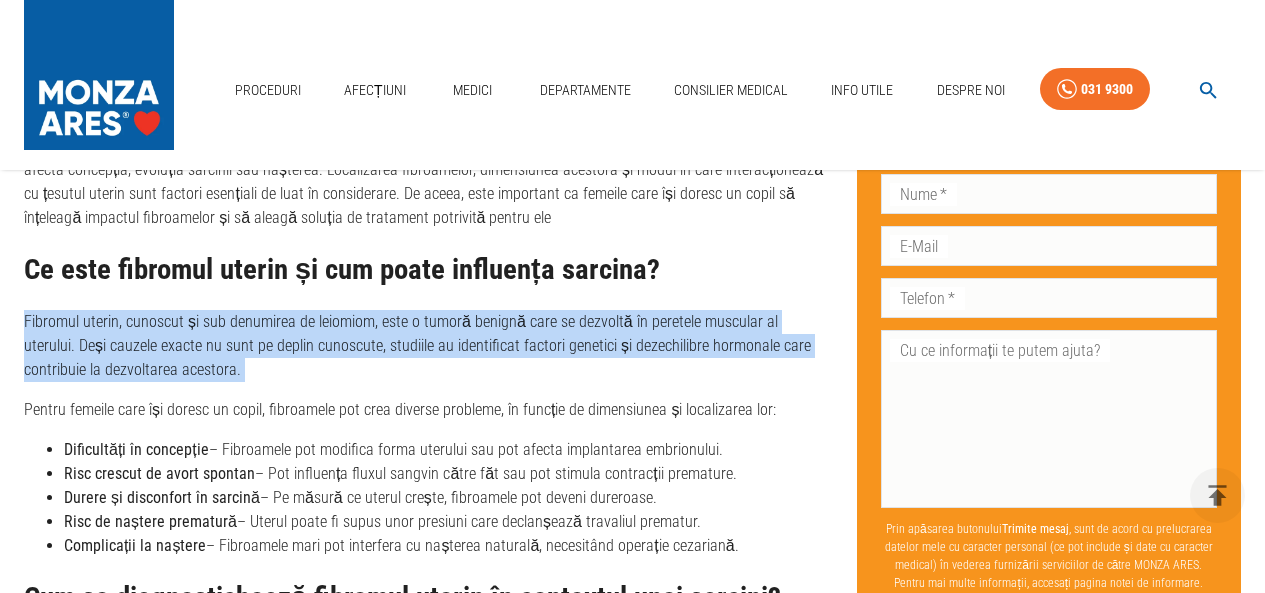 click on "Fibromul uterin, cunoscut și sub denumirea de leiomiom, este o tumoră benignă care se dezvoltă în peretele muscular al uterului. Deși cauzele exacte nu sunt pe deplin cunoscute, studiile au identificat factori genetici și dezechilibre hormonale care contribuie la dezvoltarea acestora." at bounding box center [424, 346] 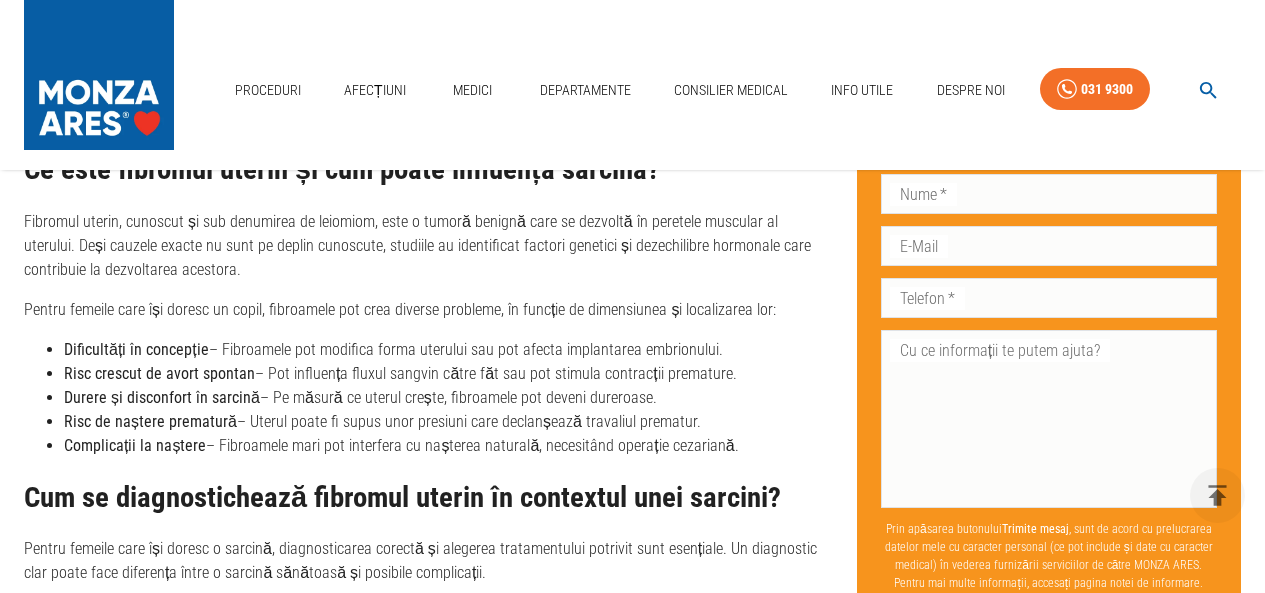 click on "Dificultăți în concepție  – Fibroamele pot modifica forma uterului sau pot afecta implantarea embrionului." at bounding box center [444, 350] 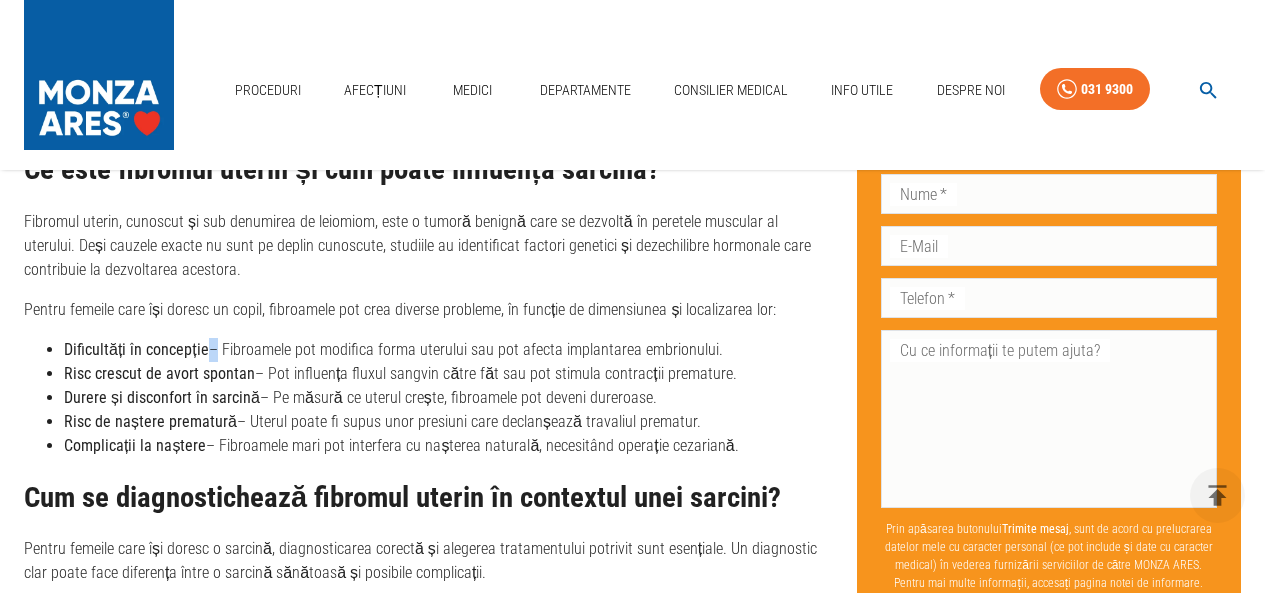 click on "Dificultăți în concepție  – Fibroamele pot modifica forma uterului sau pot afecta implantarea embrionului." at bounding box center [444, 350] 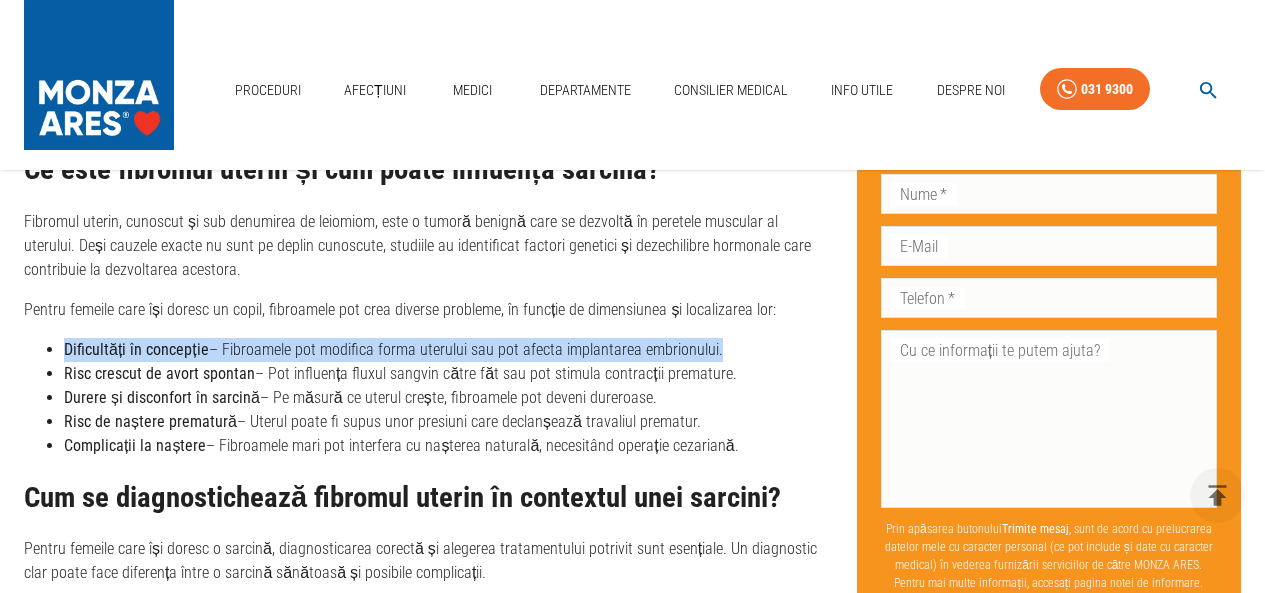 click on "Dificultăți în concepție  – Fibroamele pot modifica forma uterului sau pot afecta implantarea embrionului." at bounding box center [444, 350] 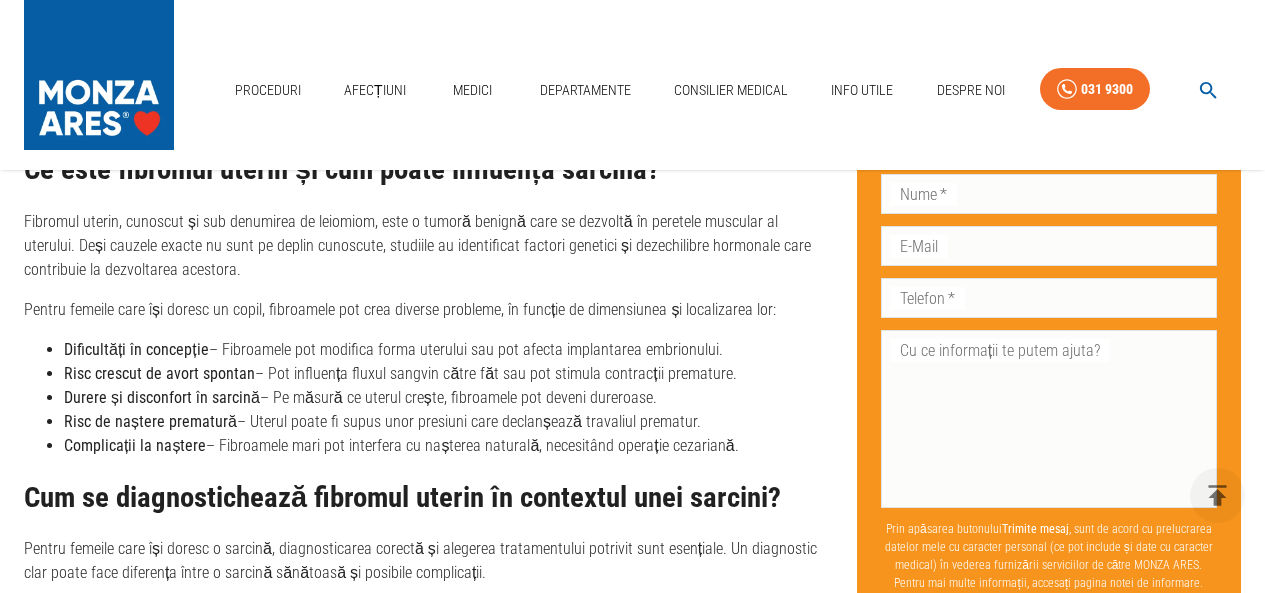 click on "Risc crescut de avort spontan" at bounding box center [159, 373] 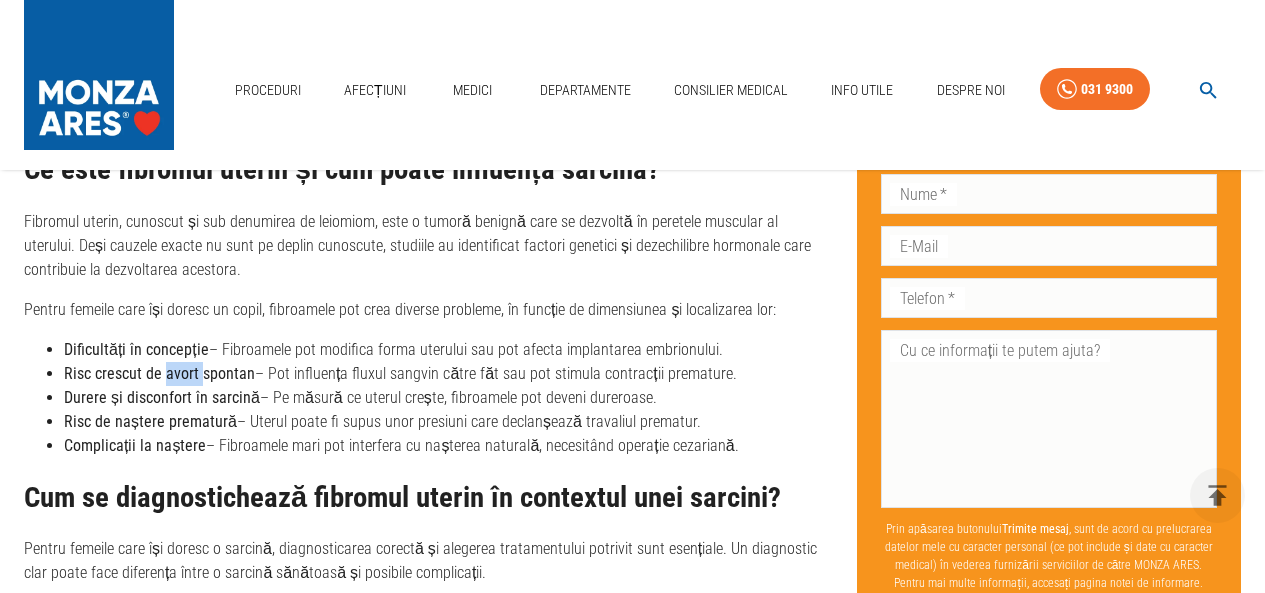 click on "Risc crescut de avort spontan" at bounding box center [159, 373] 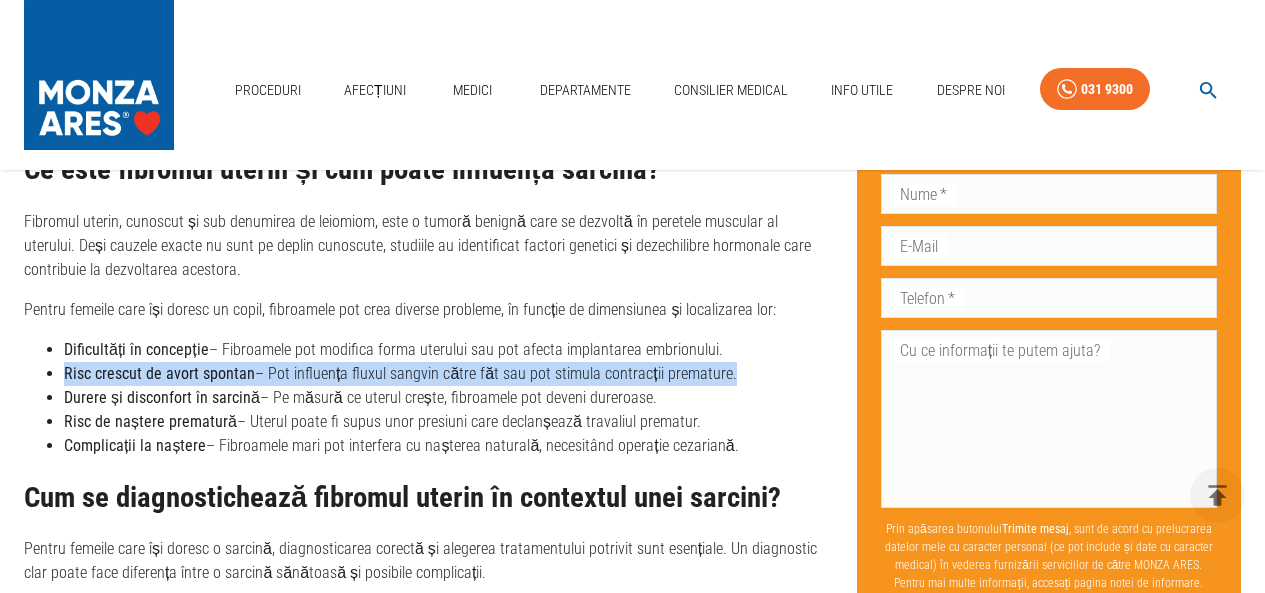 click on "Risc crescut de avort spontan" at bounding box center (159, 373) 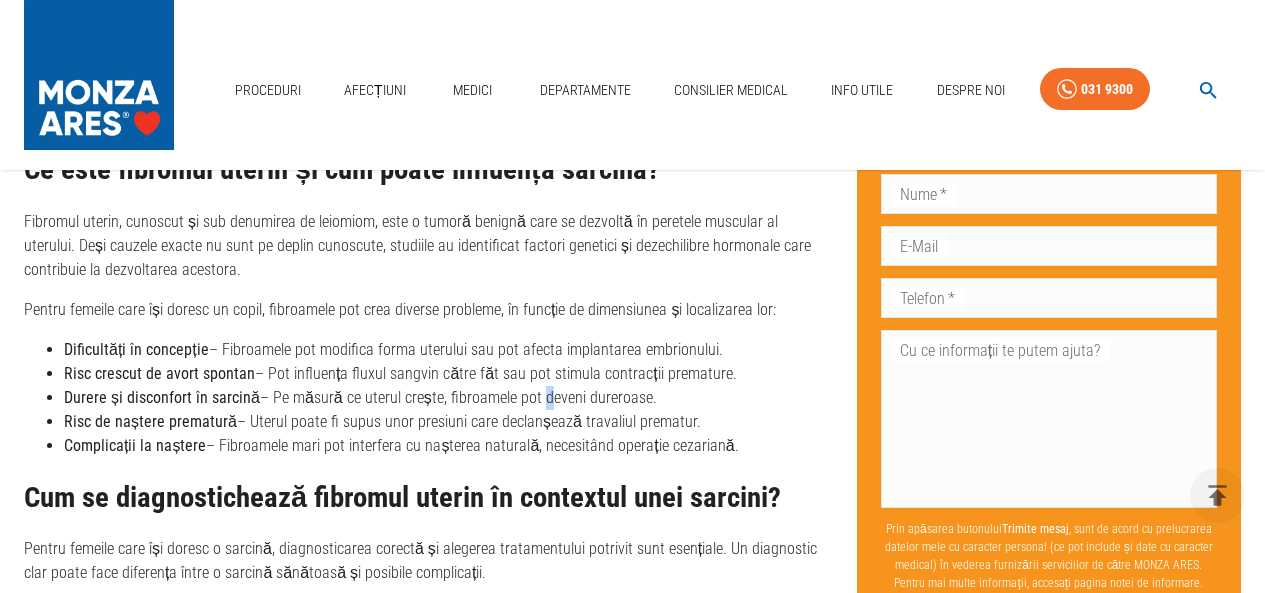 click on "Durere și disconfort în sarcină  – Pe măsură ce uterul crește, fibroamele pot deveni dureroase." at bounding box center (444, 398) 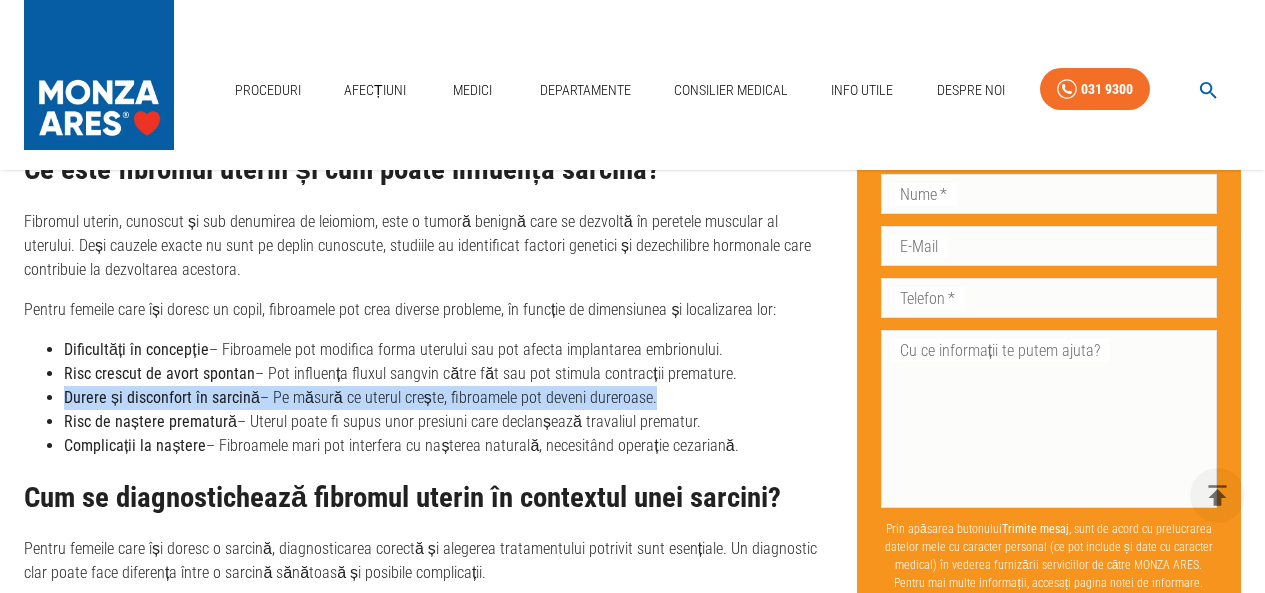 click on "Durere și disconfort în sarcină  – Pe măsură ce uterul crește, fibroamele pot deveni dureroase." at bounding box center [444, 398] 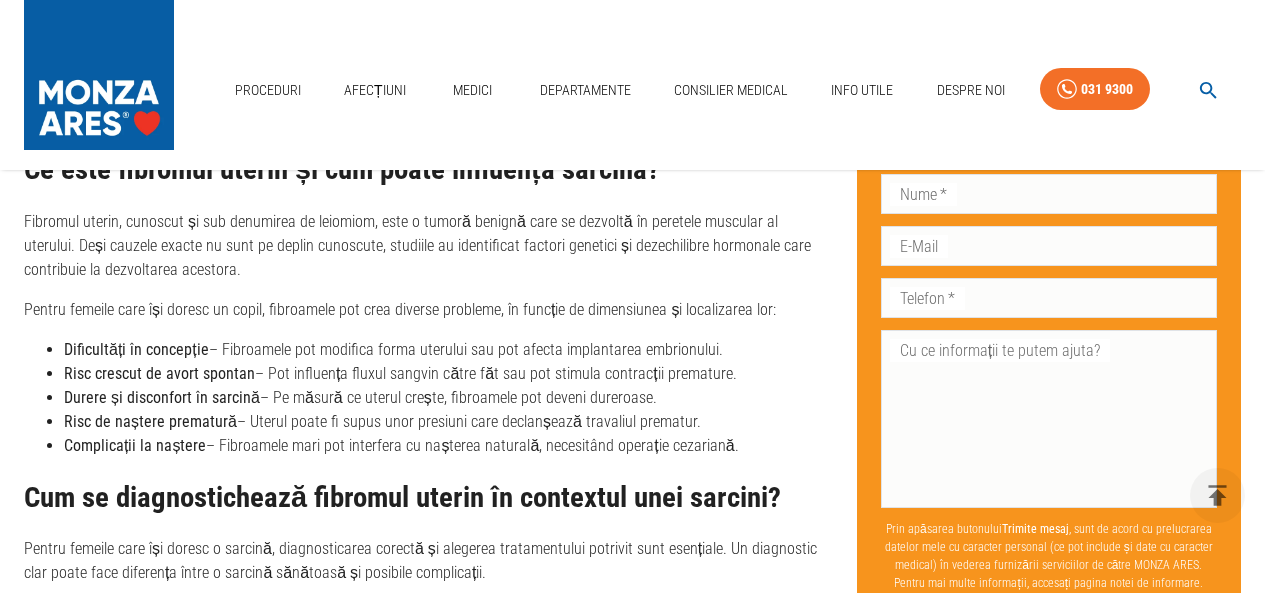 click on "Risc de naștere prematură  – Uterul poate fi supus unor presiuni care declanșează travaliul prematur." at bounding box center [444, 422] 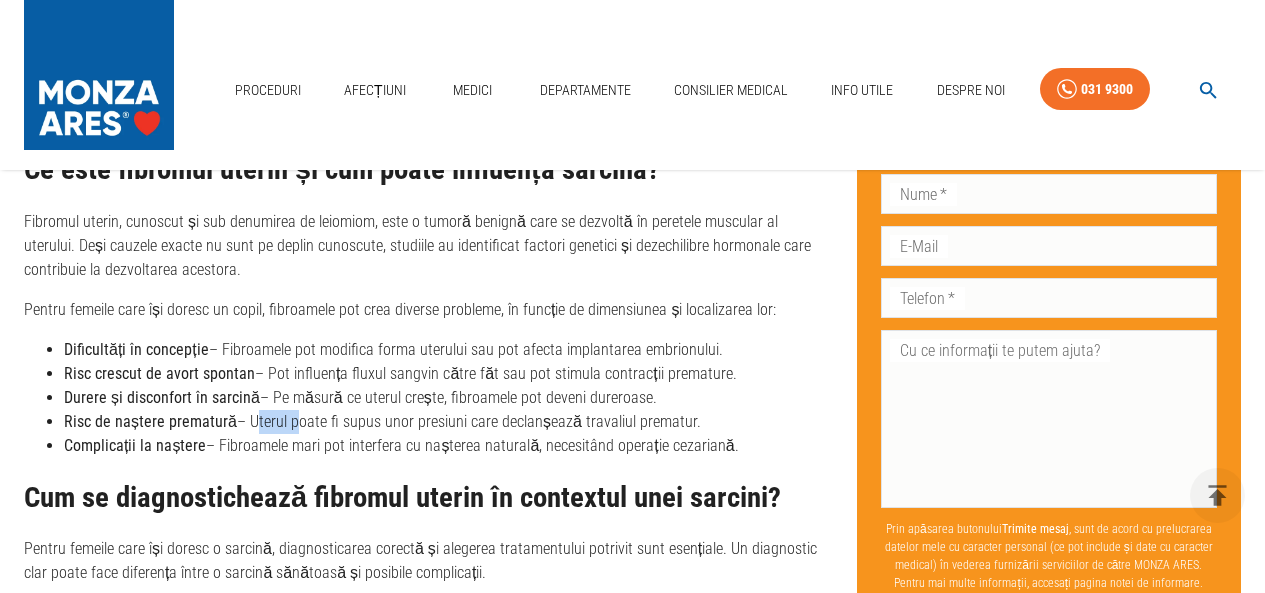 click on "Risc de naștere prematură  – Uterul poate fi supus unor presiuni care declanșează travaliul prematur." at bounding box center [444, 422] 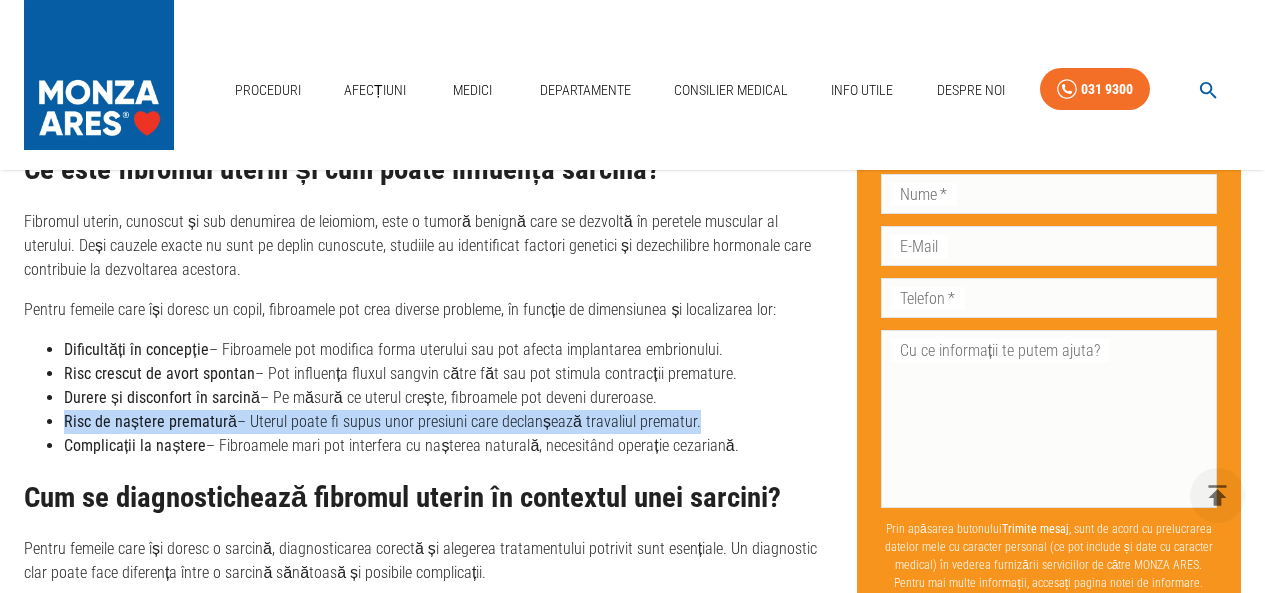 click on "Risc de naștere prematură  – Uterul poate fi supus unor presiuni care declanșează travaliul prematur." at bounding box center [444, 422] 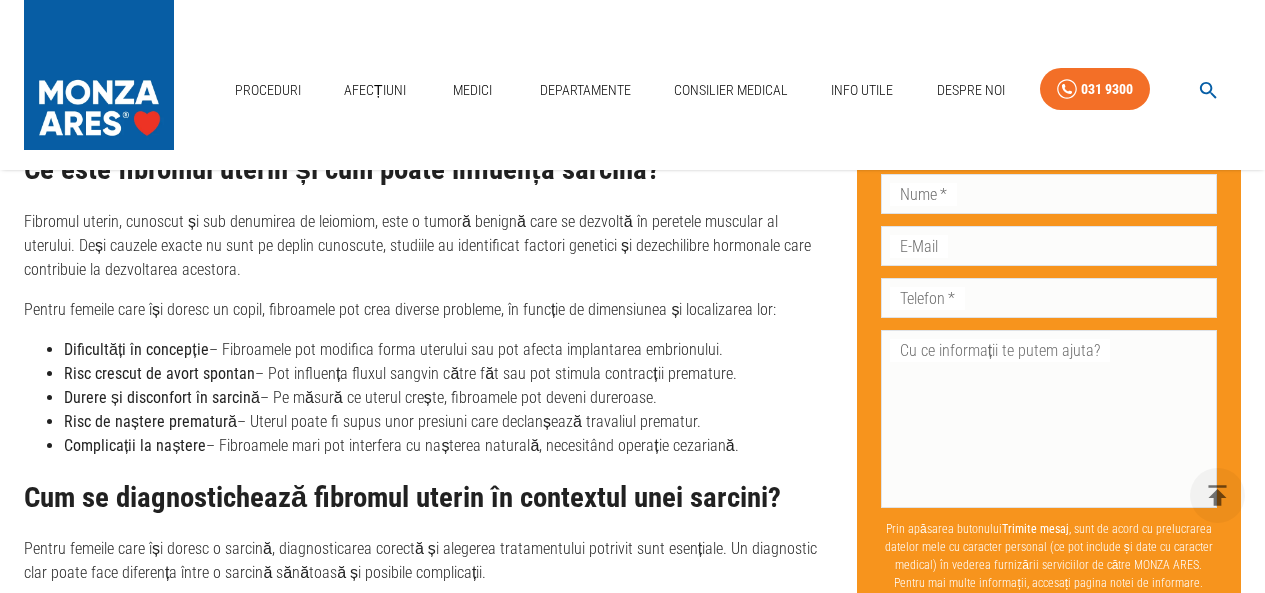 click on "Complicații la naștere  – Fibroamele mari pot interfera cu nașterea naturală, necesitând operație cezariană." at bounding box center (444, 446) 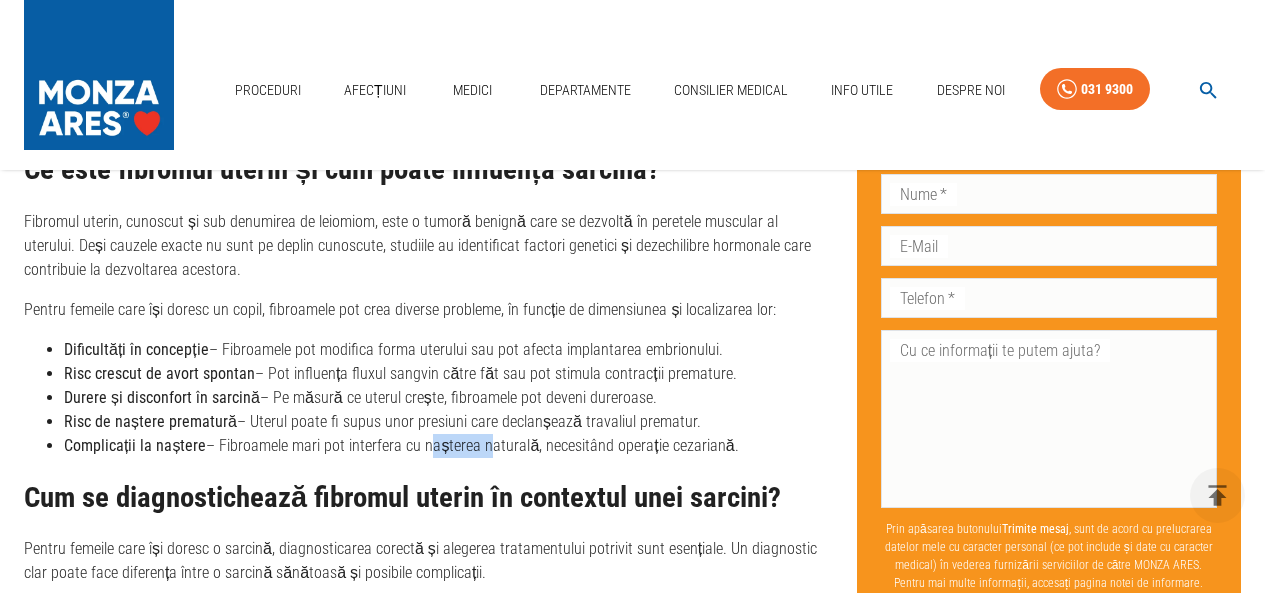 click on "Complicații la naștere  – Fibroamele mari pot interfera cu nașterea naturală, necesitând operație cezariană." at bounding box center (444, 446) 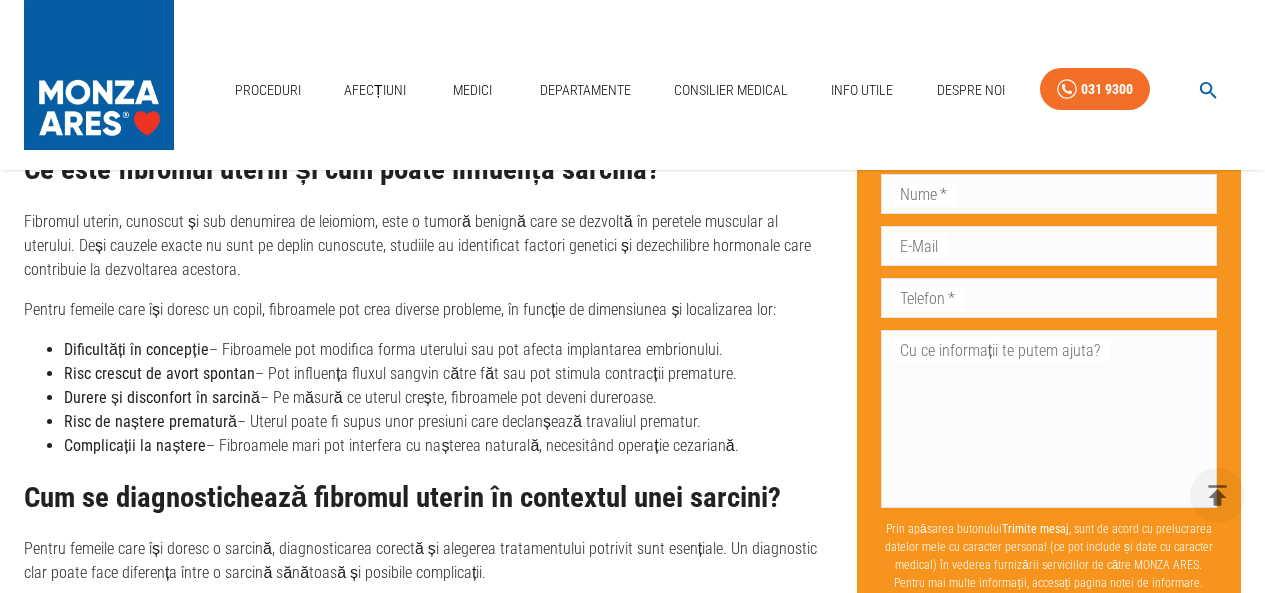 click on "Complicații la naștere  – Fibroamele mari pot interfera cu nașterea naturală, necesitând operație cezariană." at bounding box center [444, 446] 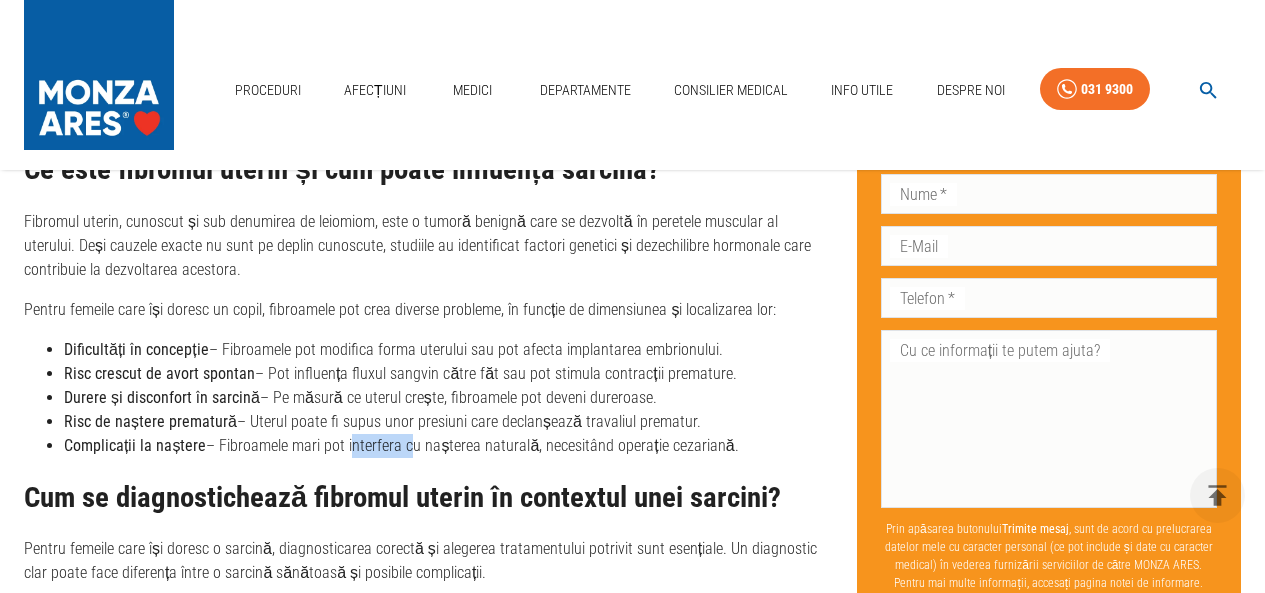 click on "Complicații la naștere  – Fibroamele mari pot interfera cu nașterea naturală, necesitând operație cezariană." at bounding box center [444, 446] 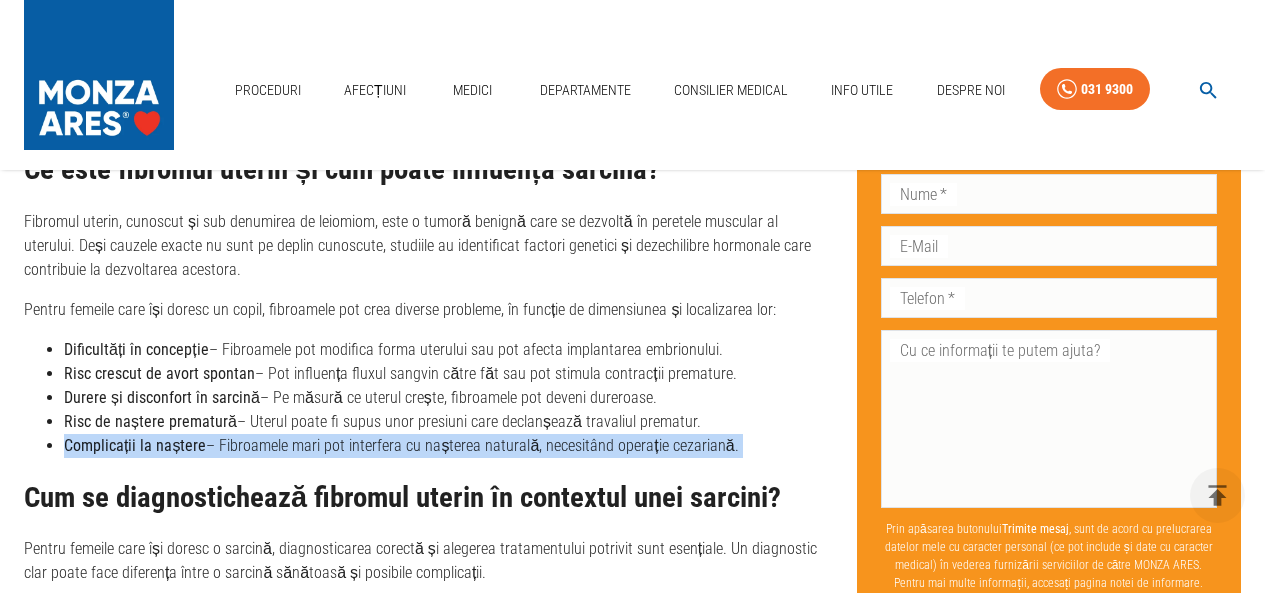 click on "Complicații la naștere  – Fibroamele mari pot interfera cu nașterea naturală, necesitând operație cezariană." at bounding box center (444, 446) 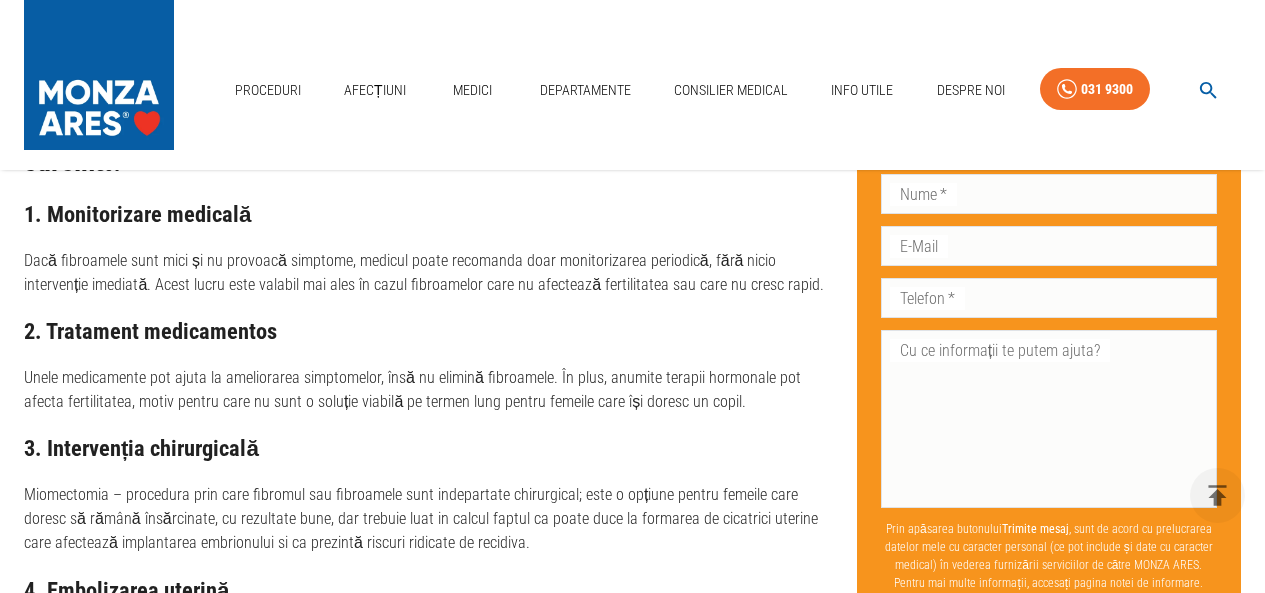 scroll, scrollTop: 2200, scrollLeft: 0, axis: vertical 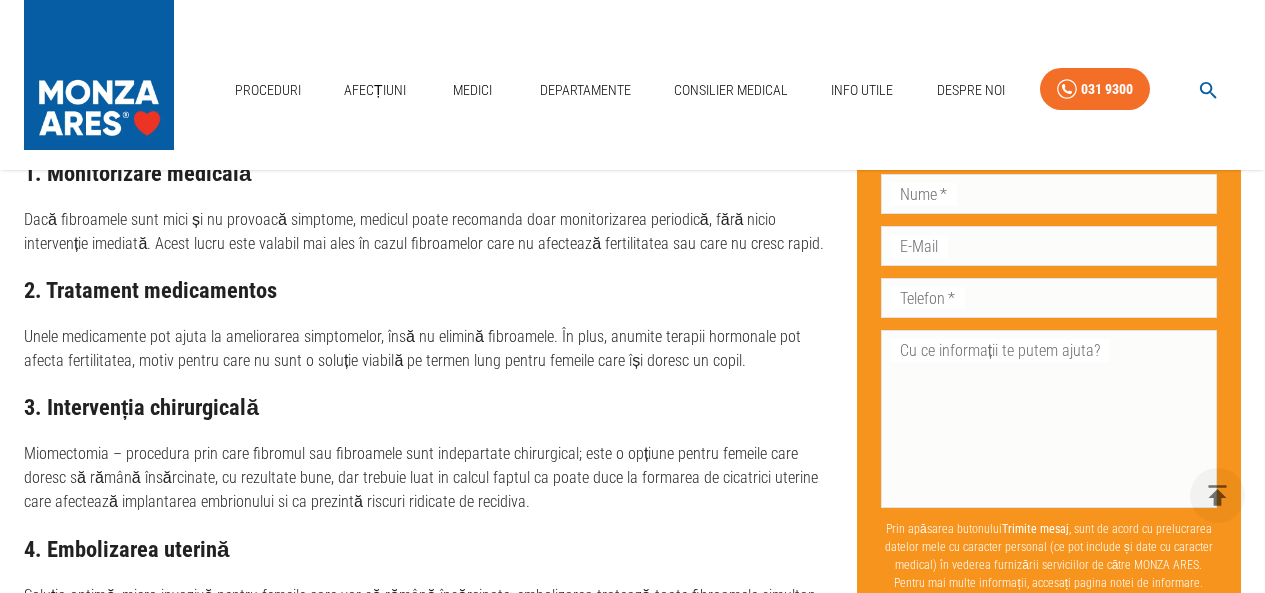 click on "Unele medicamente pot ajuta la ameliorarea simptomelor, însă nu elimină fibroamele. În plus, anumite terapii hormonale pot afecta fertilitatea, motiv pentru care nu sunt o soluție viabilă pe termen lung pentru femeile care își doresc un copil." at bounding box center [424, 349] 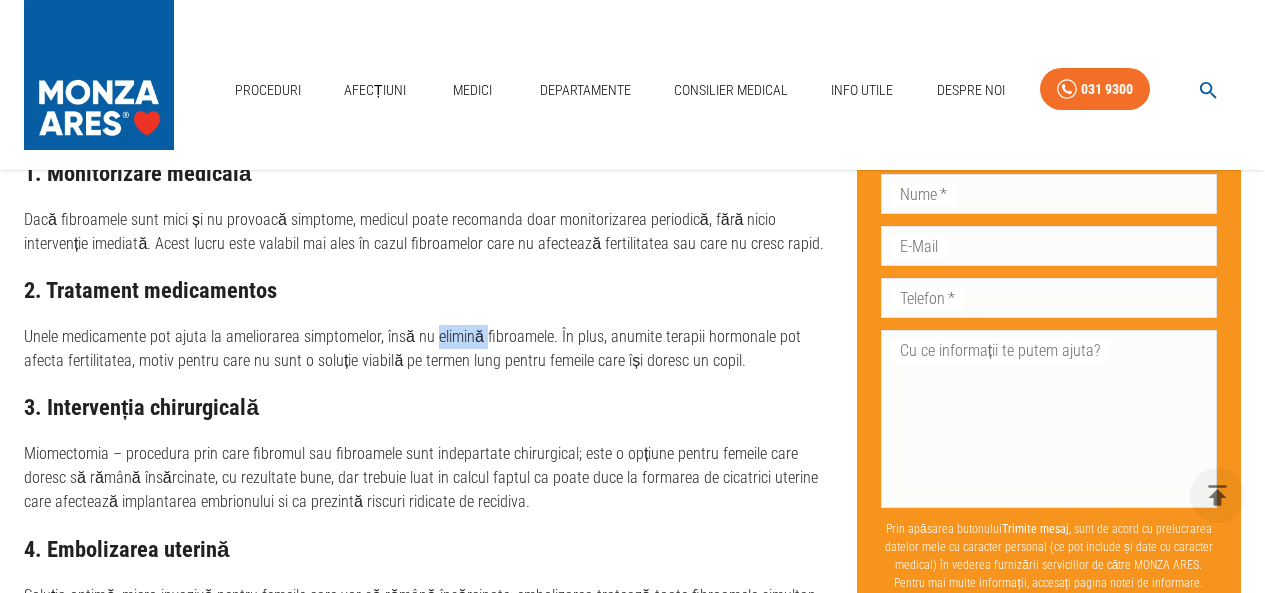 click on "Unele medicamente pot ajuta la ameliorarea simptomelor, însă nu elimină fibroamele. În plus, anumite terapii hormonale pot afecta fertilitatea, motiv pentru care nu sunt o soluție viabilă pe termen lung pentru femeile care își doresc un copil." at bounding box center [424, 349] 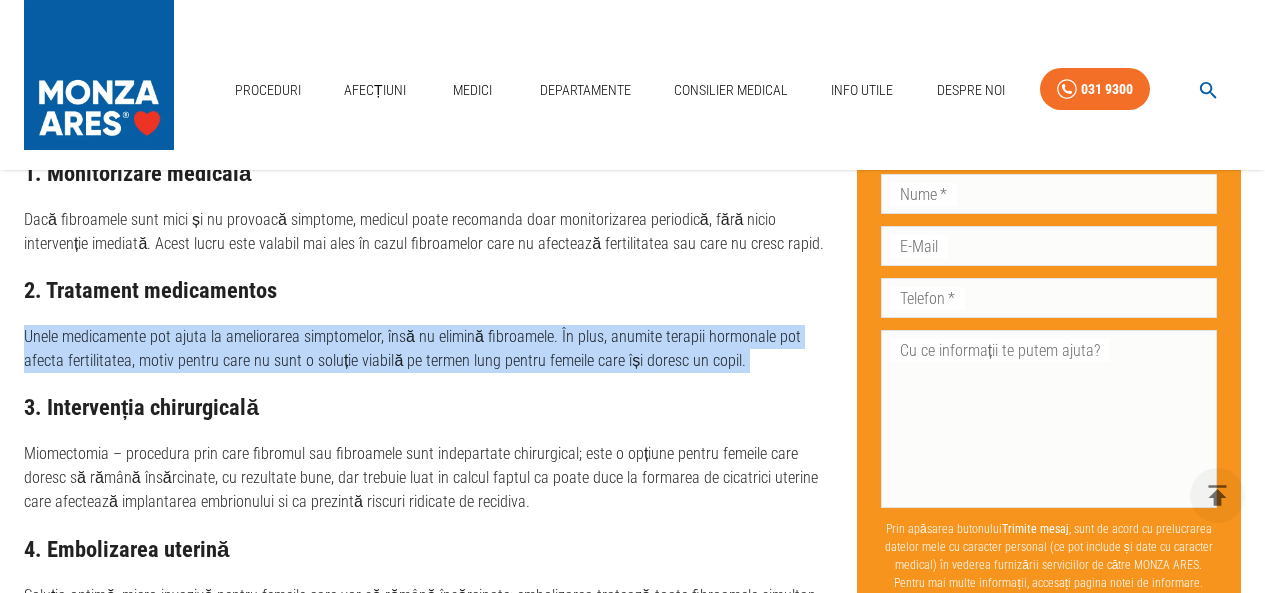 click on "Unele medicamente pot ajuta la ameliorarea simptomelor, însă nu elimină fibroamele. În plus, anumite terapii hormonale pot afecta fertilitatea, motiv pentru care nu sunt o soluție viabilă pe termen lung pentru femeile care își doresc un copil." at bounding box center (424, 349) 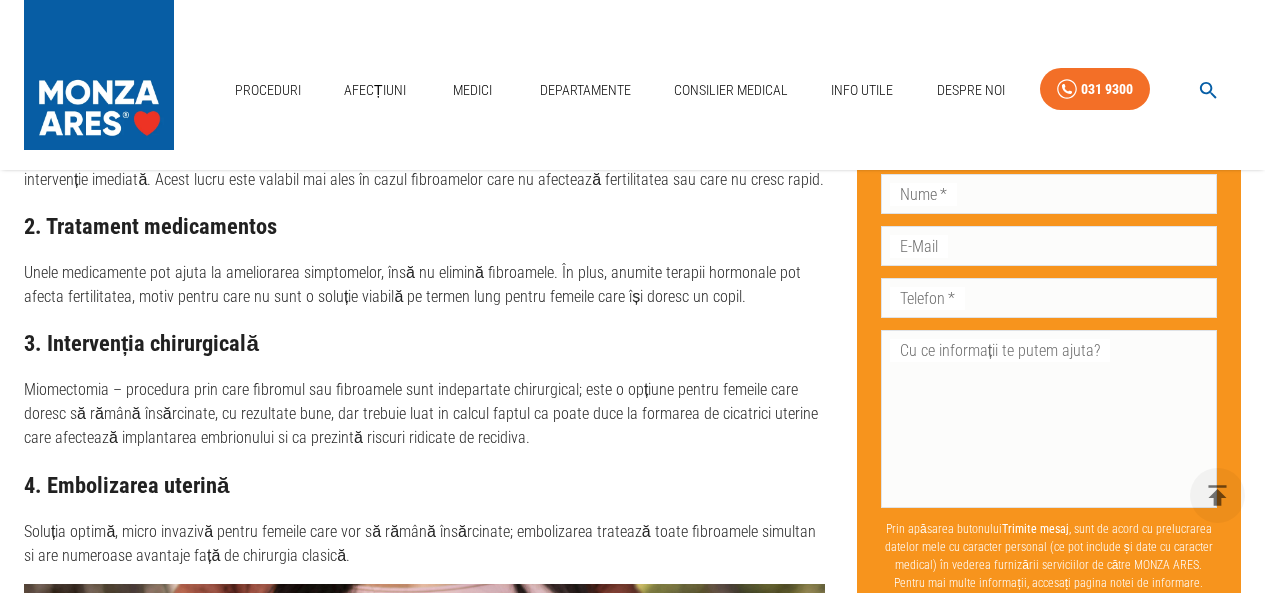 scroll, scrollTop: 2300, scrollLeft: 0, axis: vertical 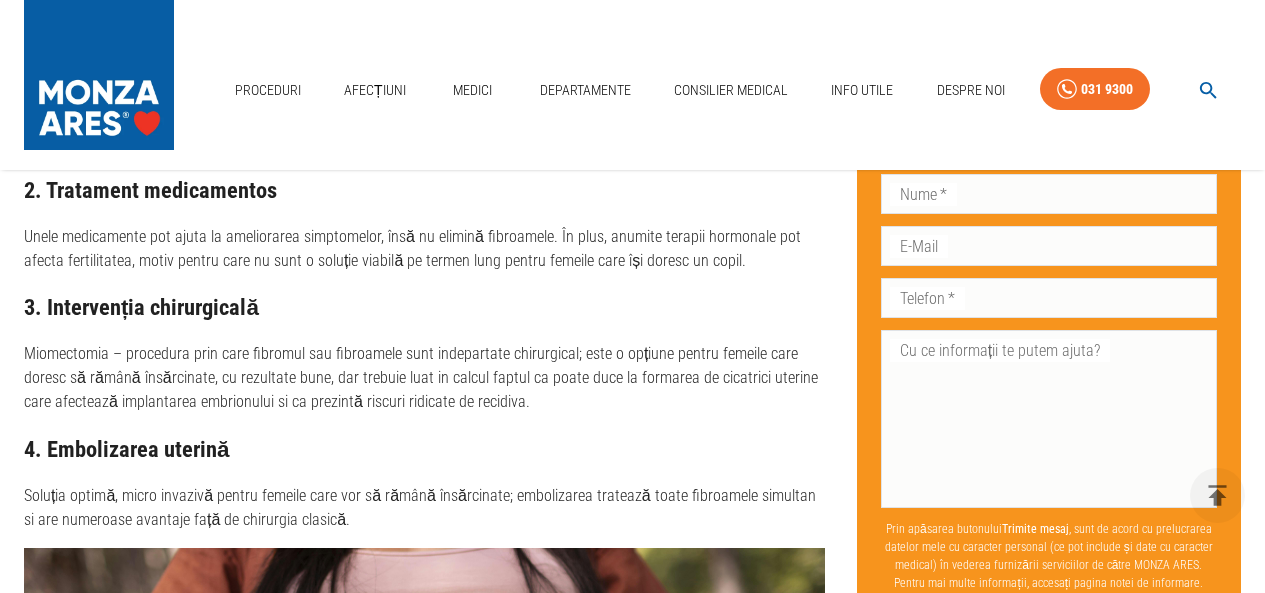 click on "Miomectomia – procedura prin care fibromul sau fibroamele sunt indepartate chirurgical; este o opțiune pentru femeile care doresc să rămână însărcinate, cu rezultate bune, dar trebuie luat in calcul faptul ca poate duce la formarea de cicatrici uterine care afectează implantarea embrionului si ca prezintă riscuri ridicate de recidiva." at bounding box center (424, 378) 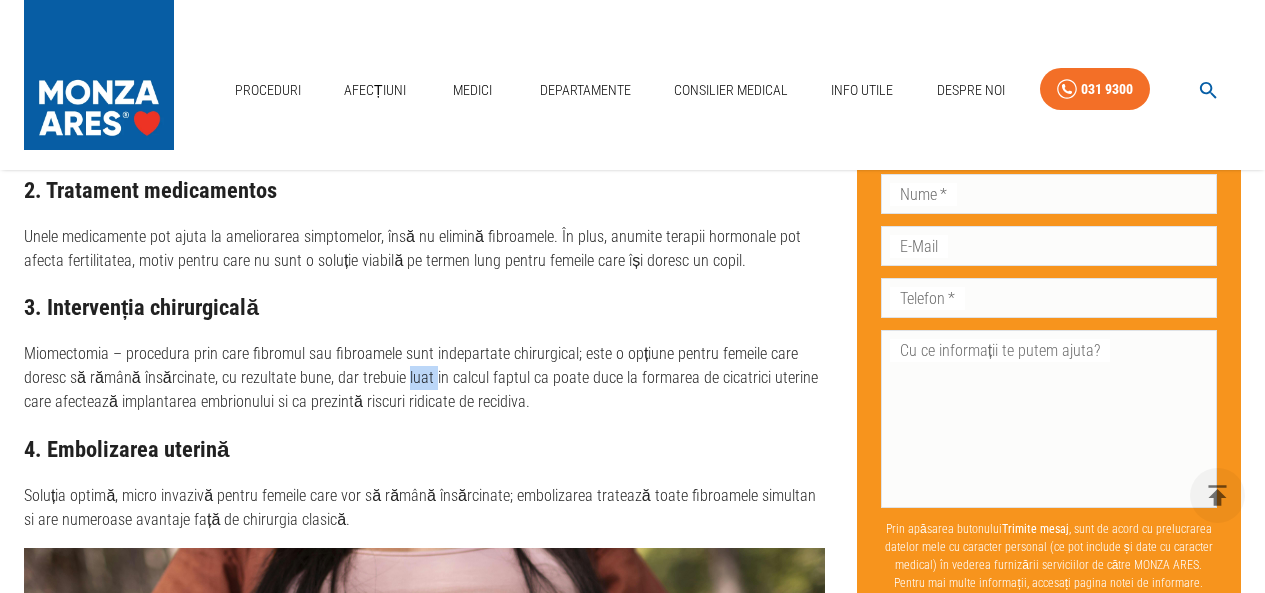click on "Miomectomia – procedura prin care fibromul sau fibroamele sunt indepartate chirurgical; este o opțiune pentru femeile care doresc să rămână însărcinate, cu rezultate bune, dar trebuie luat in calcul faptul ca poate duce la formarea de cicatrici uterine care afectează implantarea embrionului si ca prezintă riscuri ridicate de recidiva." at bounding box center (424, 378) 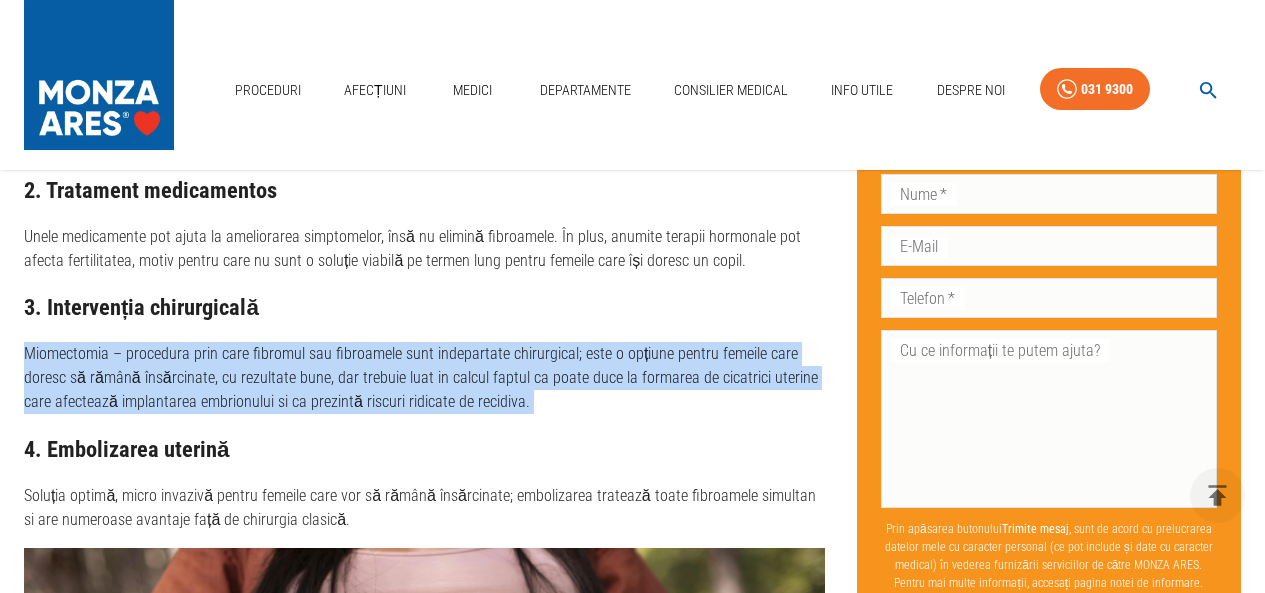 click on "Miomectomia – procedura prin care fibromul sau fibroamele sunt indepartate chirurgical; este o opțiune pentru femeile care doresc să rămână însărcinate, cu rezultate bune, dar trebuie luat in calcul faptul ca poate duce la formarea de cicatrici uterine care afectează implantarea embrionului si ca prezintă riscuri ridicate de recidiva." at bounding box center [424, 378] 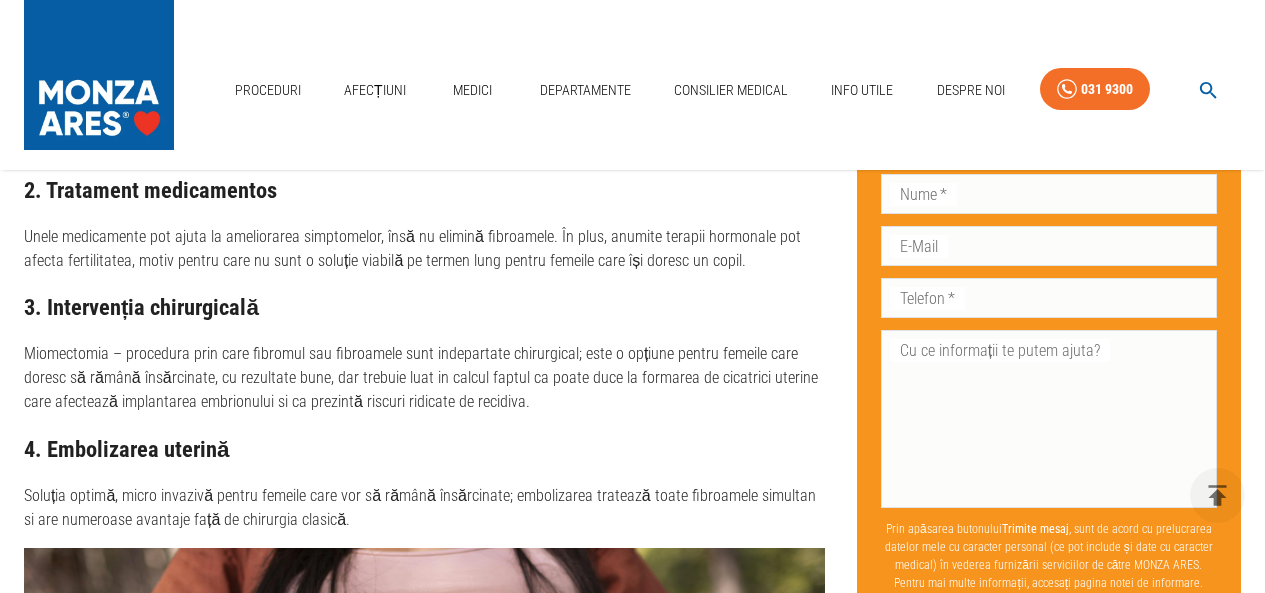 click on "Miomectomia – procedura prin care fibromul sau fibroamele sunt indepartate chirurgical; este o opțiune pentru femeile care doresc să rămână însărcinate, cu rezultate bune, dar trebuie luat in calcul faptul ca poate duce la formarea de cicatrici uterine care afectează implantarea embrionului si ca prezintă riscuri ridicate de recidiva." at bounding box center [424, 378] 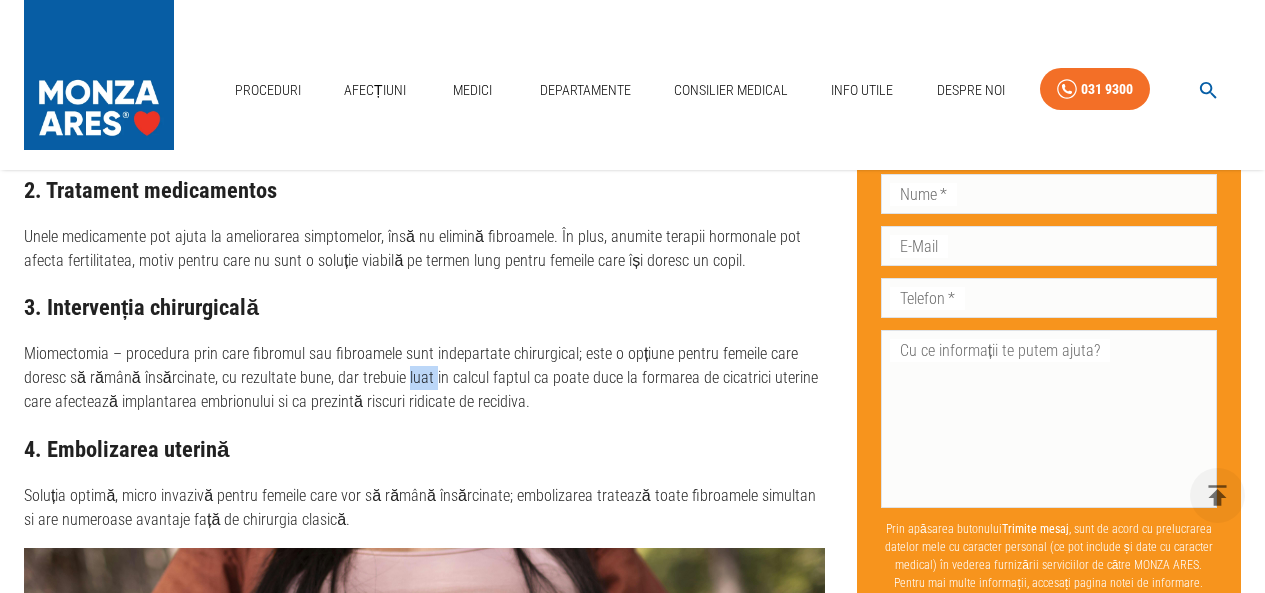click on "Miomectomia – procedura prin care fibromul sau fibroamele sunt indepartate chirurgical; este o opțiune pentru femeile care doresc să rămână însărcinate, cu rezultate bune, dar trebuie luat in calcul faptul ca poate duce la formarea de cicatrici uterine care afectează implantarea embrionului si ca prezintă riscuri ridicate de recidiva." at bounding box center (424, 378) 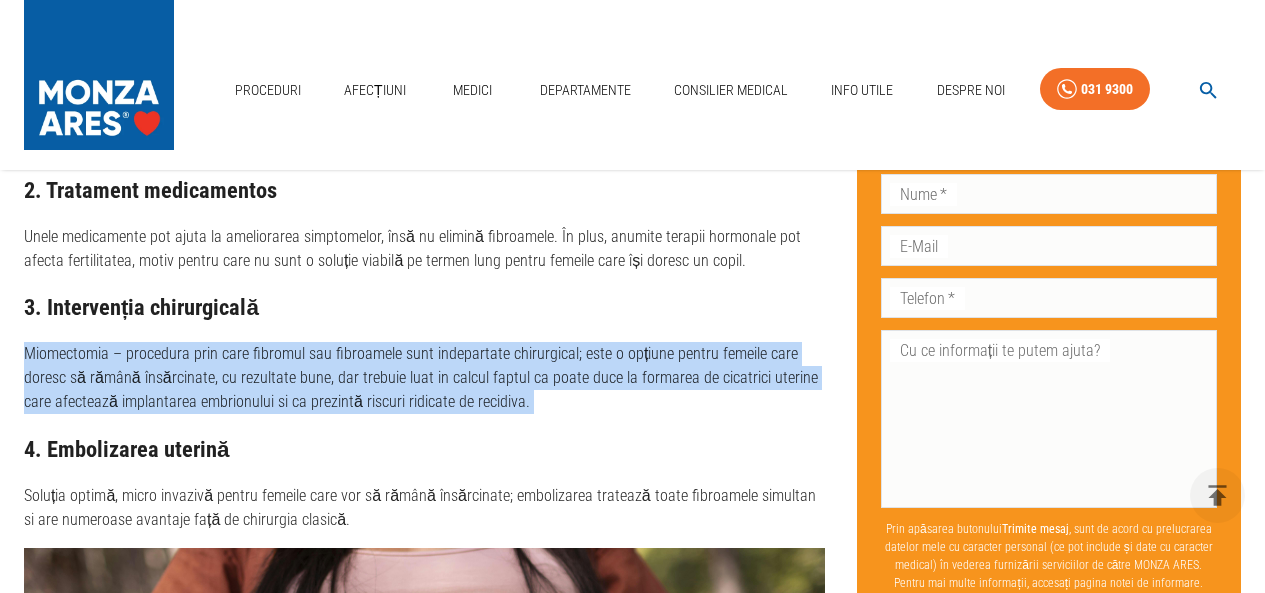 click on "Miomectomia – procedura prin care fibromul sau fibroamele sunt indepartate chirurgical; este o opțiune pentru femeile care doresc să rămână însărcinate, cu rezultate bune, dar trebuie luat in calcul faptul ca poate duce la formarea de cicatrici uterine care afectează implantarea embrionului si ca prezintă riscuri ridicate de recidiva." at bounding box center (424, 378) 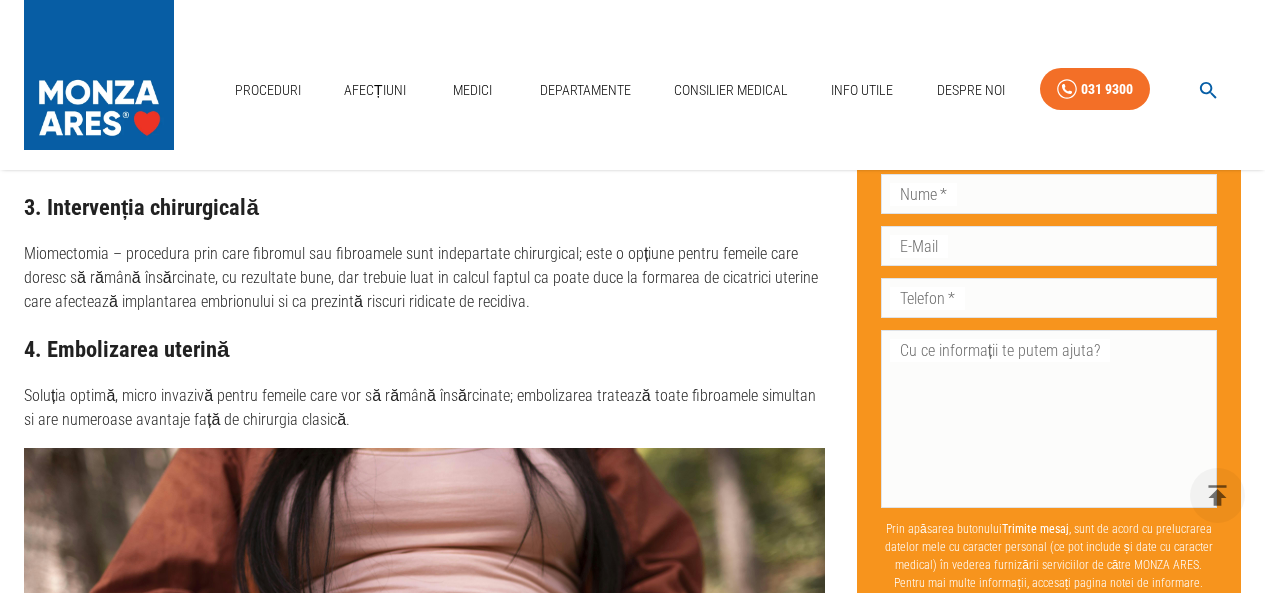 click on "Soluția optimă, micro invazivă pentru femeile care vor să rămână însărcinate; embolizarea tratează toate fibroamele simultan si are numeroase avantaje față de chirurgia clasică." at bounding box center [424, 408] 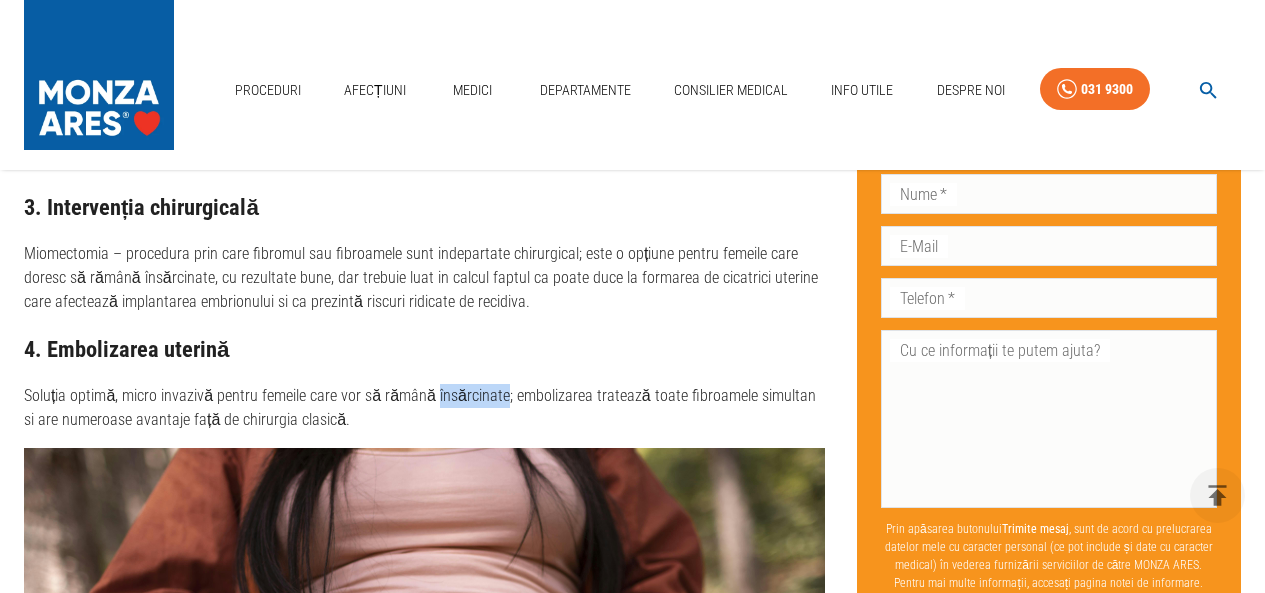click on "Soluția optimă, micro invazivă pentru femeile care vor să rămână însărcinate; embolizarea tratează toate fibroamele simultan si are numeroase avantaje față de chirurgia clasică." at bounding box center (424, 408) 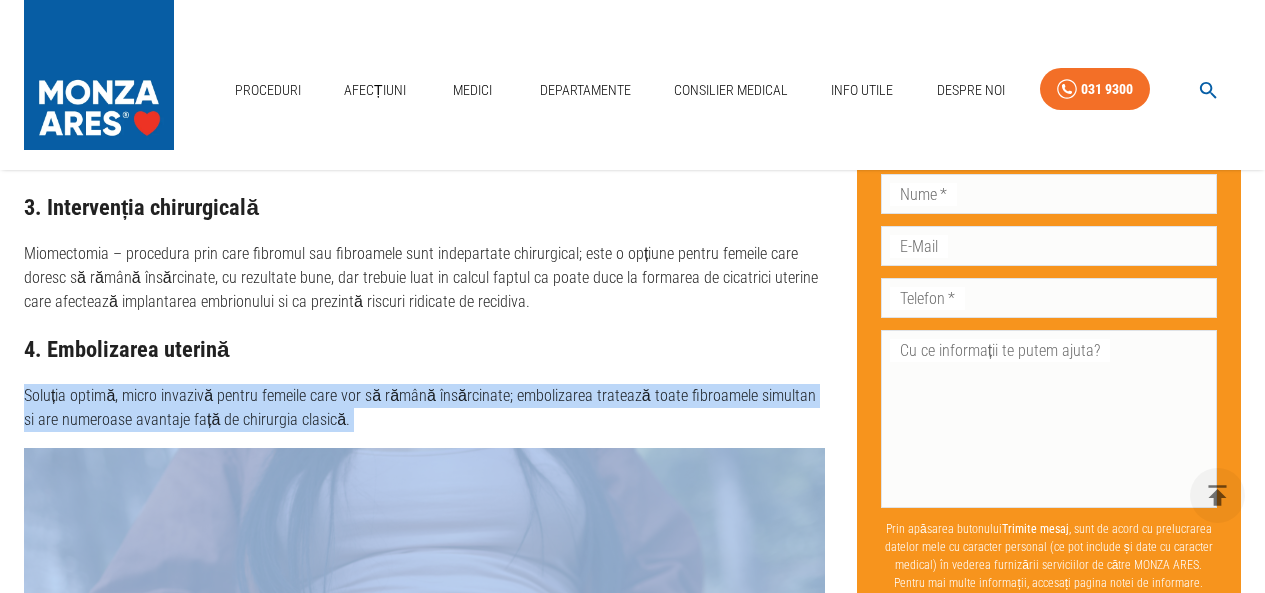 click on "Soluția optimă, micro invazivă pentru femeile care vor să rămână însărcinate; embolizarea tratează toate fibroamele simultan si are numeroase avantaje față de chirurgia clasică." at bounding box center [424, 408] 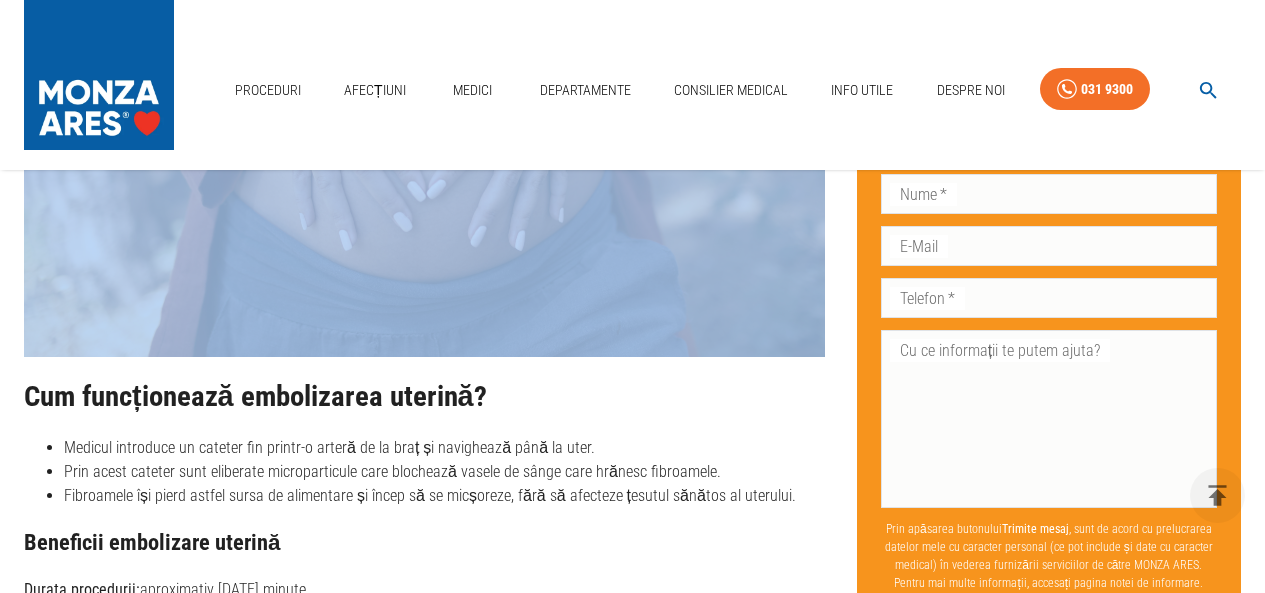 scroll, scrollTop: 3100, scrollLeft: 0, axis: vertical 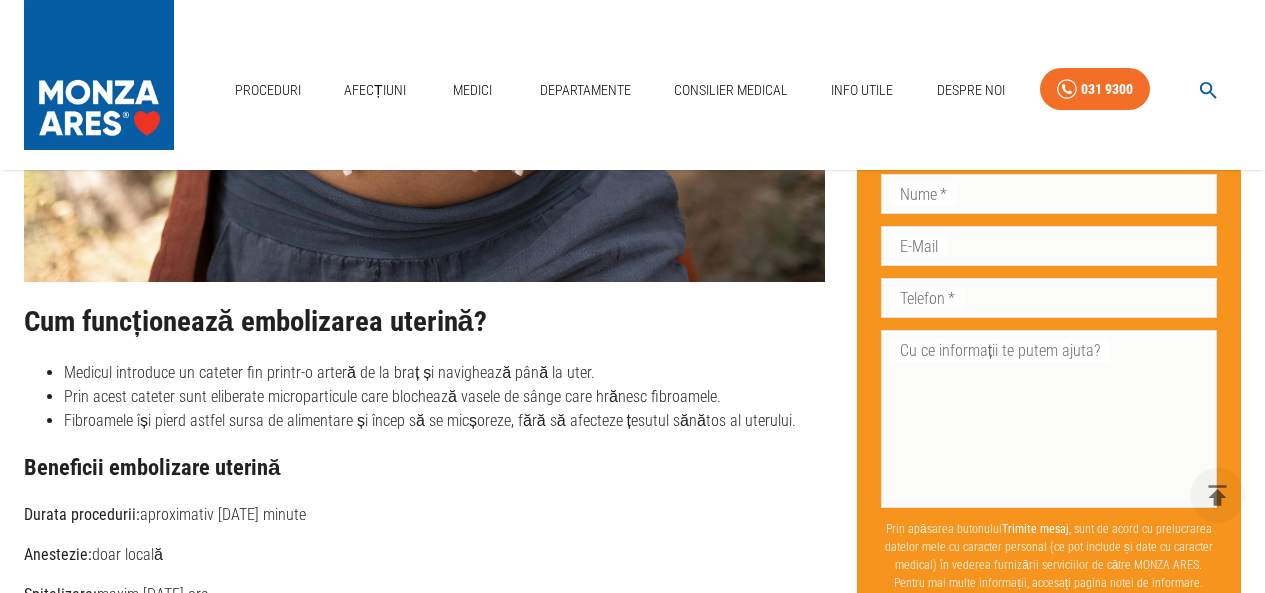 click on "Medicul introduce un cateter fin printr-o arteră de la braț și navighează până la uter." at bounding box center [444, 373] 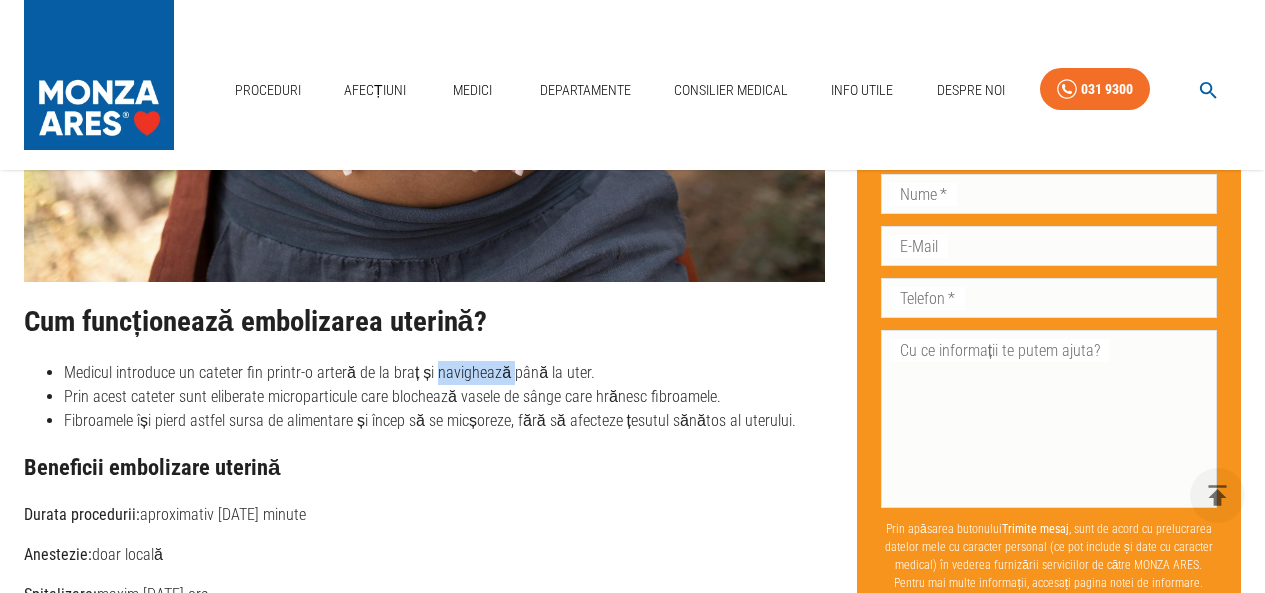 click on "Medicul introduce un cateter fin printr-o arteră de la braț și navighează până la uter." at bounding box center [444, 373] 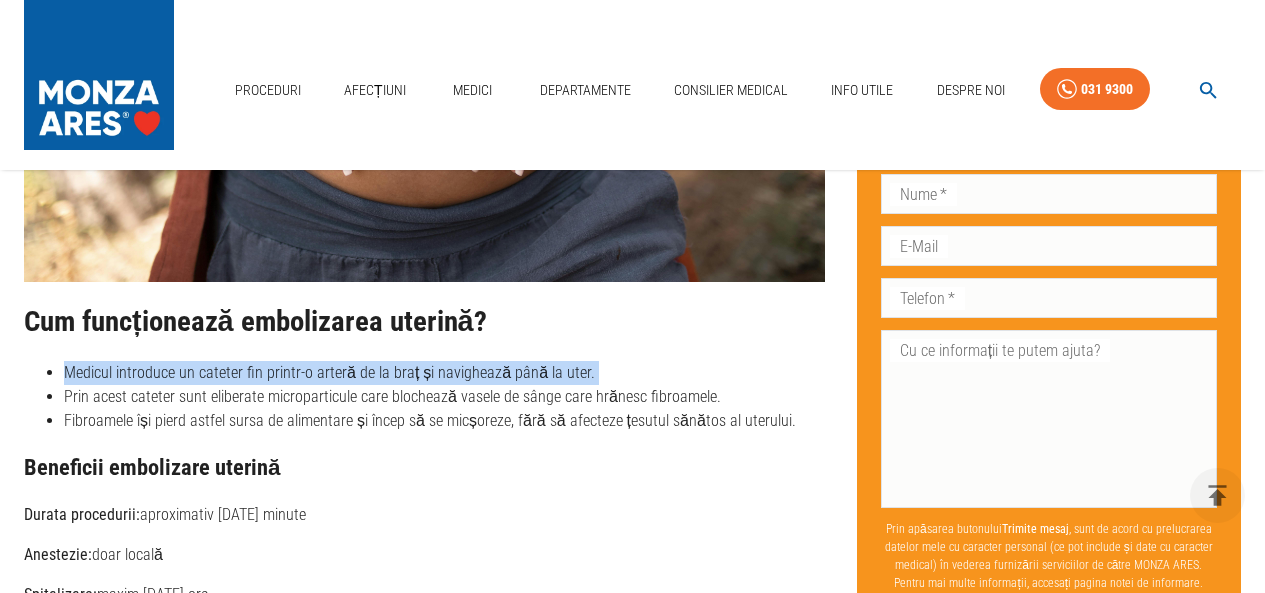 click on "Medicul introduce un cateter fin printr-o arteră de la braț și navighează până la uter." at bounding box center [444, 373] 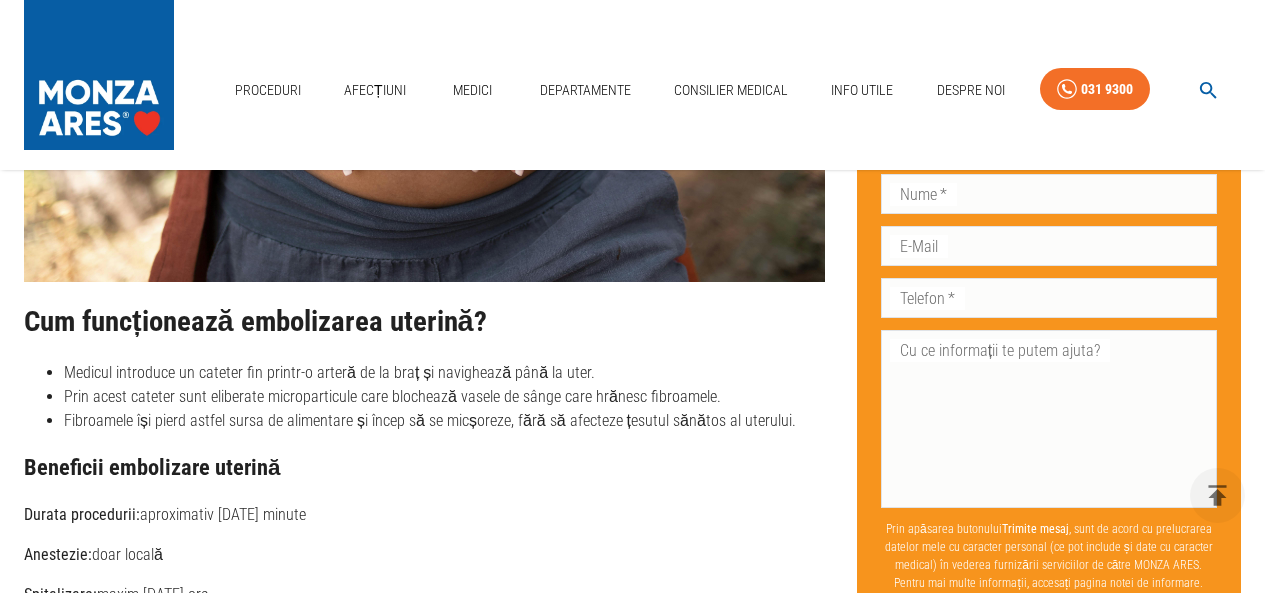 click on "Prin acest cateter sunt eliberate microparticule care blochează vasele de sânge care hrănesc fibroamele." at bounding box center [444, 397] 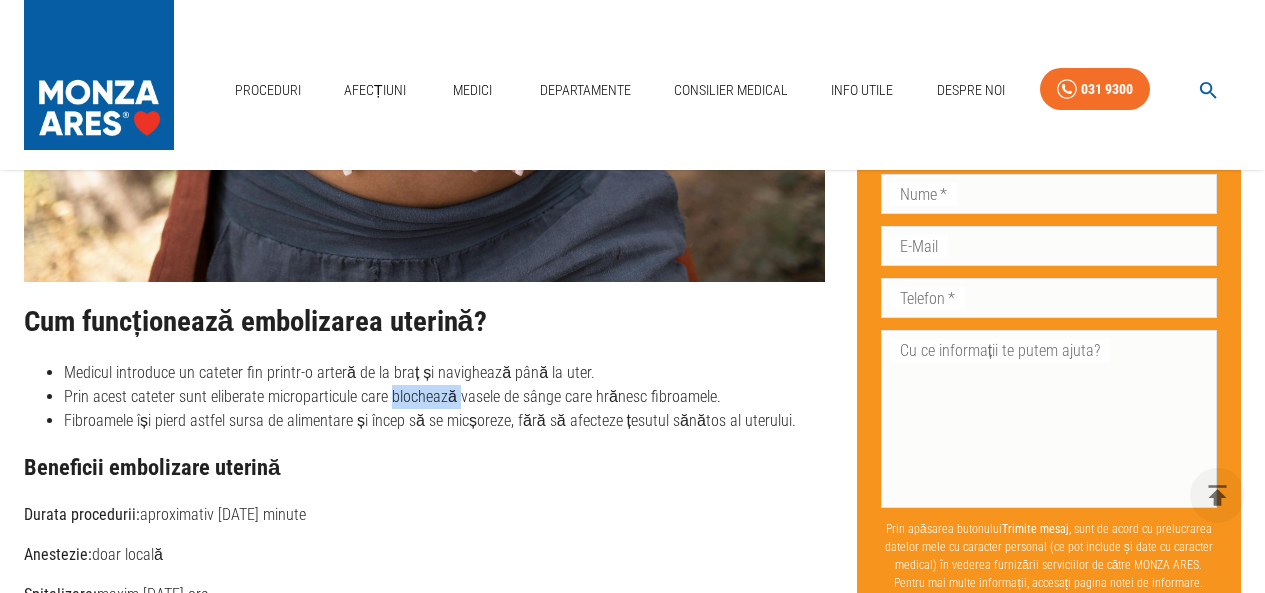 click on "Prin acest cateter sunt eliberate microparticule care blochează vasele de sânge care hrănesc fibroamele." at bounding box center [444, 397] 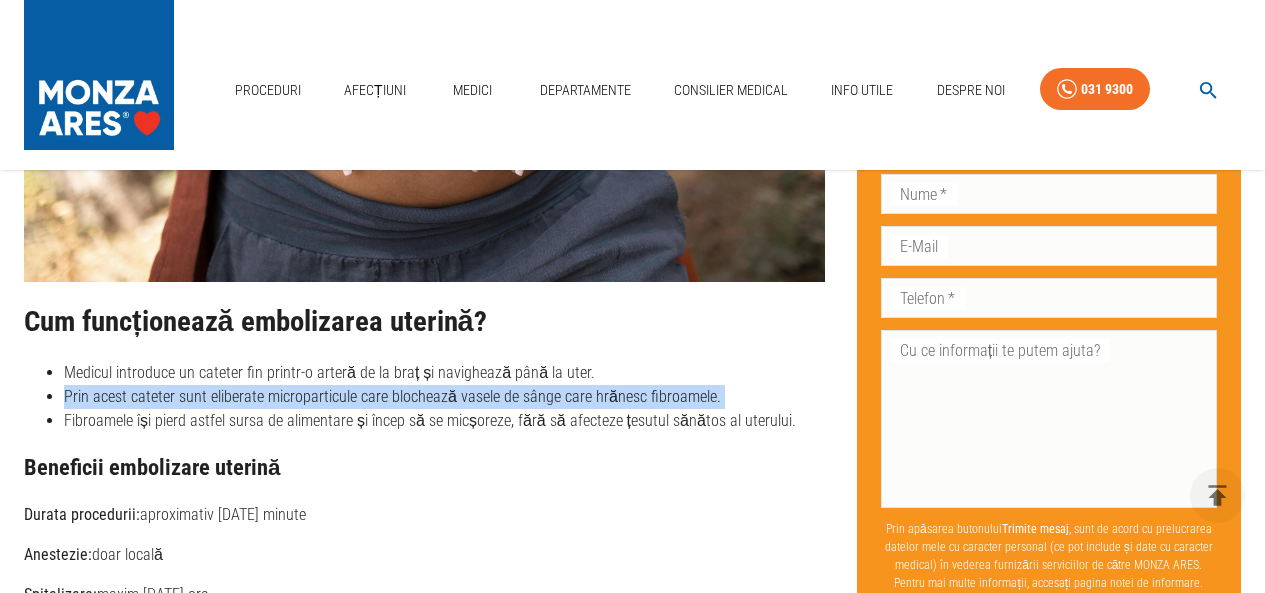 click on "Prin acest cateter sunt eliberate microparticule care blochează vasele de sânge care hrănesc fibroamele." at bounding box center (444, 397) 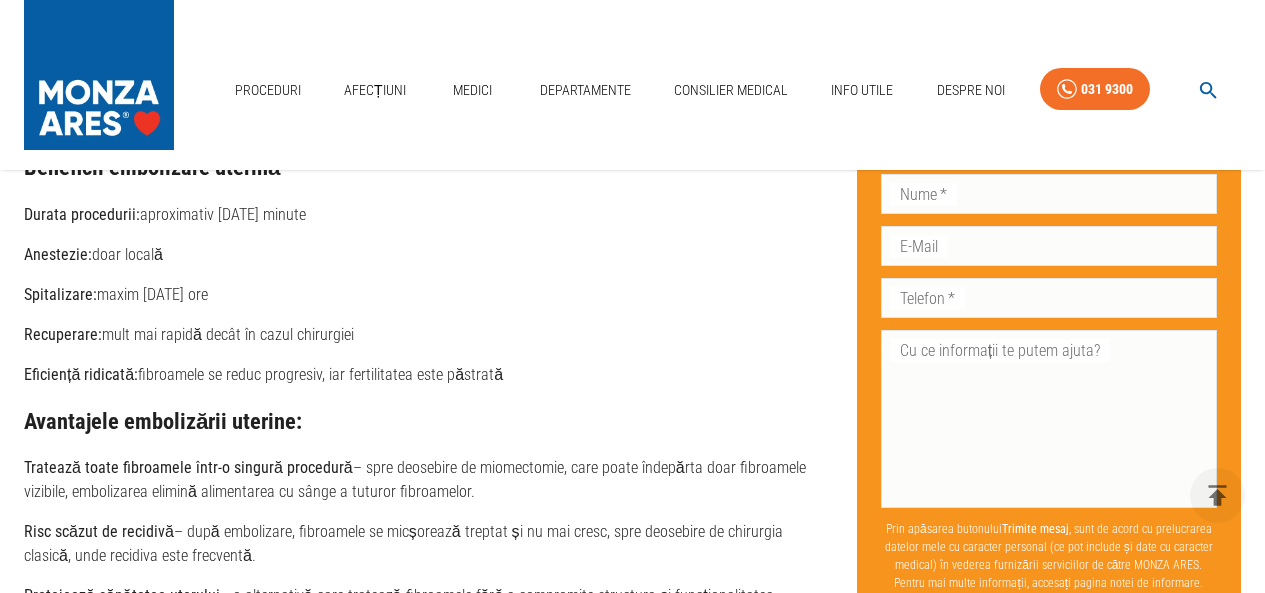 scroll, scrollTop: 3500, scrollLeft: 0, axis: vertical 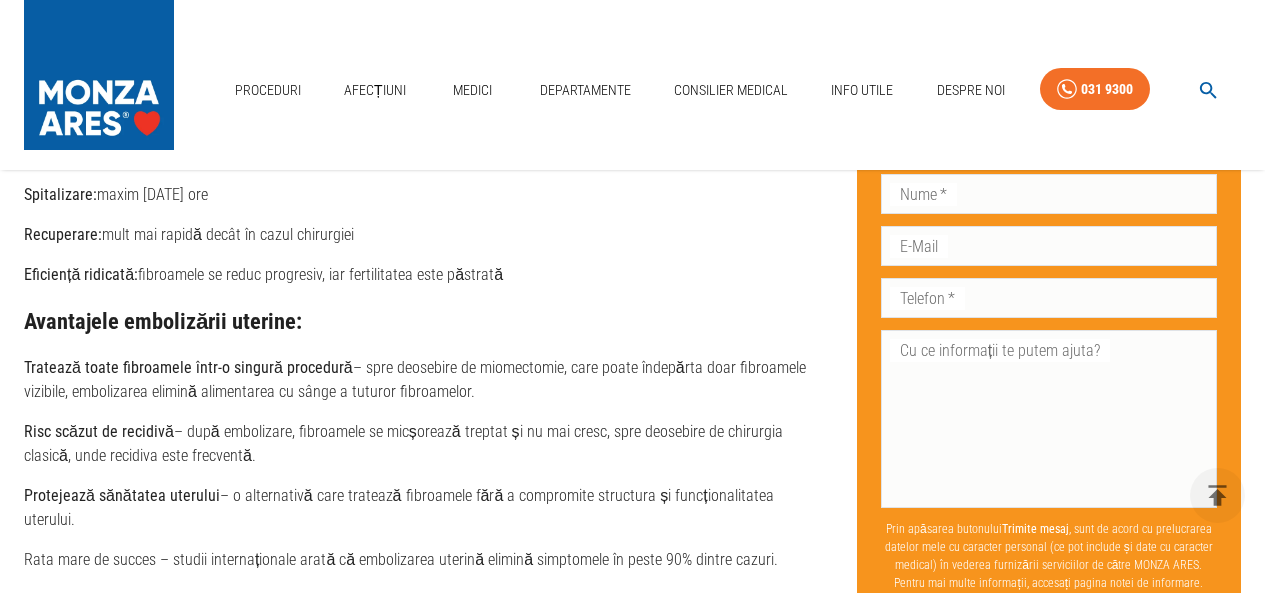 click on "Tratează toate fibroamele într-o singură procedură  – spre deosebire de miomectomie, care poate îndepărta doar fibroamele vizibile, embolizarea elimină alimentarea cu sânge a tuturor fibroamelor." at bounding box center [424, 380] 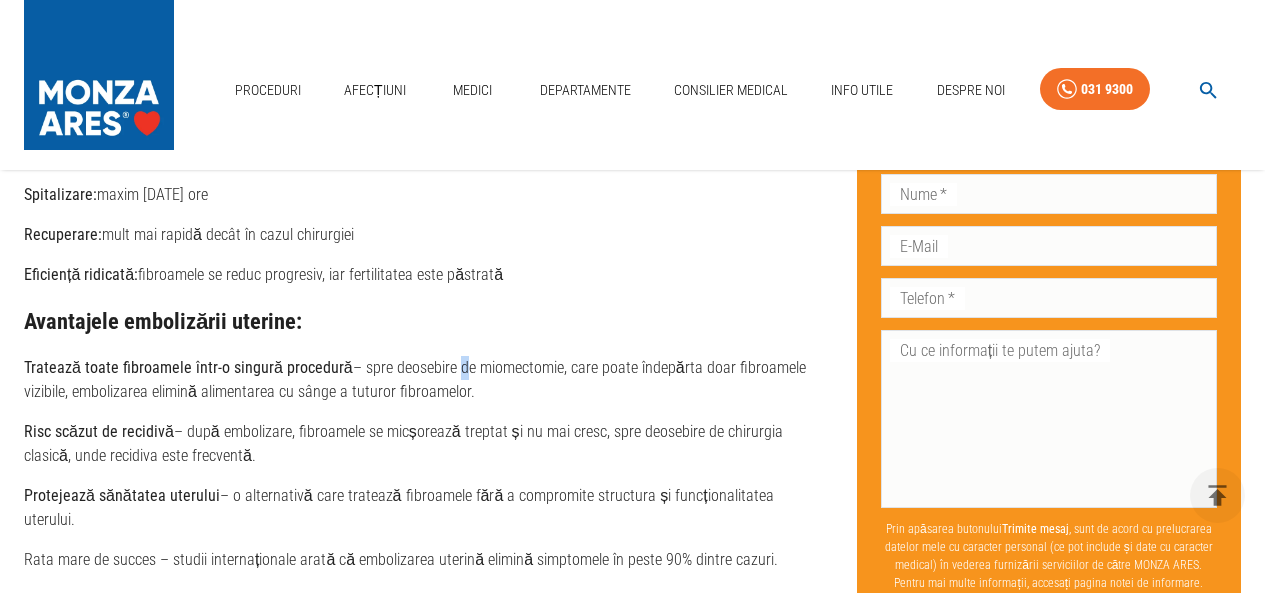 click on "Tratează toate fibroamele într-o singură procedură  – spre deosebire de miomectomie, care poate îndepărta doar fibroamele vizibile, embolizarea elimină alimentarea cu sânge a tuturor fibroamelor." at bounding box center (424, 380) 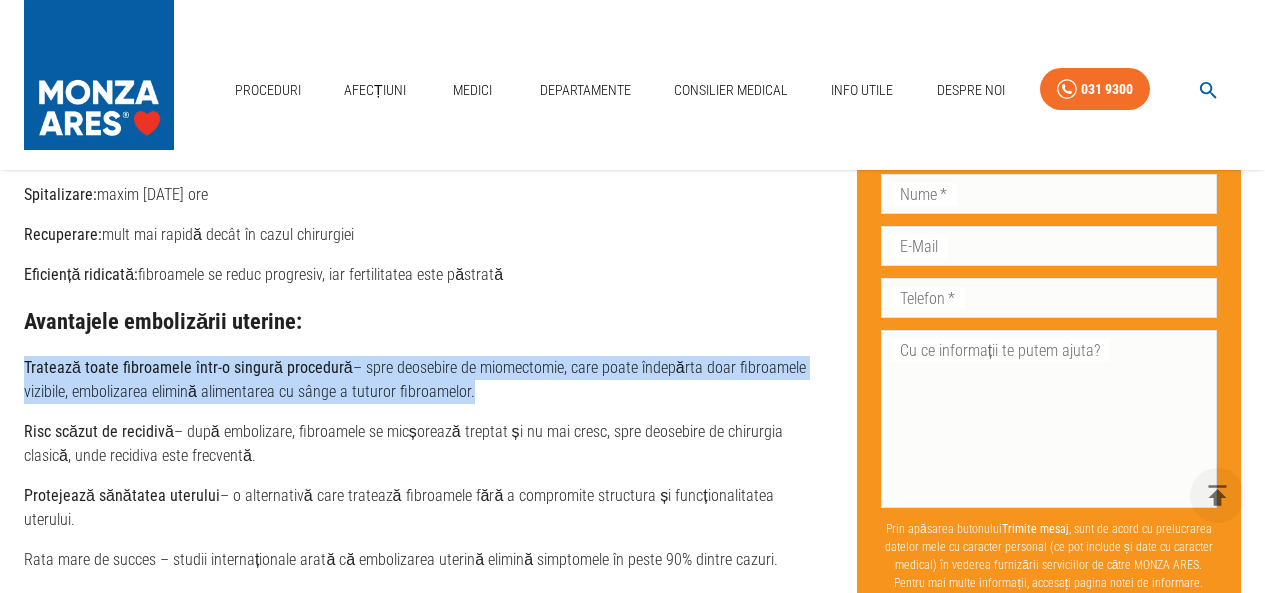 click on "Tratează toate fibroamele într-o singură procedură  – spre deosebire de miomectomie, care poate îndepărta doar fibroamele vizibile, embolizarea elimină alimentarea cu sânge a tuturor fibroamelor." at bounding box center [424, 380] 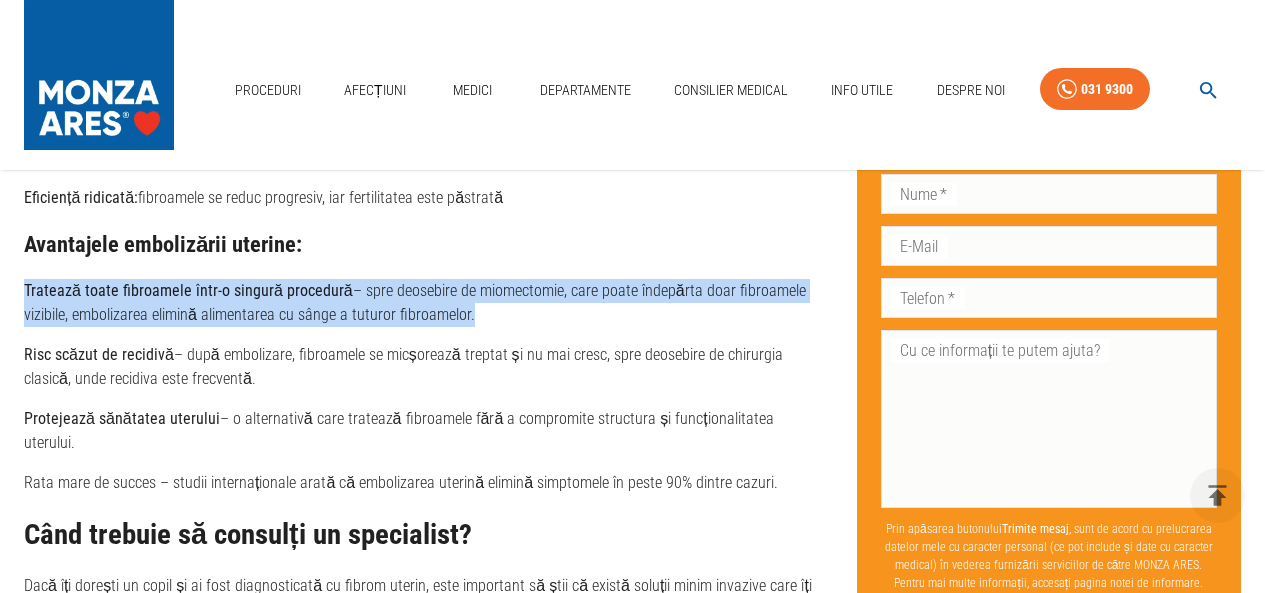 scroll, scrollTop: 3600, scrollLeft: 0, axis: vertical 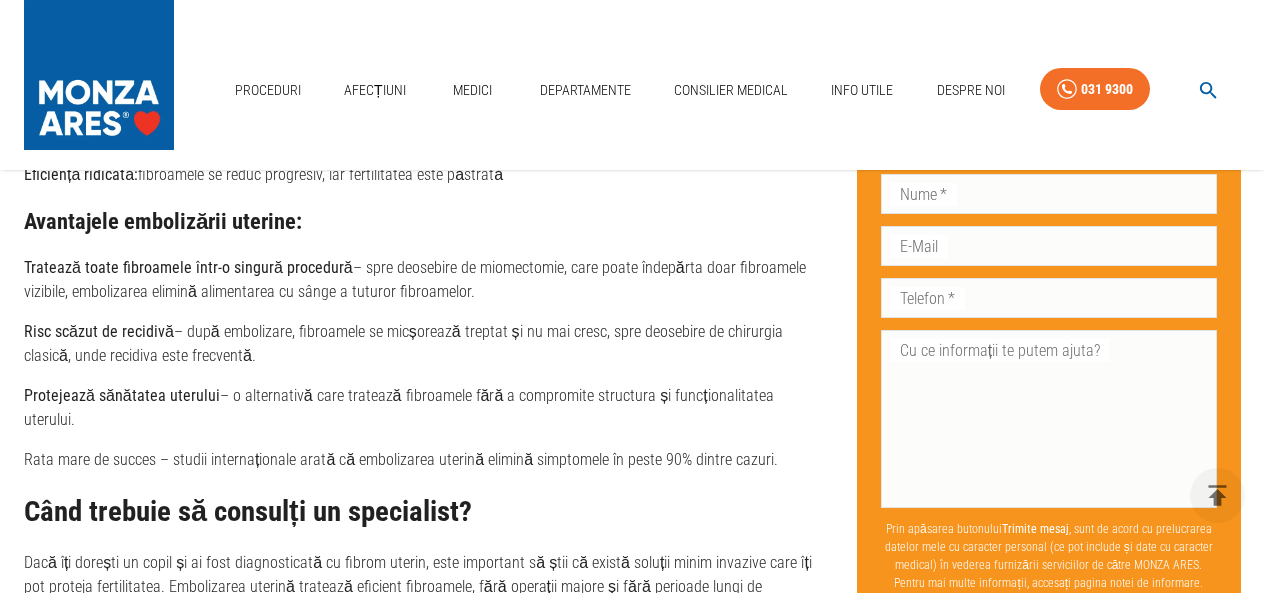 click on "Risc scăzut de recidivă  – după embolizare, fibroamele se micșorează treptat și nu mai cresc, spre deosebire de chirurgia clasică, unde recidiva este frecventă." at bounding box center (424, 344) 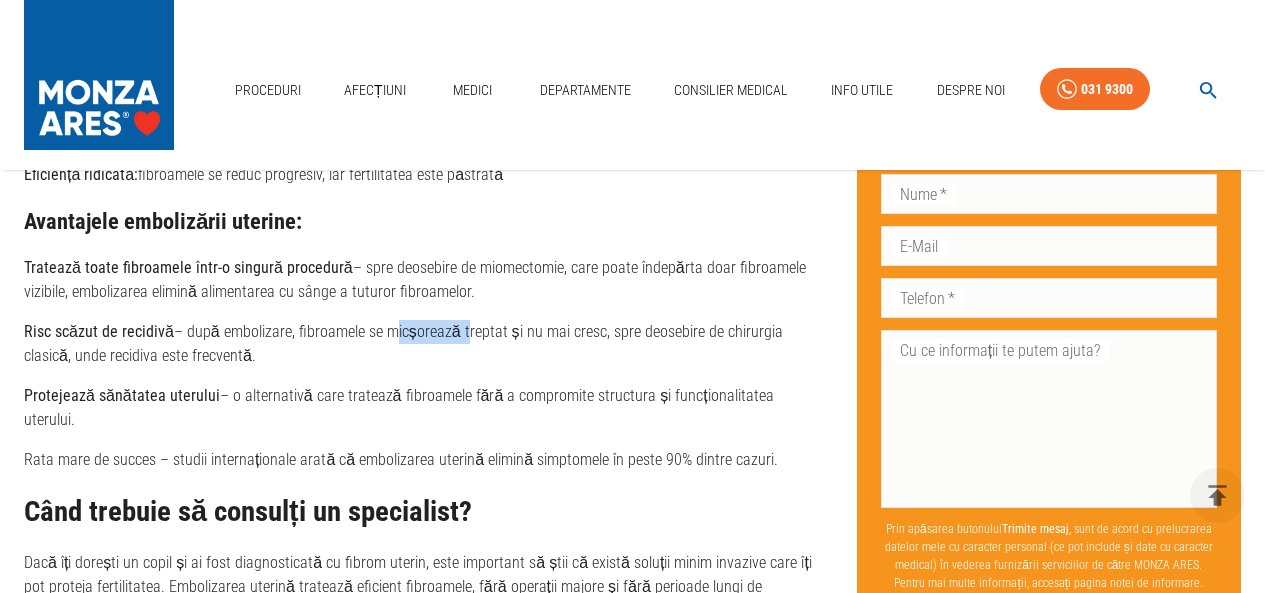 click on "Risc scăzut de recidivă  – după embolizare, fibroamele se micșorează treptat și nu mai cresc, spre deosebire de chirurgia clasică, unde recidiva este frecventă." at bounding box center (424, 344) 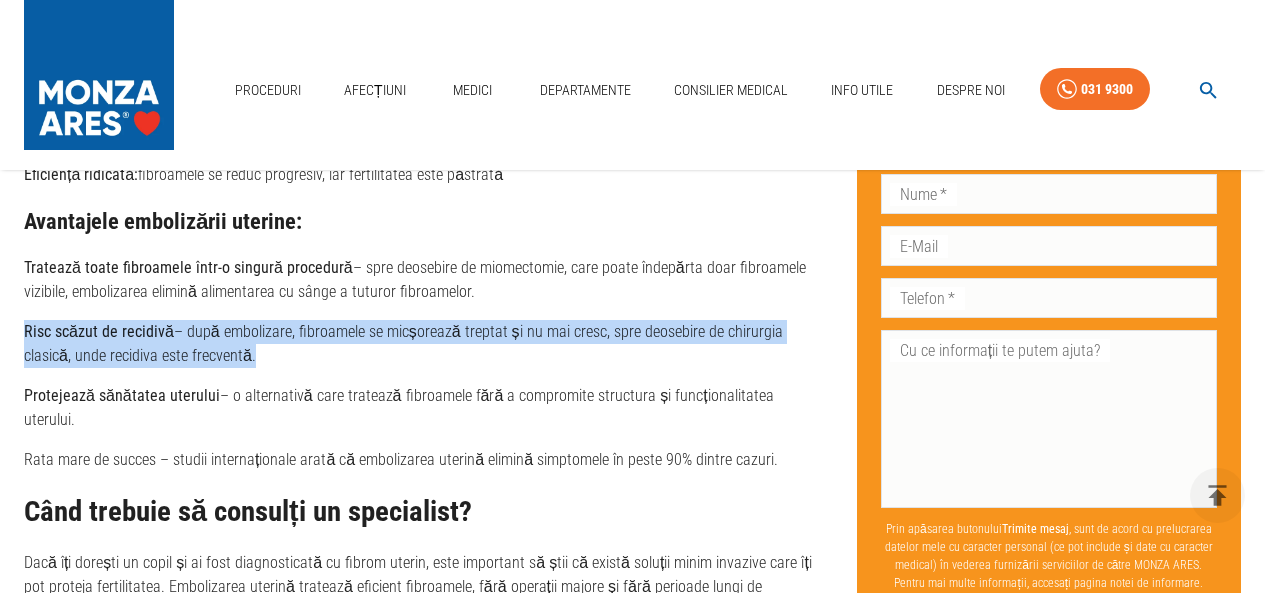 click on "Risc scăzut de recidivă  – după embolizare, fibroamele se micșorează treptat și nu mai cresc, spre deosebire de chirurgia clasică, unde recidiva este frecventă." at bounding box center (424, 344) 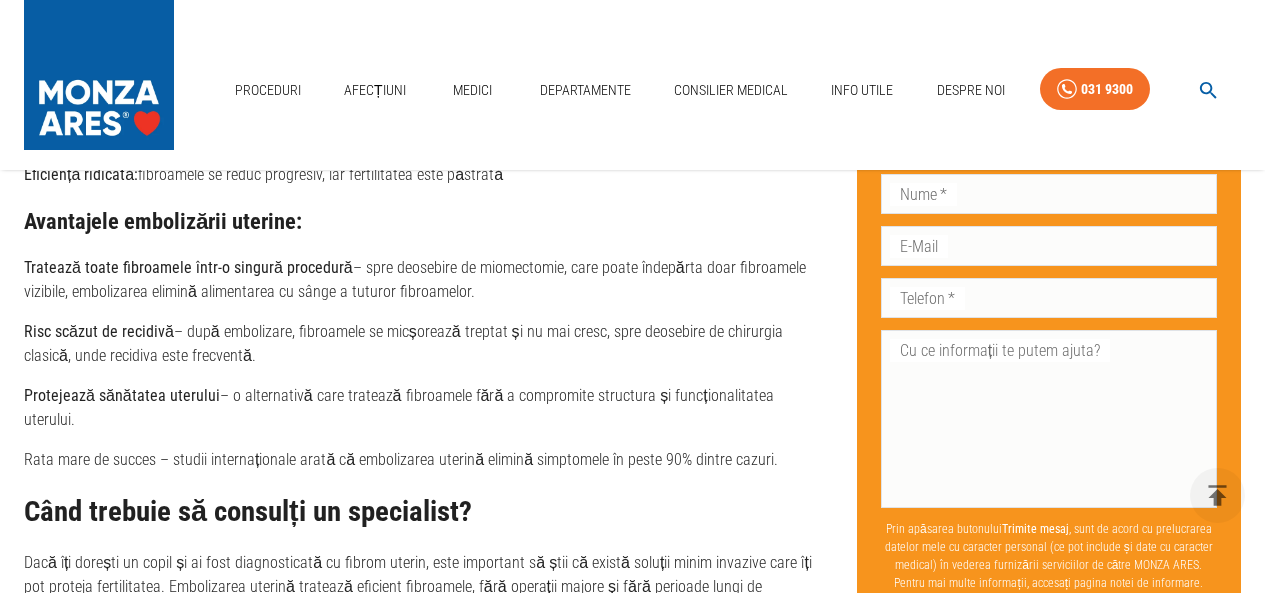 click on "Protejează sănătatea uterului  – o alternativă care tratează fibroamele fără a compromite structura și funcționalitatea uterului." at bounding box center [424, 408] 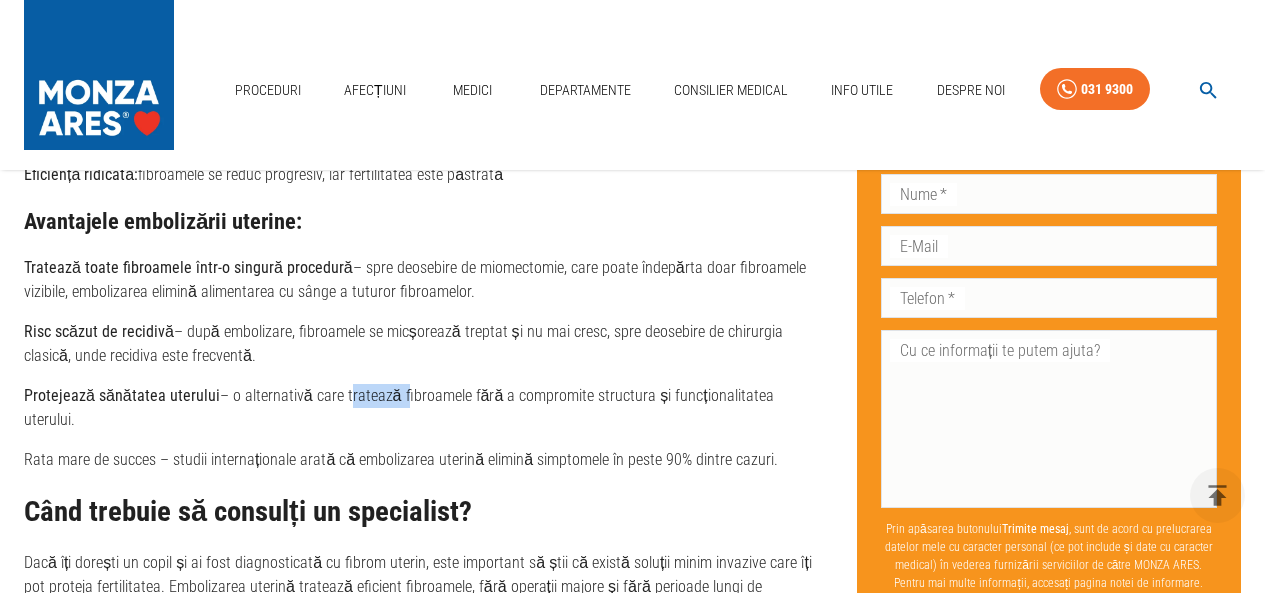 click on "Protejează sănătatea uterului  – o alternativă care tratează fibroamele fără a compromite structura și funcționalitatea uterului." at bounding box center (424, 408) 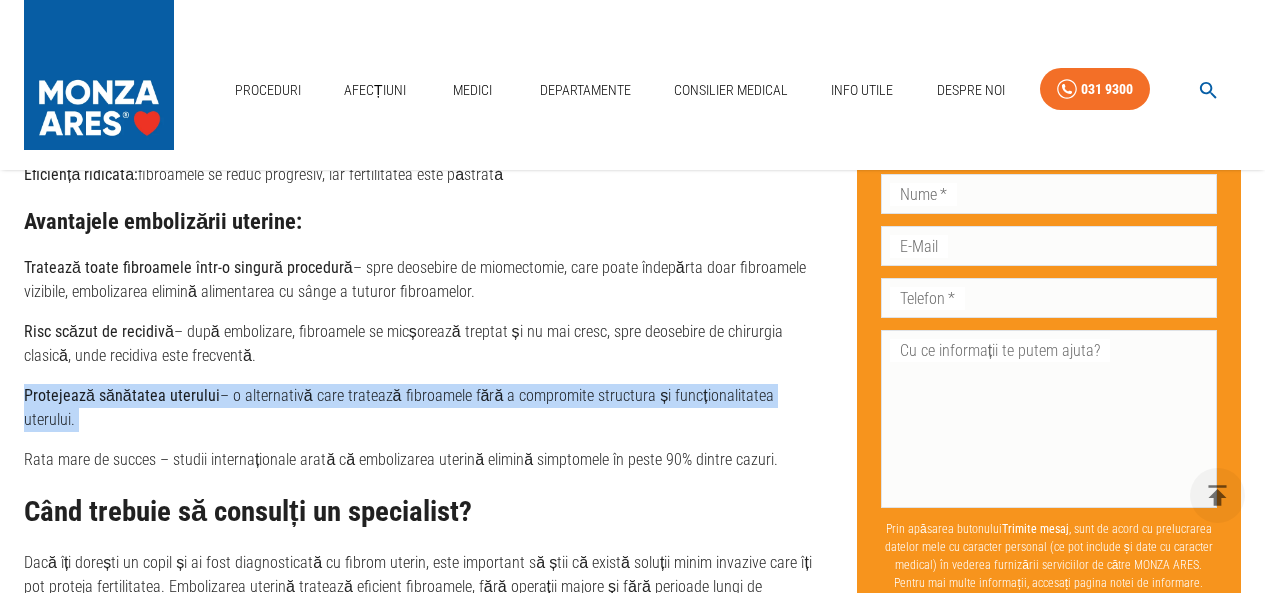 click on "Protejează sănătatea uterului  – o alternativă care tratează fibroamele fără a compromite structura și funcționalitatea uterului." at bounding box center (424, 408) 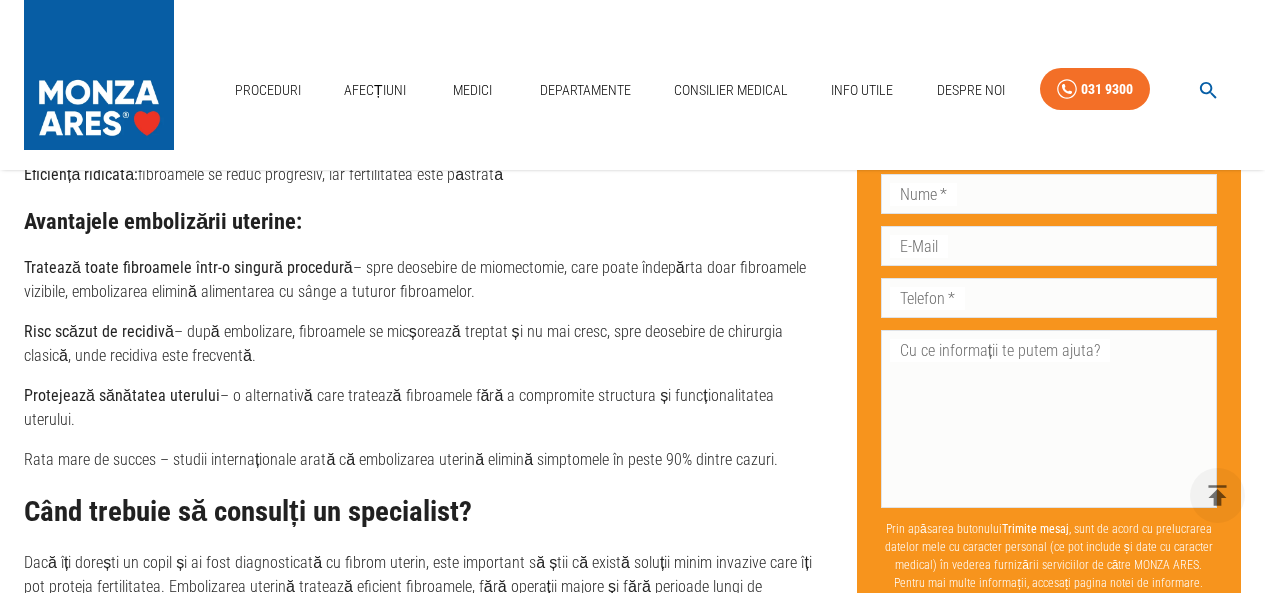 click on "Rata mare de succes – studii internaționale arată că embolizarea uterină elimină simptomele în peste 90% dintre cazuri." at bounding box center (424, 460) 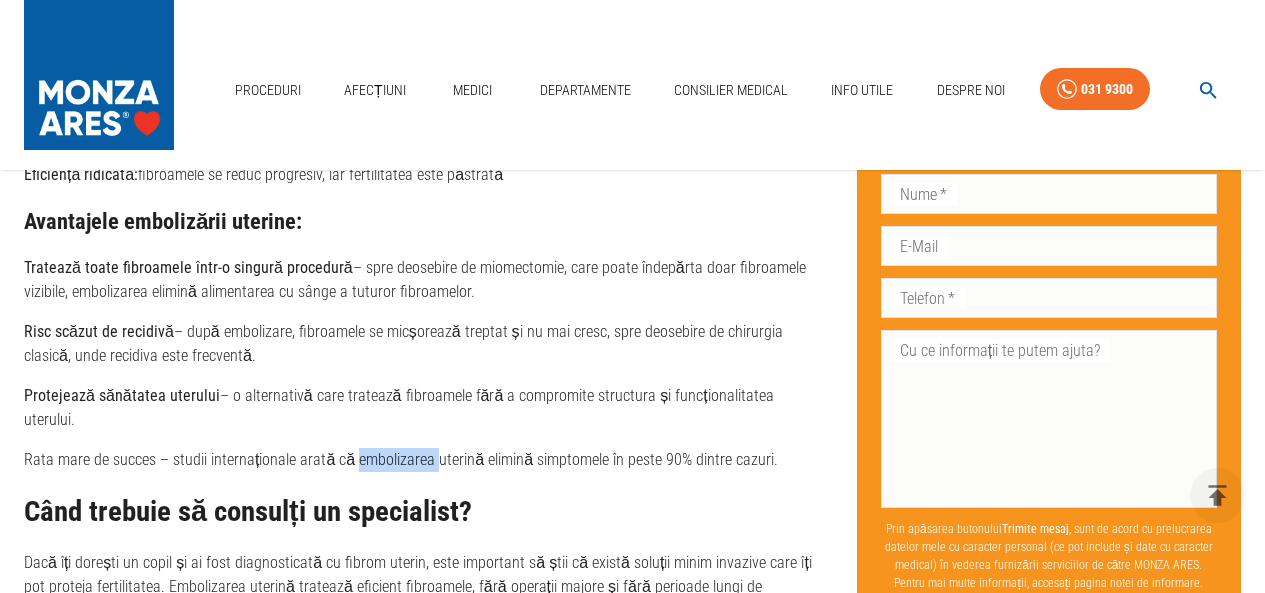 click on "Rata mare de succes – studii internaționale arată că embolizarea uterină elimină simptomele în peste 90% dintre cazuri." at bounding box center (424, 460) 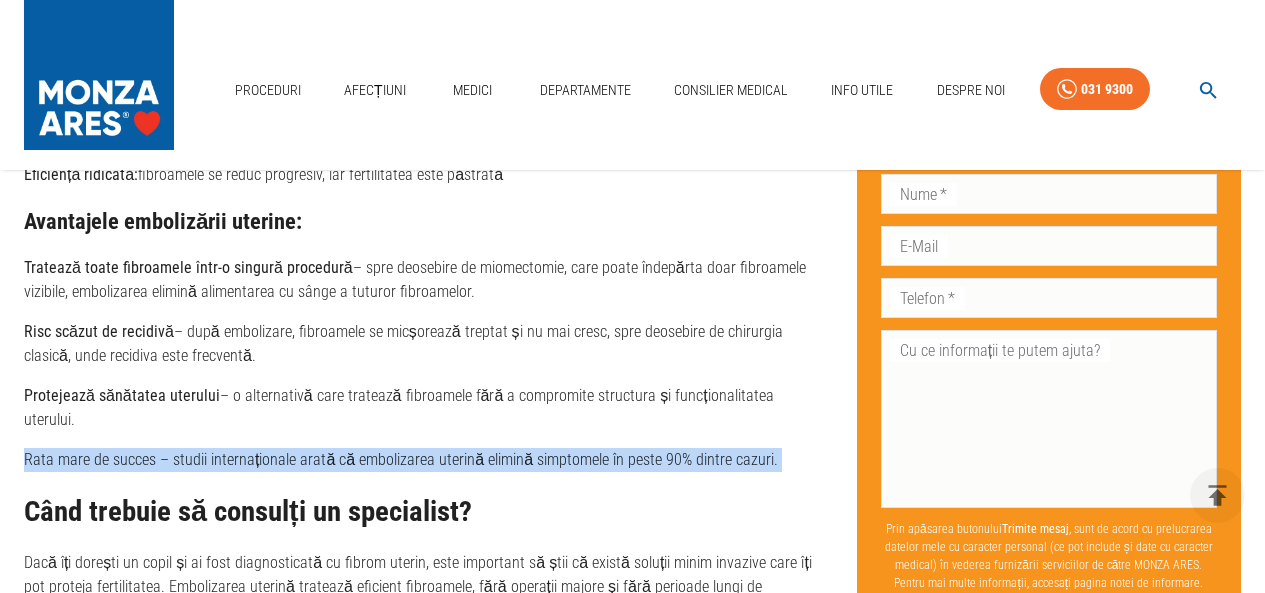click on "Rata mare de succes – studii internaționale arată că embolizarea uterină elimină simptomele în peste 90% dintre cazuri." at bounding box center [424, 460] 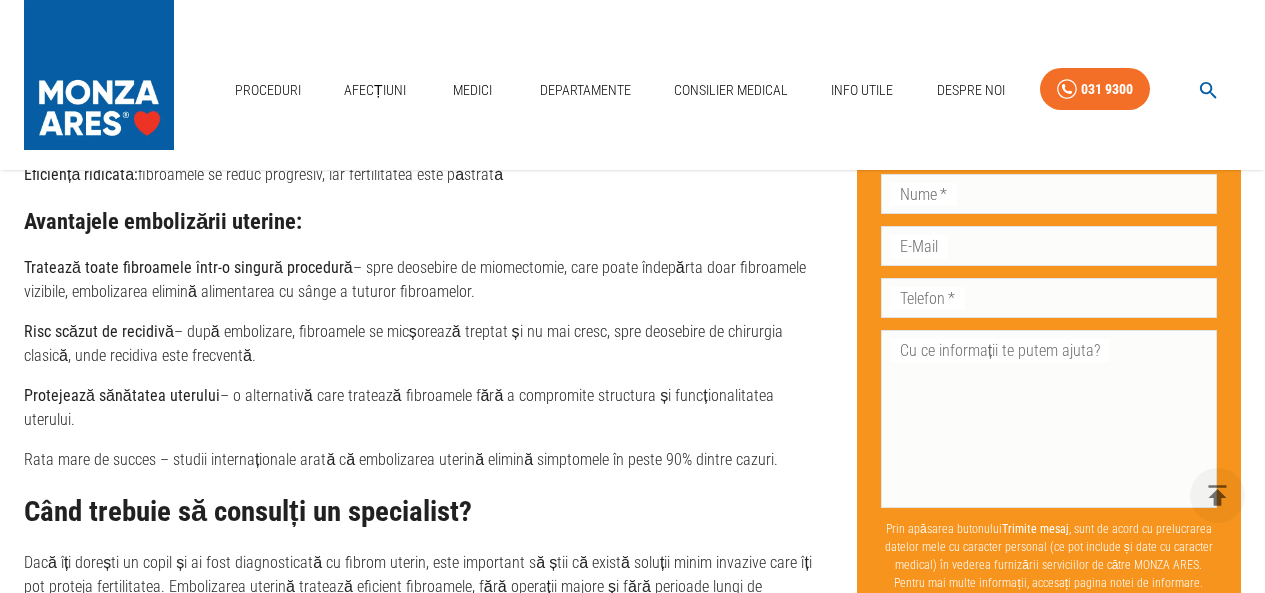 click on "Risc scăzut de recidivă  – după embolizare, fibroamele se micșorează treptat și nu mai cresc, spre deosebire de chirurgia clasică, unde recidiva este frecventă." at bounding box center (424, 344) 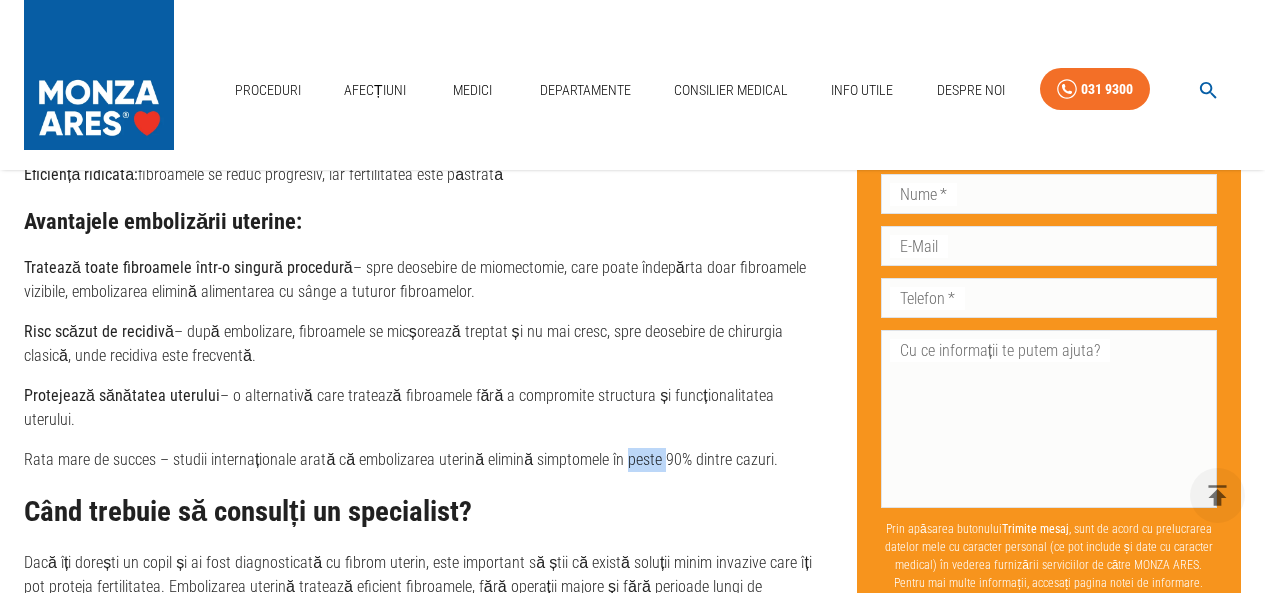 click on "Rata mare de succes – studii internaționale arată că embolizarea uterină elimină simptomele în peste 90% dintre cazuri." at bounding box center [424, 460] 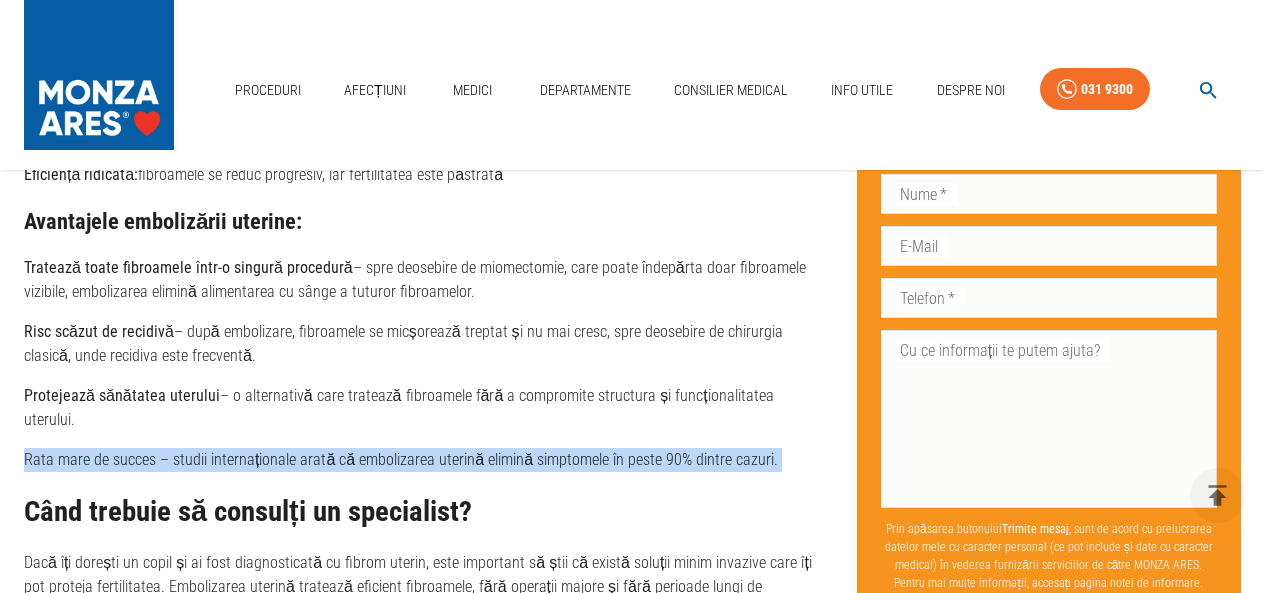 click on "Rata mare de succes – studii internaționale arată că embolizarea uterină elimină simptomele în peste 90% dintre cazuri." at bounding box center [424, 460] 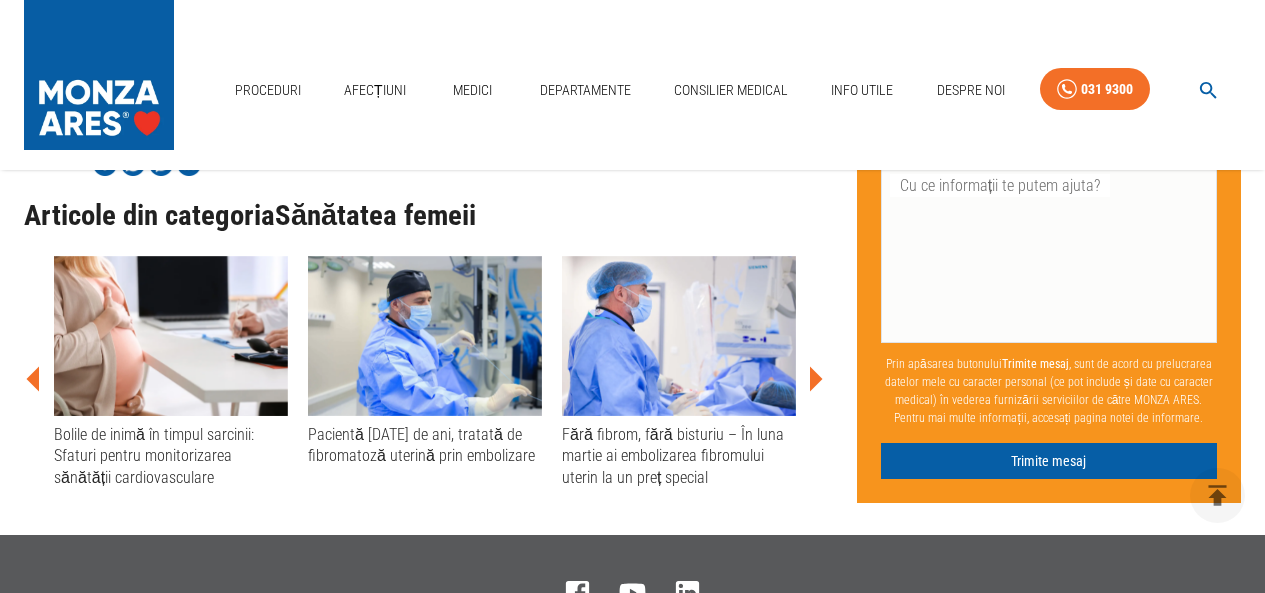 scroll, scrollTop: 4500, scrollLeft: 0, axis: vertical 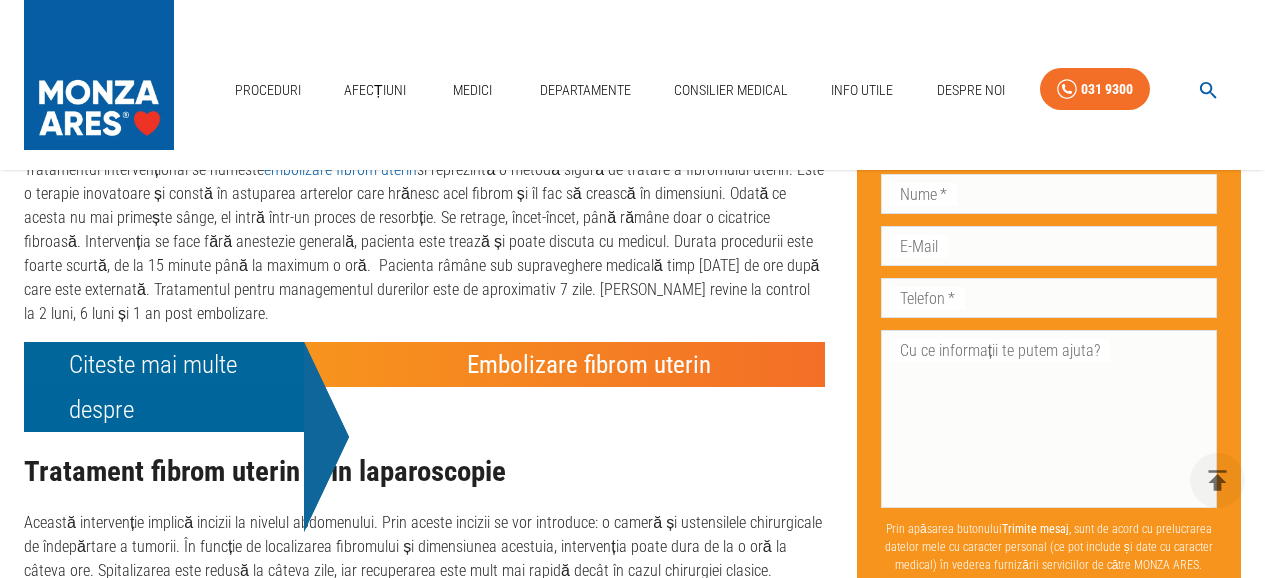 click on "Citeste mai multe despre" at bounding box center [186, 387] 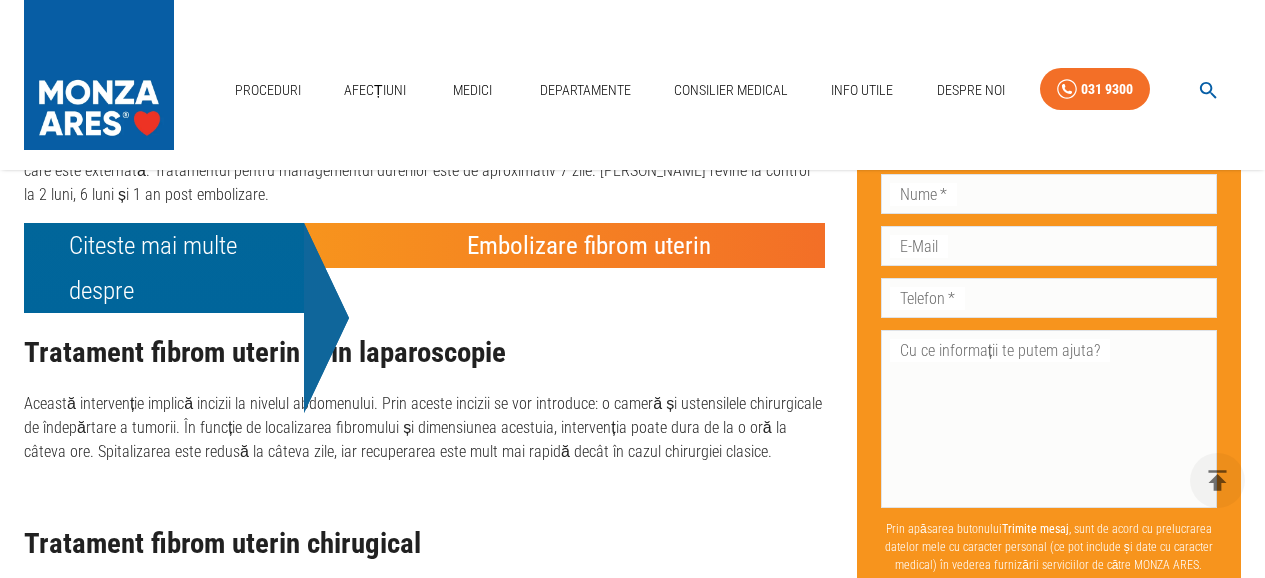 scroll, scrollTop: 2700, scrollLeft: 0, axis: vertical 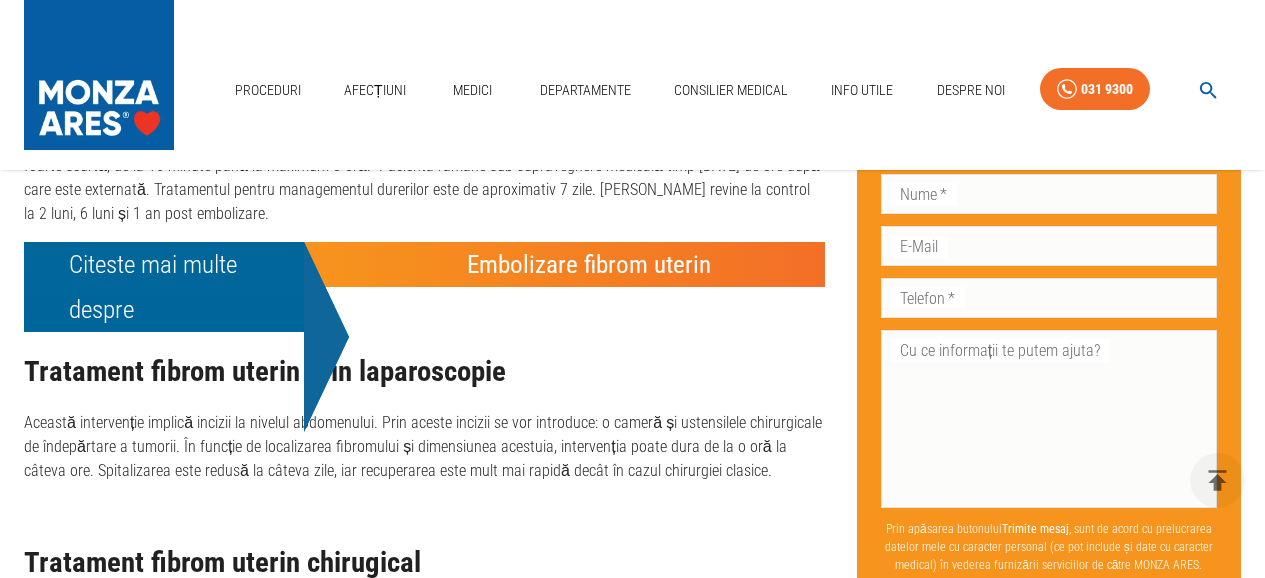 click on "Această intervenție implică incizii la nivelul abdomenului. Prin aceste incizii se vor introduce: o cameră și ustensilele chirurgicale de îndepărtare a tumorii. În funcție de localizarea fibromului și dimensiunea acestuia, intervenția poate dura de la o oră la câteva ore. Spitalizarea este redusă la câteva zile, iar recuperarea este mult mai rapidă decât în cazul chirurgiei clasice." at bounding box center [424, 447] 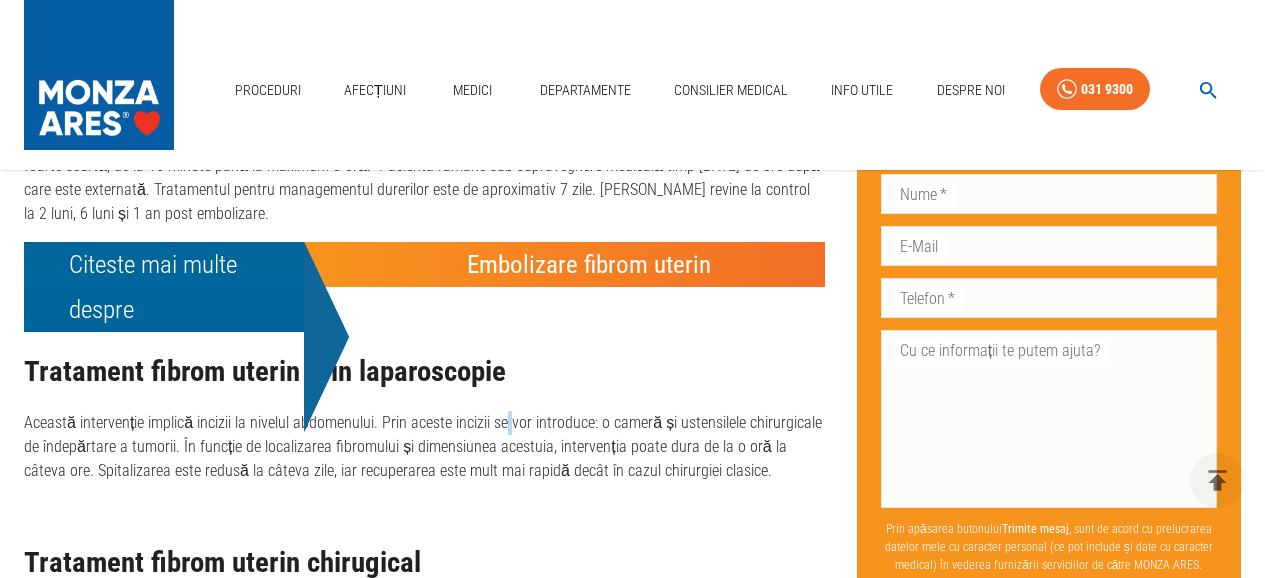 click on "Această intervenție implică incizii la nivelul abdomenului. Prin aceste incizii se vor introduce: o cameră și ustensilele chirurgicale de îndepărtare a tumorii. În funcție de localizarea fibromului și dimensiunea acestuia, intervenția poate dura de la o oră la câteva ore. Spitalizarea este redusă la câteva zile, iar recuperarea este mult mai rapidă decât în cazul chirurgiei clasice." at bounding box center [424, 447] 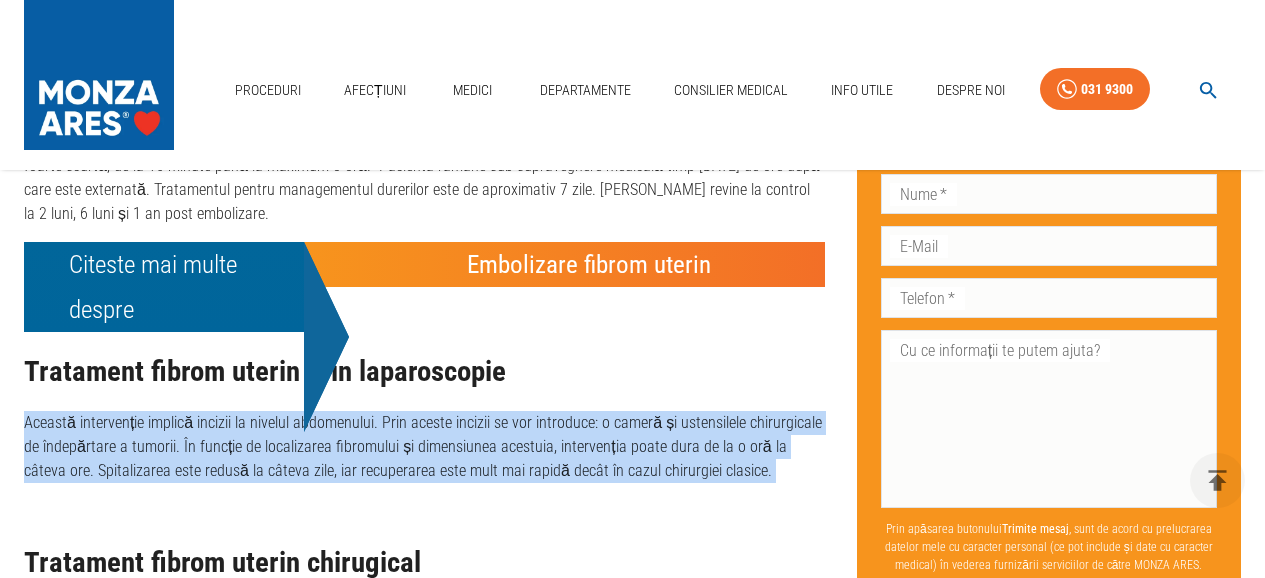 click on "Această intervenție implică incizii la nivelul abdomenului. Prin aceste incizii se vor introduce: o cameră și ustensilele chirurgicale de îndepărtare a tumorii. În funcție de localizarea fibromului și dimensiunea acestuia, intervenția poate dura de la o oră la câteva ore. Spitalizarea este redusă la câteva zile, iar recuperarea este mult mai rapidă decât în cazul chirurgiei clasice." at bounding box center [424, 447] 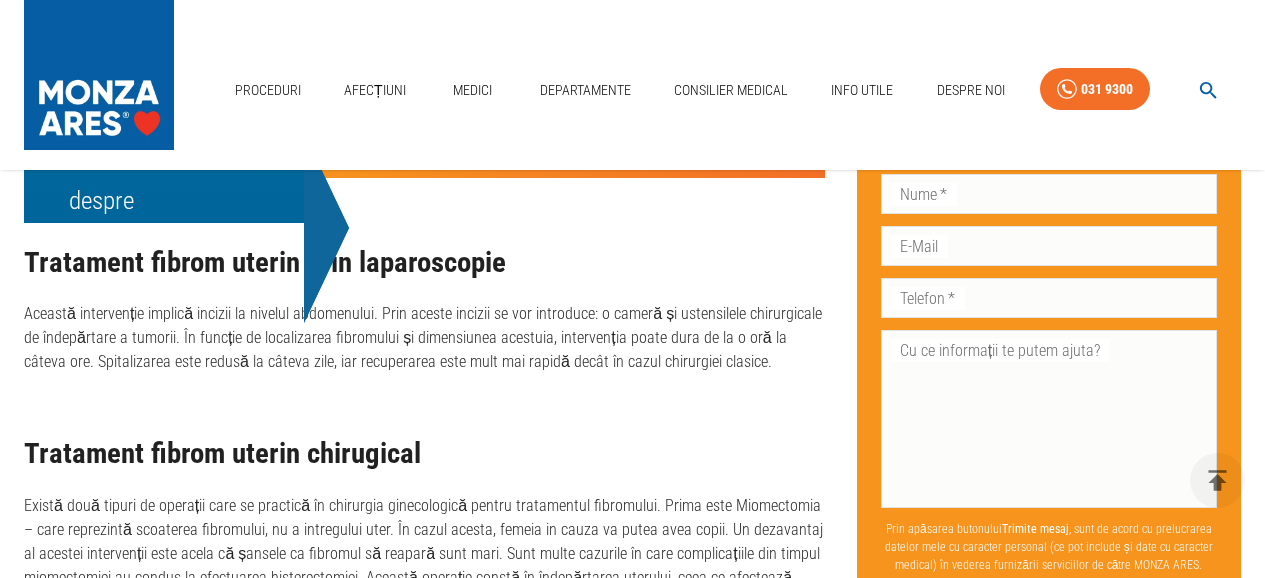 scroll, scrollTop: 2700, scrollLeft: 0, axis: vertical 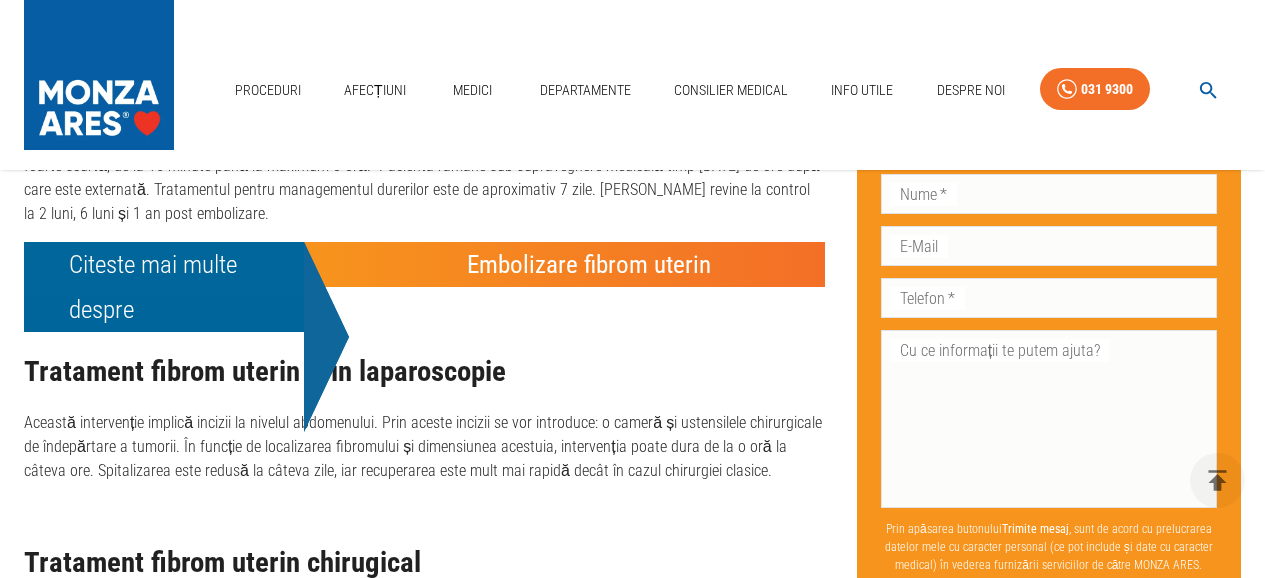 click on "Această intervenție implică incizii la nivelul abdomenului. Prin aceste incizii se vor introduce: o cameră și ustensilele chirurgicale de îndepărtare a tumorii. În funcție de localizarea fibromului și dimensiunea acestuia, intervenția poate dura de la o oră la câteva ore. Spitalizarea este redusă la câteva zile, iar recuperarea este mult mai rapidă decât în cazul chirurgiei clasice." at bounding box center [424, 447] 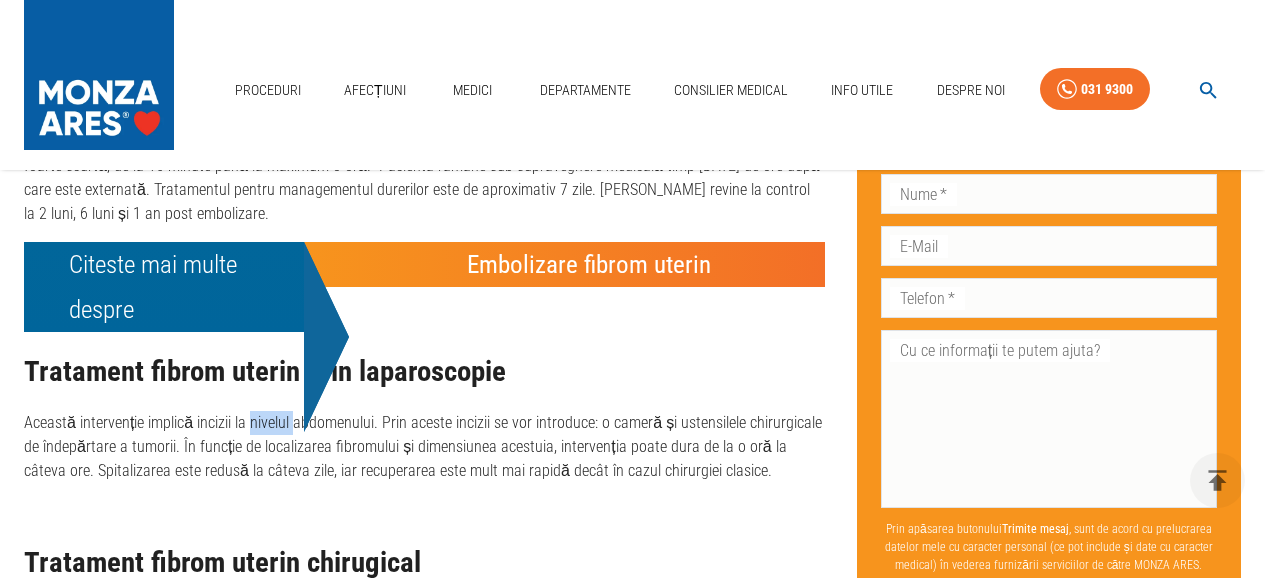 click on "Această intervenție implică incizii la nivelul abdomenului. Prin aceste incizii se vor introduce: o cameră și ustensilele chirurgicale de îndepărtare a tumorii. În funcție de localizarea fibromului și dimensiunea acestuia, intervenția poate dura de la o oră la câteva ore. Spitalizarea este redusă la câteva zile, iar recuperarea este mult mai rapidă decât în cazul chirurgiei clasice." at bounding box center (424, 447) 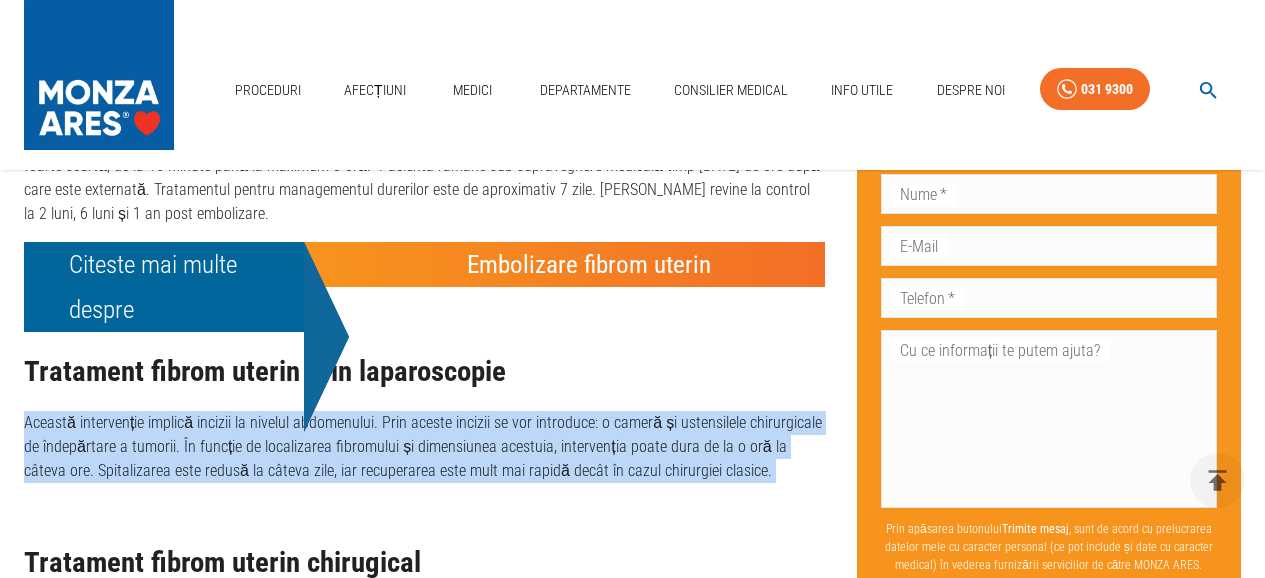 click on "Această intervenție implică incizii la nivelul abdomenului. Prin aceste incizii se vor introduce: o cameră și ustensilele chirurgicale de îndepărtare a tumorii. În funcție de localizarea fibromului și dimensiunea acestuia, intervenția poate dura de la o oră la câteva ore. Spitalizarea este redusă la câteva zile, iar recuperarea este mult mai rapidă decât în cazul chirurgiei clasice." at bounding box center [424, 447] 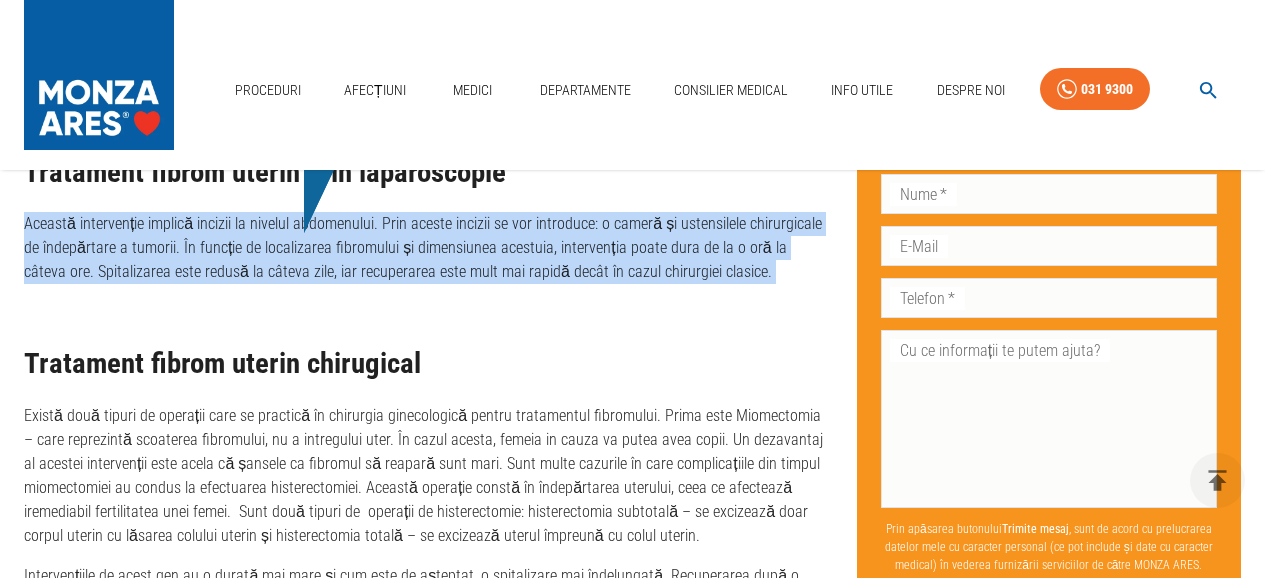 scroll, scrollTop: 2900, scrollLeft: 0, axis: vertical 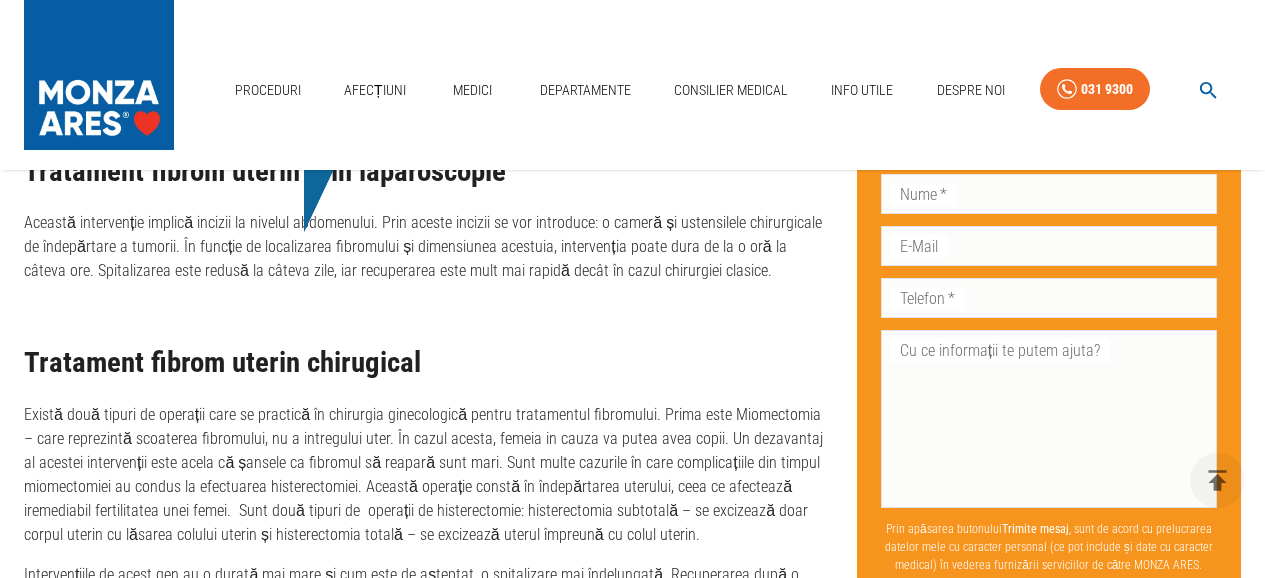 click on "Există două tipuri de operații care se practică în chirurgia ginecologică pentru tratamentul fibromului. Prima este Miomectomia – care reprezintă scoaterea fibromului, nu a intregului uter. În cazul acesta, femeia in cauza va putea avea copii. Un dezavantaj al acestei intervenții este acela că șansele ca fibromul să reapară sunt mari. Sunt multe cazurile în care complicațiile din timpul miomectomiei au condus la efectuarea histerectomiei. Această operație constă în îndepărtarea uterului, ceea ce afectează iremediabil fertilitatea unei femei.  Sunt două tipuri de  operații de histerectomie: histerectomia subtotală – se excizează doar corpul uterin cu lăsarea colului uterin și histerectomia totală – se excizează uterul împreună cu colul uterin." at bounding box center [424, 475] 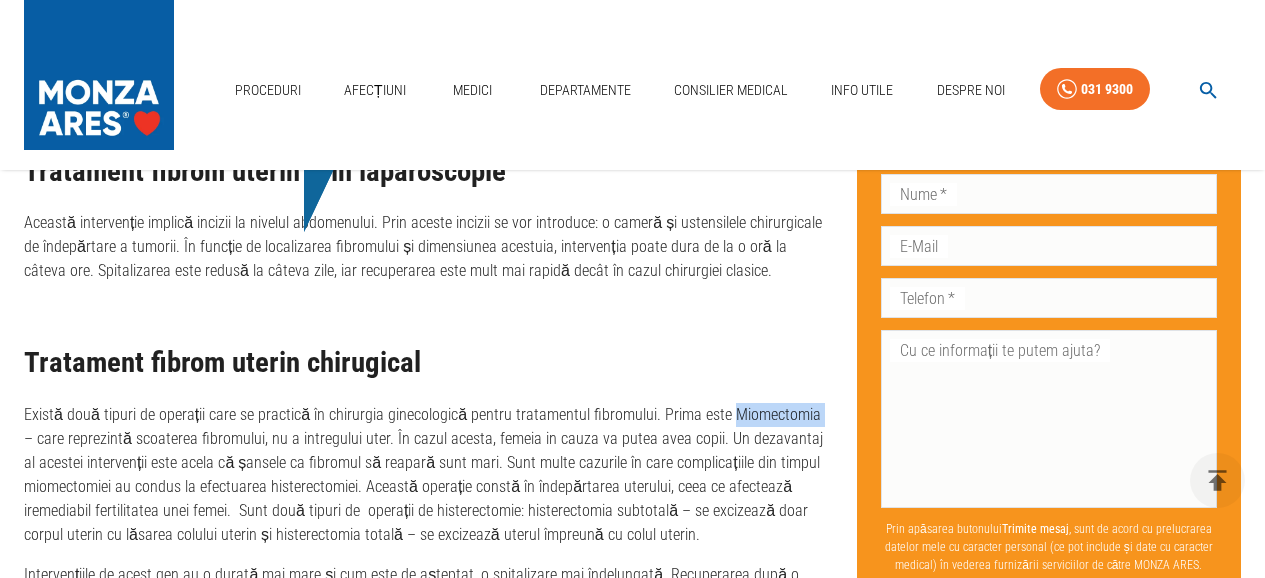 click on "Există două tipuri de operații care se practică în chirurgia ginecologică pentru tratamentul fibromului. Prima este Miomectomia – care reprezintă scoaterea fibromului, nu a intregului uter. În cazul acesta, femeia in cauza va putea avea copii. Un dezavantaj al acestei intervenții este acela că șansele ca fibromul să reapară sunt mari. Sunt multe cazurile în care complicațiile din timpul miomectomiei au condus la efectuarea histerectomiei. Această operație constă în îndepărtarea uterului, ceea ce afectează iremediabil fertilitatea unei femei.  Sunt două tipuri de  operații de histerectomie: histerectomia subtotală – se excizează doar corpul uterin cu lăsarea colului uterin și histerectomia totală – se excizează uterul împreună cu colul uterin." at bounding box center (424, 475) 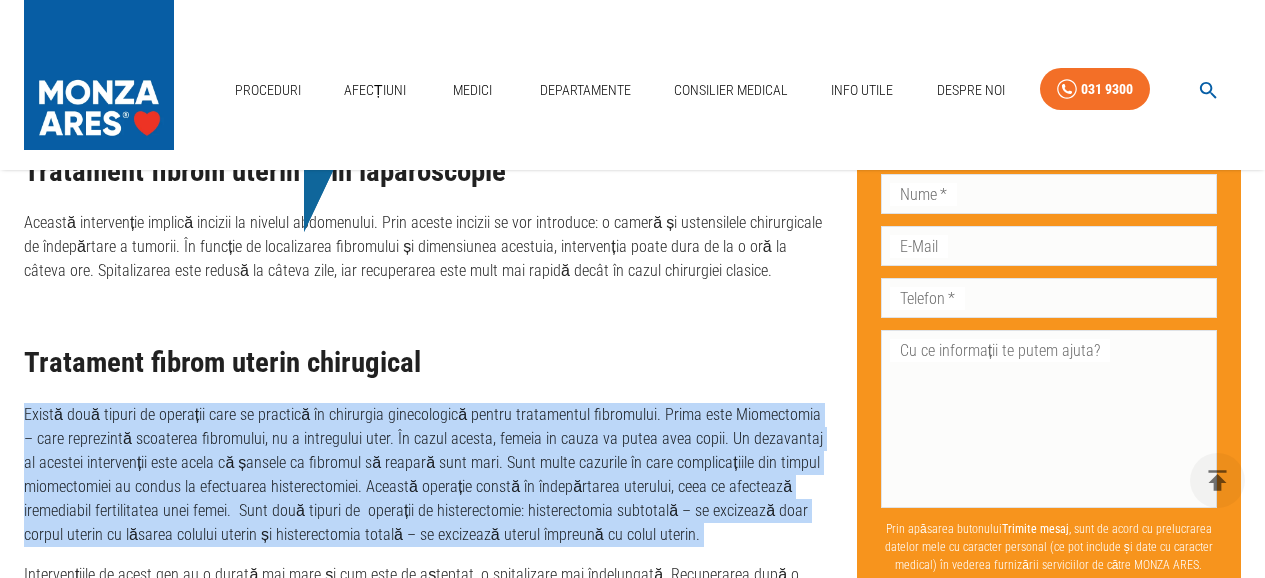 click on "Există două tipuri de operații care se practică în chirurgia ginecologică pentru tratamentul fibromului. Prima este Miomectomia – care reprezintă scoaterea fibromului, nu a intregului uter. În cazul acesta, femeia in cauza va putea avea copii. Un dezavantaj al acestei intervenții este acela că șansele ca fibromul să reapară sunt mari. Sunt multe cazurile în care complicațiile din timpul miomectomiei au condus la efectuarea histerectomiei. Această operație constă în îndepărtarea uterului, ceea ce afectează iremediabil fertilitatea unei femei.  Sunt două tipuri de  operații de histerectomie: histerectomia subtotală – se excizează doar corpul uterin cu lăsarea colului uterin și histerectomia totală – se excizează uterul împreună cu colul uterin." at bounding box center (424, 475) 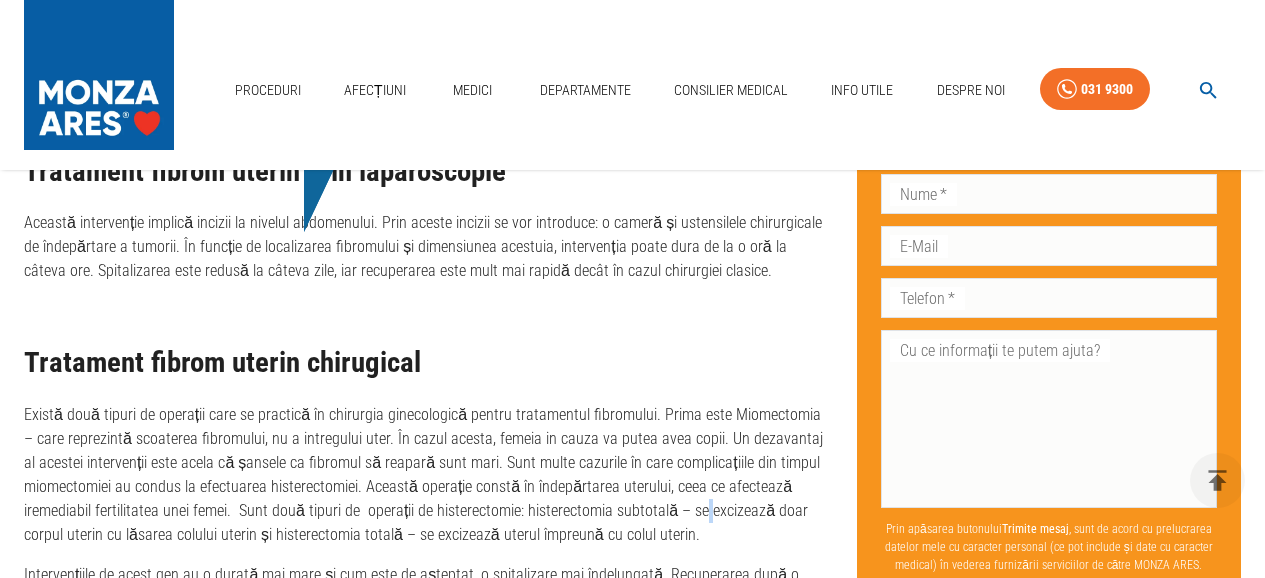 click on "Există două tipuri de operații care se practică în chirurgia ginecologică pentru tratamentul fibromului. Prima este Miomectomia – care reprezintă scoaterea fibromului, nu a intregului uter. În cazul acesta, femeia in cauza va putea avea copii. Un dezavantaj al acestei intervenții este acela că șansele ca fibromul să reapară sunt mari. Sunt multe cazurile în care complicațiile din timpul miomectomiei au condus la efectuarea histerectomiei. Această operație constă în îndepărtarea uterului, ceea ce afectează iremediabil fertilitatea unei femei.  Sunt două tipuri de  operații de histerectomie: histerectomia subtotală – se excizează doar corpul uterin cu lăsarea colului uterin și histerectomia totală – se excizează uterul împreună cu colul uterin." at bounding box center (424, 475) 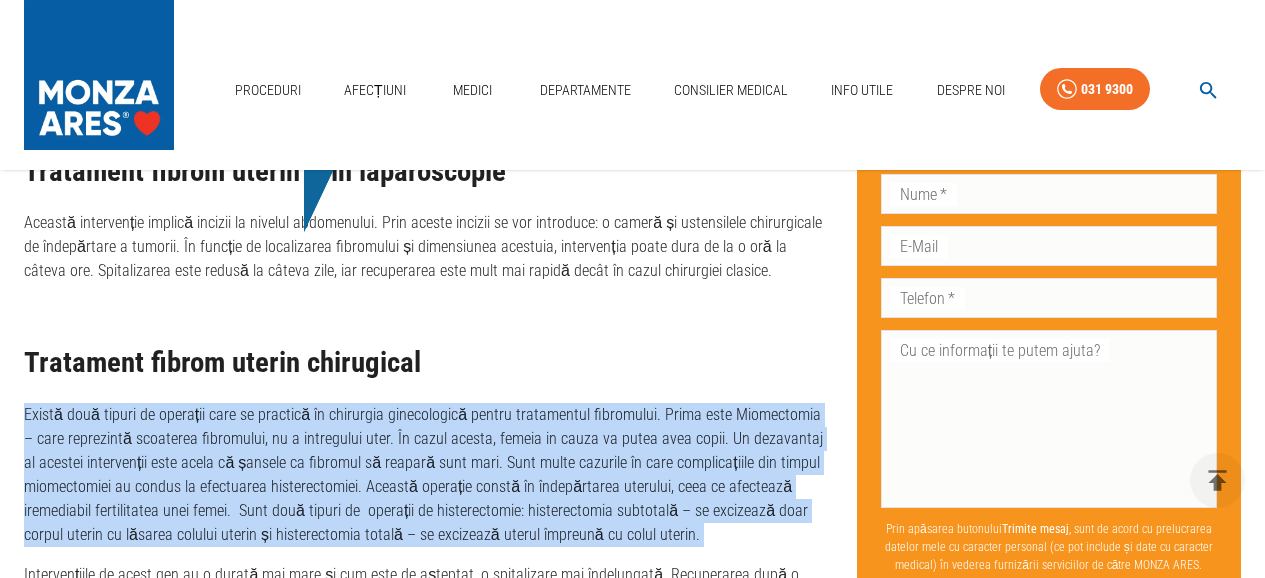 click on "Există două tipuri de operații care se practică în chirurgia ginecologică pentru tratamentul fibromului. Prima este Miomectomia – care reprezintă scoaterea fibromului, nu a intregului uter. În cazul acesta, femeia in cauza va putea avea copii. Un dezavantaj al acestei intervenții este acela că șansele ca fibromul să reapară sunt mari. Sunt multe cazurile în care complicațiile din timpul miomectomiei au condus la efectuarea histerectomiei. Această operație constă în îndepărtarea uterului, ceea ce afectează iremediabil fertilitatea unei femei.  Sunt două tipuri de  operații de histerectomie: histerectomia subtotală – se excizează doar corpul uterin cu lăsarea colului uterin și histerectomia totală – se excizează uterul împreună cu colul uterin." at bounding box center (424, 475) 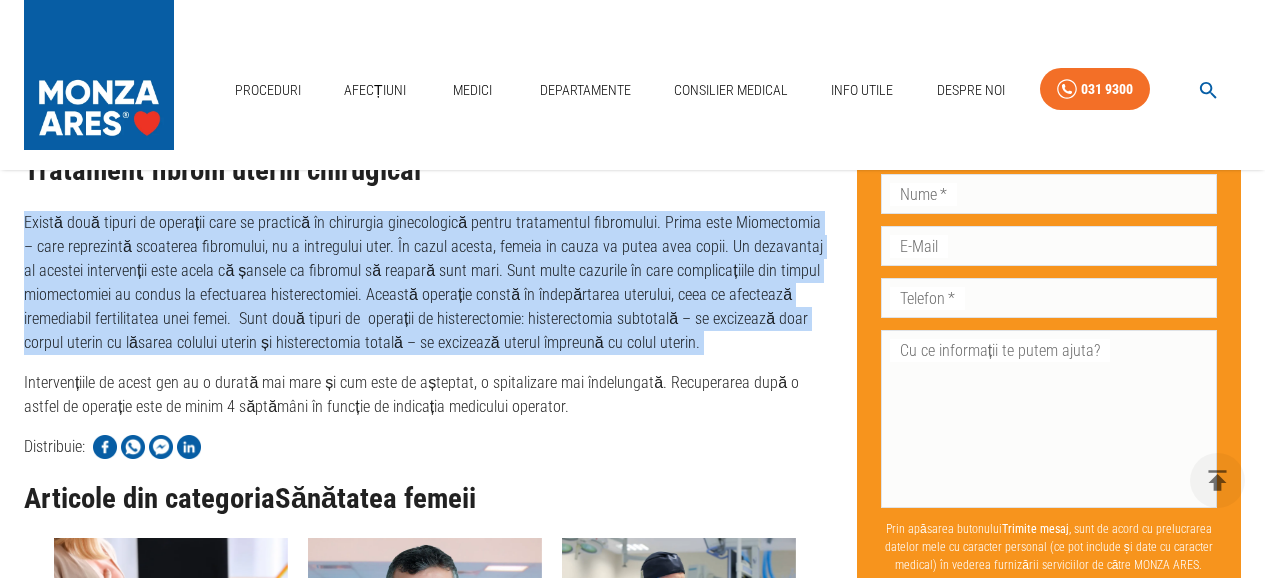scroll, scrollTop: 3100, scrollLeft: 0, axis: vertical 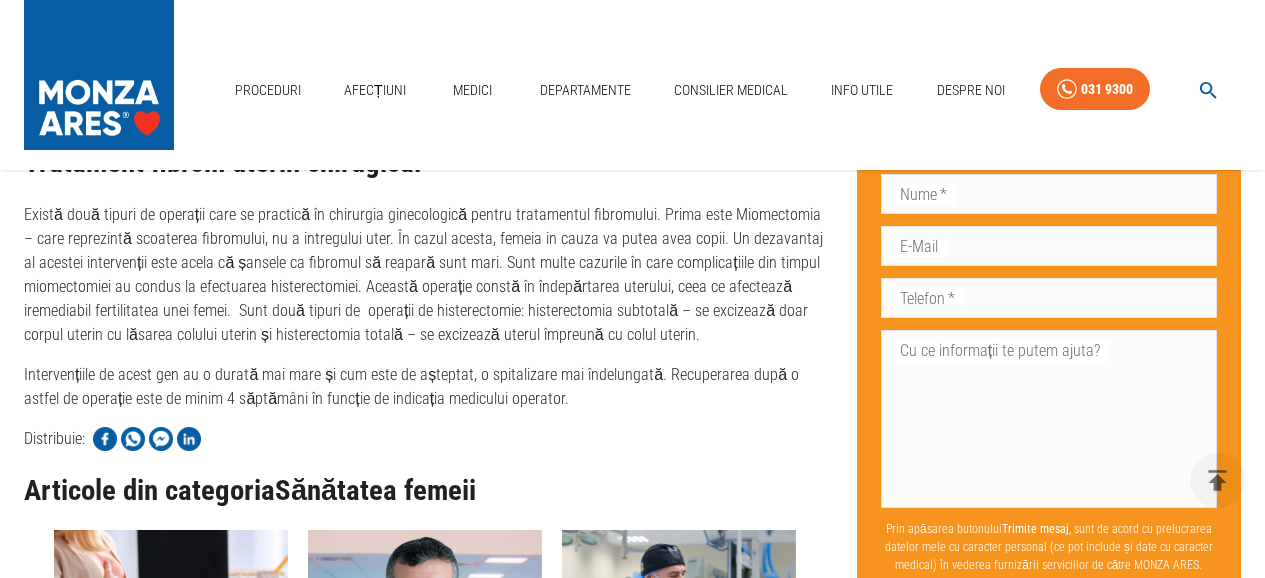 click on "Intervențiile de acest gen au o durată mai mare și cum este de așteptat, o spitalizare mai îndelungată. Recuperarea după o astfel de operație este de minim 4 săptămâni în funcție de indicația medicului operator." at bounding box center (424, 387) 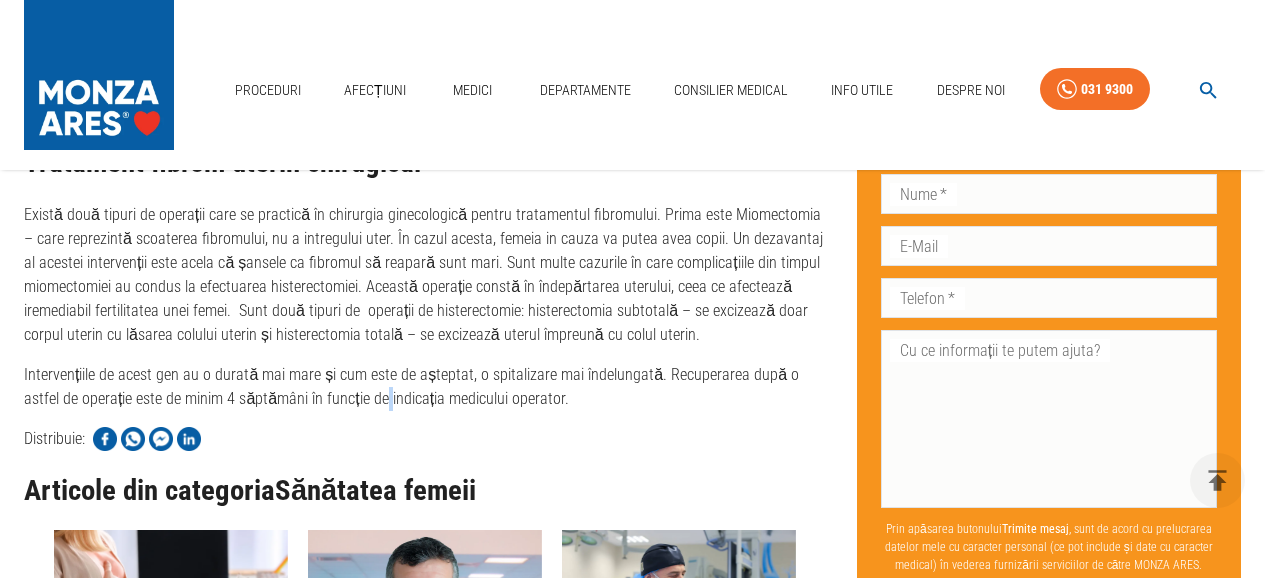 click on "Intervențiile de acest gen au o durată mai mare și cum este de așteptat, o spitalizare mai îndelungată. Recuperarea după o astfel de operație este de minim 4 săptămâni în funcție de indicația medicului operator." at bounding box center (424, 387) 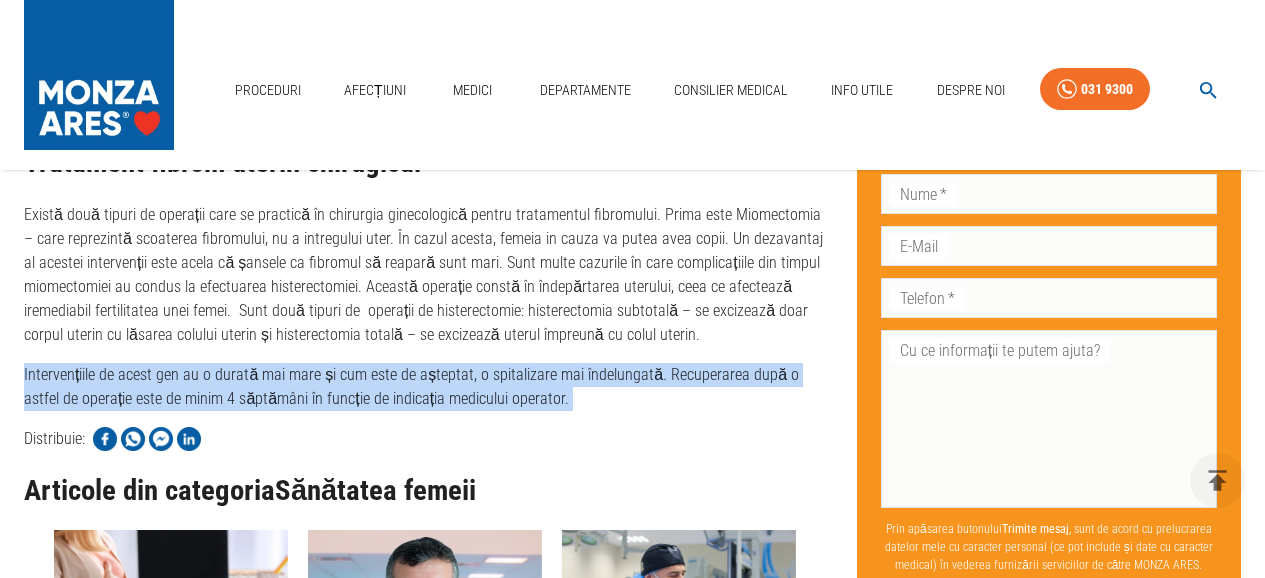 click on "Intervențiile de acest gen au o durată mai mare și cum este de așteptat, o spitalizare mai îndelungată. Recuperarea după o astfel de operație este de minim 4 săptămâni în funcție de indicația medicului operator." at bounding box center (424, 387) 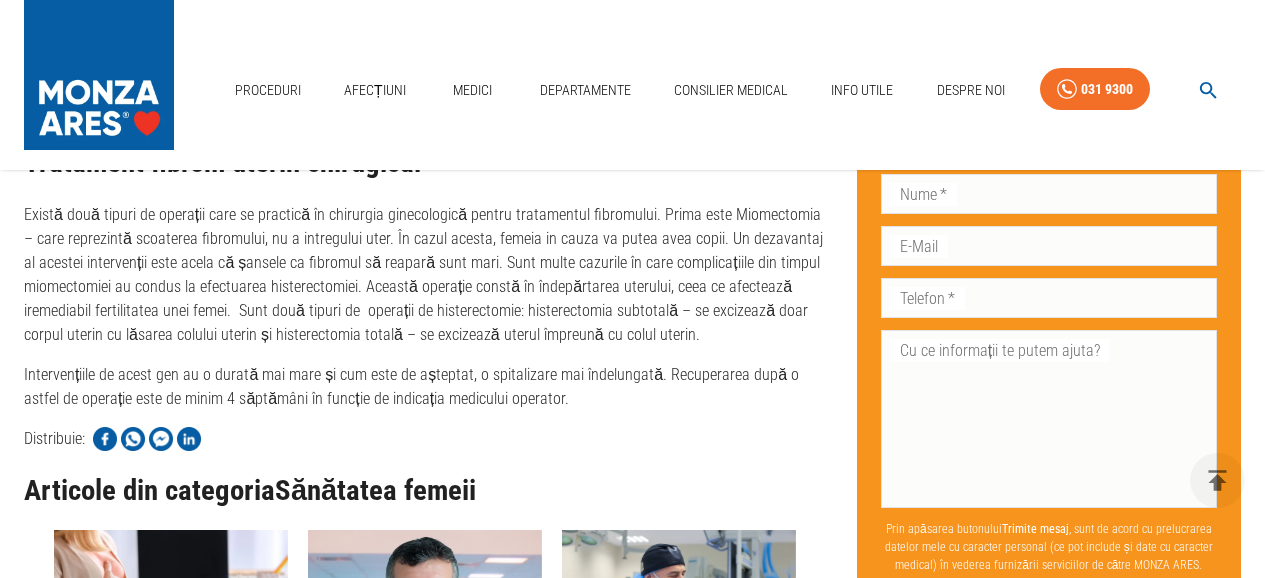 click on "Fibrom uterin? Cat de mare poate creste un fibrom? Articol medical scris de către  Dr. Cristiana Boitan ,  Obstetrică ginecologie la MONZA ARES Bucuresti, Bucuresti Publicat: 20 septembrie 2019  Distribuie: Cuprins Despre fibromul uterin:  Dimensiuni fibrom: În cazul diagnosticării unui fibrom uterin, se poate recomanda tratament: Tratament fibrom uterin interventional Tratament fibrom uterin prin laparoscopie Tratament fibrom uterin chirugical Acesta este un articol medical Află mai multe despre  tratamentul fibromului uterin !  Despre fibromul uterin: Chiar dacă pare greu de crezut și sunt foarte rare cazurile de acest fel, trebuie să știi că cel mai mare  fibrom uterin  raportat vreodată la nivel mondial a fost de 28 de kilograme.  Întrebarea pacientelor: Cât de mare poate ajunge un fibrom mic? Alina Ioniță  îți răspunde la toate întrebările legate de această procedură. 031 82 82 328 Alina Ioniță , consultant medical Alina Ioniță  031 82 82 328 Alina Ioniță Hormonal Pret" at bounding box center (408, -1054) 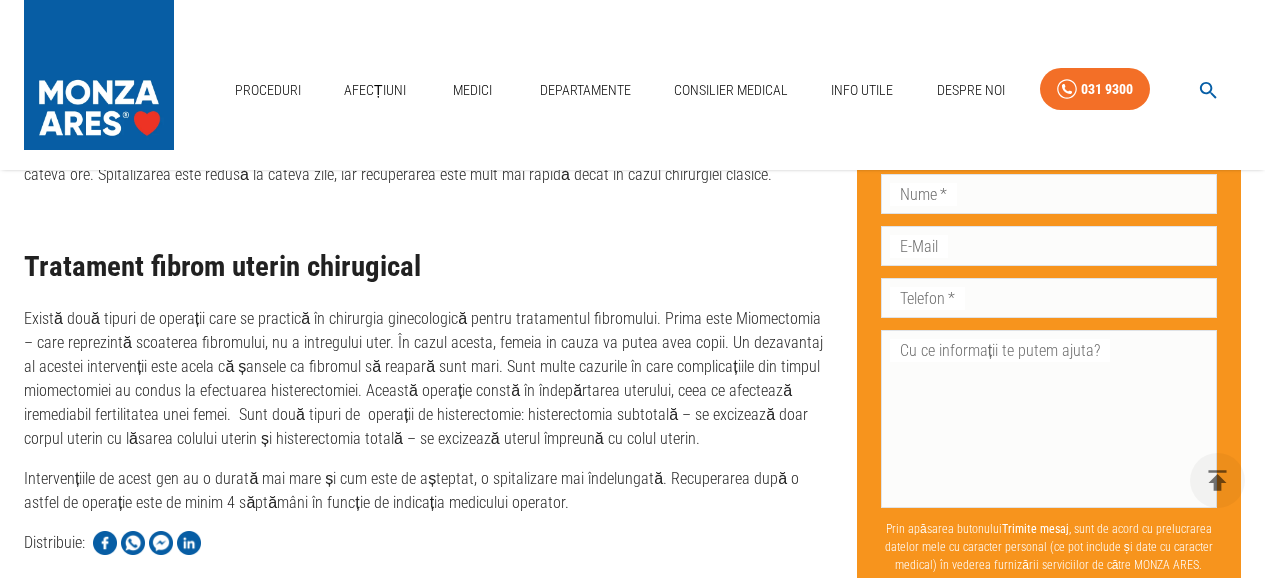 scroll, scrollTop: 2900, scrollLeft: 0, axis: vertical 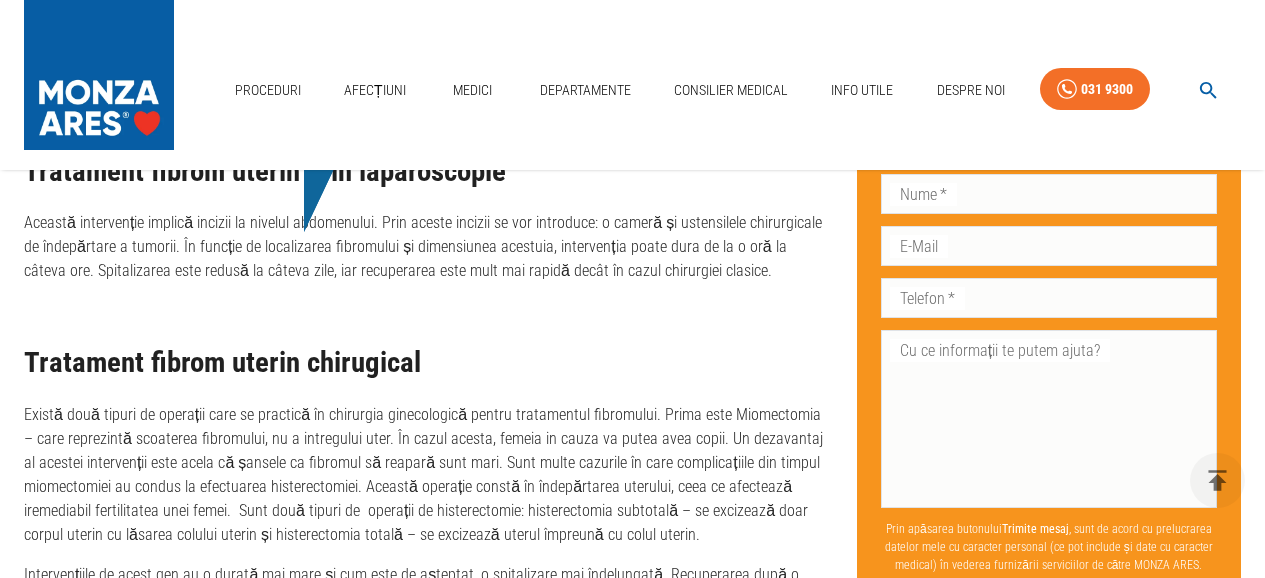 click on "Există două tipuri de operații care se practică în chirurgia ginecologică pentru tratamentul fibromului. Prima este Miomectomia – care reprezintă scoaterea fibromului, nu a intregului uter. În cazul acesta, femeia in cauza va putea avea copii. Un dezavantaj al acestei intervenții este acela că șansele ca fibromul să reapară sunt mari. Sunt multe cazurile în care complicațiile din timpul miomectomiei au condus la efectuarea histerectomiei. Această operație constă în îndepărtarea uterului, ceea ce afectează iremediabil fertilitatea unei femei.  Sunt două tipuri de  operații de histerectomie: histerectomia subtotală – se excizează doar corpul uterin cu lăsarea colului uterin și histerectomia totală – se excizează uterul împreună cu colul uterin." at bounding box center [424, 475] 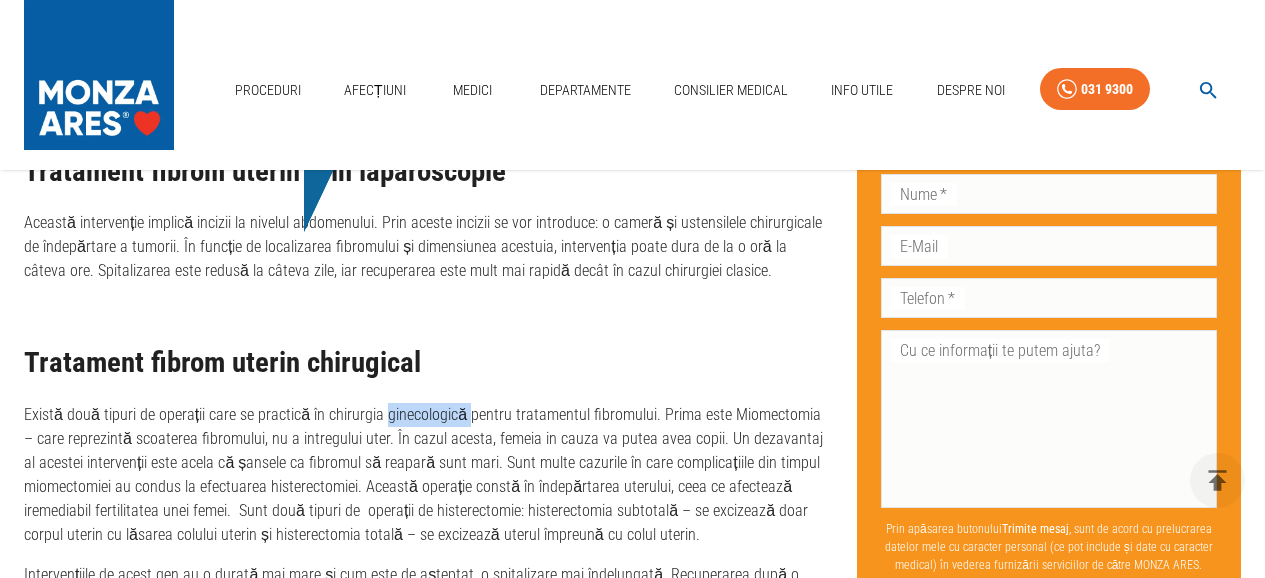 click on "Există două tipuri de operații care se practică în chirurgia ginecologică pentru tratamentul fibromului. Prima este Miomectomia – care reprezintă scoaterea fibromului, nu a intregului uter. În cazul acesta, femeia in cauza va putea avea copii. Un dezavantaj al acestei intervenții este acela că șansele ca fibromul să reapară sunt mari. Sunt multe cazurile în care complicațiile din timpul miomectomiei au condus la efectuarea histerectomiei. Această operație constă în îndepărtarea uterului, ceea ce afectează iremediabil fertilitatea unei femei.  Sunt două tipuri de  operații de histerectomie: histerectomia subtotală – se excizează doar corpul uterin cu lăsarea colului uterin și histerectomia totală – se excizează uterul împreună cu colul uterin." at bounding box center (424, 475) 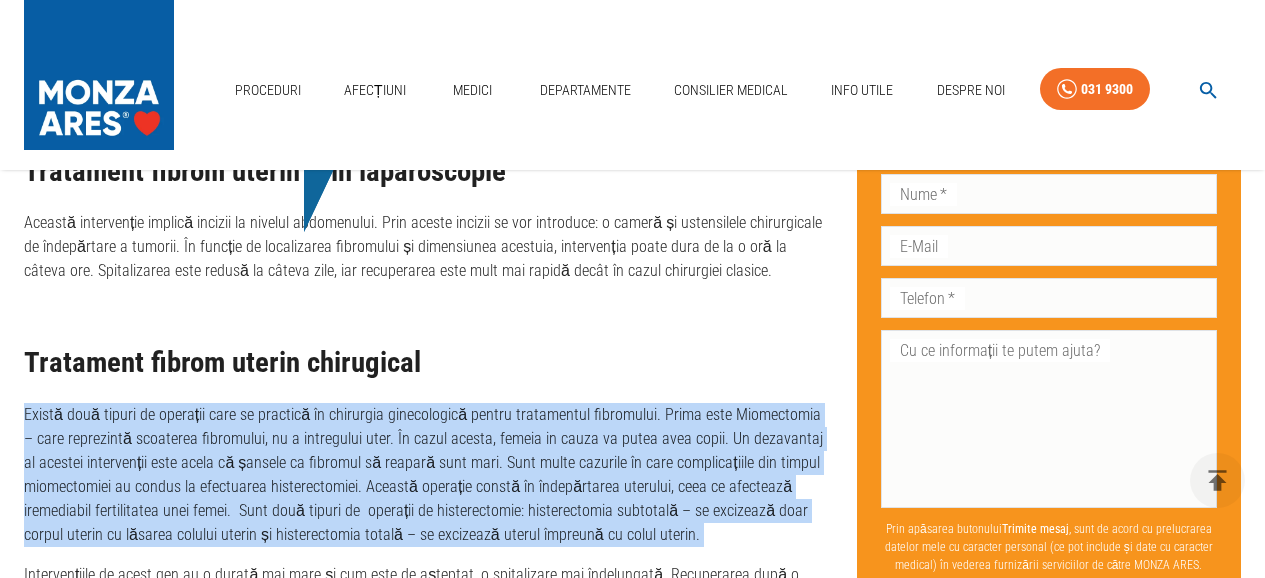 click on "Există două tipuri de operații care se practică în chirurgia ginecologică pentru tratamentul fibromului. Prima este Miomectomia – care reprezintă scoaterea fibromului, nu a intregului uter. În cazul acesta, femeia in cauza va putea avea copii. Un dezavantaj al acestei intervenții este acela că șansele ca fibromul să reapară sunt mari. Sunt multe cazurile în care complicațiile din timpul miomectomiei au condus la efectuarea histerectomiei. Această operație constă în îndepărtarea uterului, ceea ce afectează iremediabil fertilitatea unei femei.  Sunt două tipuri de  operații de histerectomie: histerectomia subtotală – se excizează doar corpul uterin cu lăsarea colului uterin și histerectomia totală – se excizează uterul împreună cu colul uterin." at bounding box center (424, 475) 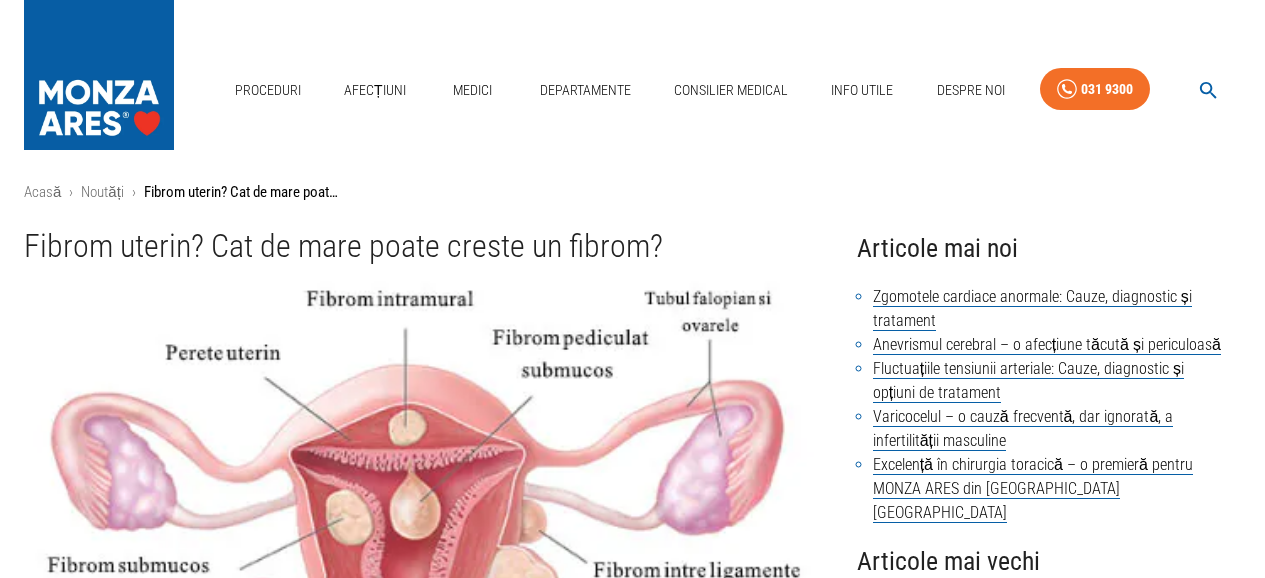 scroll, scrollTop: 0, scrollLeft: 0, axis: both 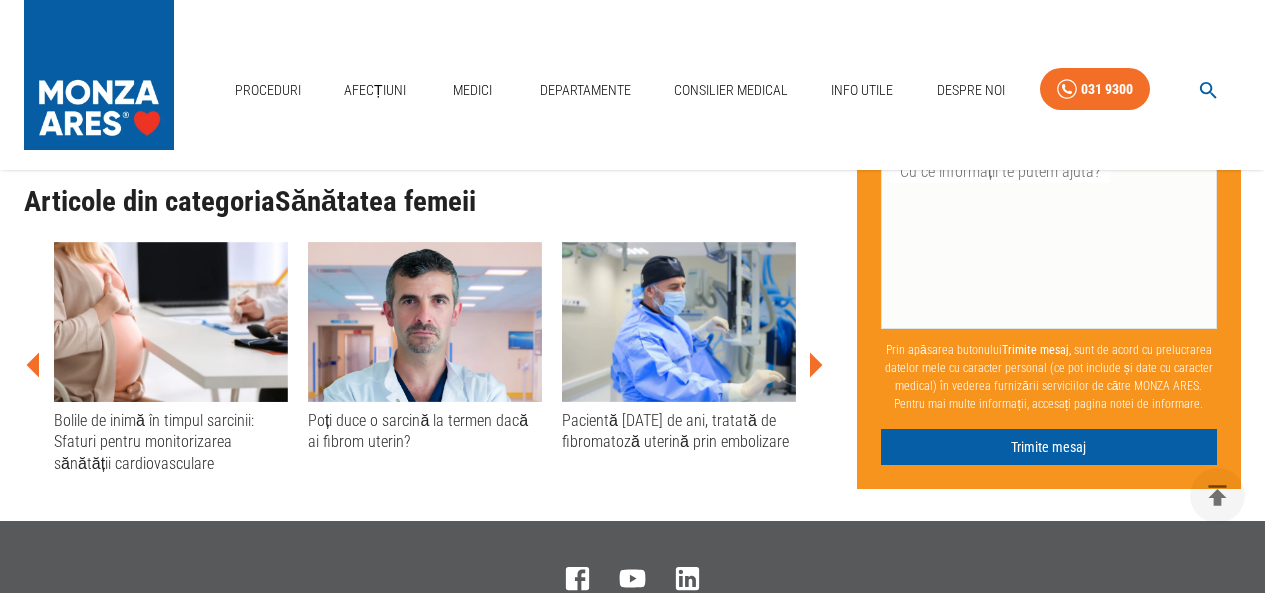 click on "Pacientă [DATE] de ani, tratată de fibromatoză uterină prin embolizare" at bounding box center (679, 431) 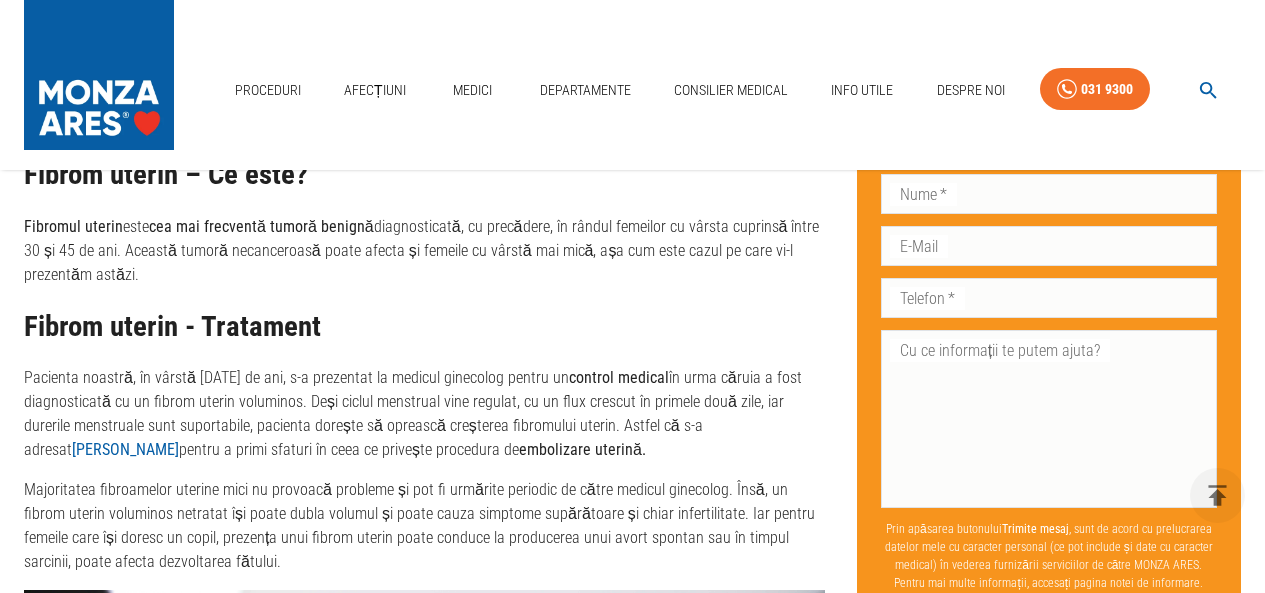 scroll, scrollTop: 1100, scrollLeft: 0, axis: vertical 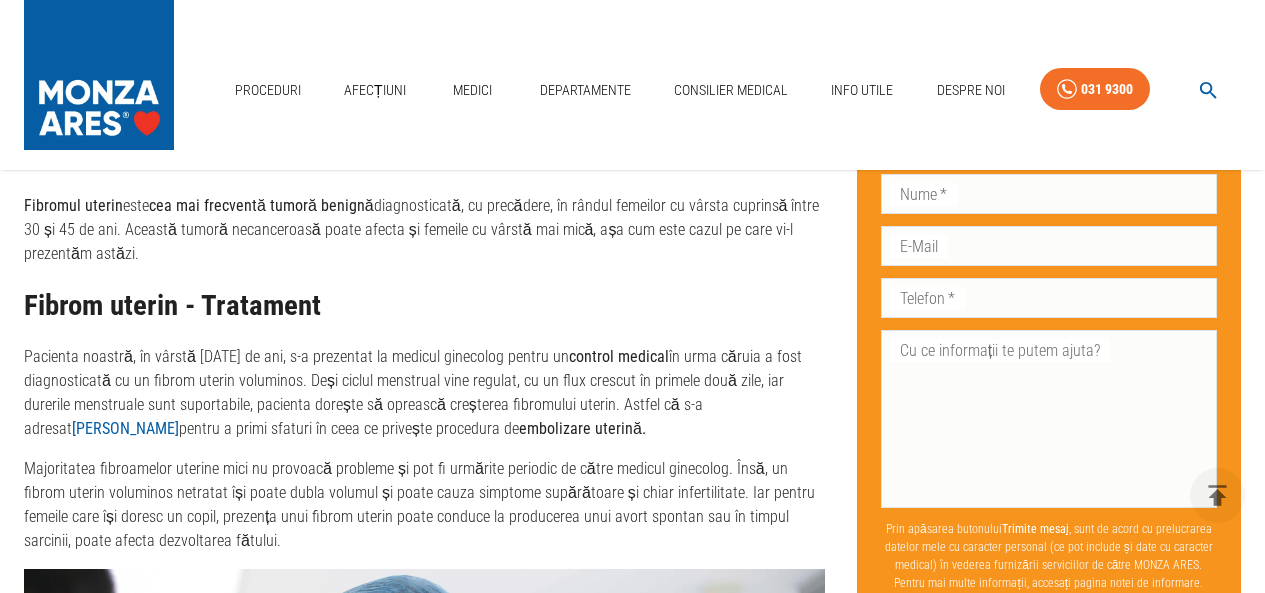 click on "Pacienta noastră, în vârstă [DATE] de ani, s-a prezentat la medicul ginecolog pentru un  control medical  în urma căruia a fost diagnosticată cu un fibrom uterin voluminos. Deși ciclul menstrual vine regulat, cu un flux crescut în primele două zile, iar durerile menstruale sunt suportabile, pacienta dorește să oprească creșterea fibromului uterin. Astfel că s-a adresat  [PERSON_NAME]  pentru a primi sfaturi în ceea ce privește procedura de  embolizare uterină." at bounding box center (424, 393) 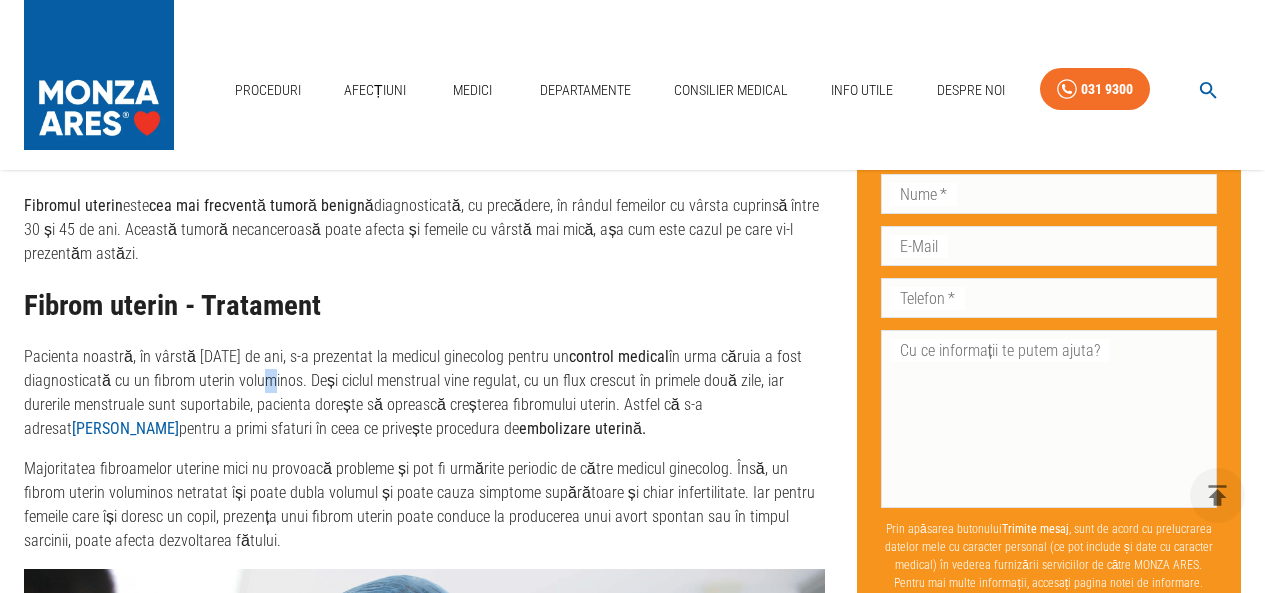 click on "Pacienta noastră, în vârstă [DATE] de ani, s-a prezentat la medicul ginecolog pentru un  control medical  în urma căruia a fost diagnosticată cu un fibrom uterin voluminos. Deși ciclul menstrual vine regulat, cu un flux crescut în primele două zile, iar durerile menstruale sunt suportabile, pacienta dorește să oprească creșterea fibromului uterin. Astfel că s-a adresat  [PERSON_NAME]  pentru a primi sfaturi în ceea ce privește procedura de  embolizare uterină." at bounding box center [424, 393] 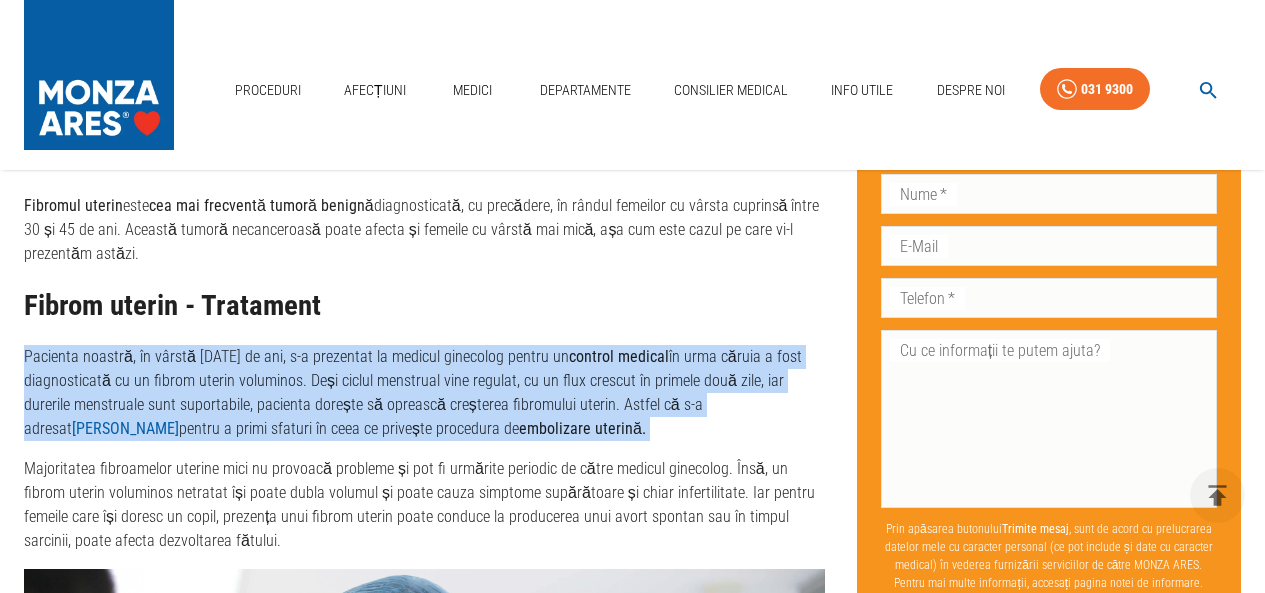 click on "Pacienta noastră, în vârstă [DATE] de ani, s-a prezentat la medicul ginecolog pentru un  control medical  în urma căruia a fost diagnosticată cu un fibrom uterin voluminos. Deși ciclul menstrual vine regulat, cu un flux crescut în primele două zile, iar durerile menstruale sunt suportabile, pacienta dorește să oprească creșterea fibromului uterin. Astfel că s-a adresat  [PERSON_NAME]  pentru a primi sfaturi în ceea ce privește procedura de  embolizare uterină." at bounding box center (424, 393) 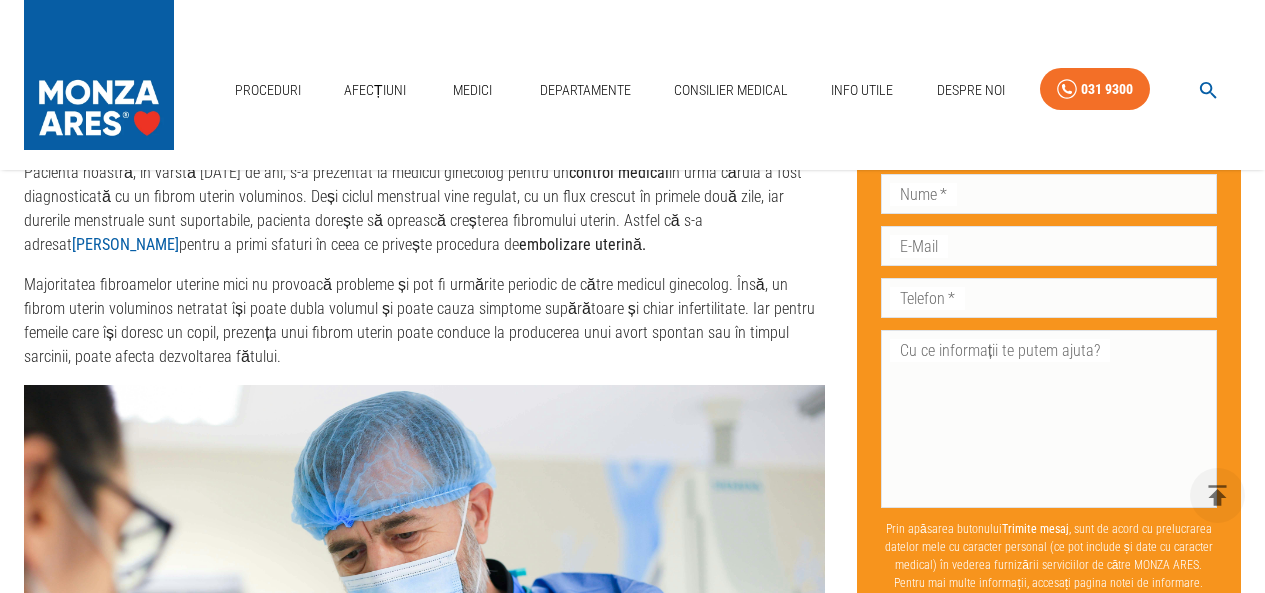 scroll, scrollTop: 1400, scrollLeft: 0, axis: vertical 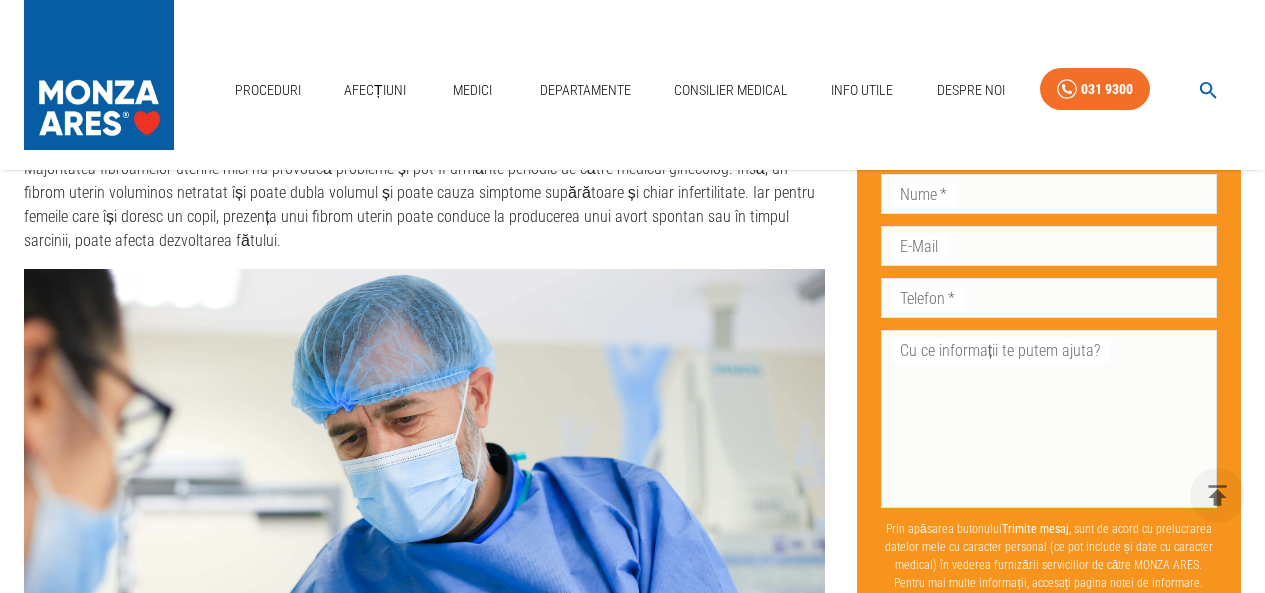click on "Majoritatea fibroamelor uterine mici nu provoacă probleme și pot fi urmărite periodic de către medicul ginecolog. Însă, un fibrom uterin voluminos netratat își poate dubla volumul și poate cauza simptome supărătoare și chiar infertilitate. Iar pentru femeile care își doresc un copil, prezența unui fibrom uterin poate conduce la producerea unui avort spontan sau în timpul sarcinii, poate afecta dezvoltarea fătului." at bounding box center (424, 205) 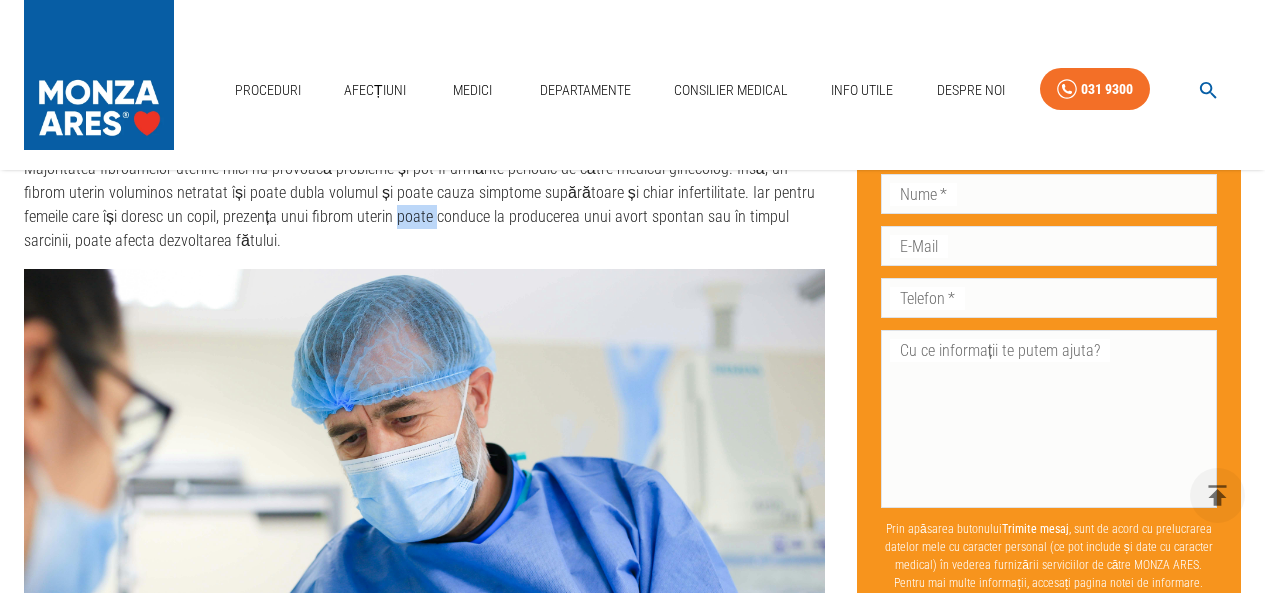 click on "Majoritatea fibroamelor uterine mici nu provoacă probleme și pot fi urmărite periodic de către medicul ginecolog. Însă, un fibrom uterin voluminos netratat își poate dubla volumul și poate cauza simptome supărătoare și chiar infertilitate. Iar pentru femeile care își doresc un copil, prezența unui fibrom uterin poate conduce la producerea unui avort spontan sau în timpul sarcinii, poate afecta dezvoltarea fătului." at bounding box center (424, 205) 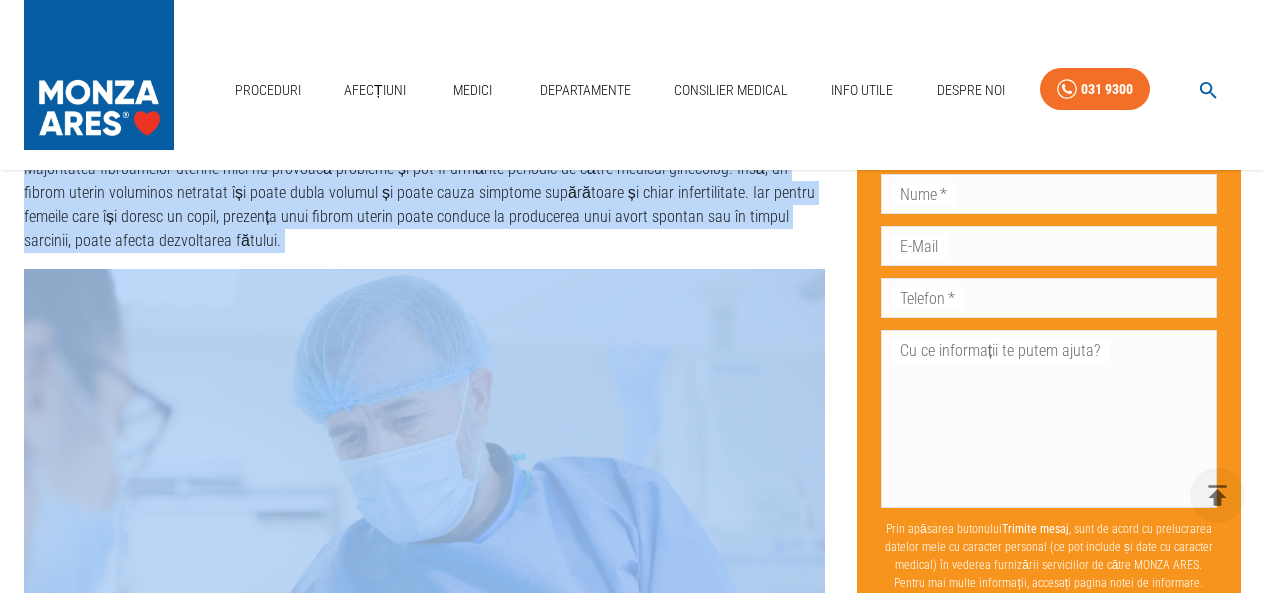 click on "Majoritatea fibroamelor uterine mici nu provoacă probleme și pot fi urmărite periodic de către medicul ginecolog. Însă, un fibrom uterin voluminos netratat își poate dubla volumul și poate cauza simptome supărătoare și chiar infertilitate. Iar pentru femeile care își doresc un copil, prezența unui fibrom uterin poate conduce la producerea unui avort spontan sau în timpul sarcinii, poate afecta dezvoltarea fătului." at bounding box center [424, 205] 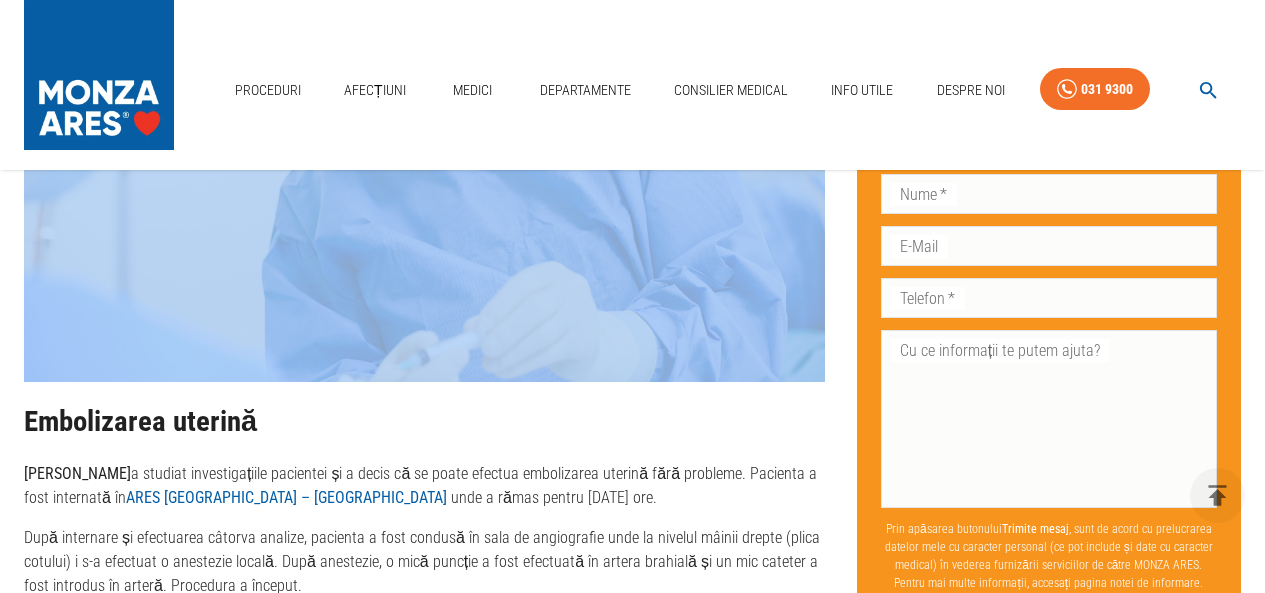 scroll, scrollTop: 2000, scrollLeft: 0, axis: vertical 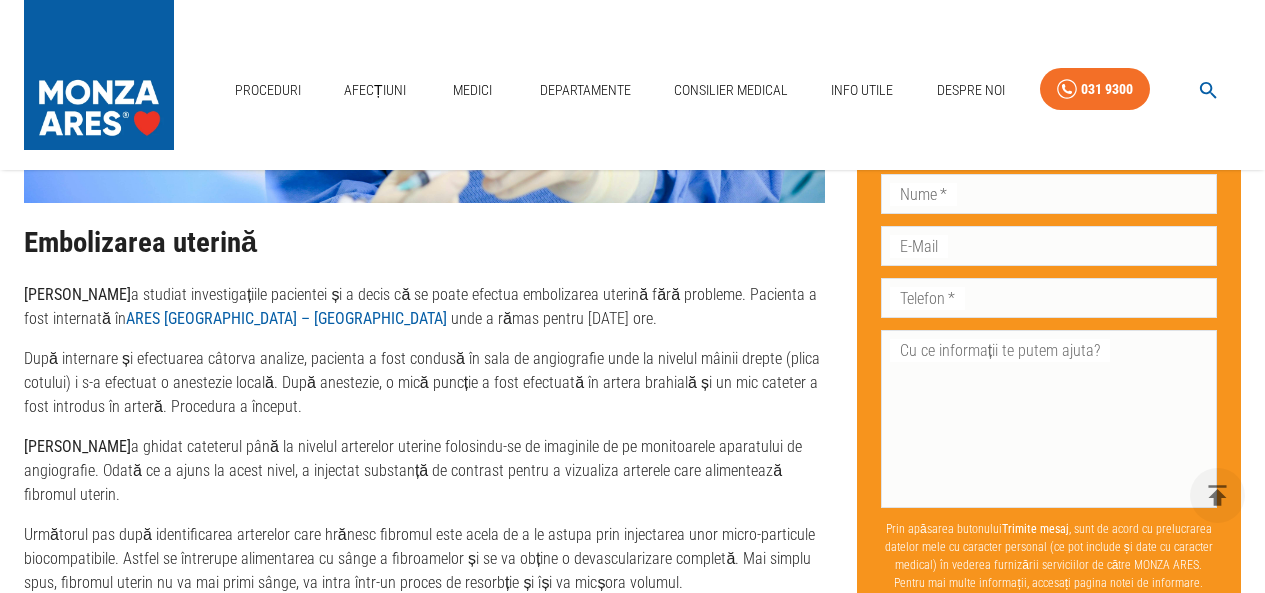 click on "[PERSON_NAME]  a studiat investigațiile pacientei și a decis că se poate efectua embolizarea uterină fără probleme. Pacienta a fost internată în  ARES [GEOGRAPHIC_DATA] – [GEOGRAPHIC_DATA]   unde a rămas pentru [DATE] ore." at bounding box center [424, 307] 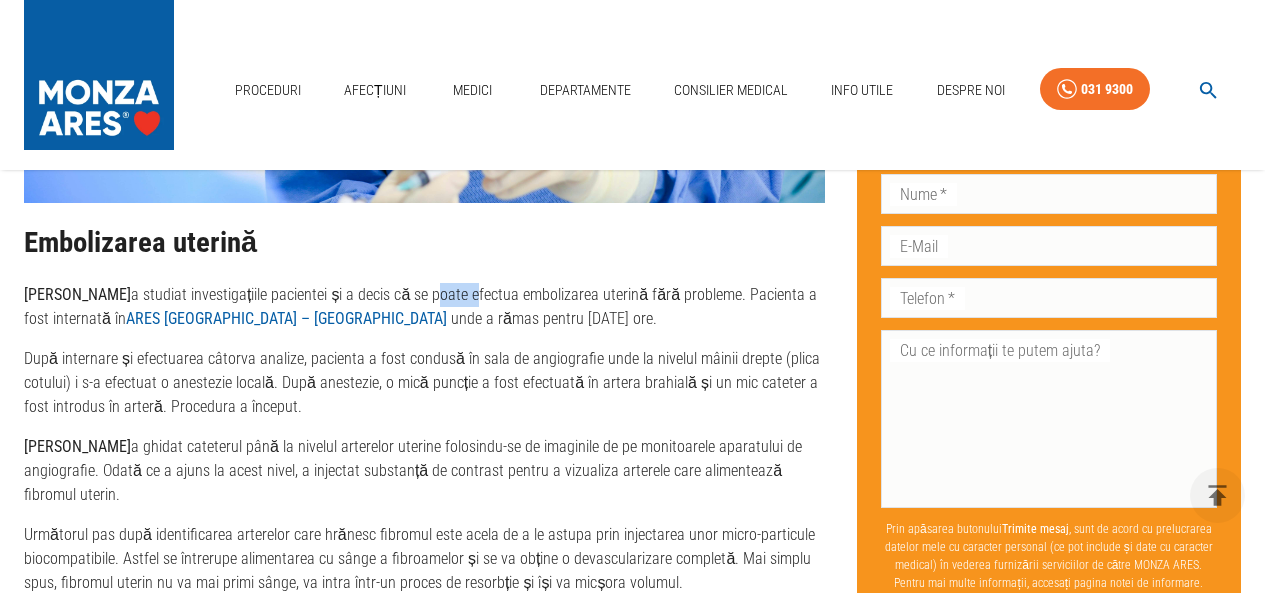 click on "[PERSON_NAME]  a studiat investigațiile pacientei și a decis că se poate efectua embolizarea uterină fără probleme. Pacienta a fost internată în  ARES [GEOGRAPHIC_DATA] – [GEOGRAPHIC_DATA]   unde a rămas pentru [DATE] ore." at bounding box center (424, 307) 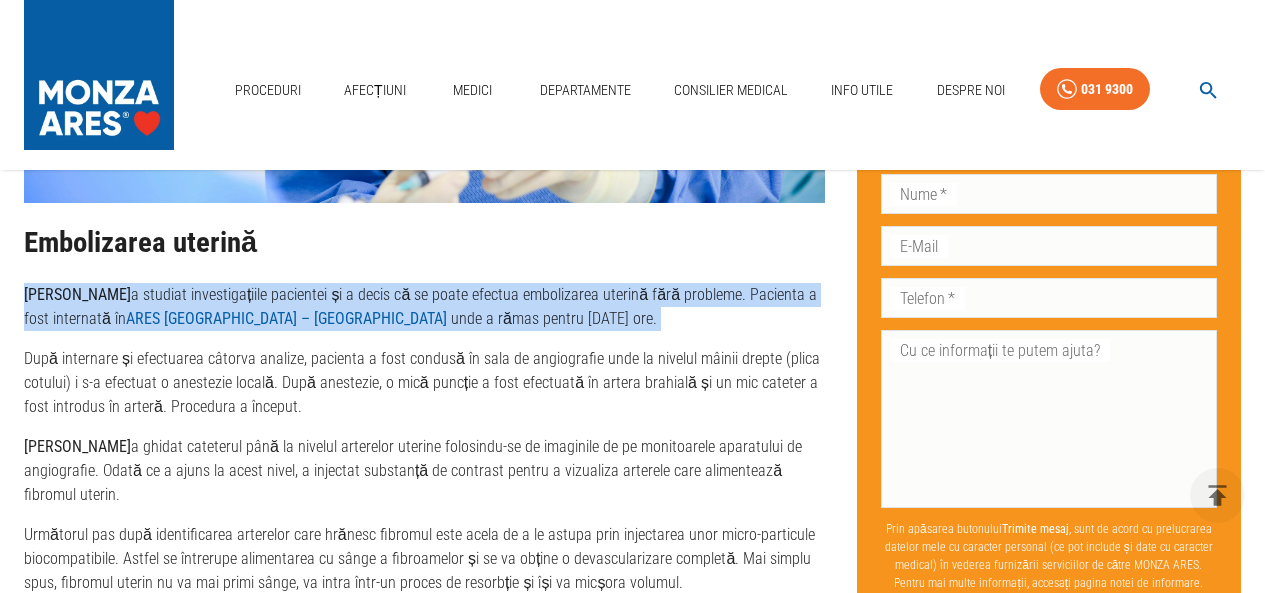 click on "[PERSON_NAME]  a studiat investigațiile pacientei și a decis că se poate efectua embolizarea uterină fără probleme. Pacienta a fost internată în  ARES [GEOGRAPHIC_DATA] – [GEOGRAPHIC_DATA]   unde a rămas pentru [DATE] ore." at bounding box center [424, 307] 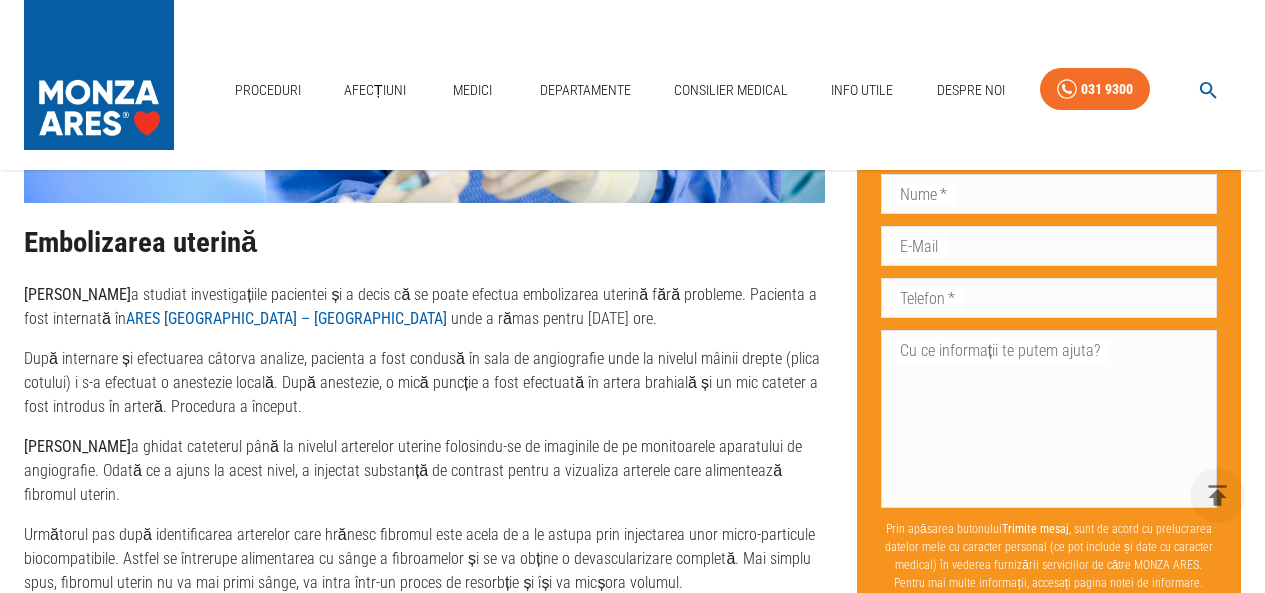 click on "După internare și efectuarea câtorva analize, pacienta a fost condusă în sala de angiografie unde la nivelul mâinii drepte (plica cotului) i s-a efectuat o anestezie locală. După anestezie, o mică puncție a fost efectuată în artera brahială și un mic cateter a fost introdus în arteră. Procedura a început." at bounding box center (424, 383) 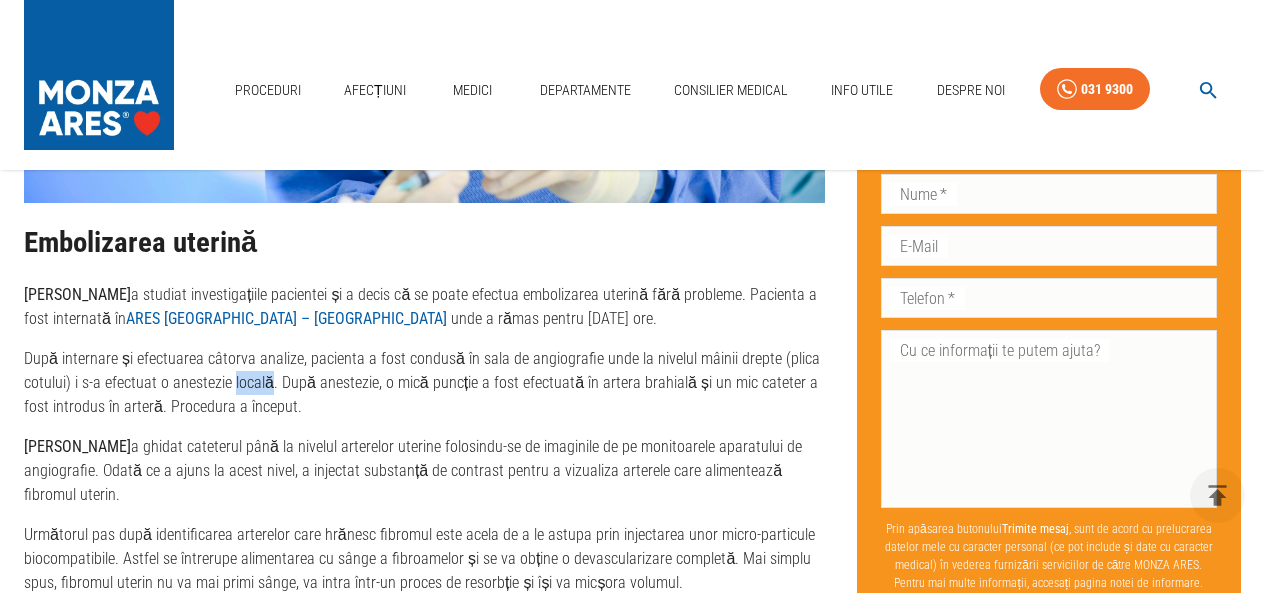 click on "După internare și efectuarea câtorva analize, pacienta a fost condusă în sala de angiografie unde la nivelul mâinii drepte (plica cotului) i s-a efectuat o anestezie locală. După anestezie, o mică puncție a fost efectuată în artera brahială și un mic cateter a fost introdus în arteră. Procedura a început." at bounding box center [424, 383] 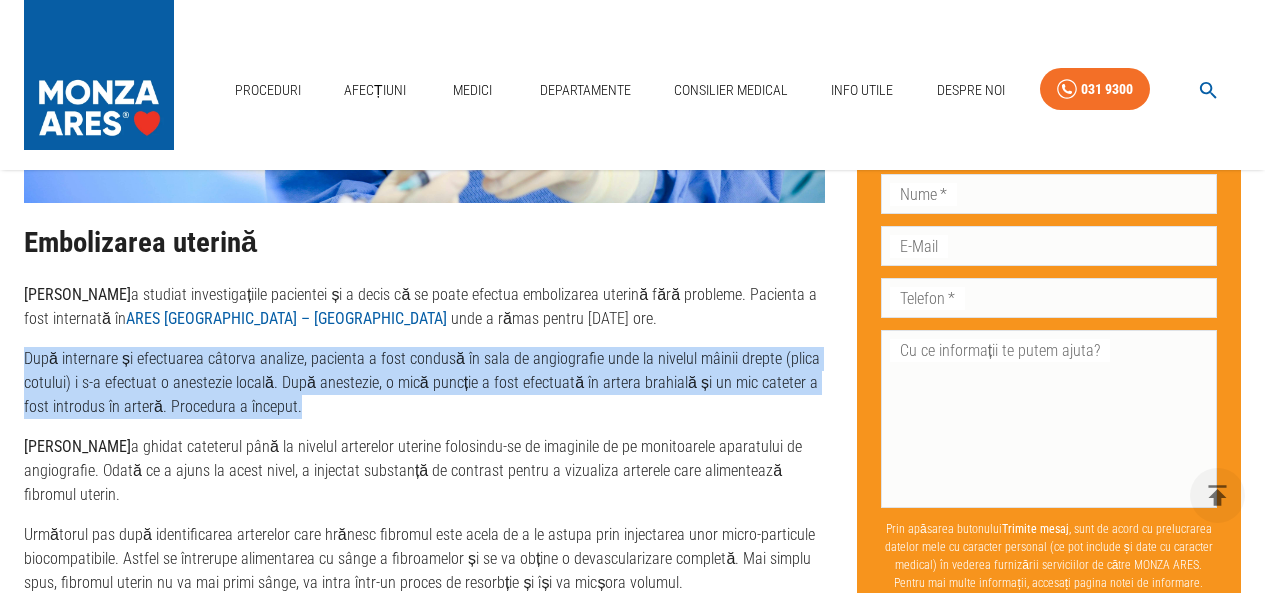click on "După internare și efectuarea câtorva analize, pacienta a fost condusă în sala de angiografie unde la nivelul mâinii drepte (plica cotului) i s-a efectuat o anestezie locală. După anestezie, o mică puncție a fost efectuată în artera brahială și un mic cateter a fost introdus în arteră. Procedura a început." at bounding box center [424, 383] 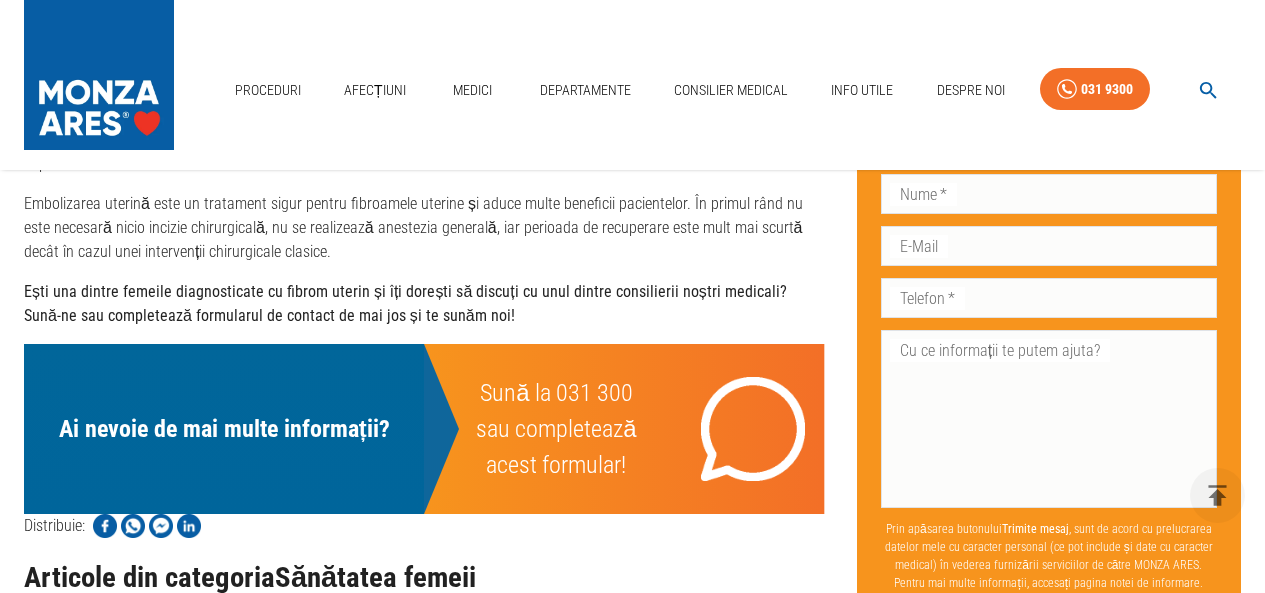 scroll, scrollTop: 3700, scrollLeft: 0, axis: vertical 